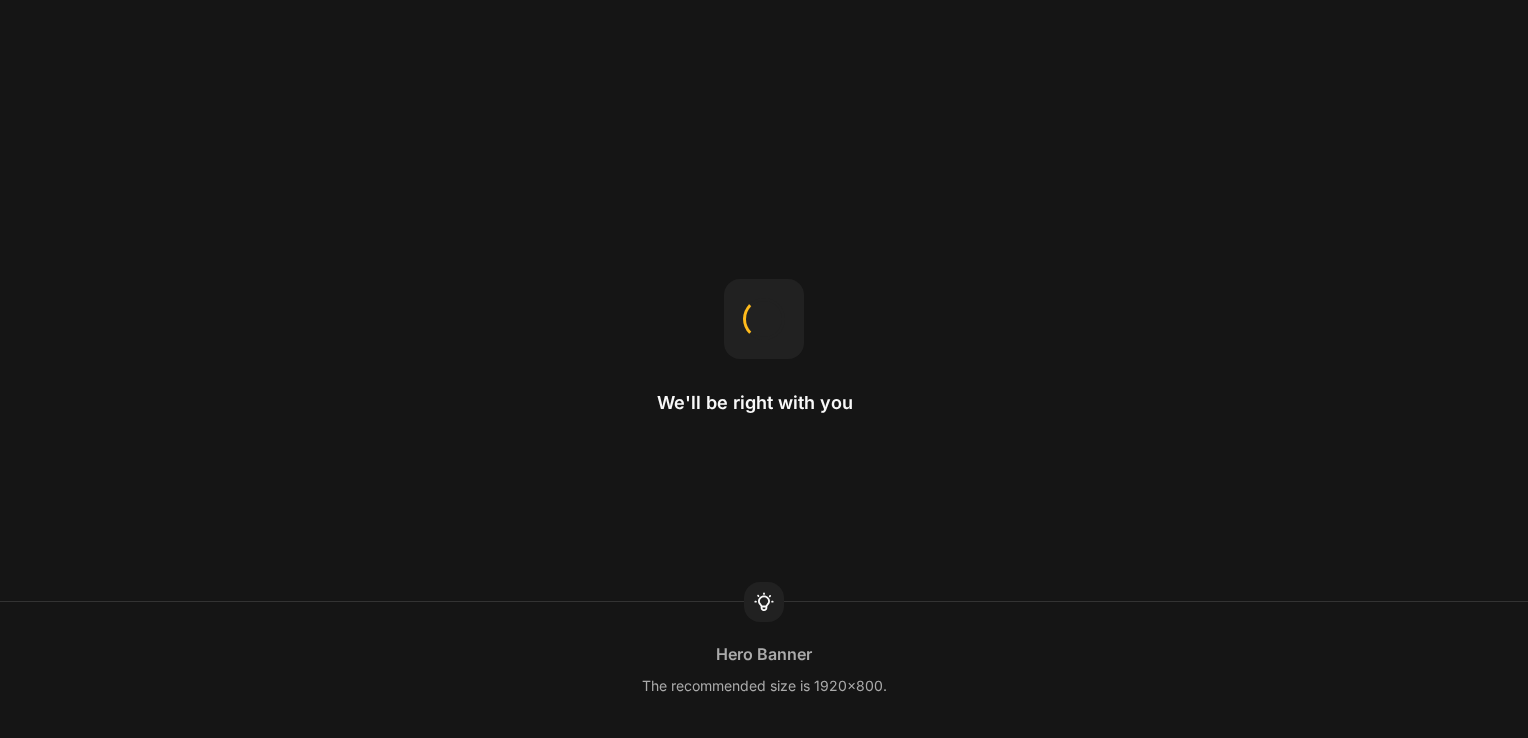 scroll, scrollTop: 0, scrollLeft: 0, axis: both 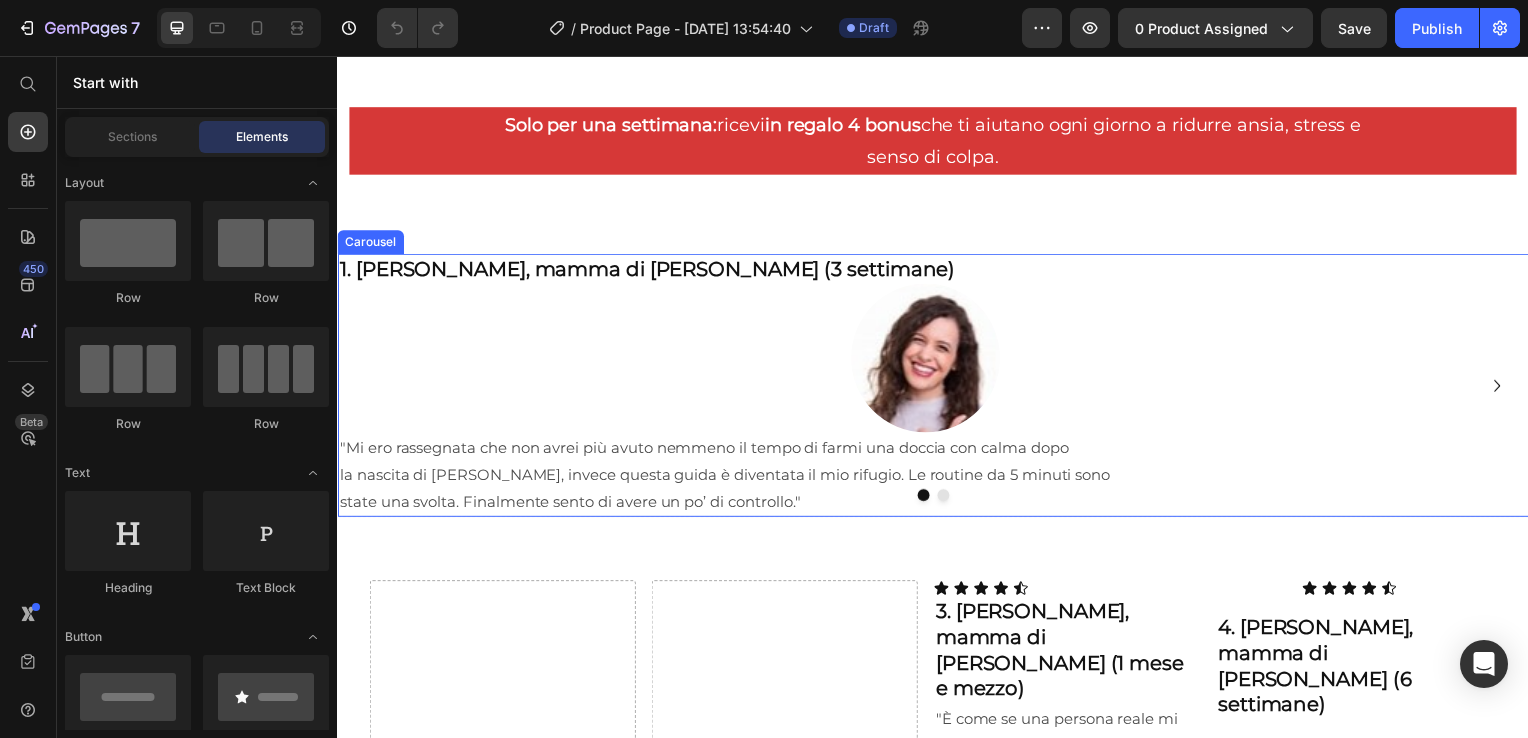 click 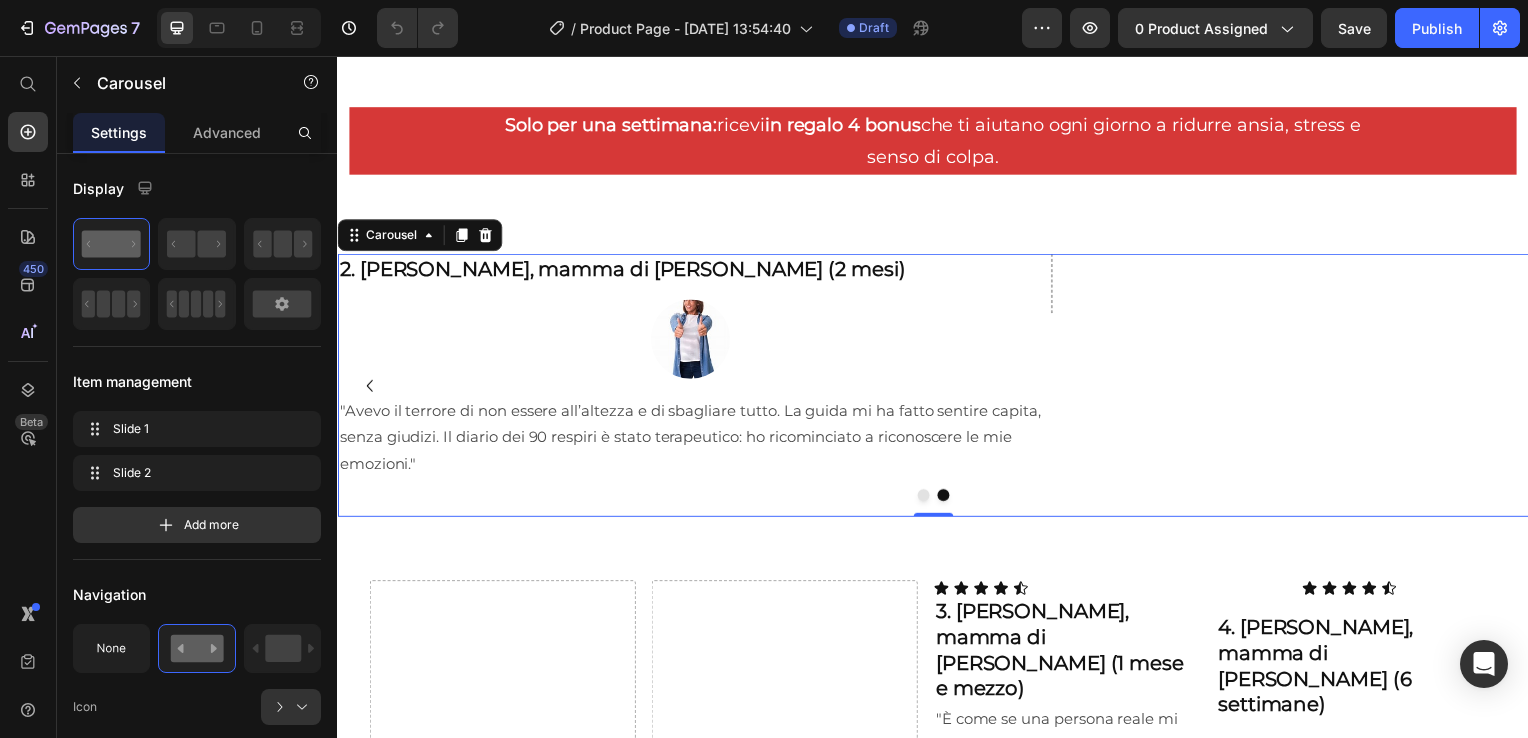 click 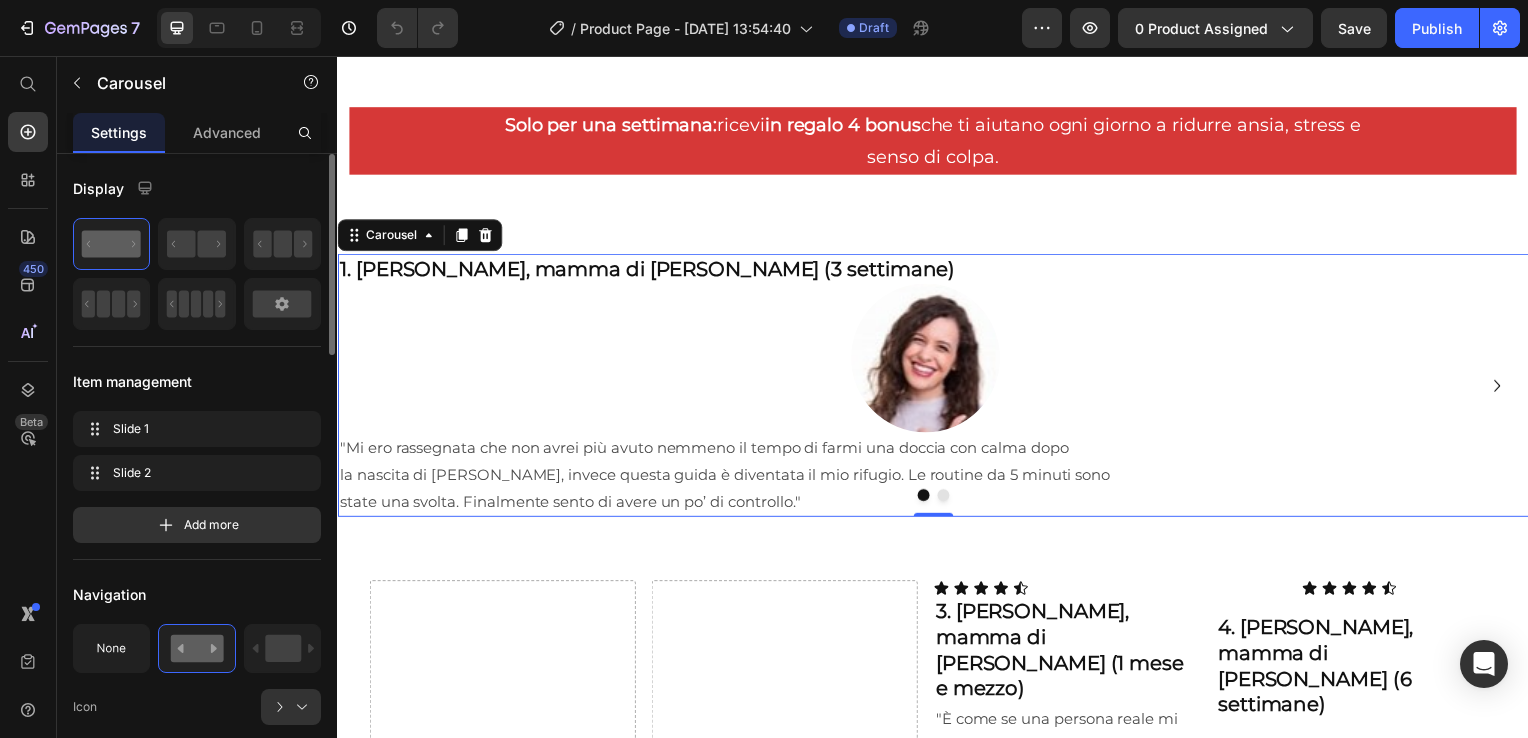 drag, startPoint x: 288, startPoint y: 237, endPoint x: 263, endPoint y: 270, distance: 41.400482 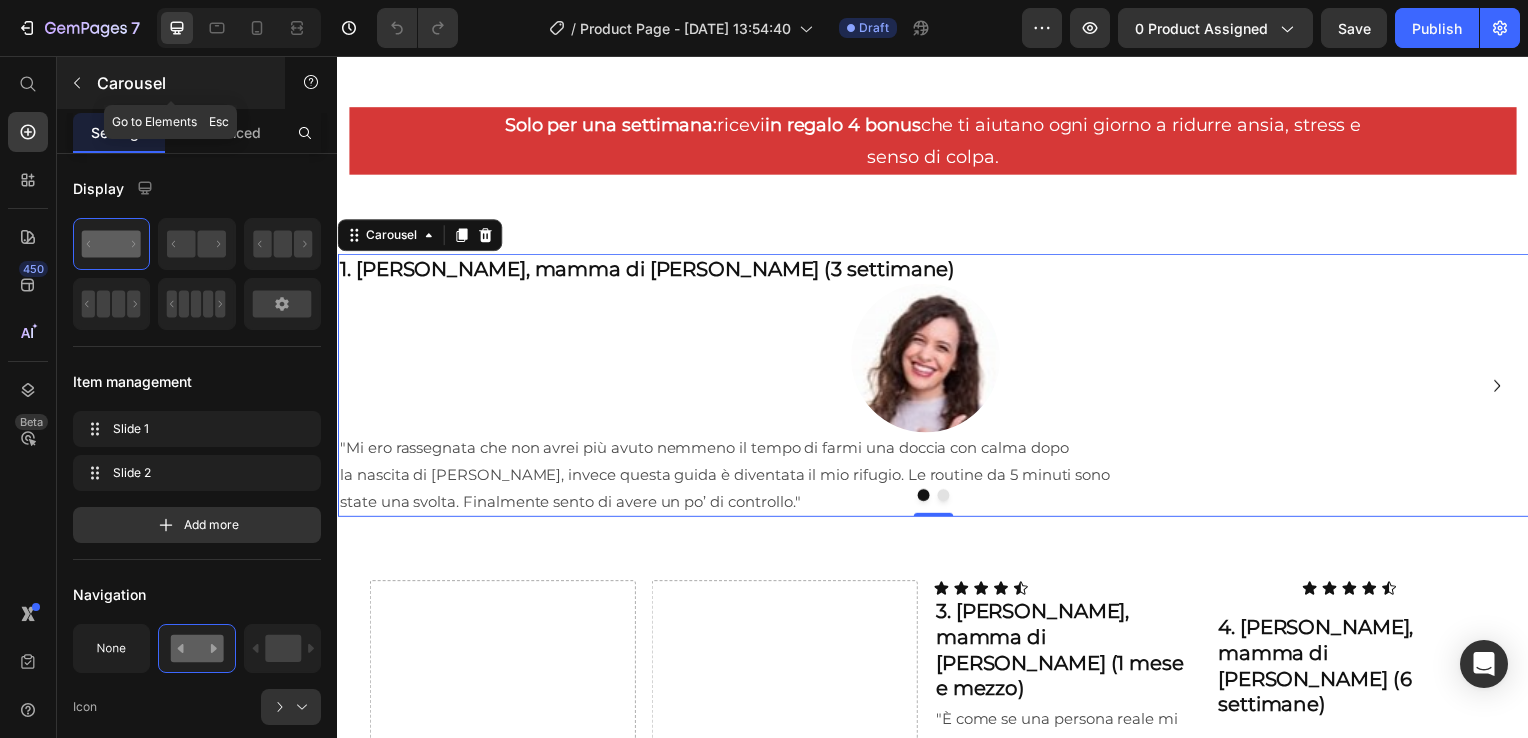 click 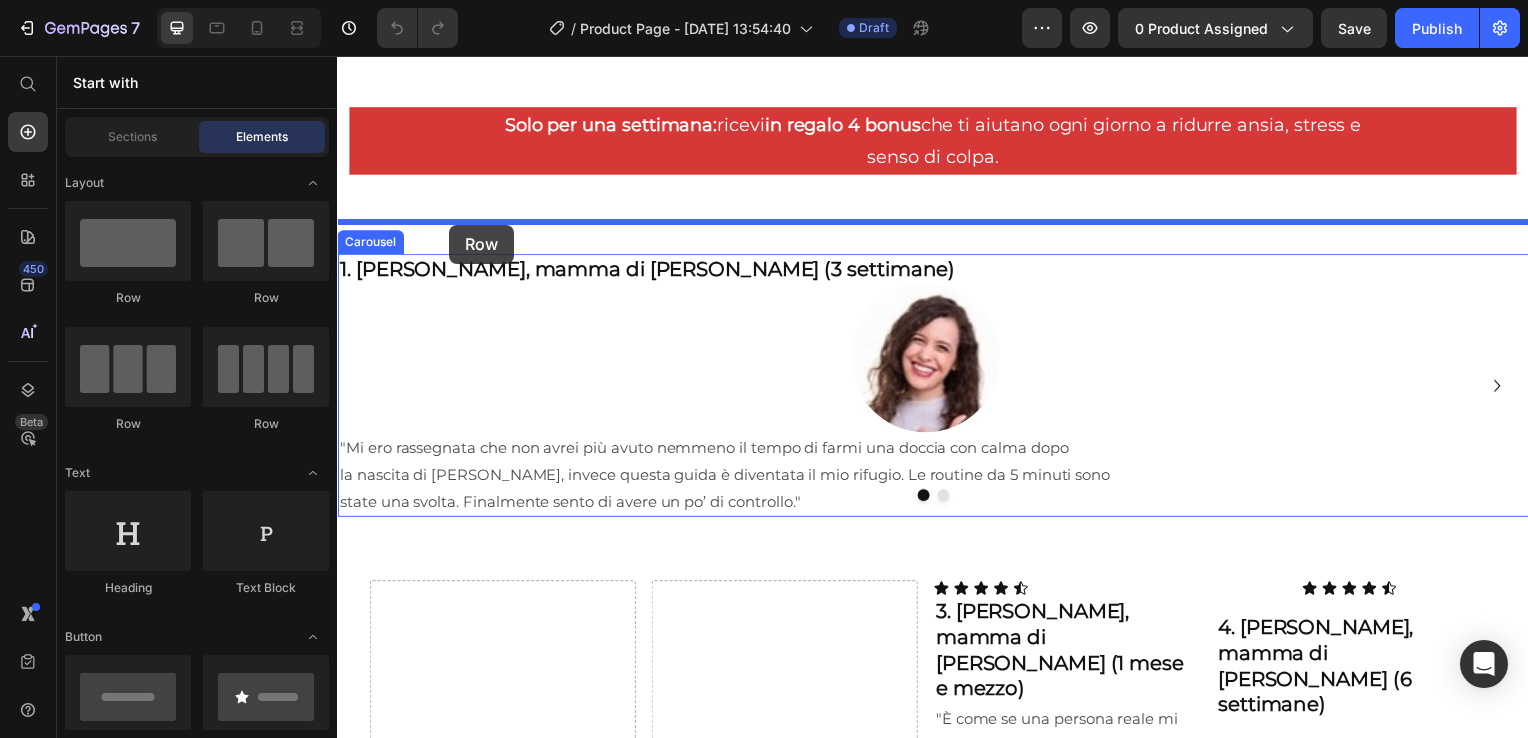 drag, startPoint x: 484, startPoint y: 299, endPoint x: 450, endPoint y: 224, distance: 82.346825 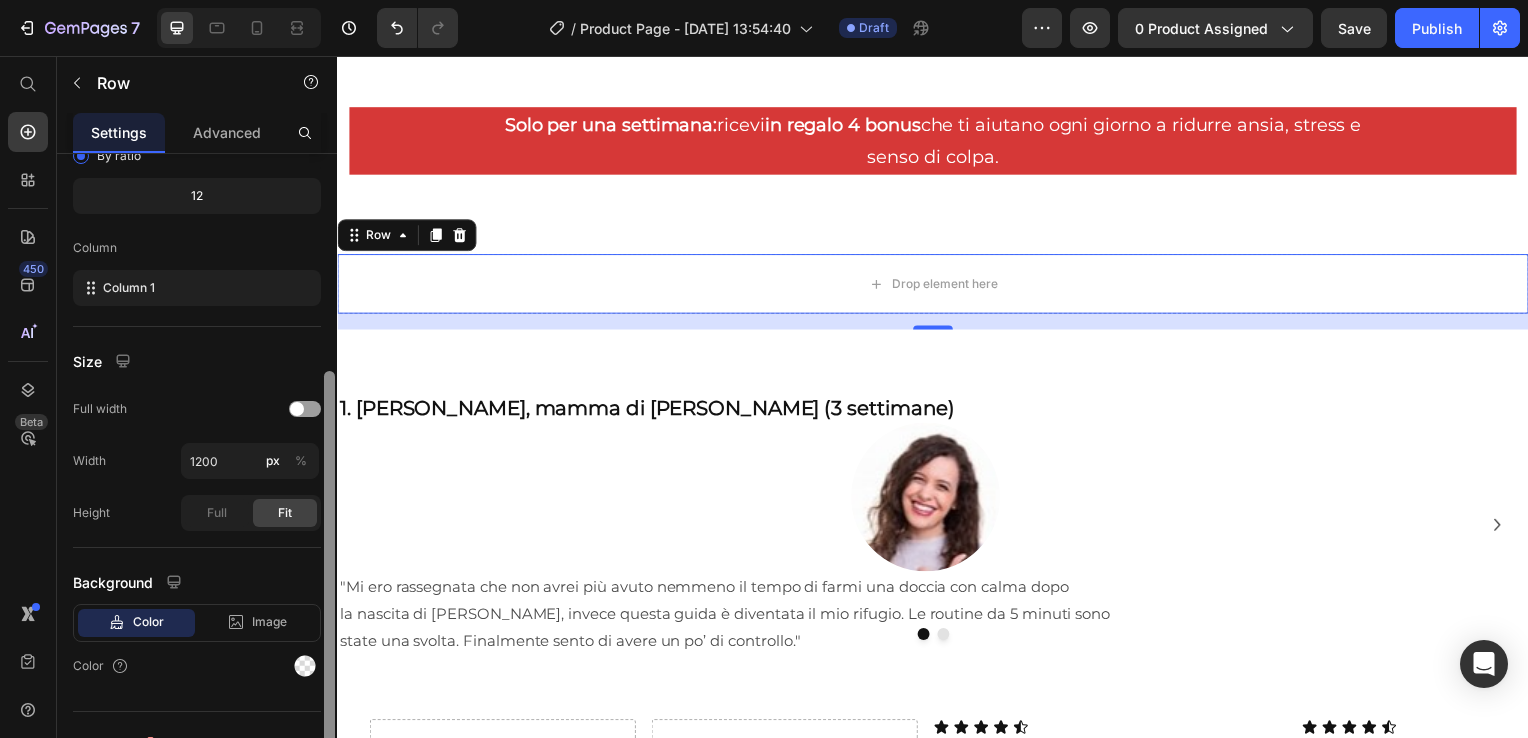 scroll, scrollTop: 268, scrollLeft: 0, axis: vertical 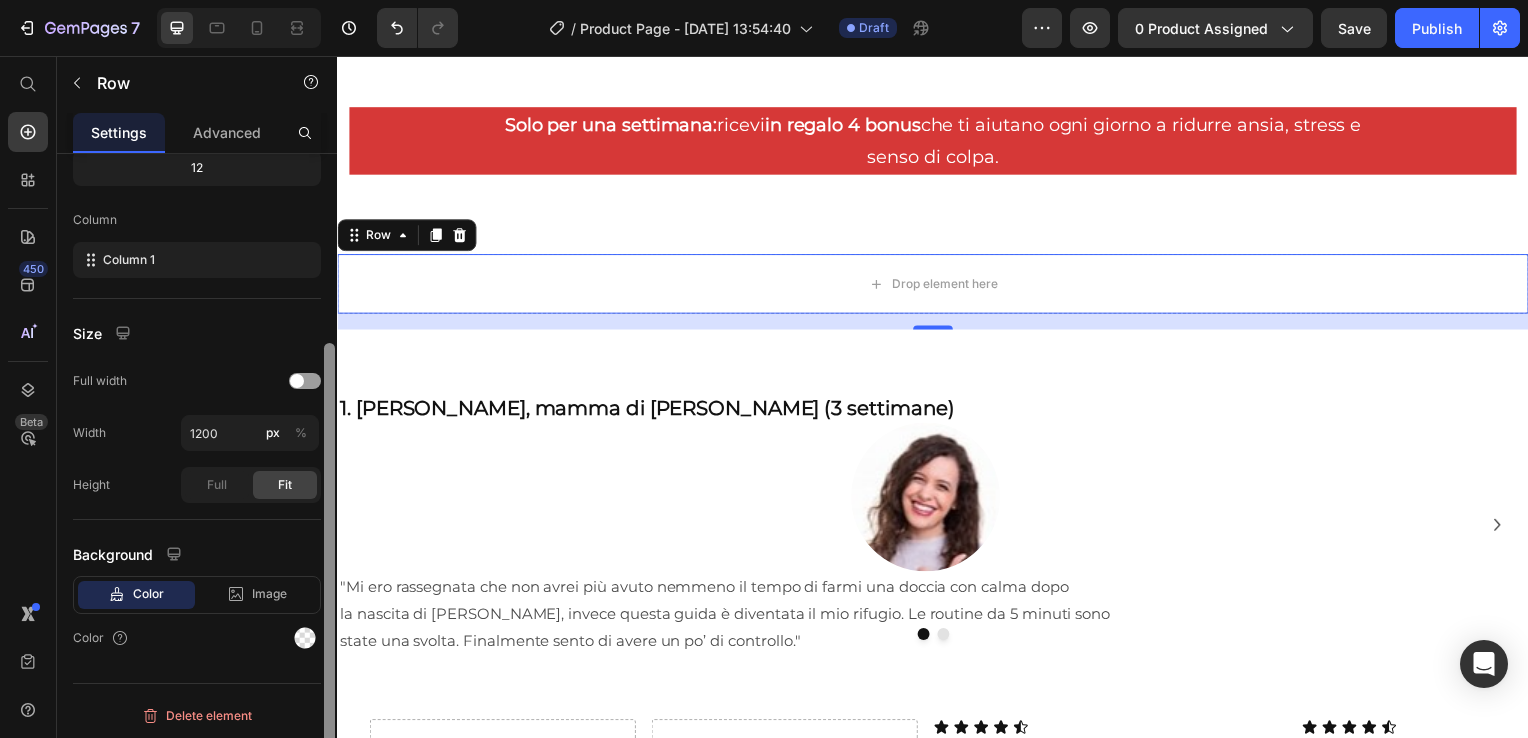 drag, startPoint x: 330, startPoint y: 453, endPoint x: 304, endPoint y: 655, distance: 203.6664 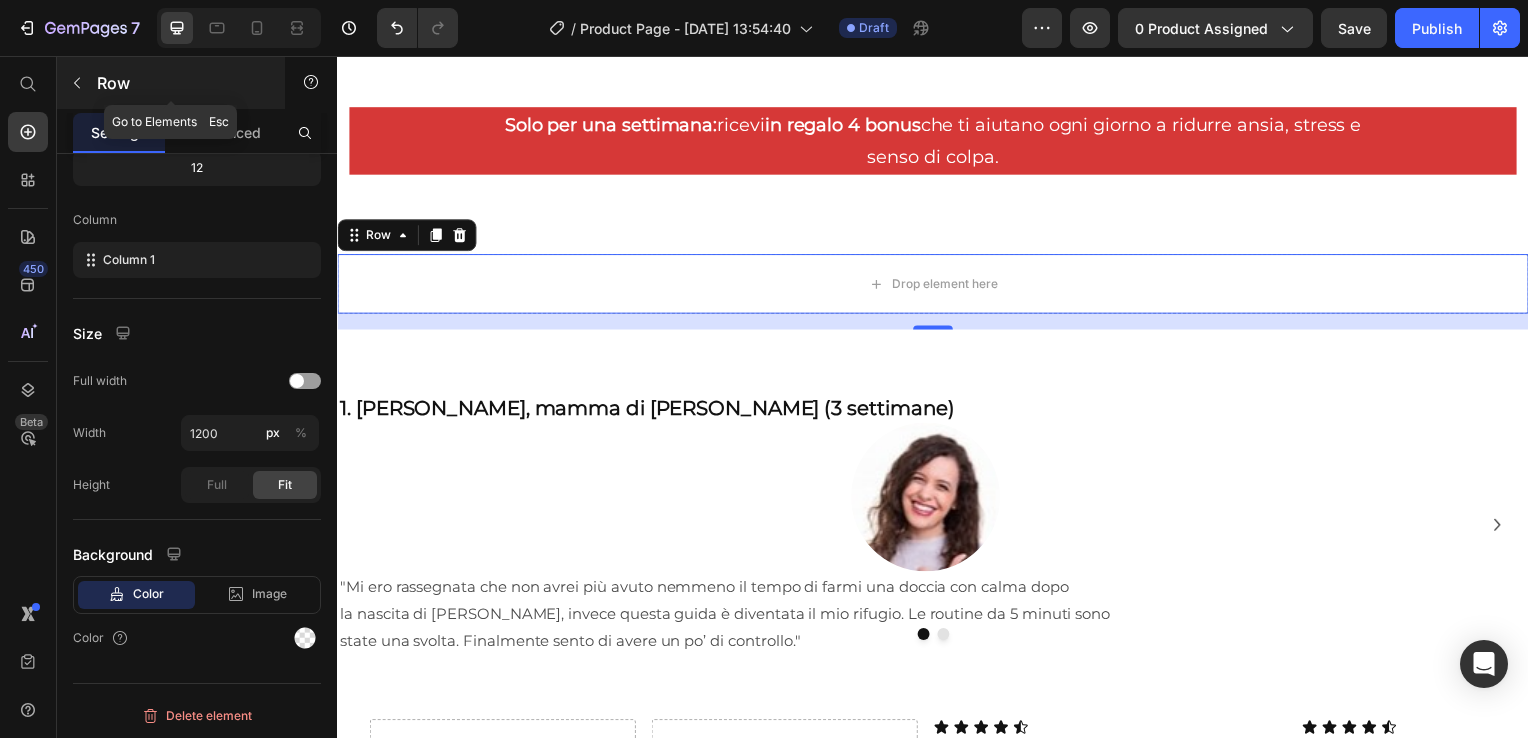 click 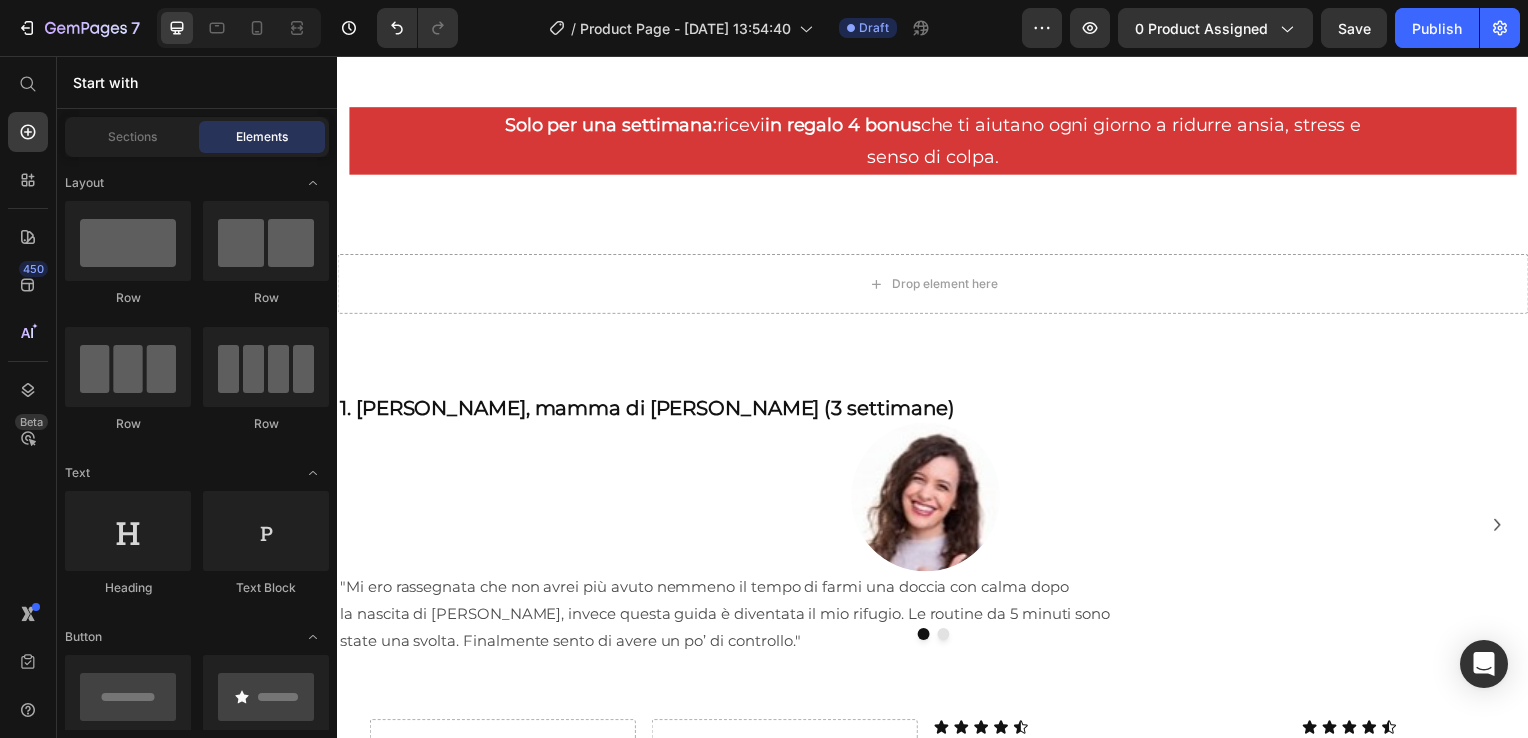 click on "Layout
Row
Row
Row
Row Text
Heading
Text Block Button
Button
Button
Sticky Back to top Media
Image
Image
Video
Video Banner" at bounding box center [197, 3249] 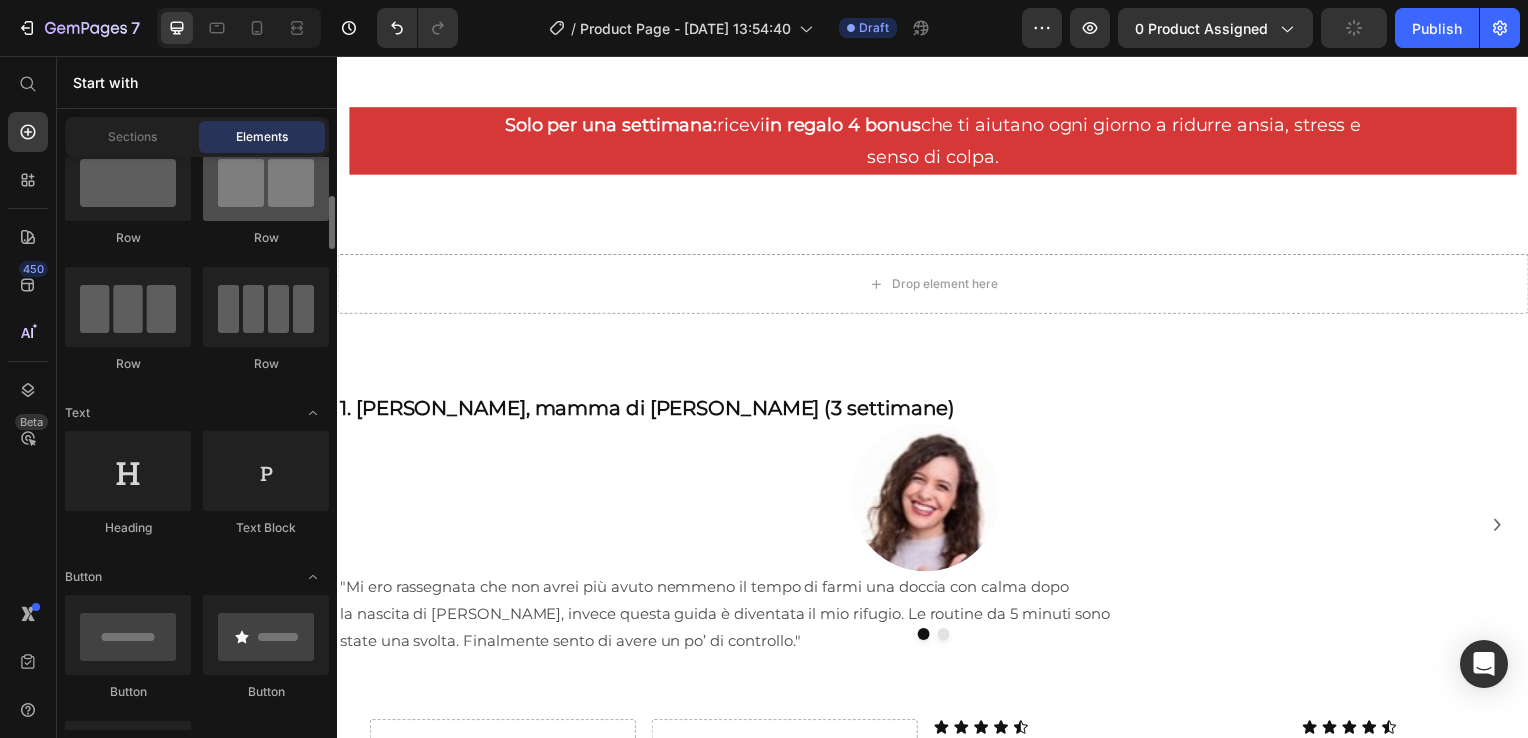 scroll, scrollTop: 91, scrollLeft: 0, axis: vertical 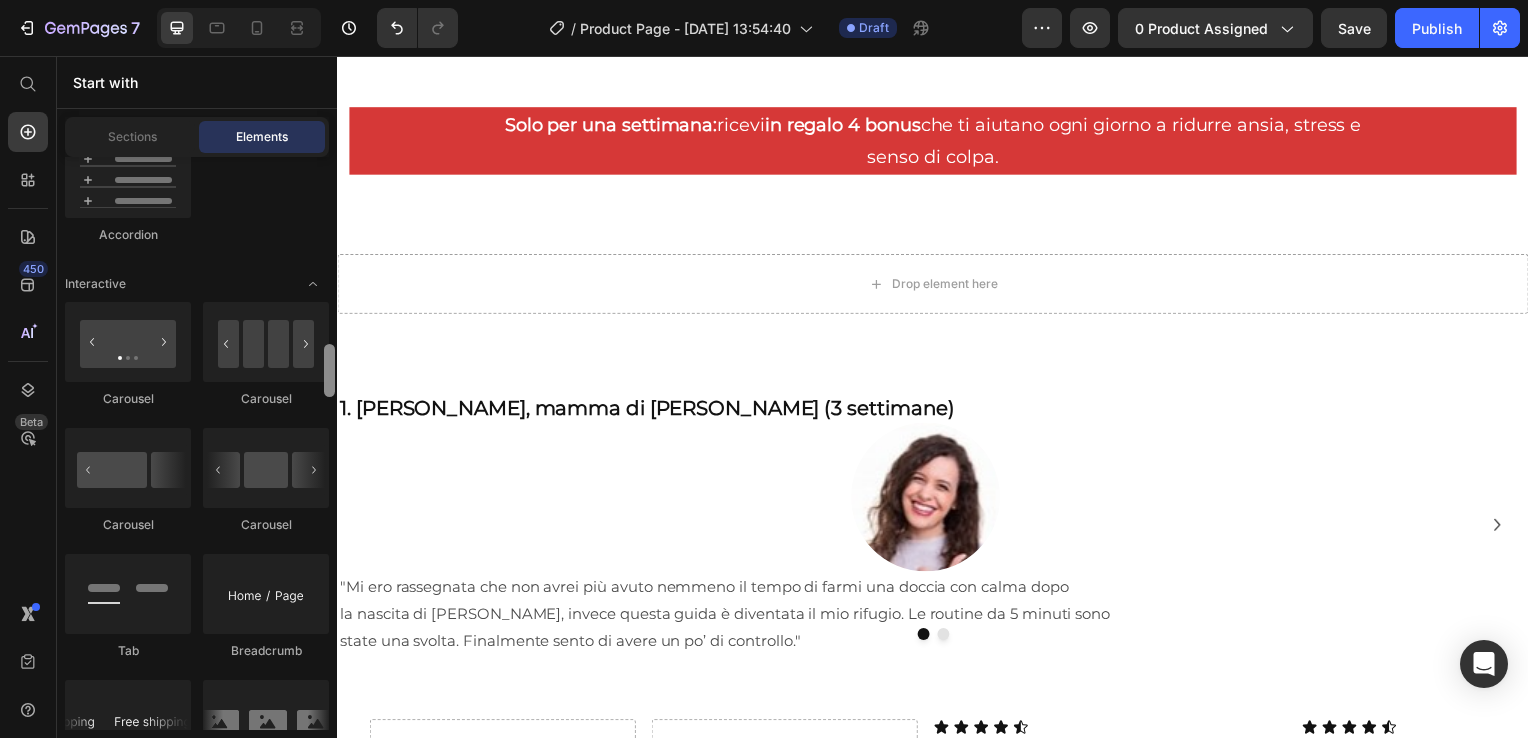 drag, startPoint x: 331, startPoint y: 204, endPoint x: 332, endPoint y: 383, distance: 179.00279 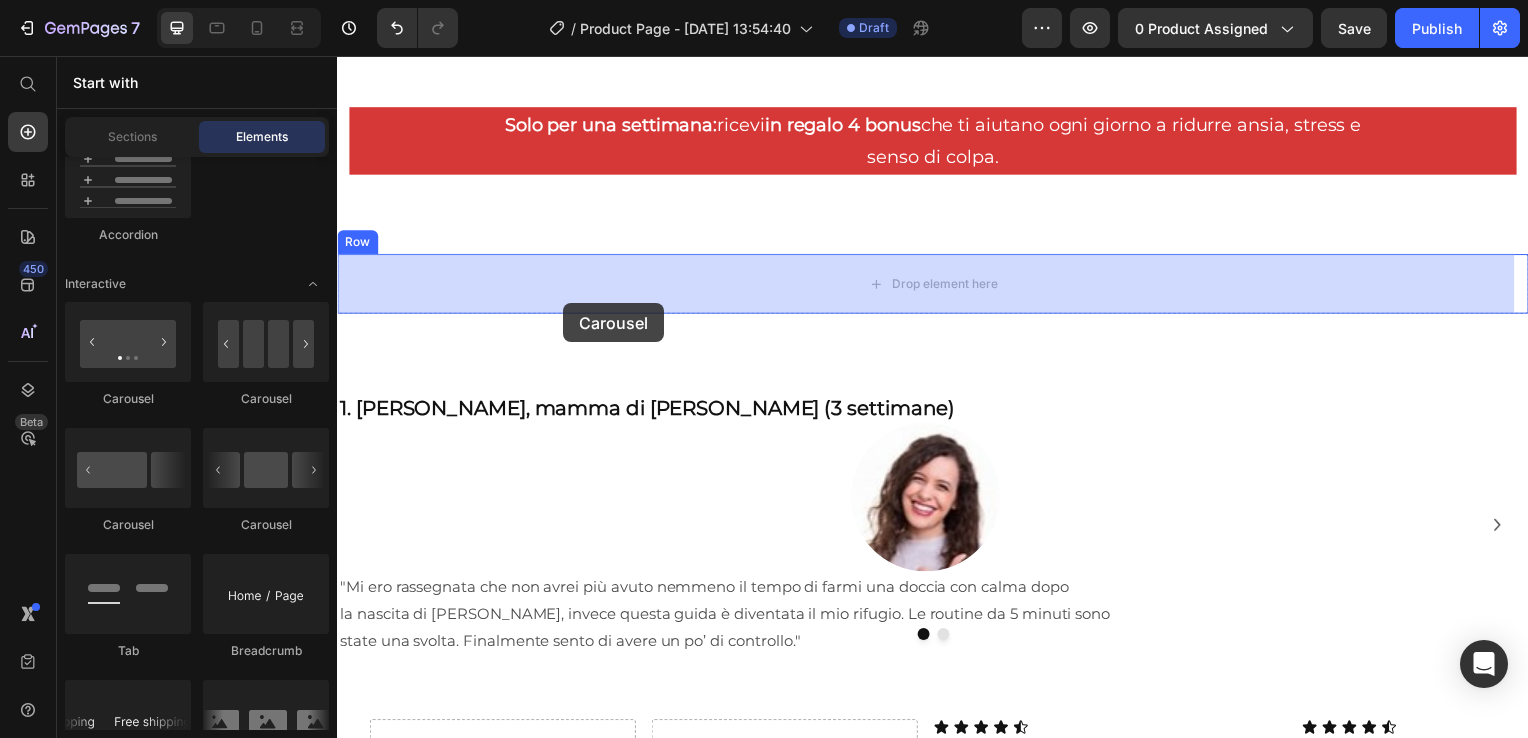 drag, startPoint x: 585, startPoint y: 529, endPoint x: 565, endPoint y: 303, distance: 226.88322 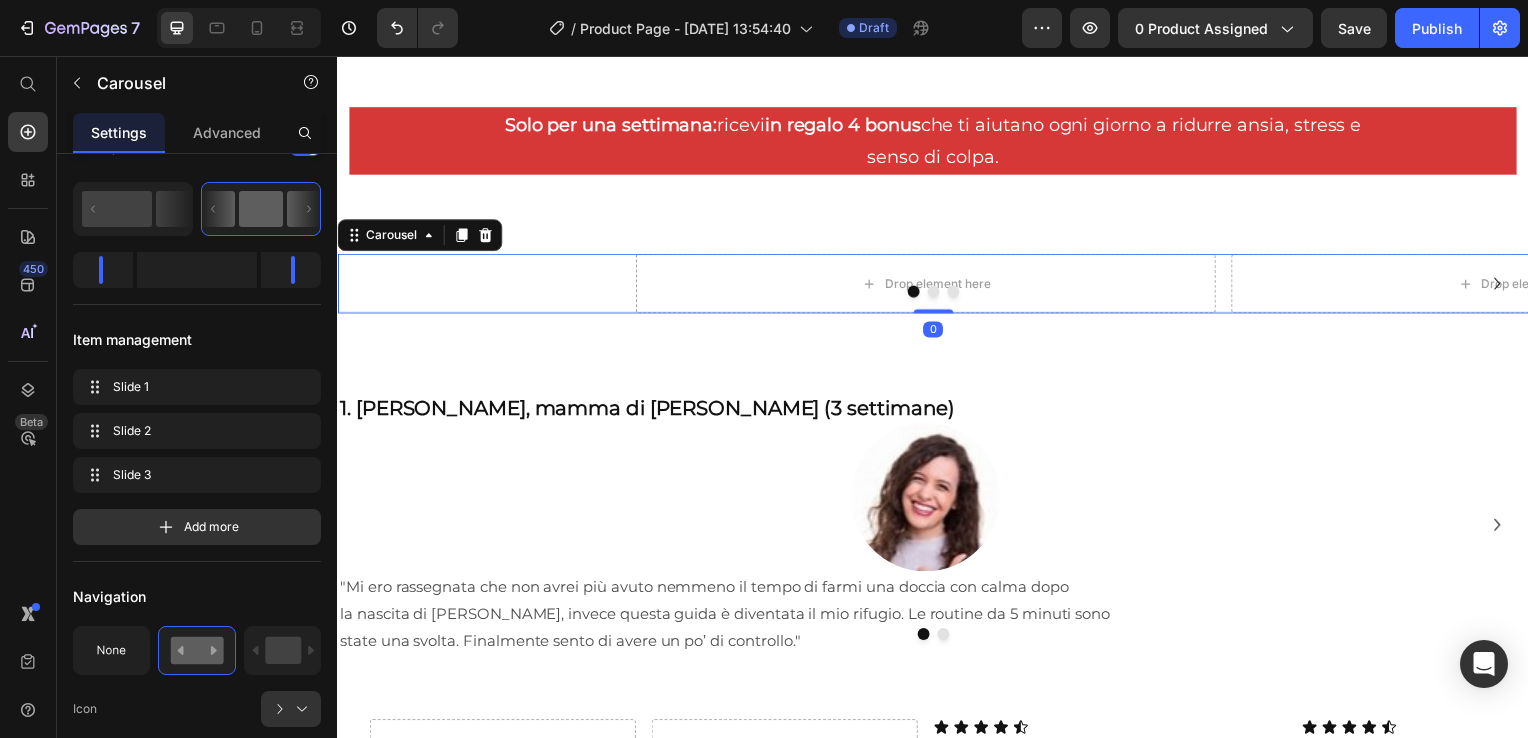 scroll, scrollTop: 0, scrollLeft: 0, axis: both 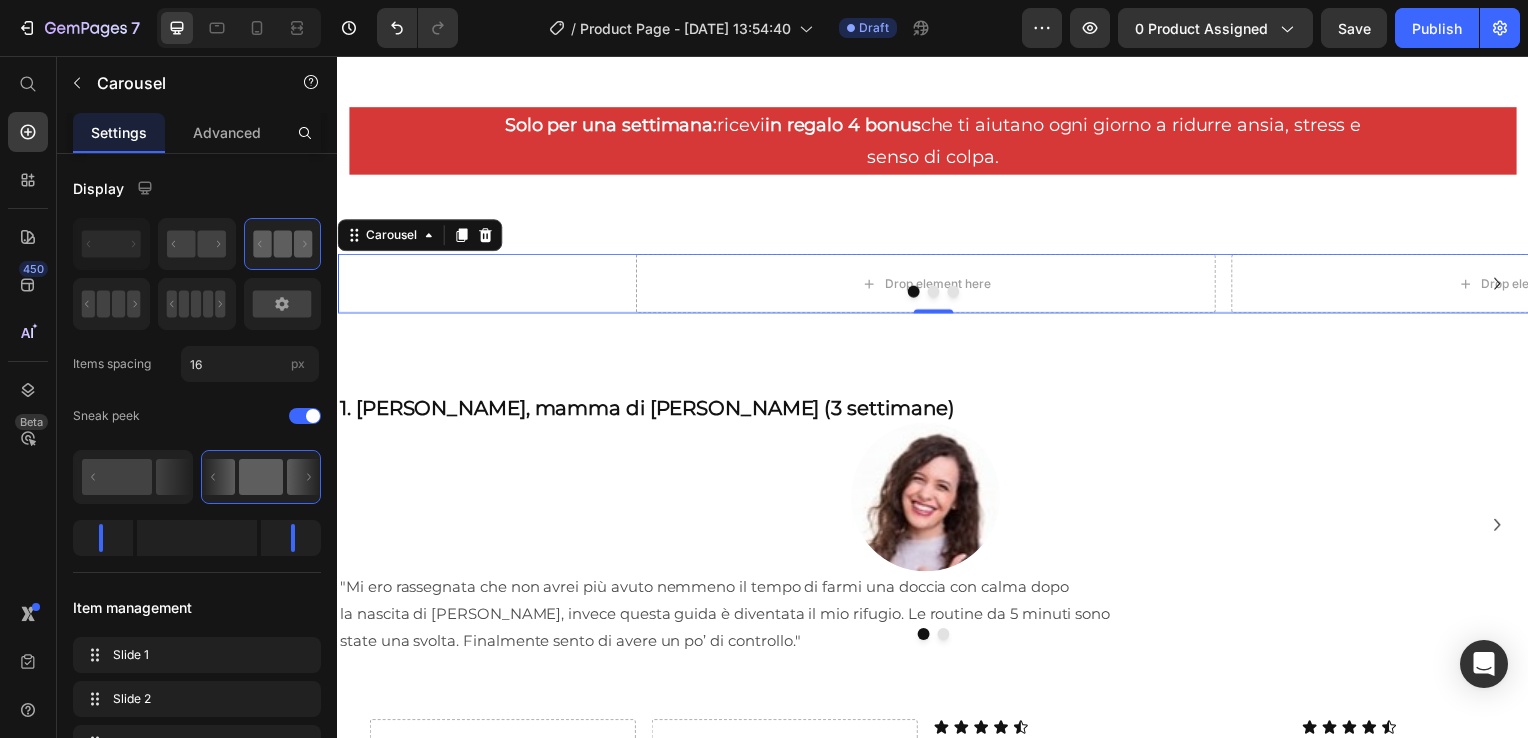 click 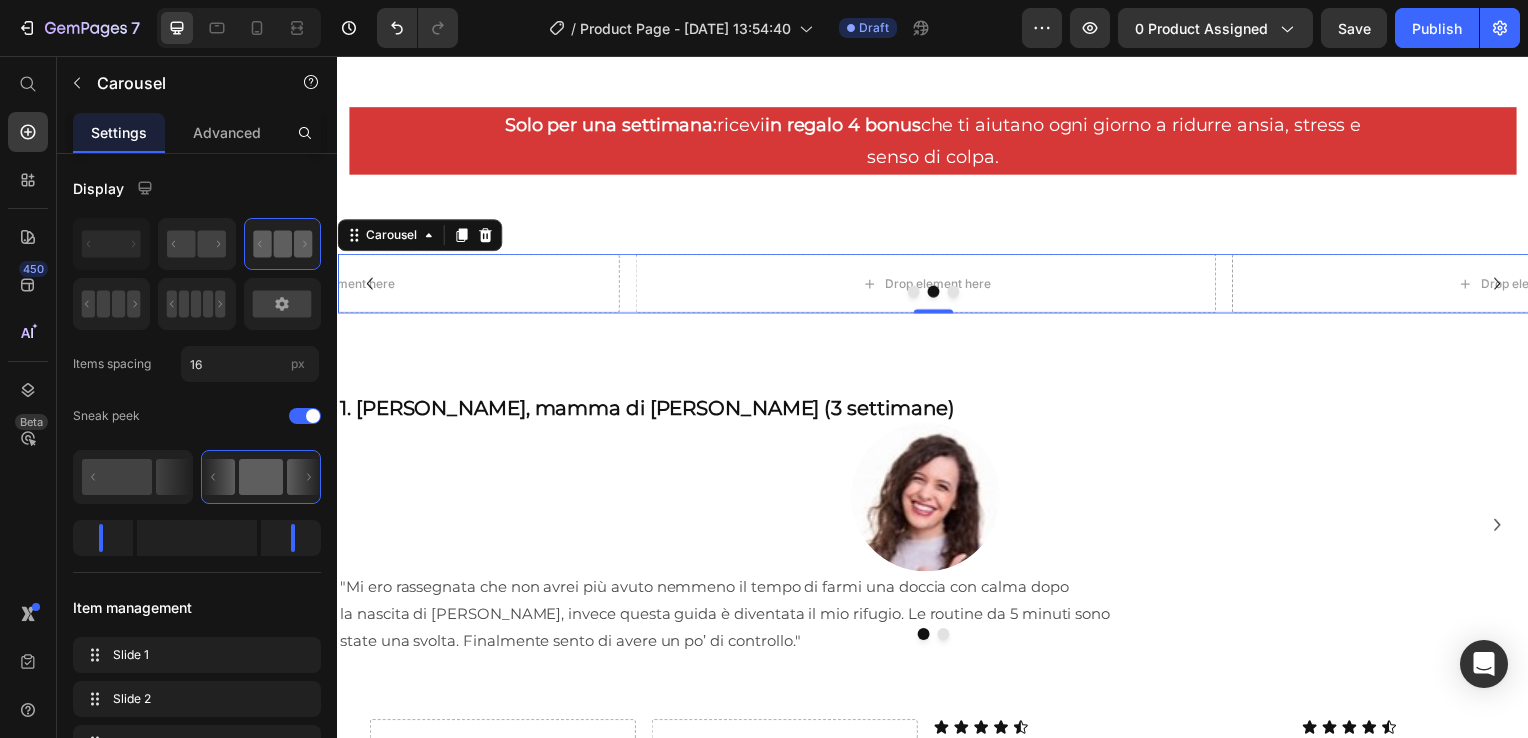 click at bounding box center [937, 294] 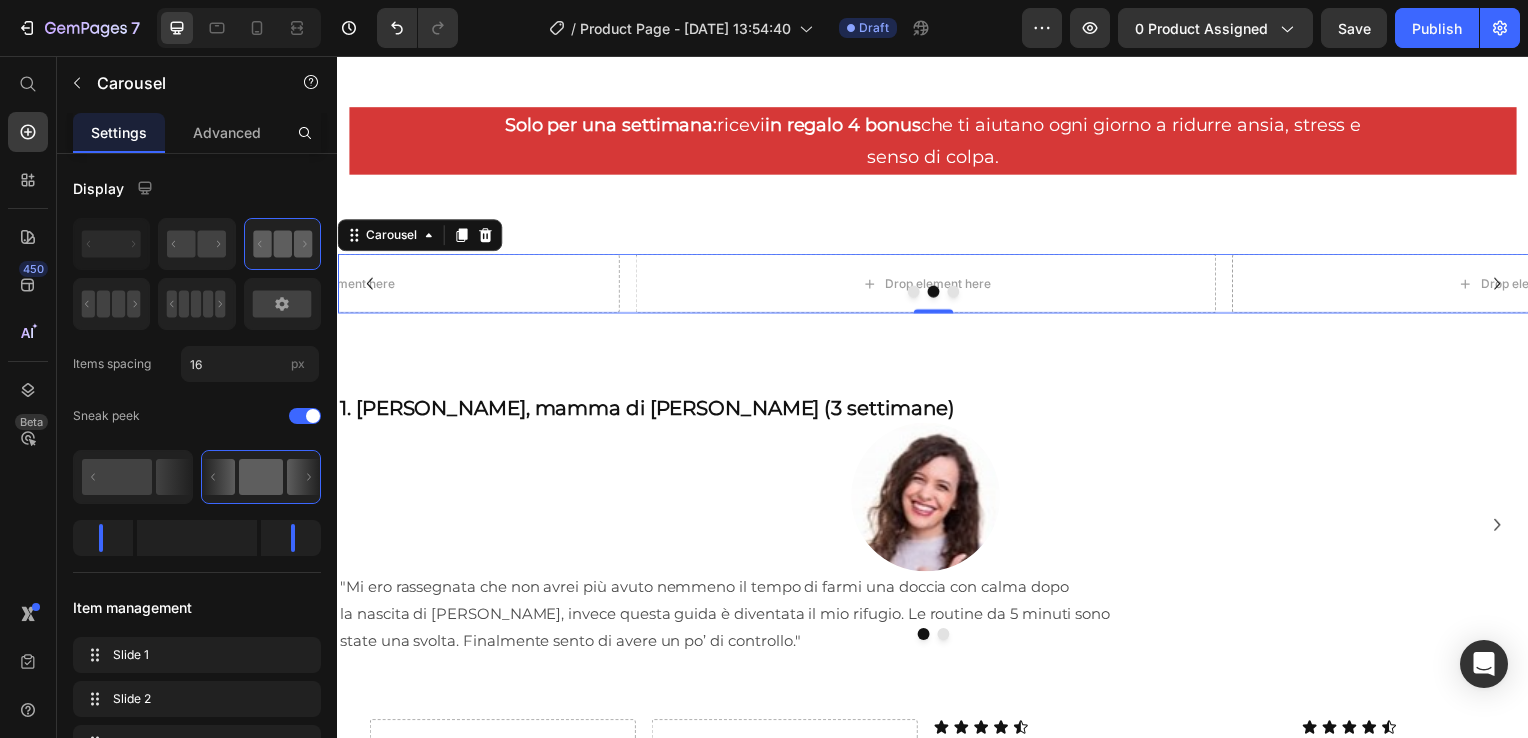 click 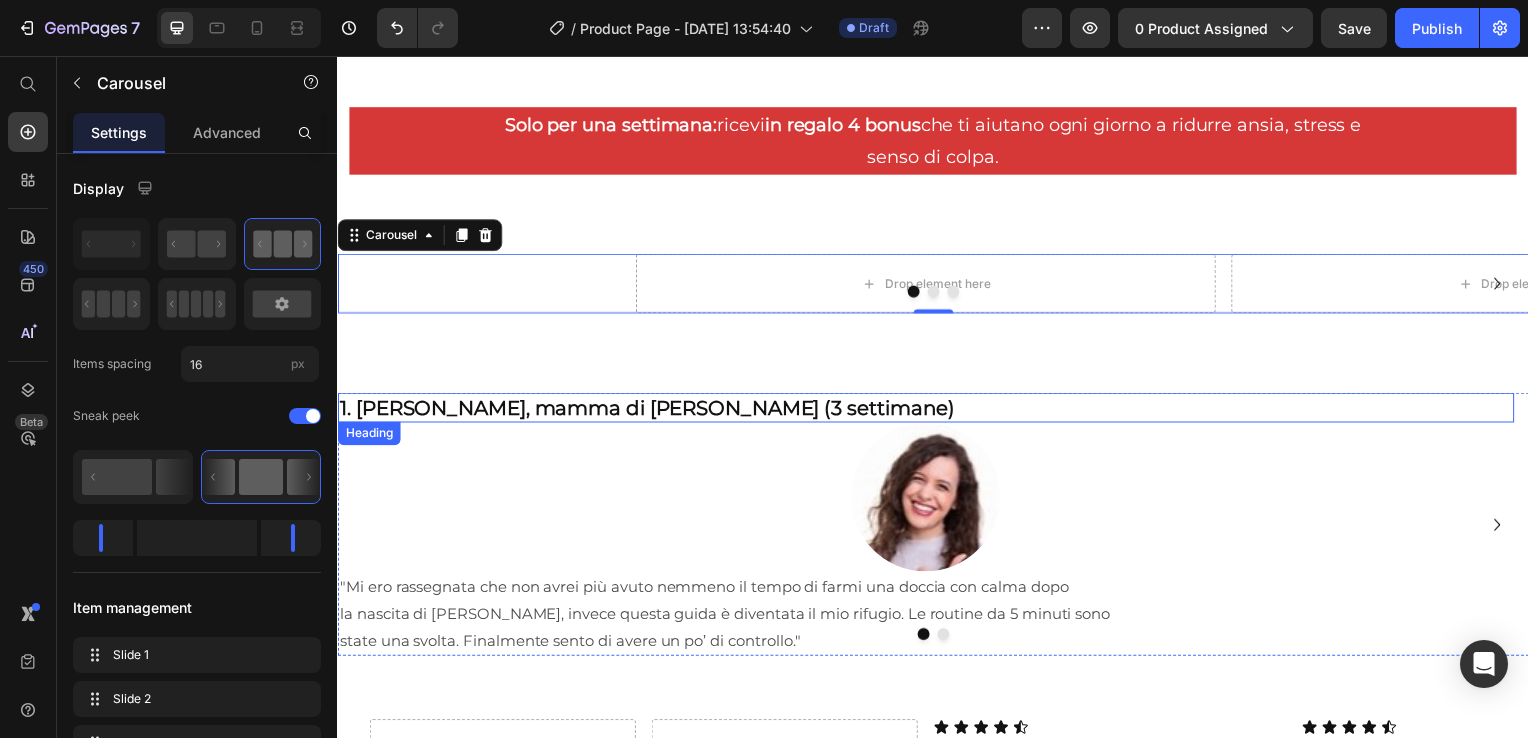 click on "1. [PERSON_NAME], mamma di [PERSON_NAME] (3 settimane)" at bounding box center (929, 411) 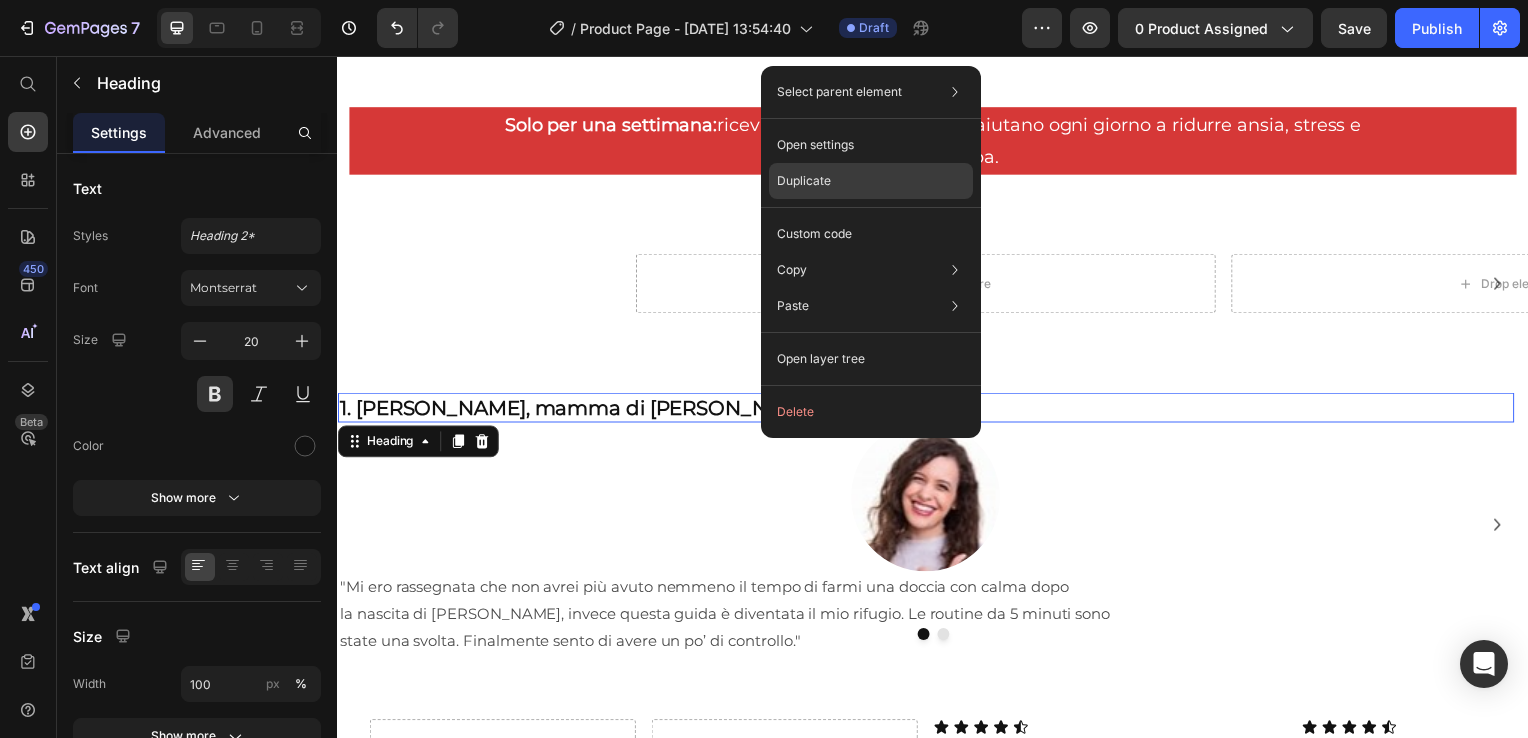 click on "Duplicate" 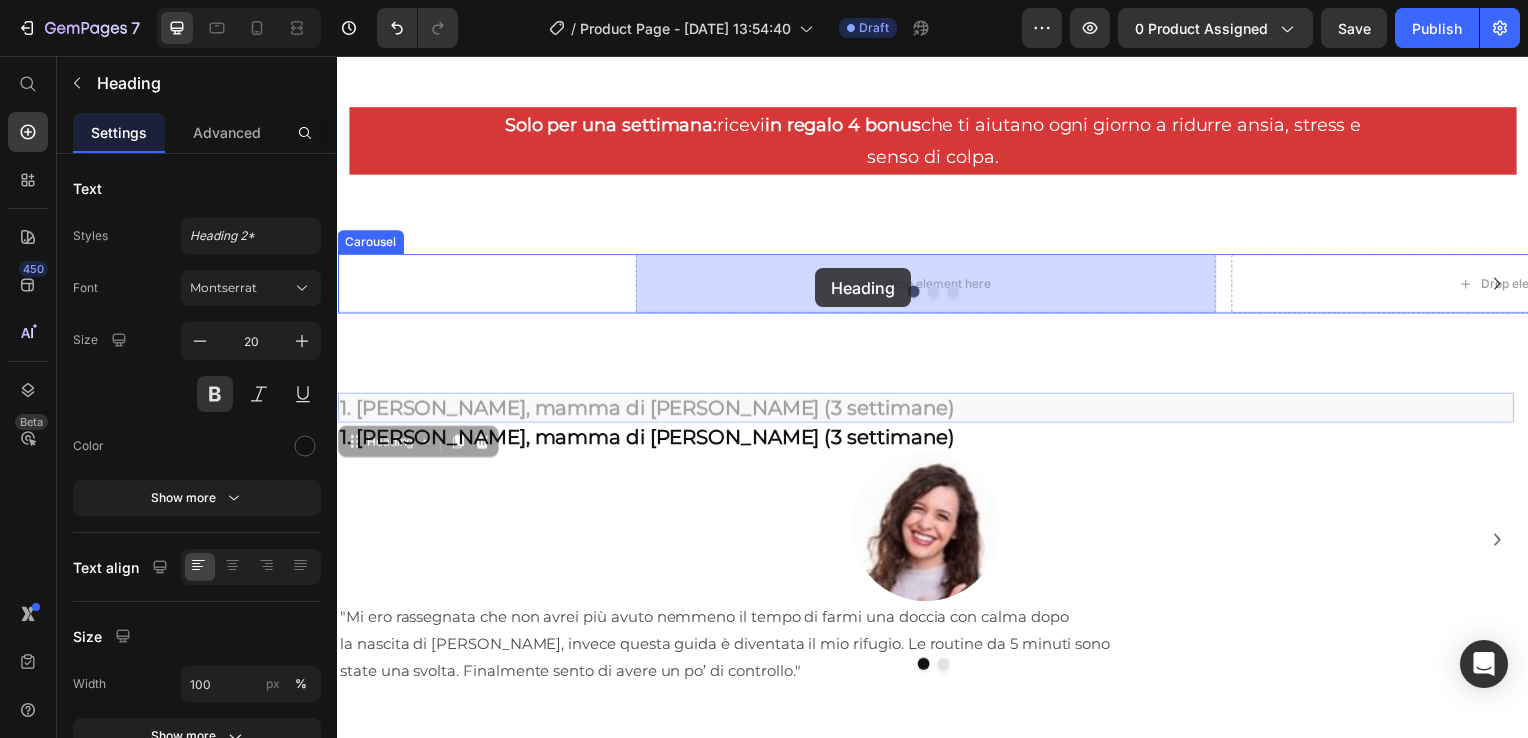 drag, startPoint x: 751, startPoint y: 415, endPoint x: 819, endPoint y: 270, distance: 160.15305 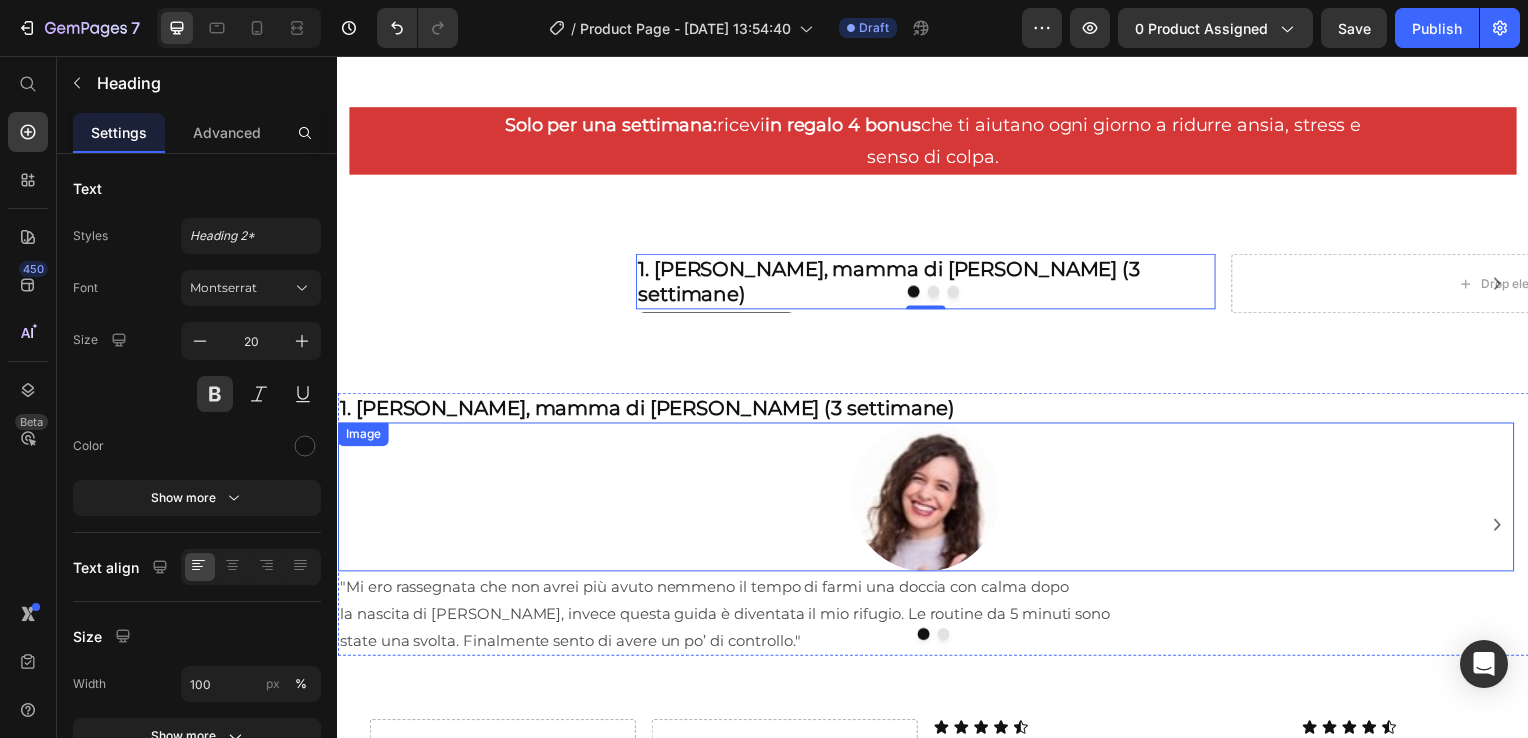 click at bounding box center (929, 501) 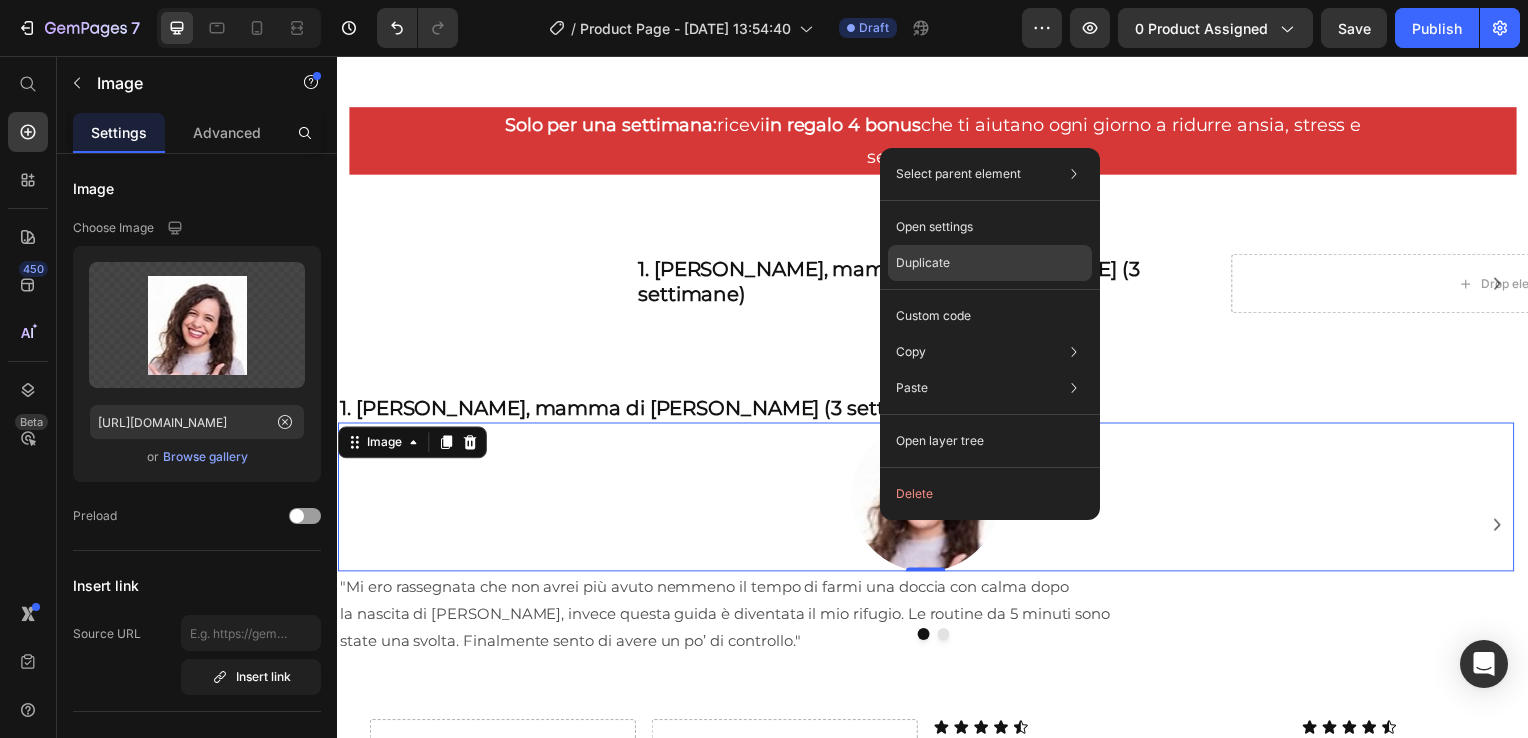 click on "Duplicate" 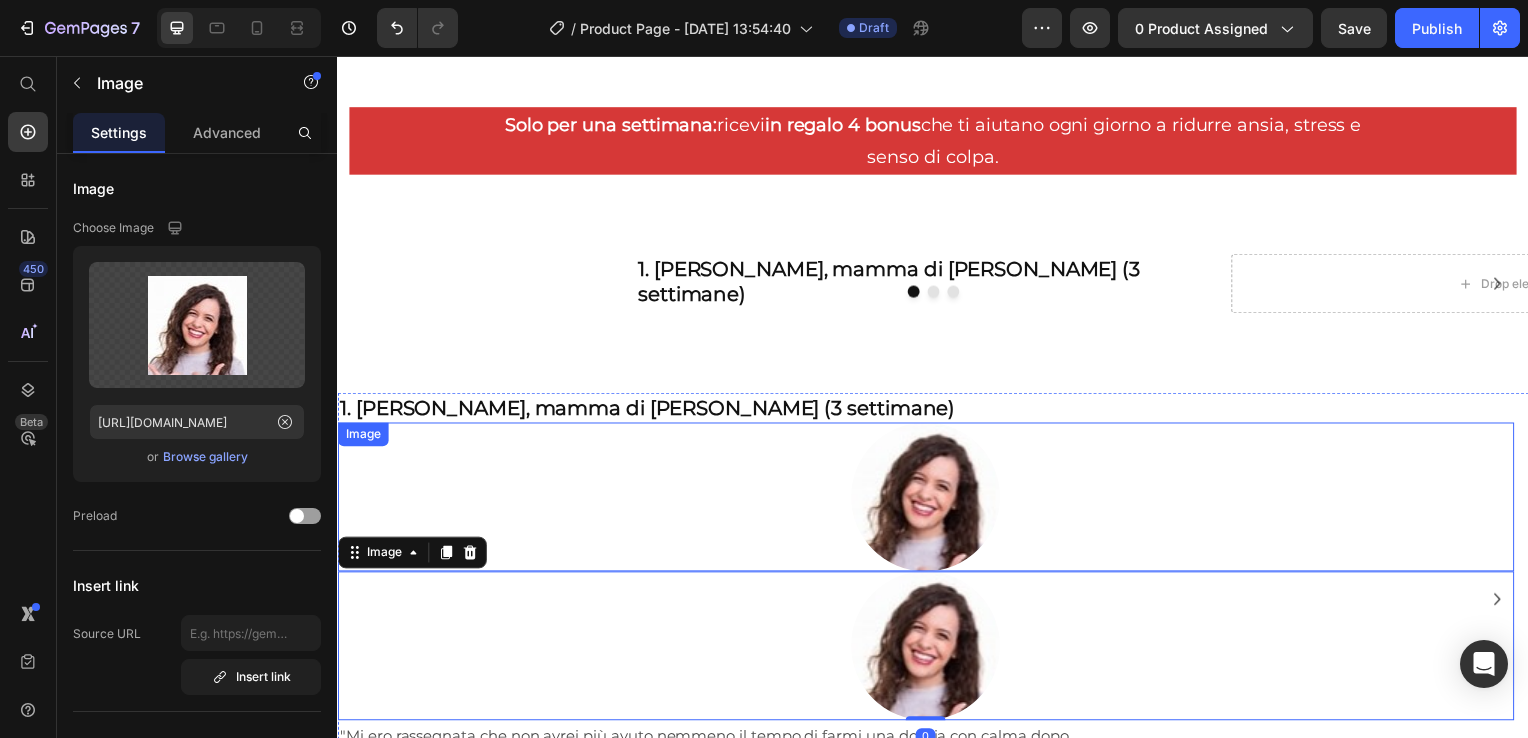 click at bounding box center (929, 501) 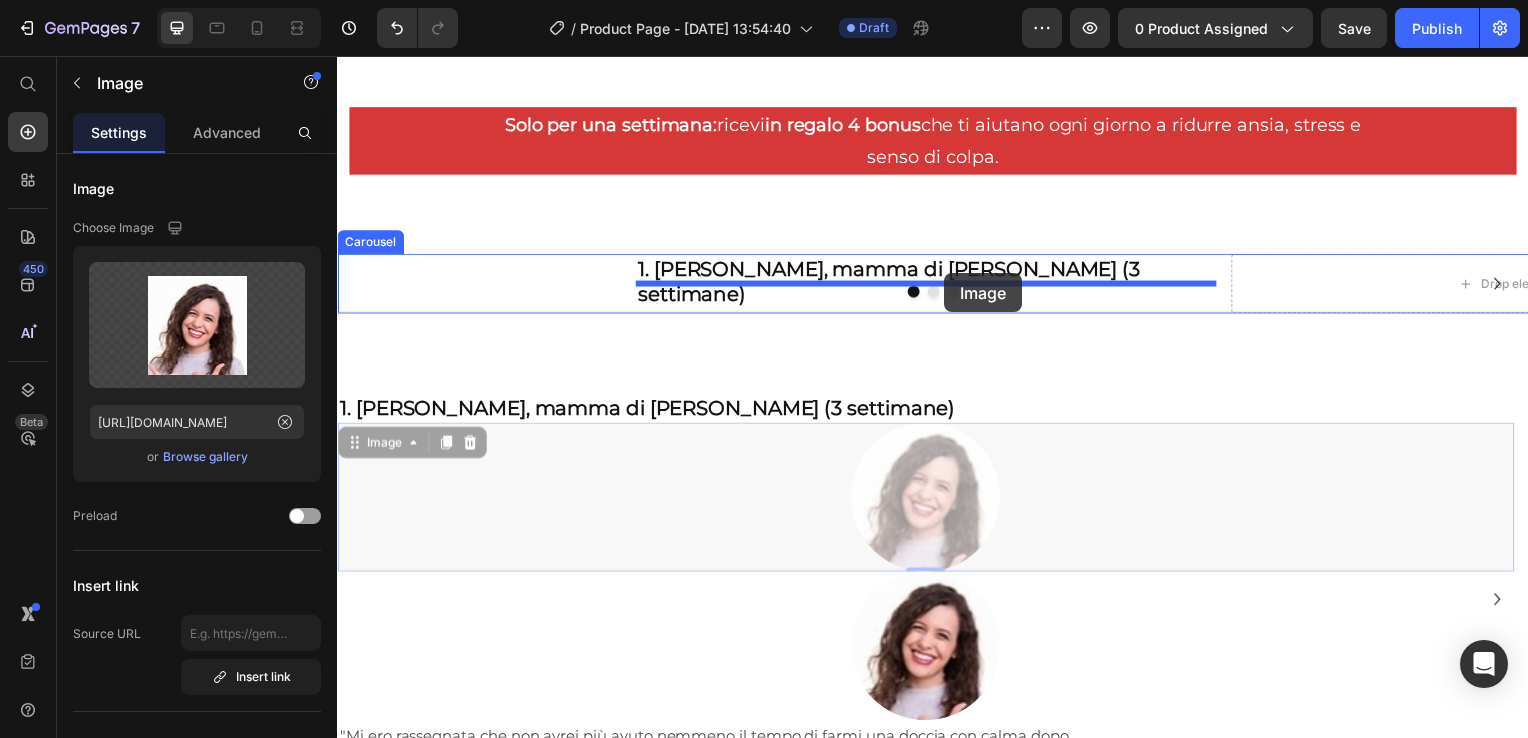 drag, startPoint x: 918, startPoint y: 506, endPoint x: 950, endPoint y: 275, distance: 233.20592 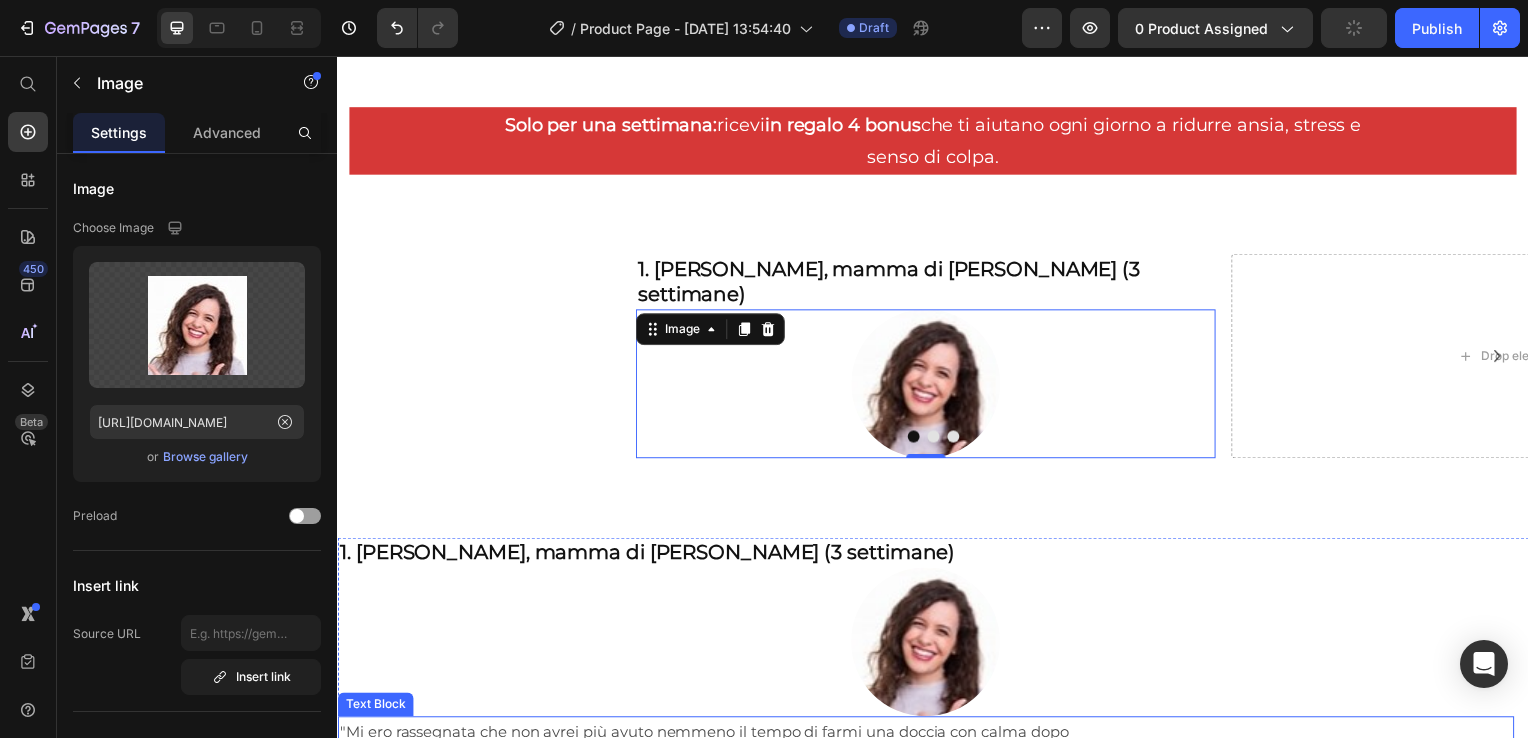click on ""Mi ero rassegnata che non avrei più avuto nemmeno il tempo di farmi una doccia con calma dopo la nascita di [PERSON_NAME], invece questa guida è diventata il mio rifugio. Le routine da 5 minuti sono state una svolta. Finalmente sento di avere un po’ di controllo."" at bounding box center (929, 764) 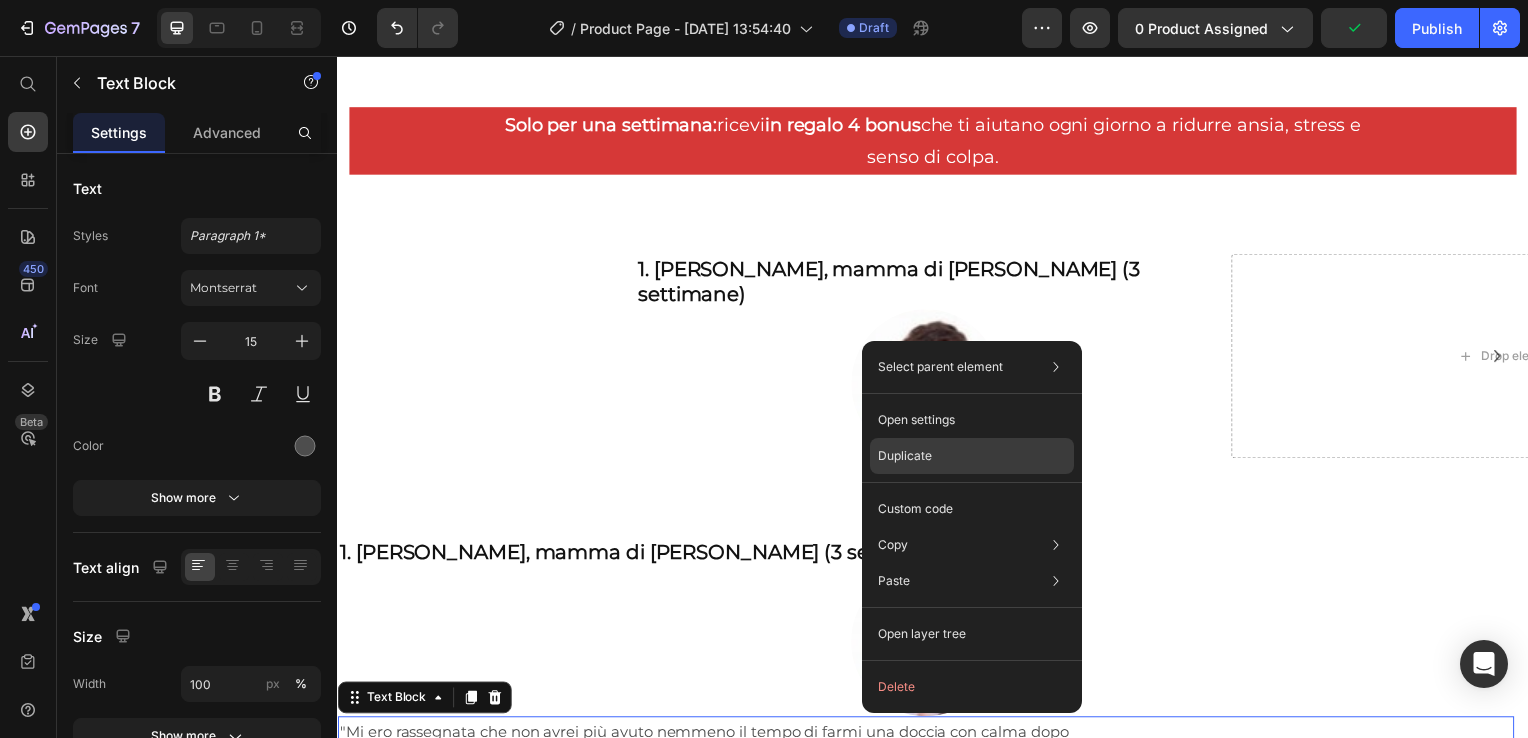 click on "Duplicate" 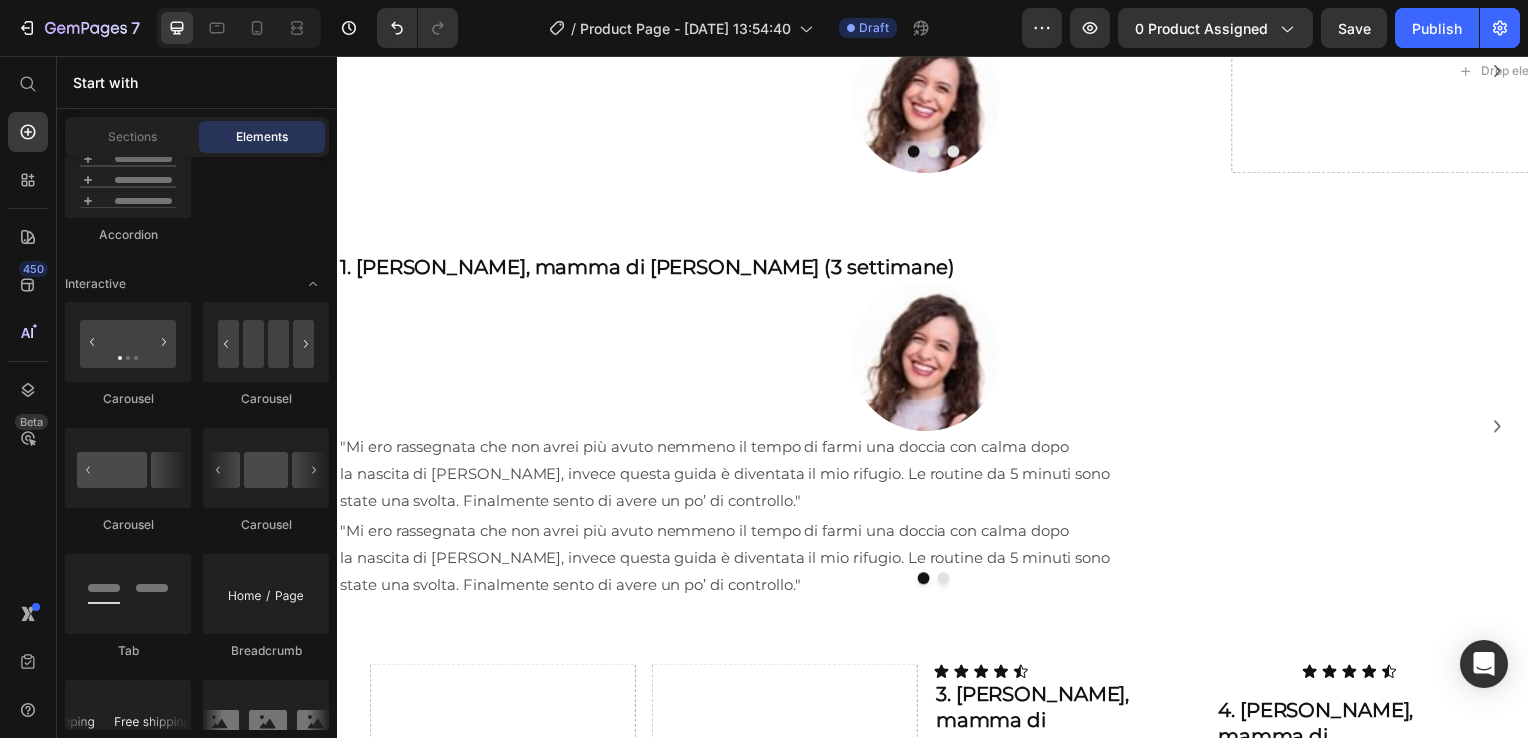 scroll, scrollTop: 1703, scrollLeft: 0, axis: vertical 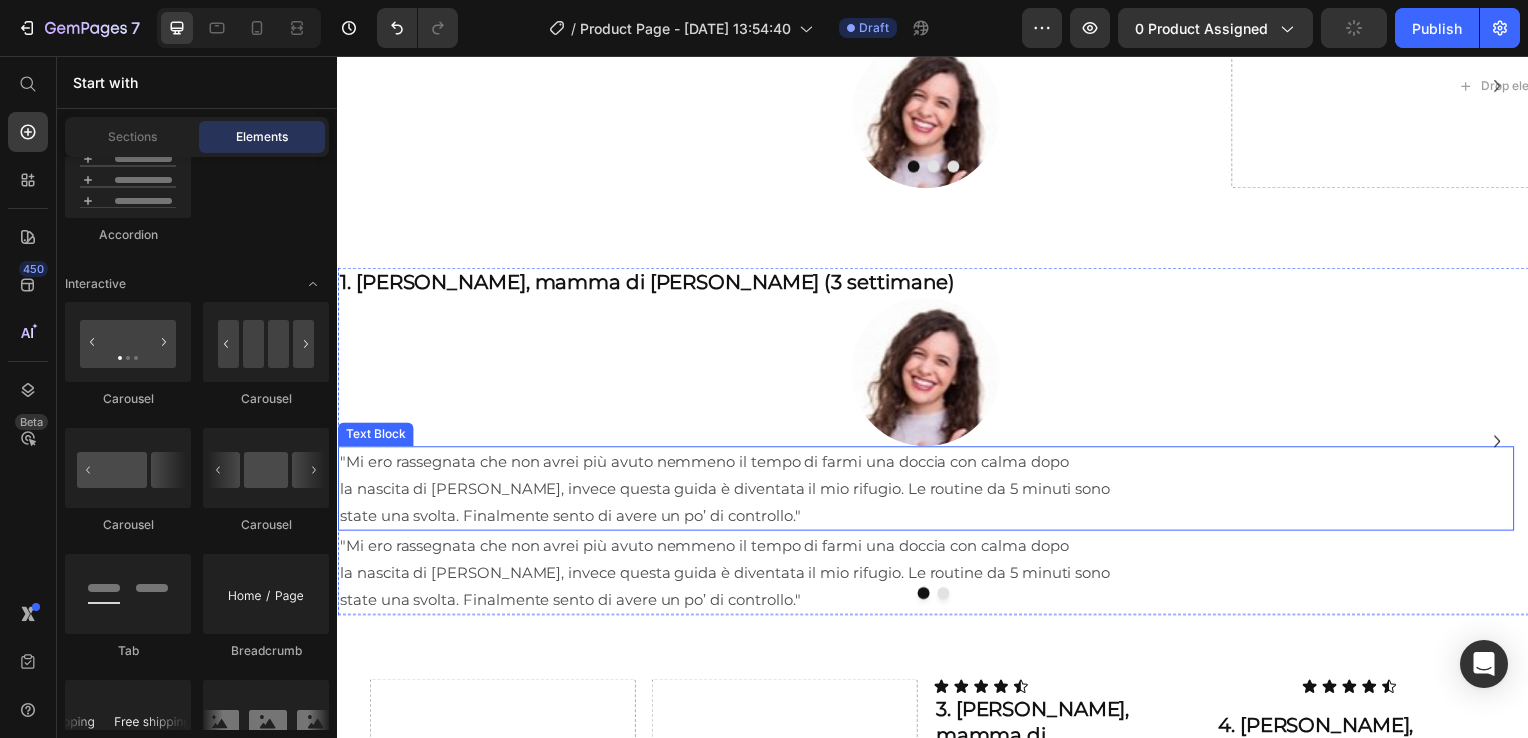 click on ""Mi ero rassegnata che non avrei più avuto nemmeno il tempo di farmi una doccia con calma dopo la nascita di [PERSON_NAME], invece questa guida è diventata il mio rifugio. Le routine da 5 minuti sono state una svolta. Finalmente sento di avere un po’ di controllo."" at bounding box center (929, 492) 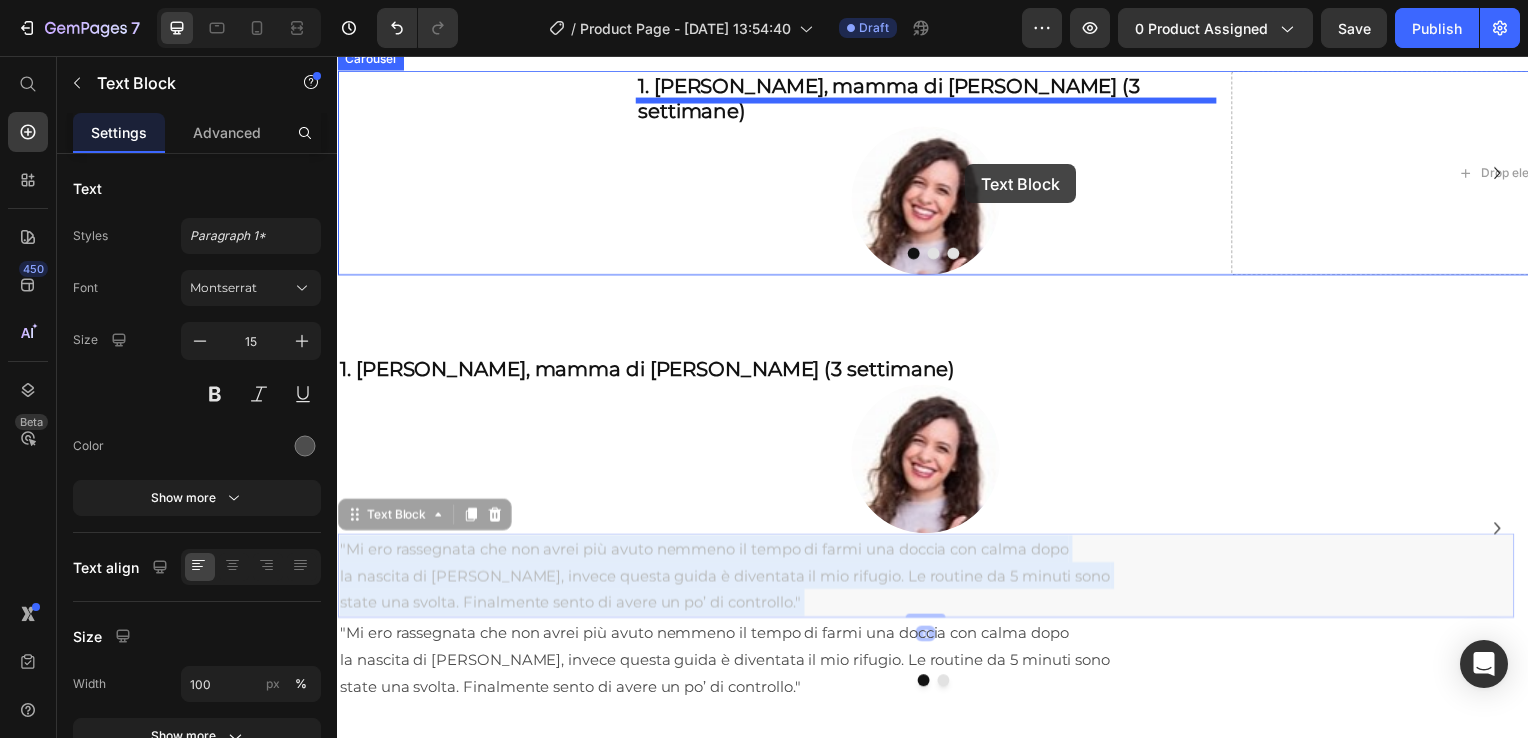 scroll, scrollTop: 1597, scrollLeft: 0, axis: vertical 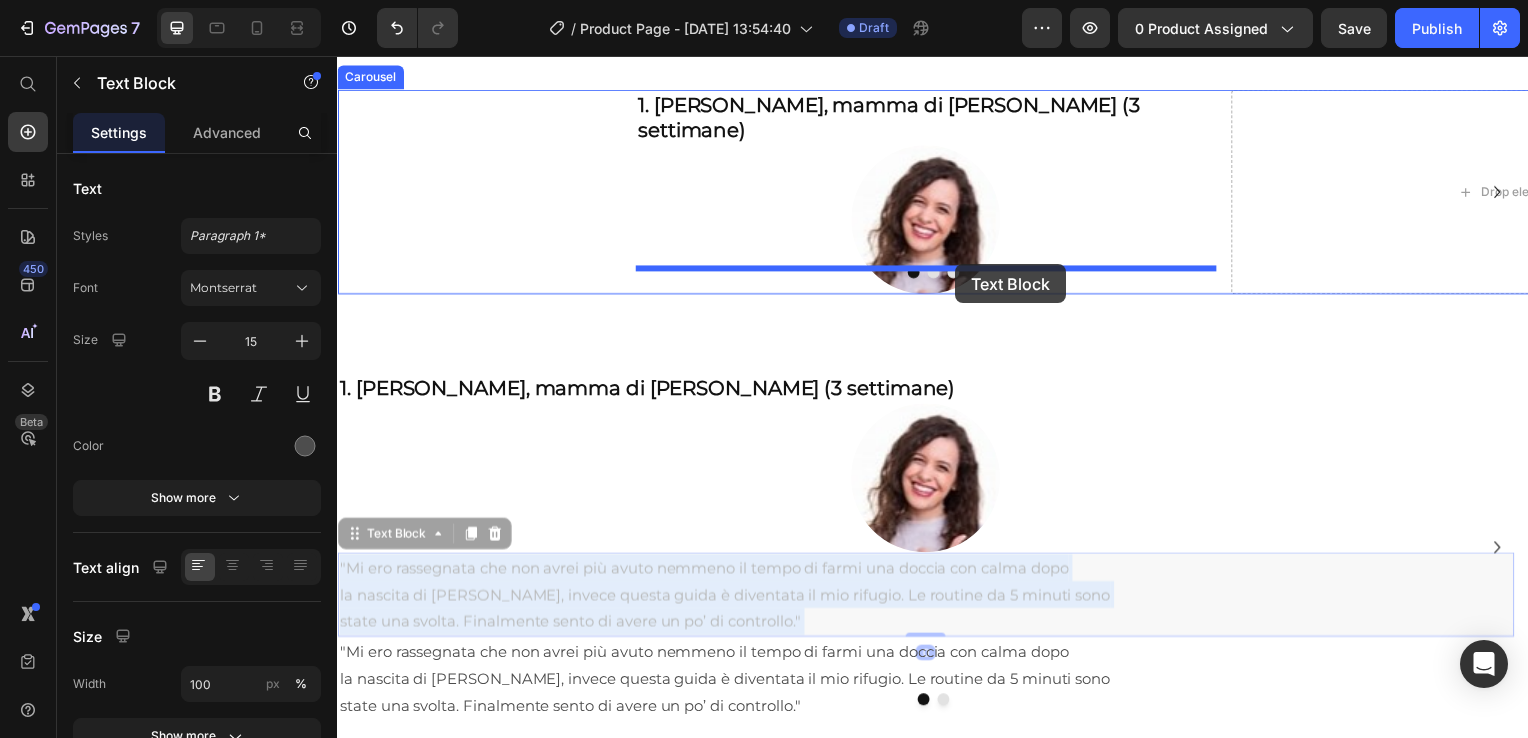 drag, startPoint x: 940, startPoint y: 481, endPoint x: 960, endPoint y: 266, distance: 215.92822 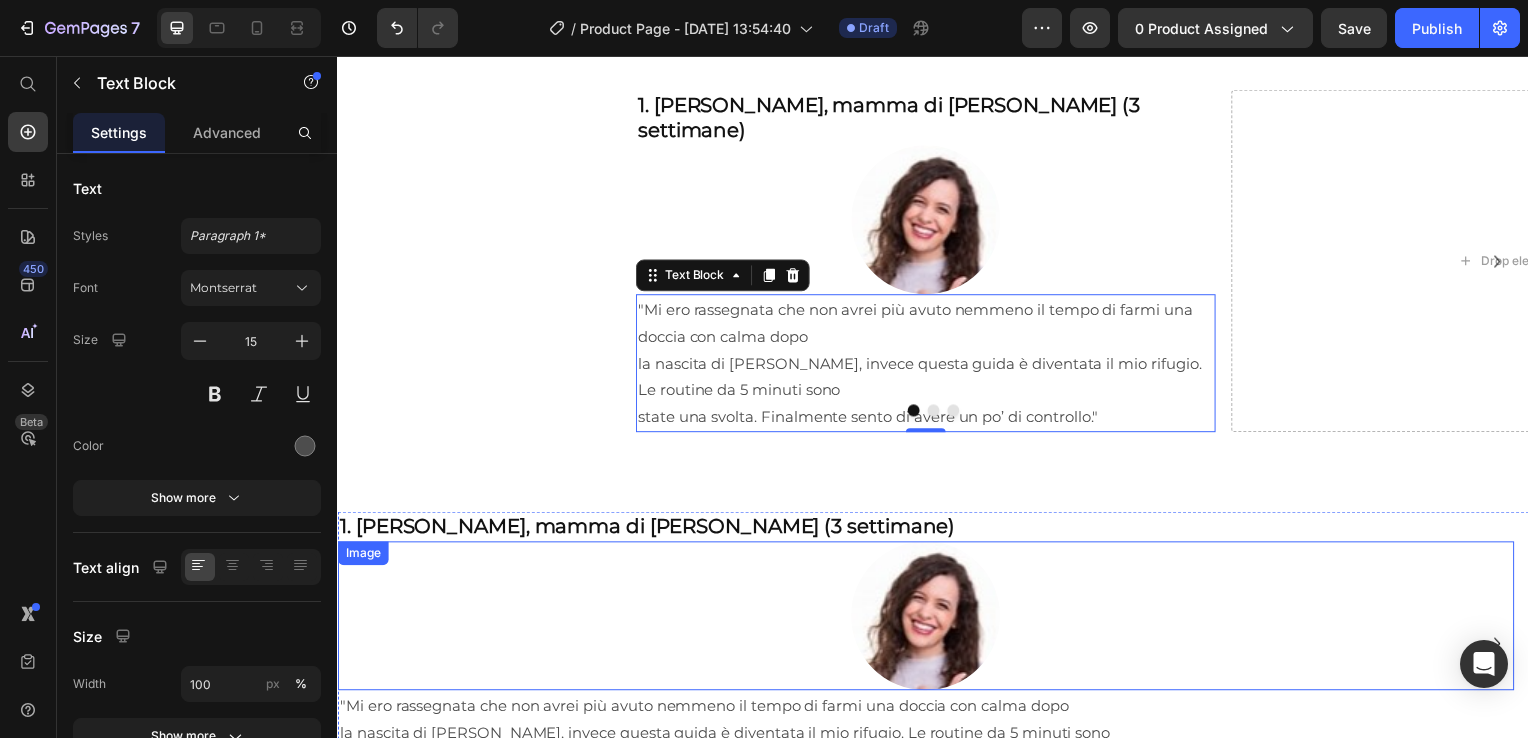 click on "1. [PERSON_NAME], mamma di [PERSON_NAME] (3 settimane) Heading Image "Mi ero rassegnata che non avrei più avuto nemmeno il tempo di farmi una doccia con calma dopo la nascita di [PERSON_NAME], invece questa guida è diventata il mio rifugio. Le routine da 5 minuti sono state una svolta. Finalmente sento di avere un po’ di controllo." Text Block 2. [PERSON_NAME], mamma di [PERSON_NAME] (2 mesi) Heading Image "Avevo il terrore di non essere all’altezza e di sbagliare tutto. La guida mi ha fatto sentire capita, senza giudizi. Il diario dei 90 respiri è stato terapeutico: ho ricominciato a riconoscere le mie emozioni." Text Block
Row
Carousel Row Section 6" at bounding box center (937, 647) 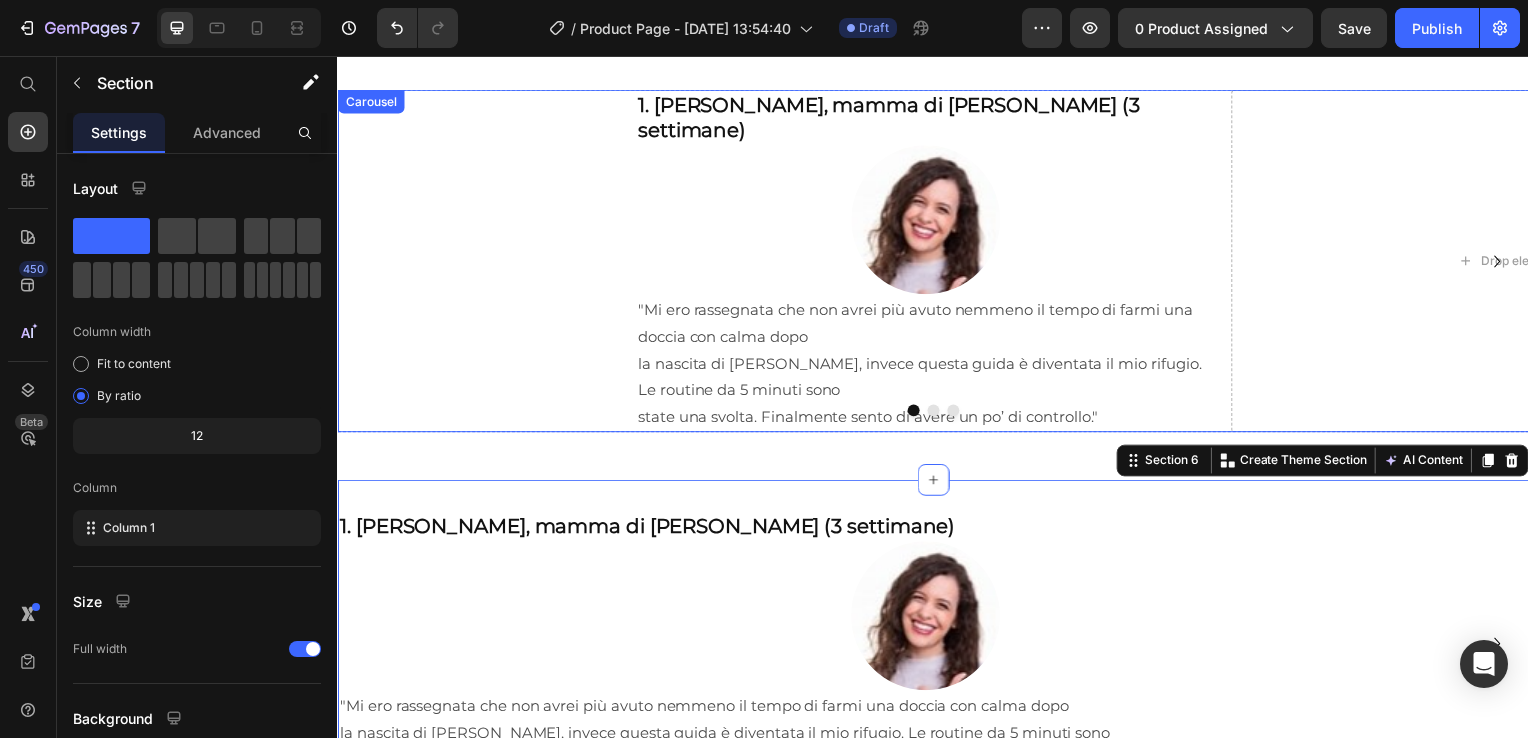 click 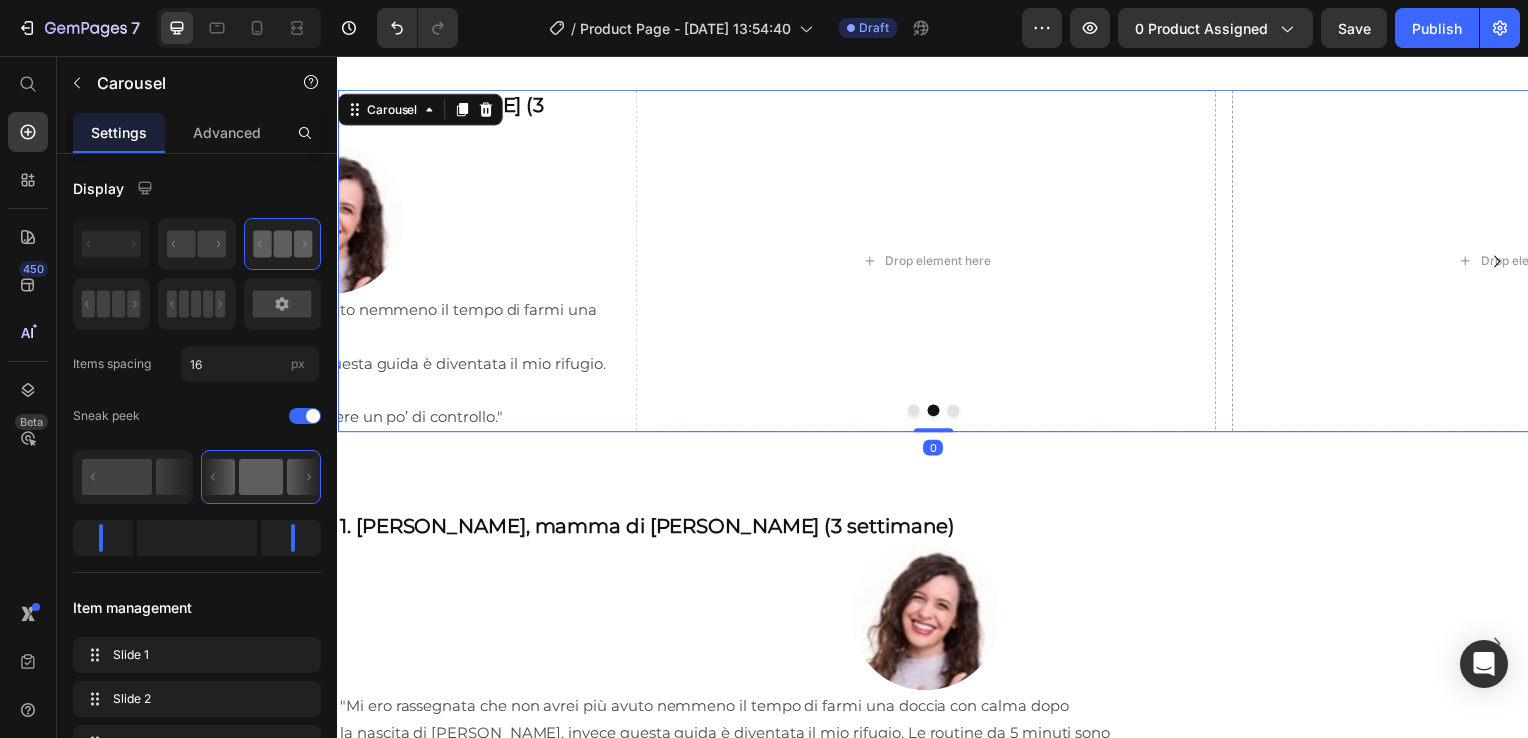 click 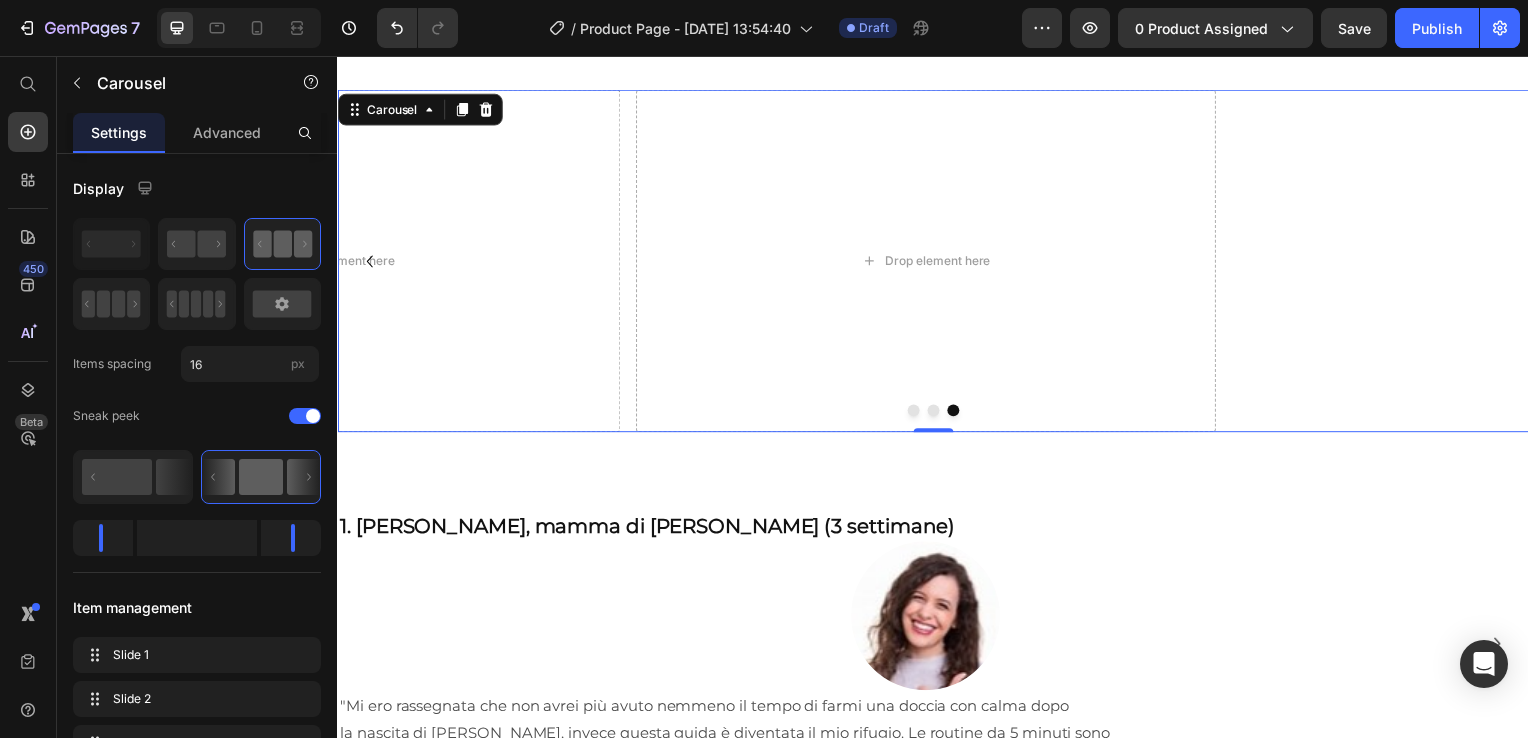 click 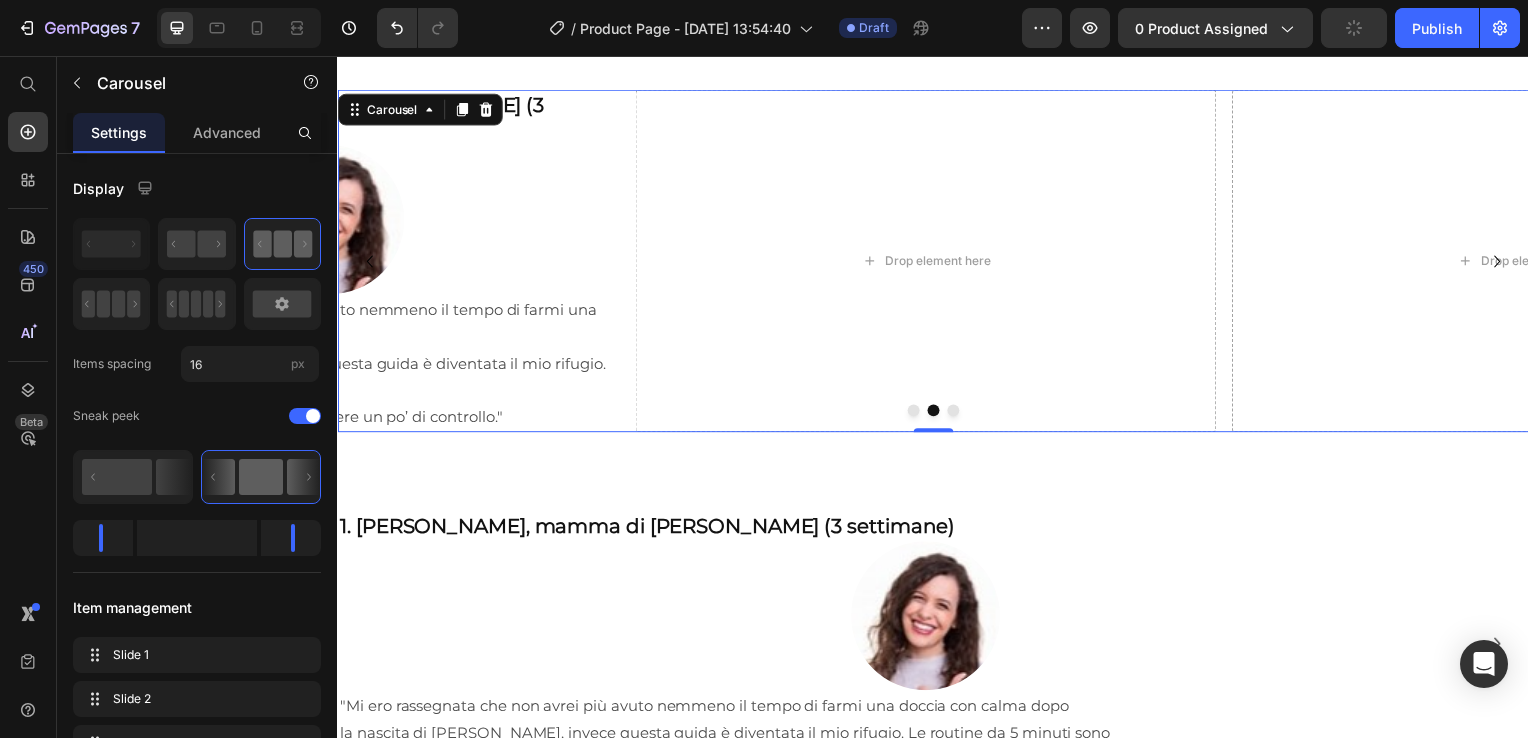 click 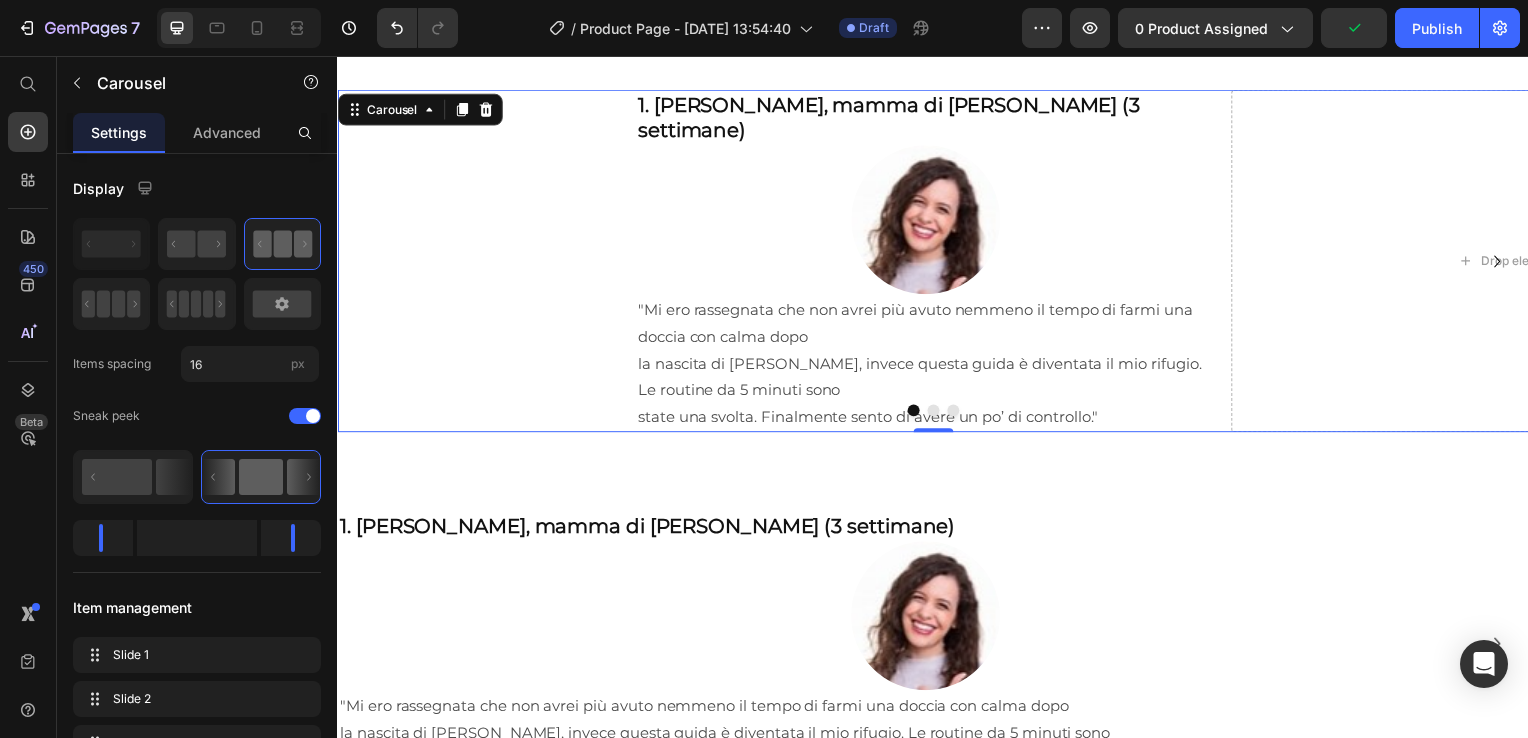 click on "1. [PERSON_NAME], mamma di [PERSON_NAME] (3 settimane) Heading Image "Mi ero rassegnata che non avrei più avuto nemmeno il tempo di farmi una doccia con calma dopo la nascita di [PERSON_NAME], invece questa guida è diventata il mio rifugio. Le routine da 5 minuti sono state una svolta. Finalmente sento di avere un po’ di controllo." Text Block
Drop element here
Drop element here" at bounding box center (937, 262) 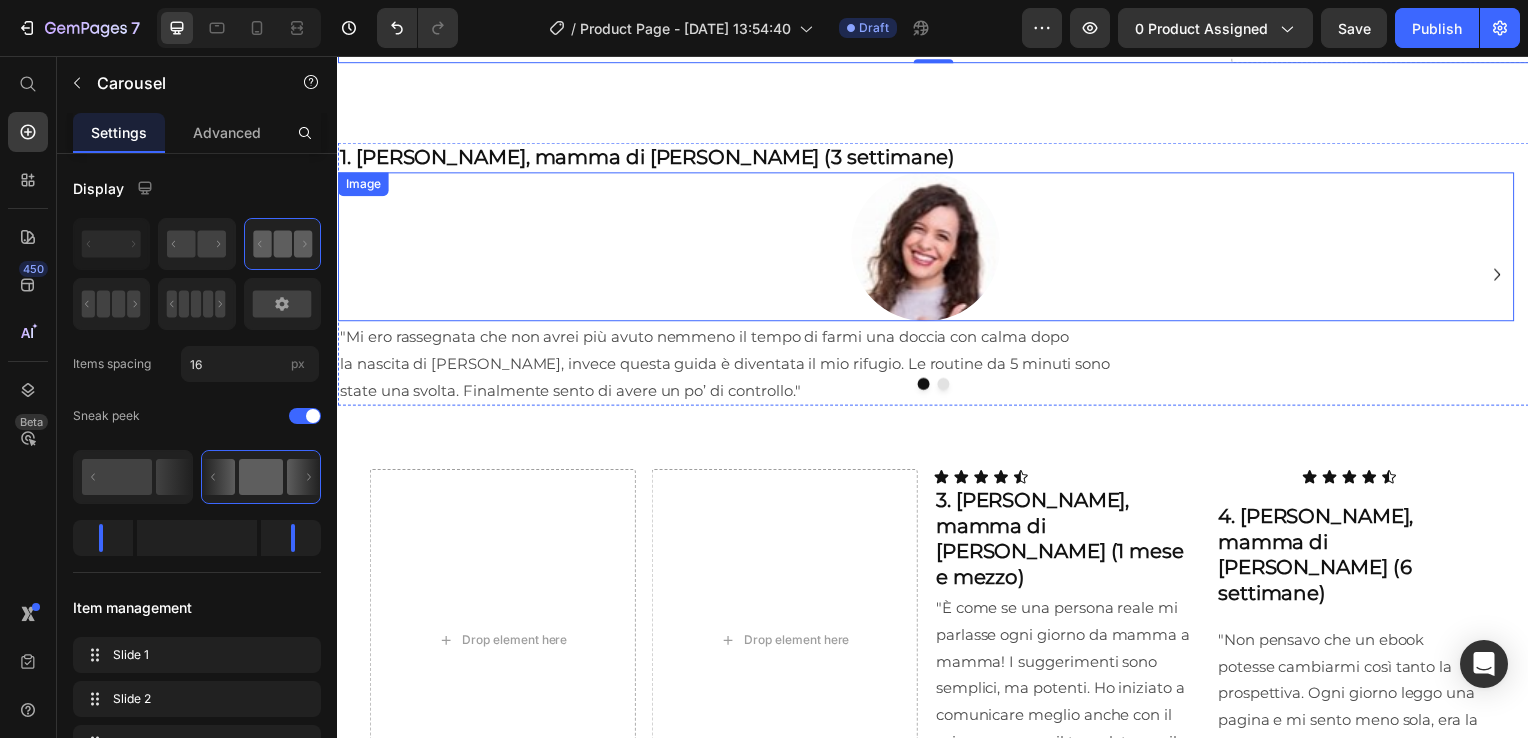 scroll, scrollTop: 1997, scrollLeft: 0, axis: vertical 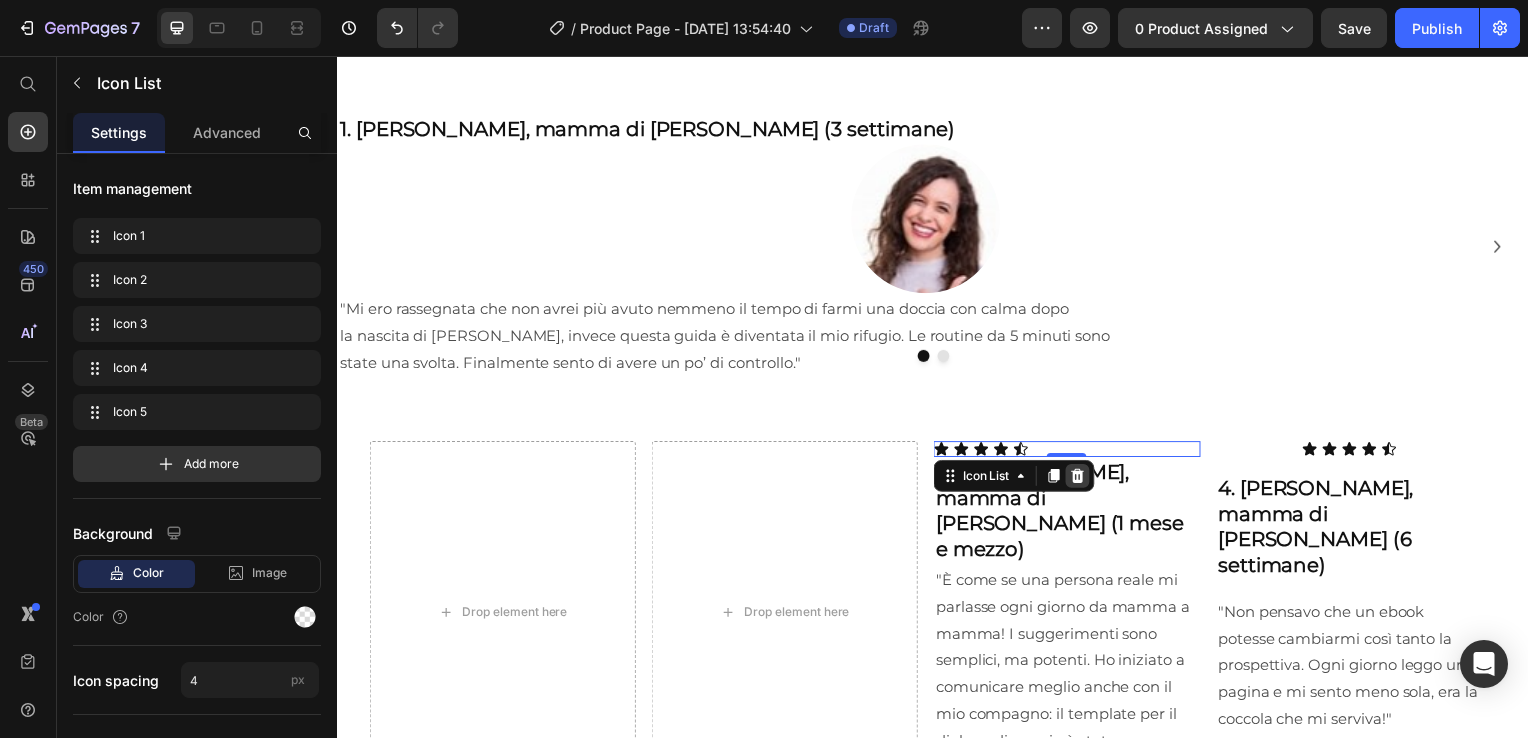 click at bounding box center [1082, 479] 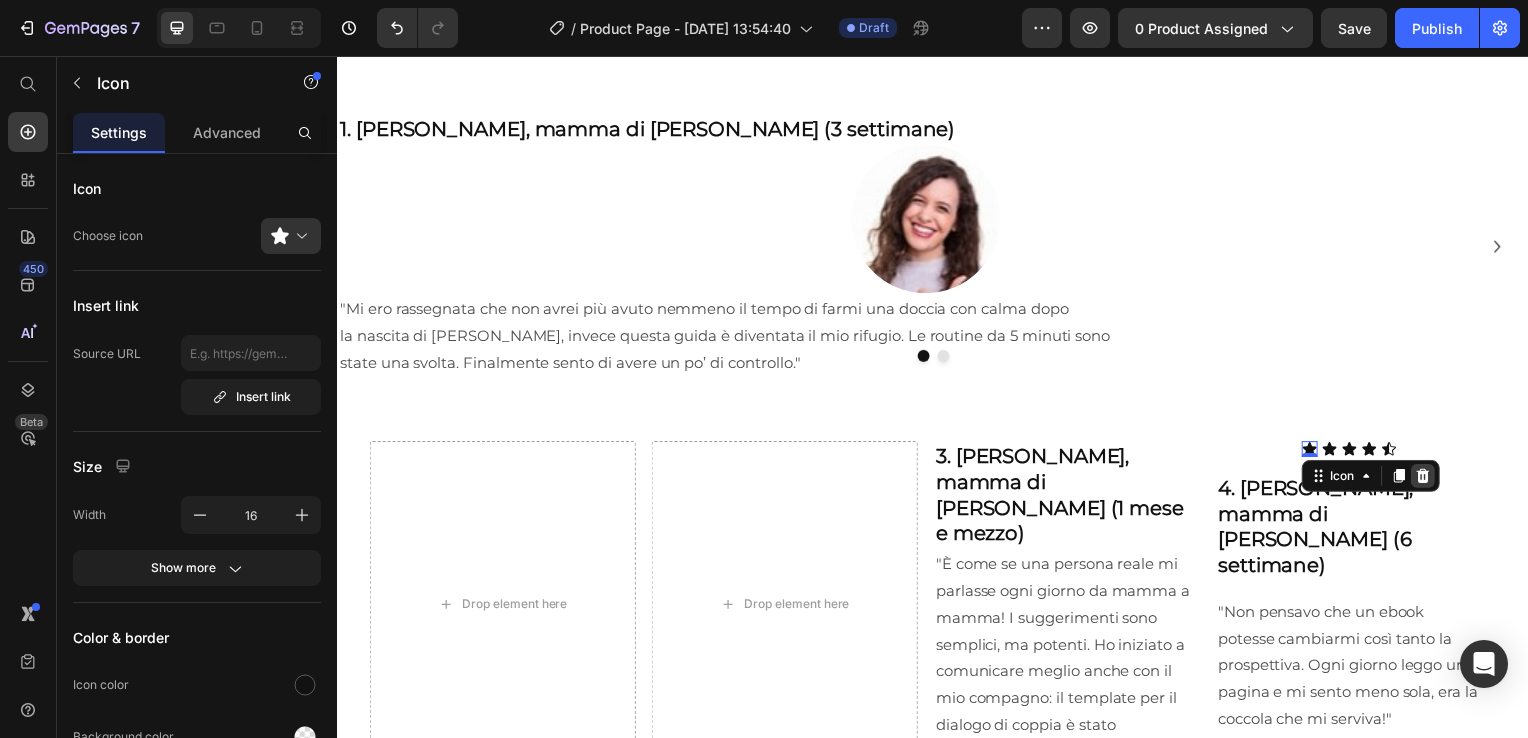 click 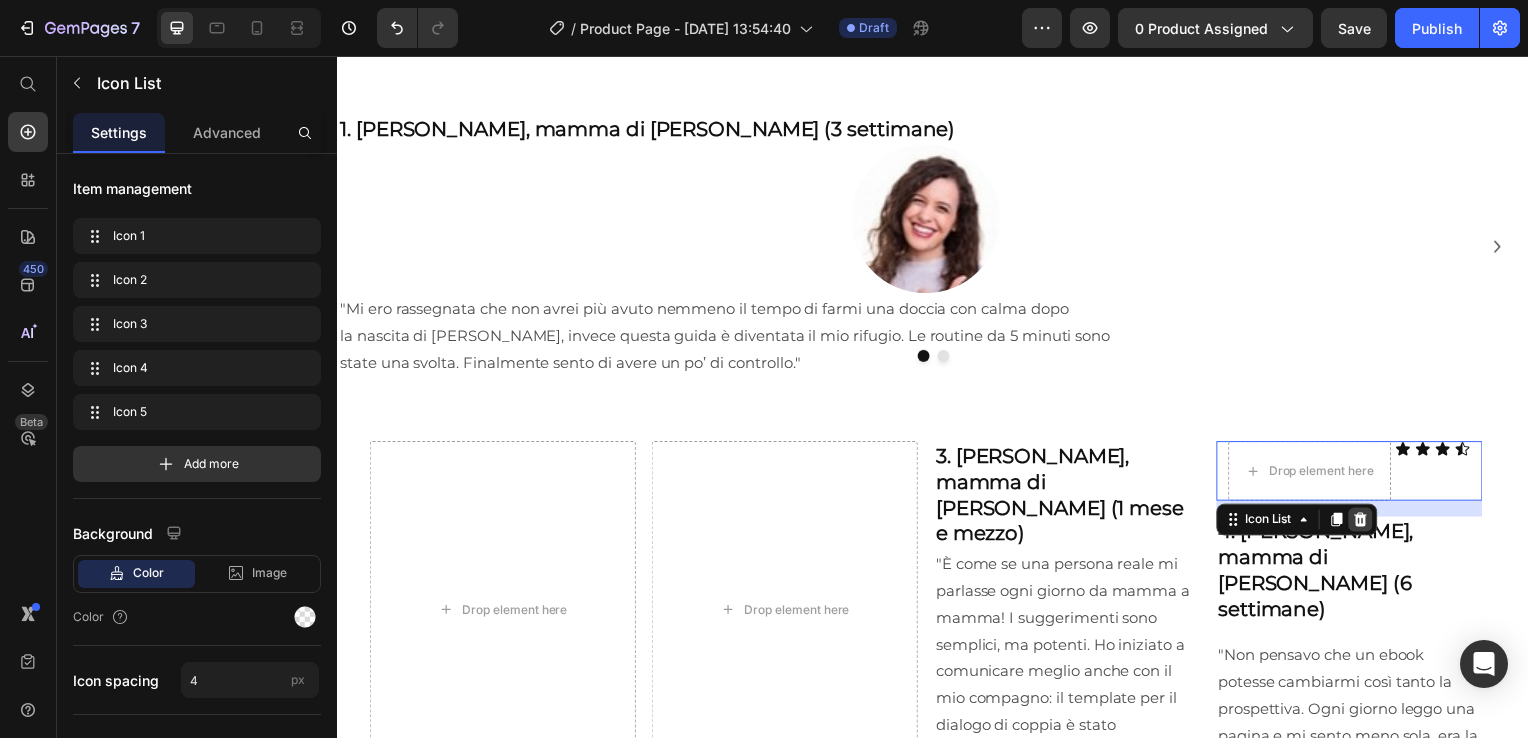 click 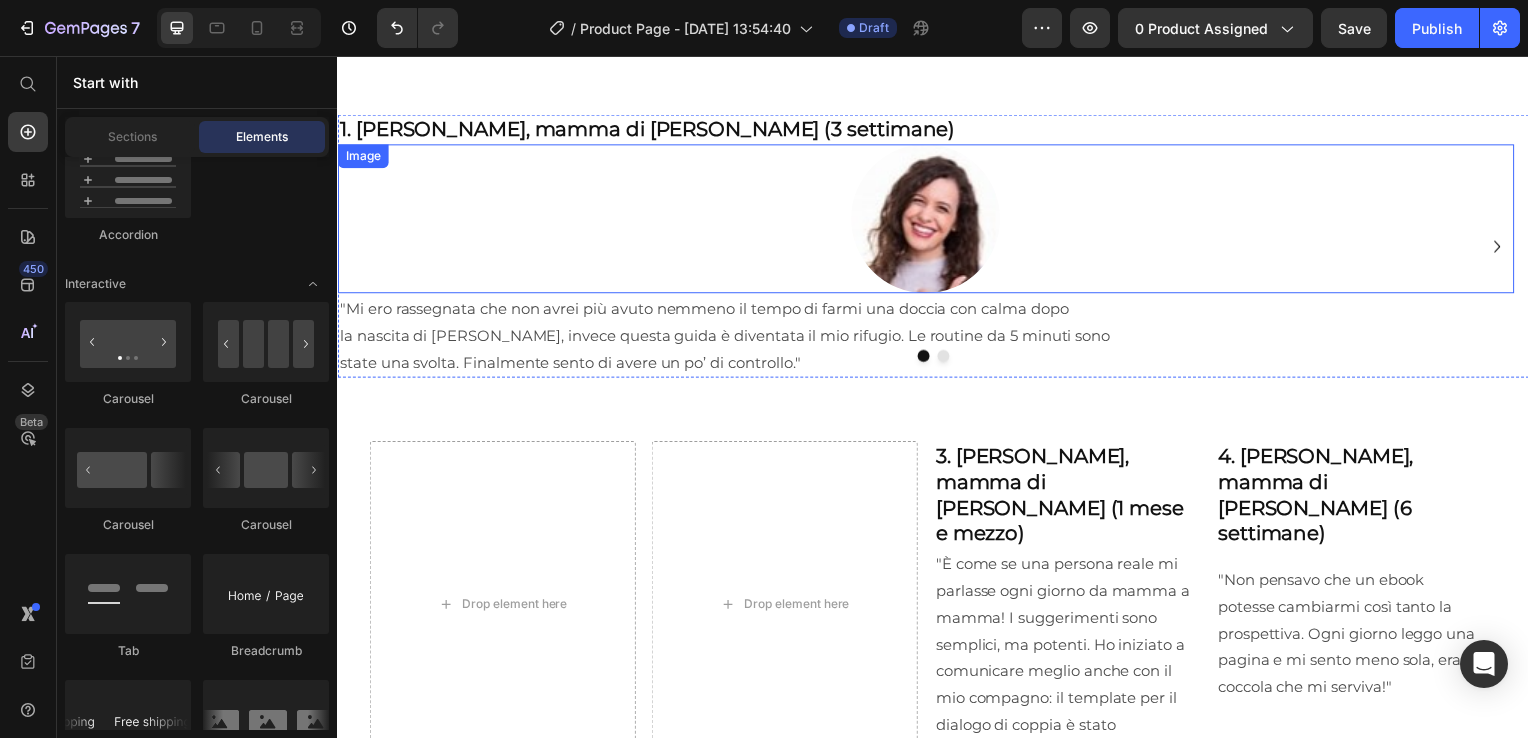 click at bounding box center [929, 220] 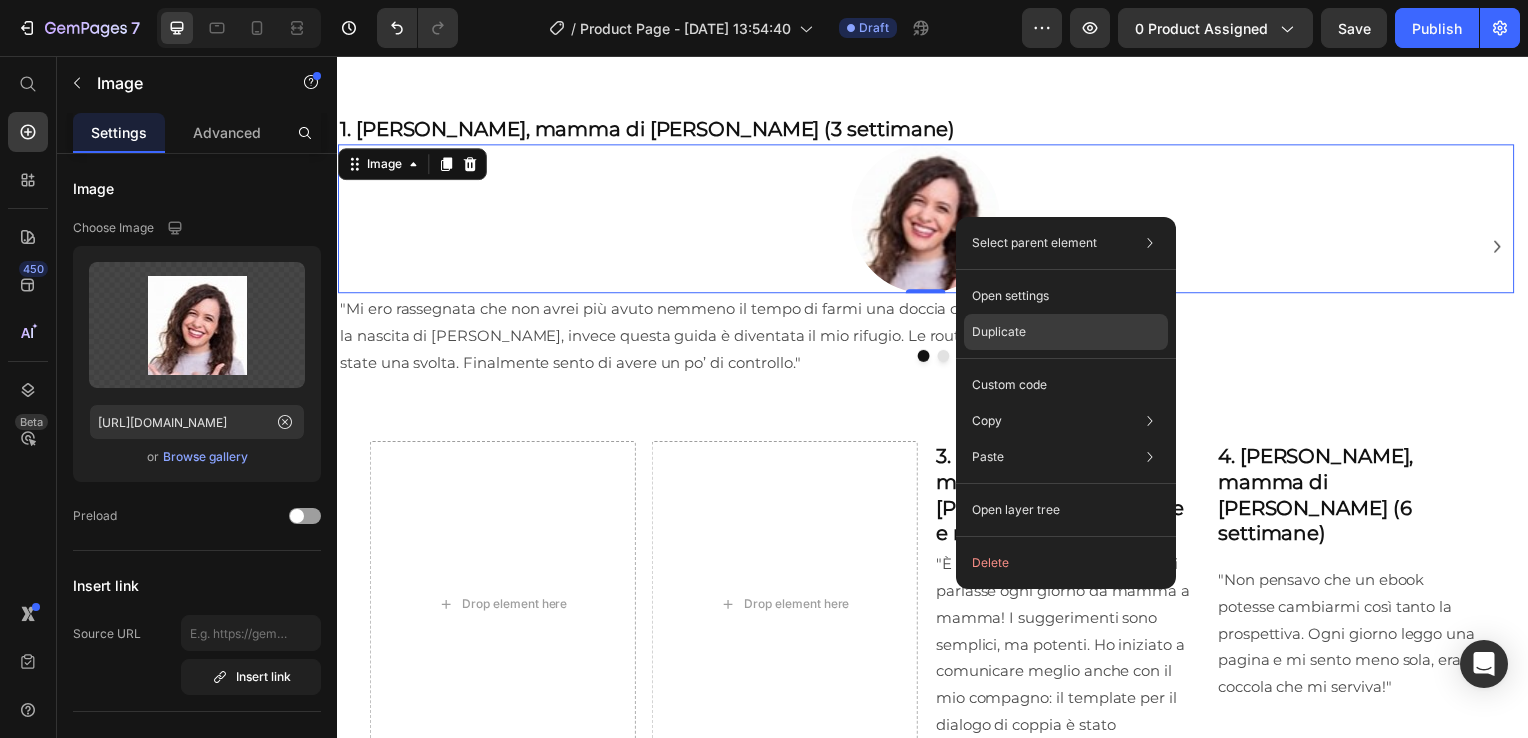 click on "Duplicate" 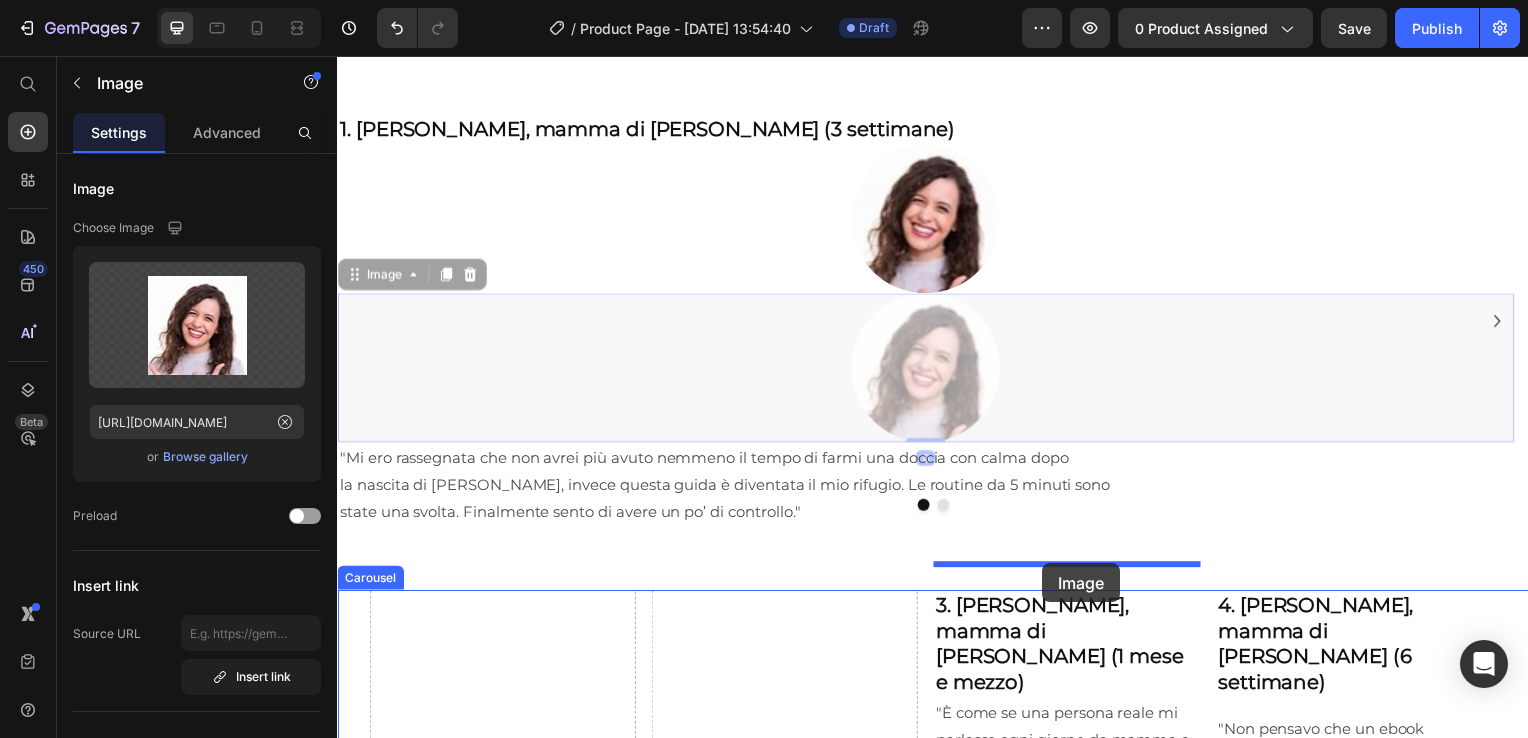 drag, startPoint x: 1048, startPoint y: 336, endPoint x: 1047, endPoint y: 567, distance: 231.00217 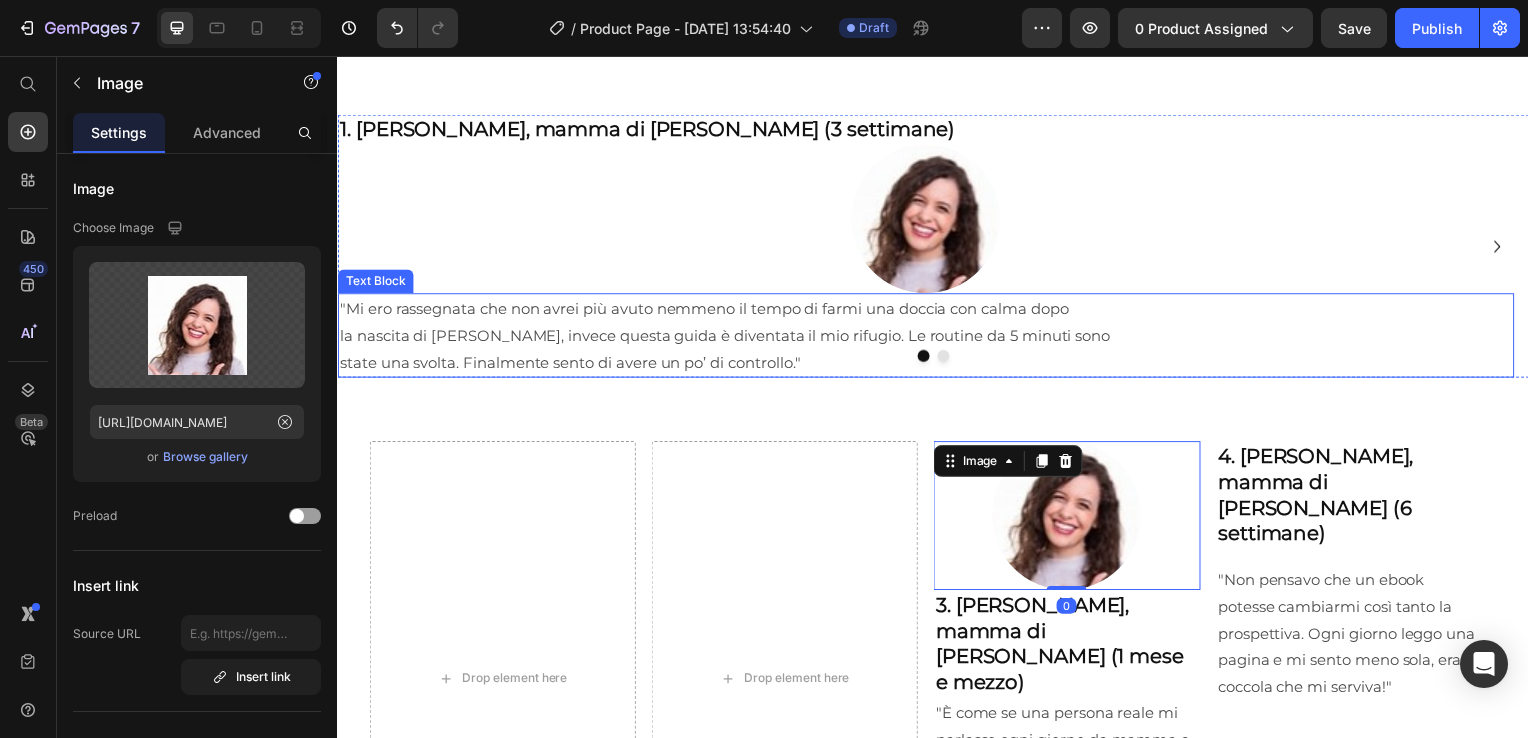 click on ""Mi ero rassegnata che non avrei più avuto nemmeno il tempo di farmi una doccia con calma dopo la nascita di [PERSON_NAME], invece questa guida è diventata il mio rifugio. Le routine da 5 minuti sono state una svolta. Finalmente sento di avere un po’ di controllo."" at bounding box center [929, 337] 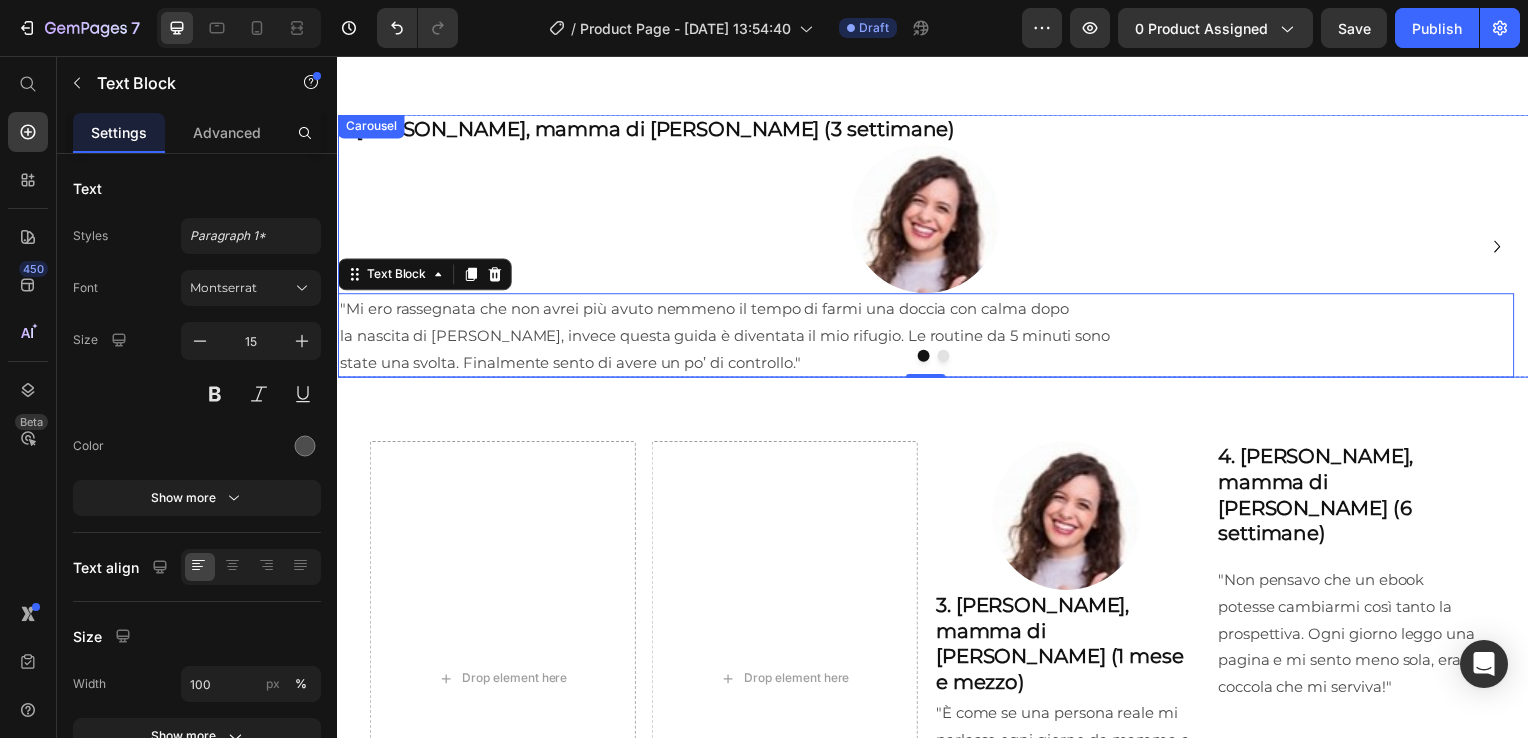 click 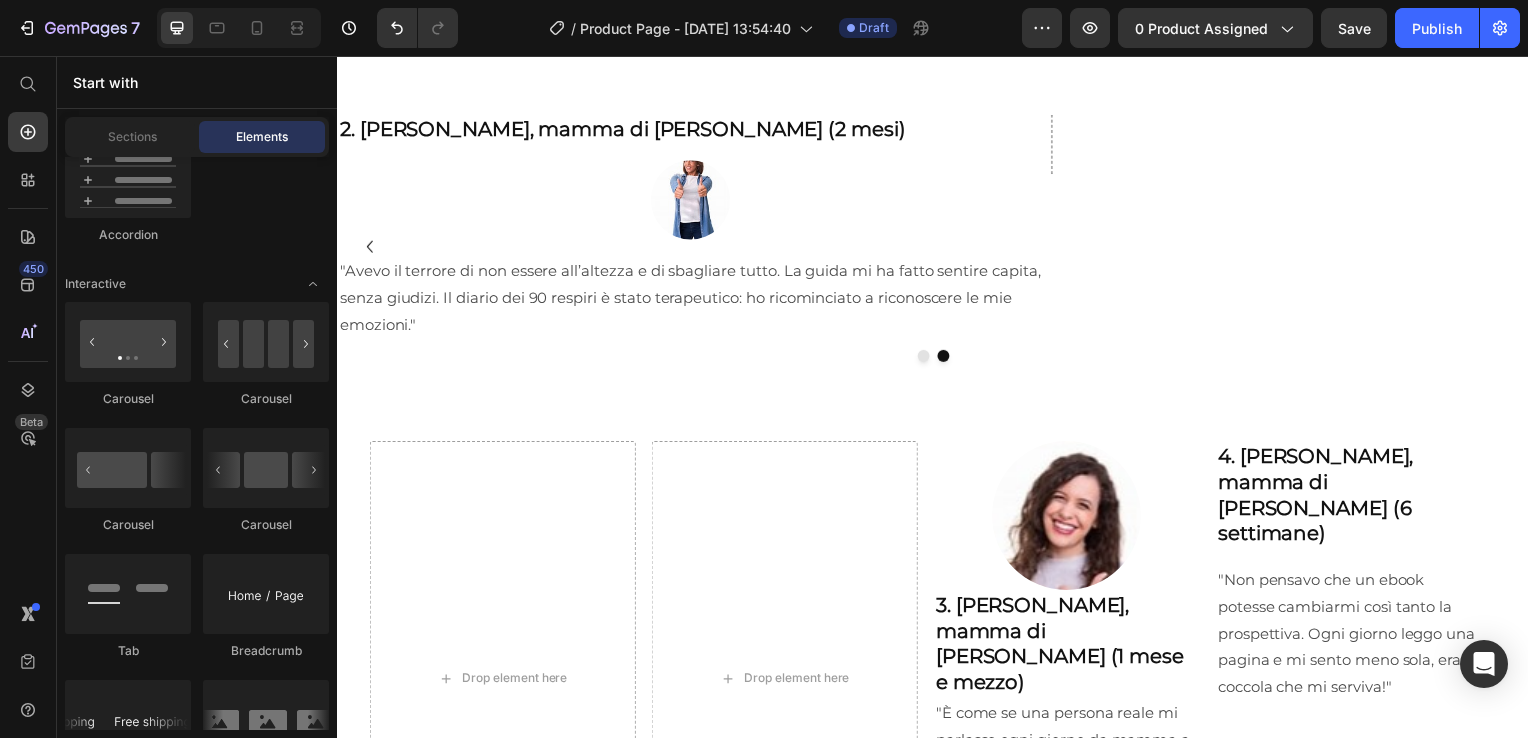 scroll, scrollTop: 1989, scrollLeft: 0, axis: vertical 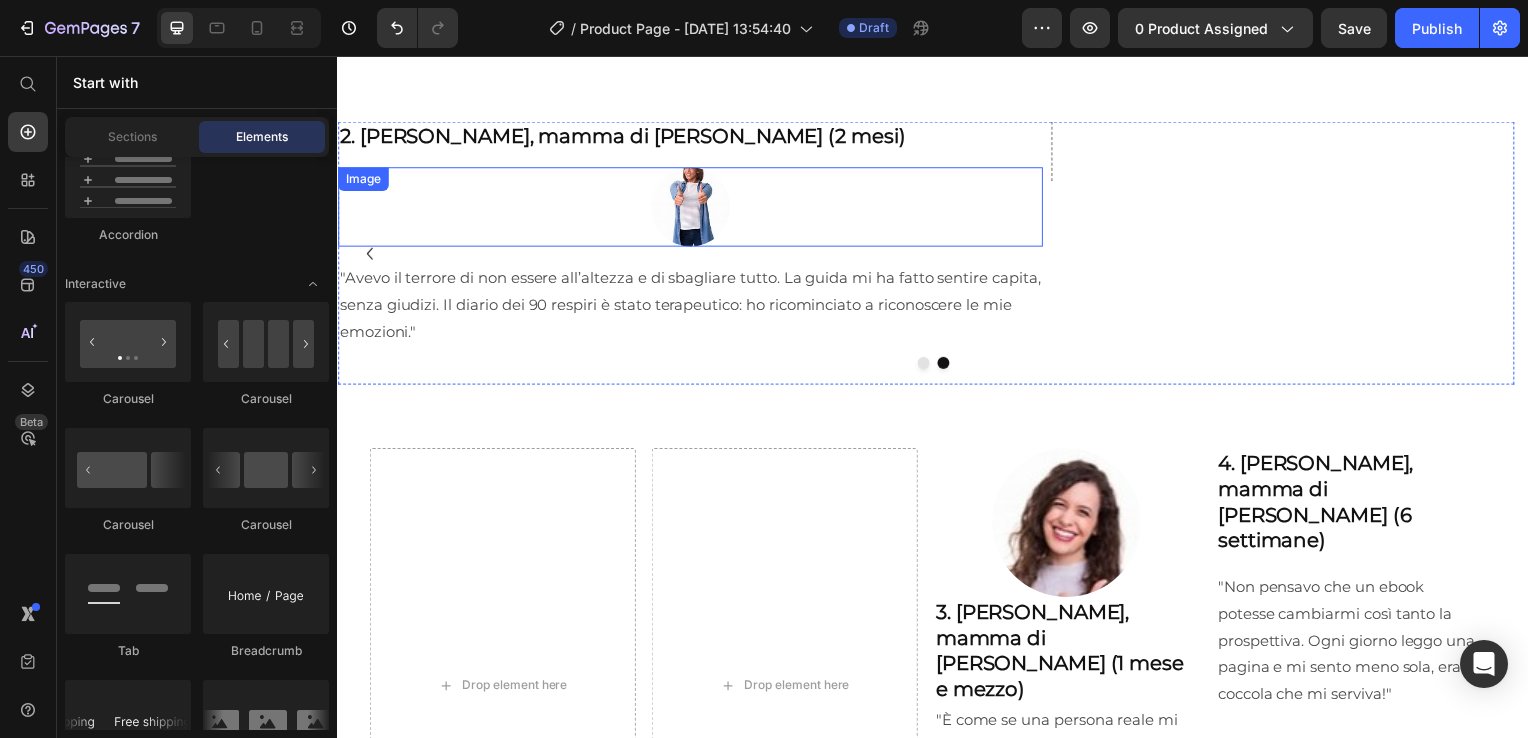click at bounding box center (692, 209) 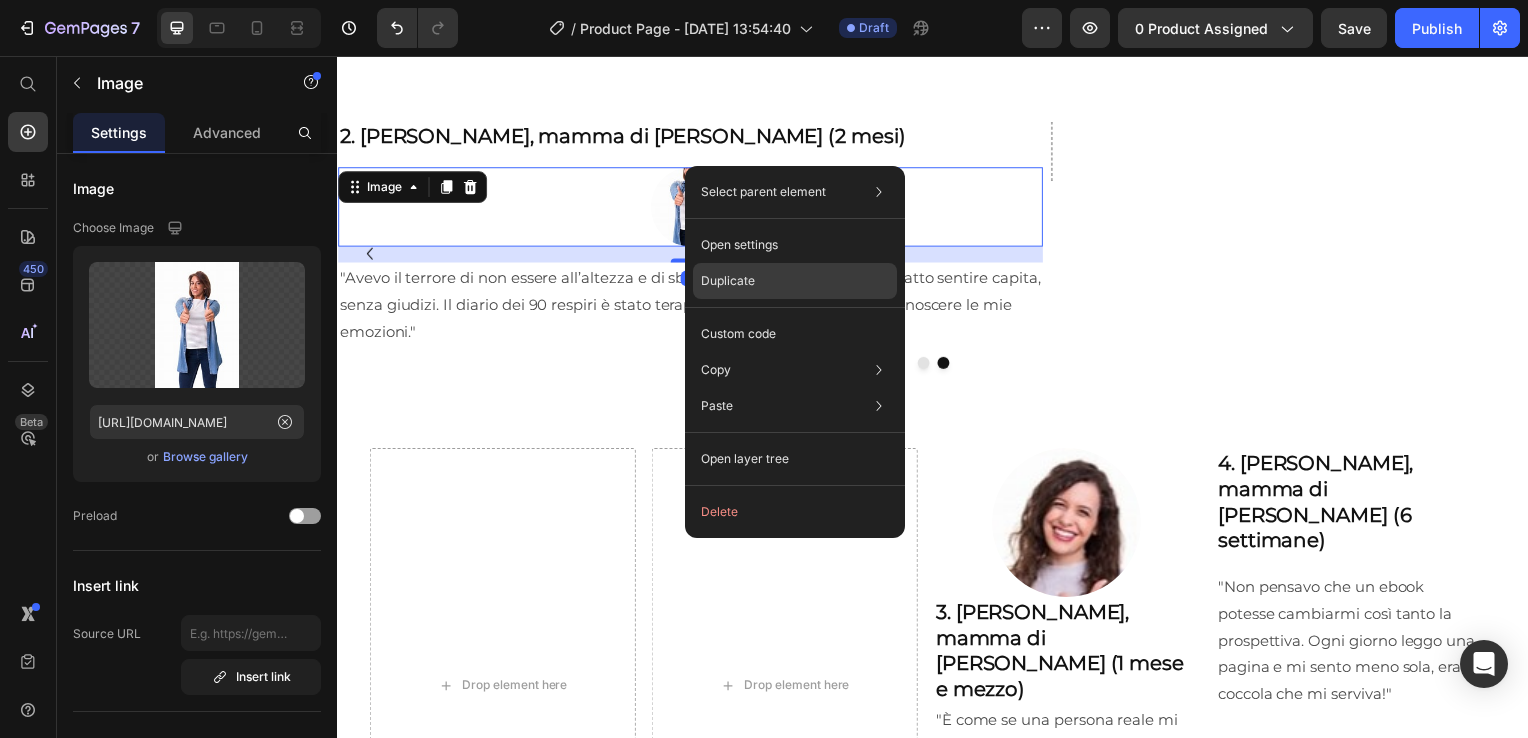 click on "Duplicate" 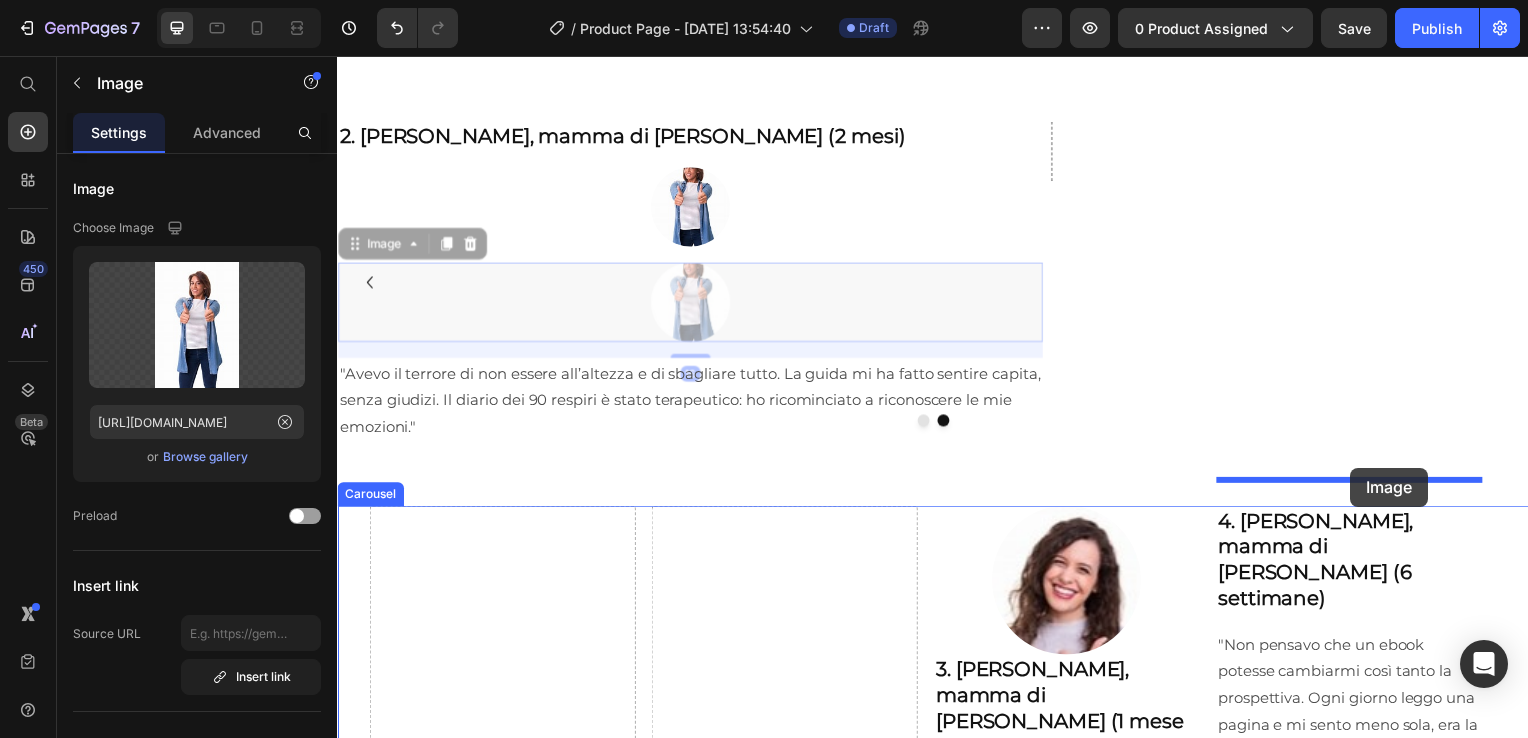 drag, startPoint x: 917, startPoint y: 258, endPoint x: 1358, endPoint y: 471, distance: 489.74484 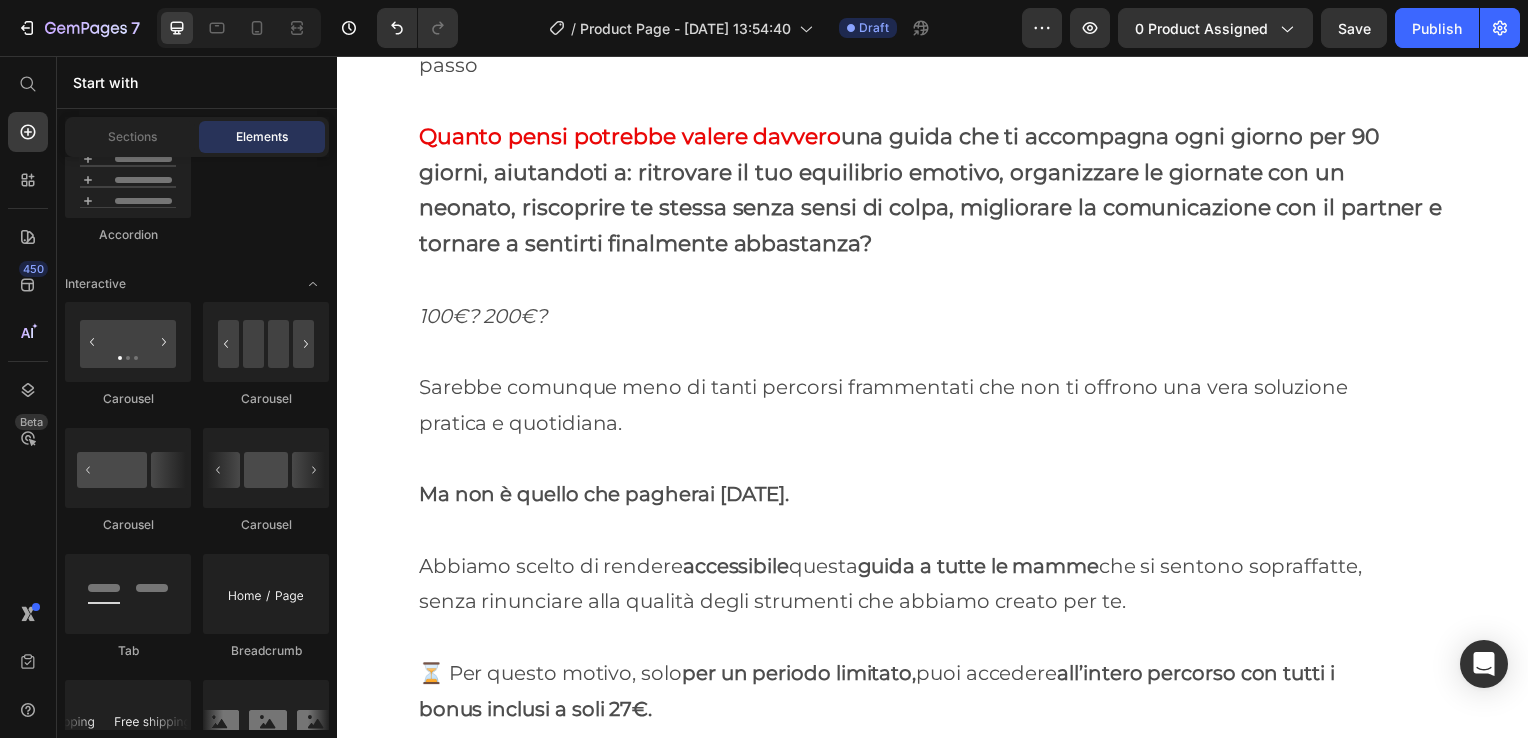 scroll, scrollTop: 10888, scrollLeft: 0, axis: vertical 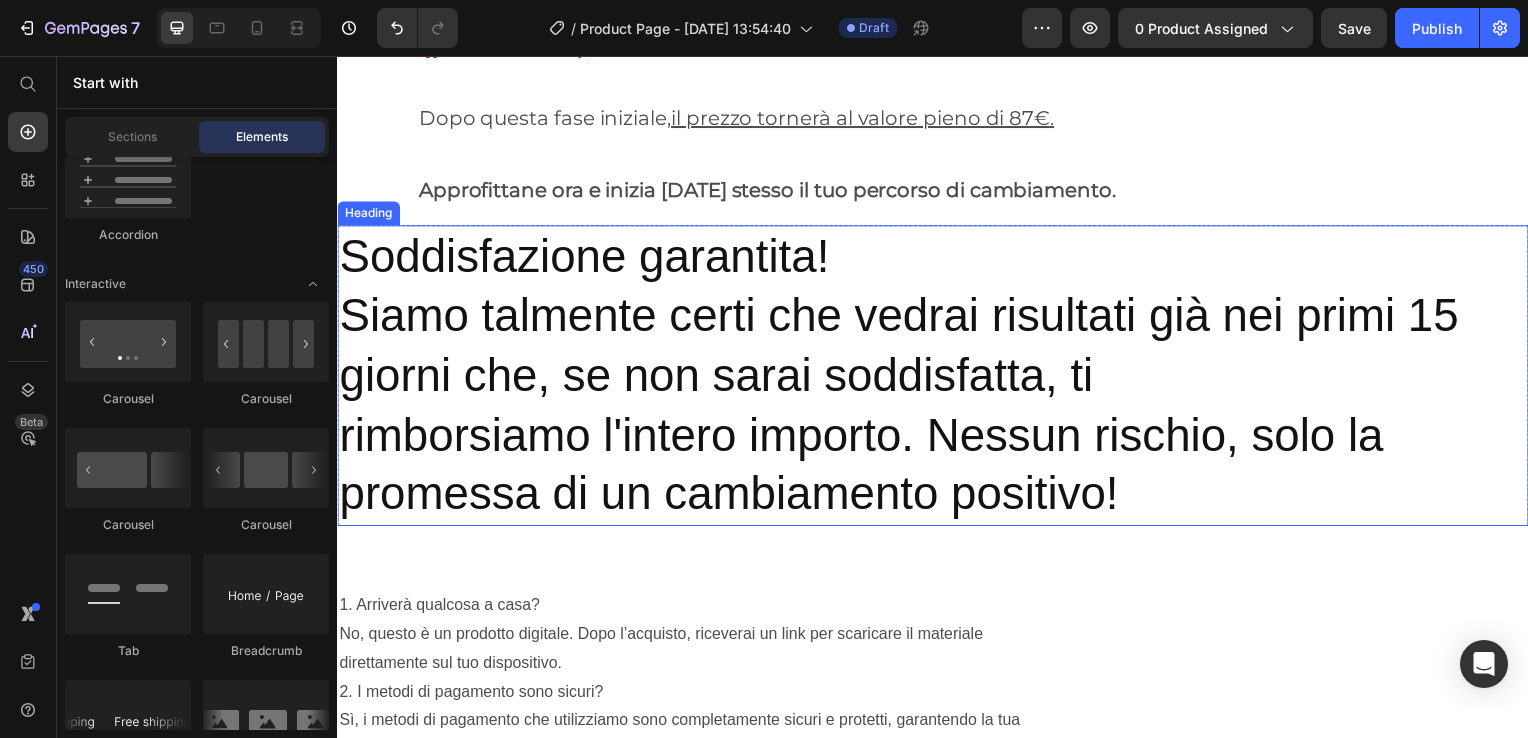 click on "Soddisfazione garantita! Siamo talmente certi che vedrai risultati già nei primi 15 giorni che, se non sarai soddisfatta, ti rimborsiamo l'intero importo. Nessun rischio, solo la promessa di un cambiamento positivo!" at bounding box center (937, 378) 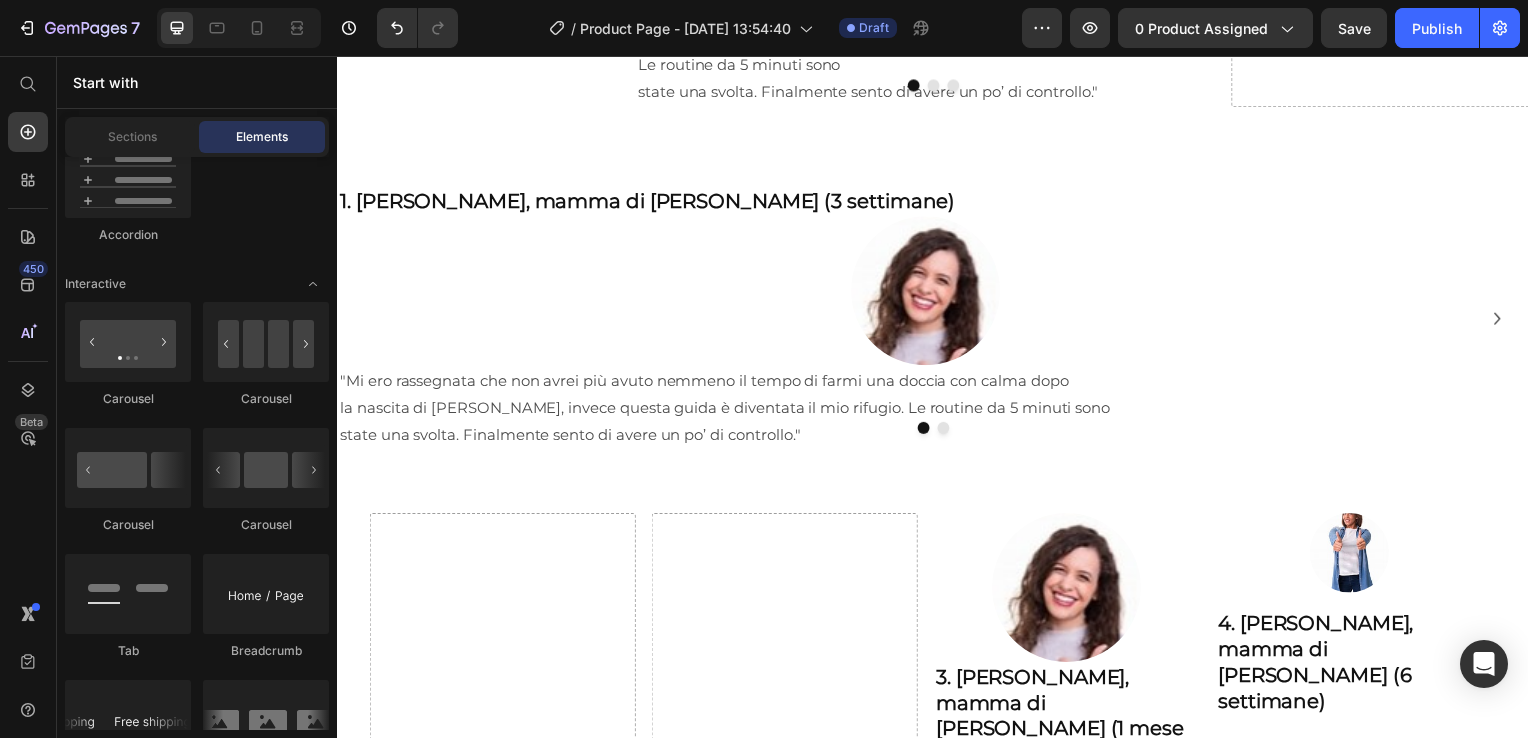 scroll, scrollTop: 1958, scrollLeft: 0, axis: vertical 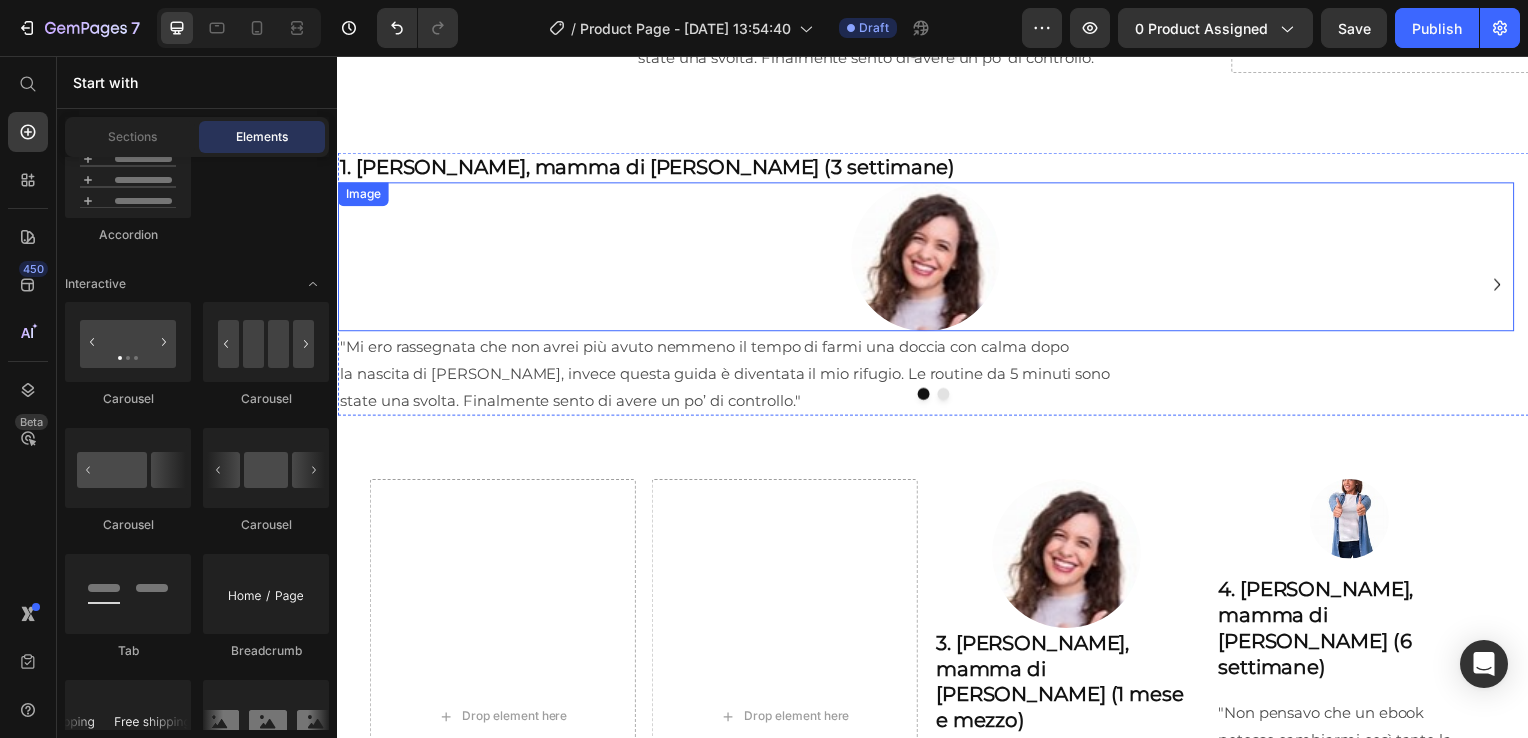 click at bounding box center [929, 259] 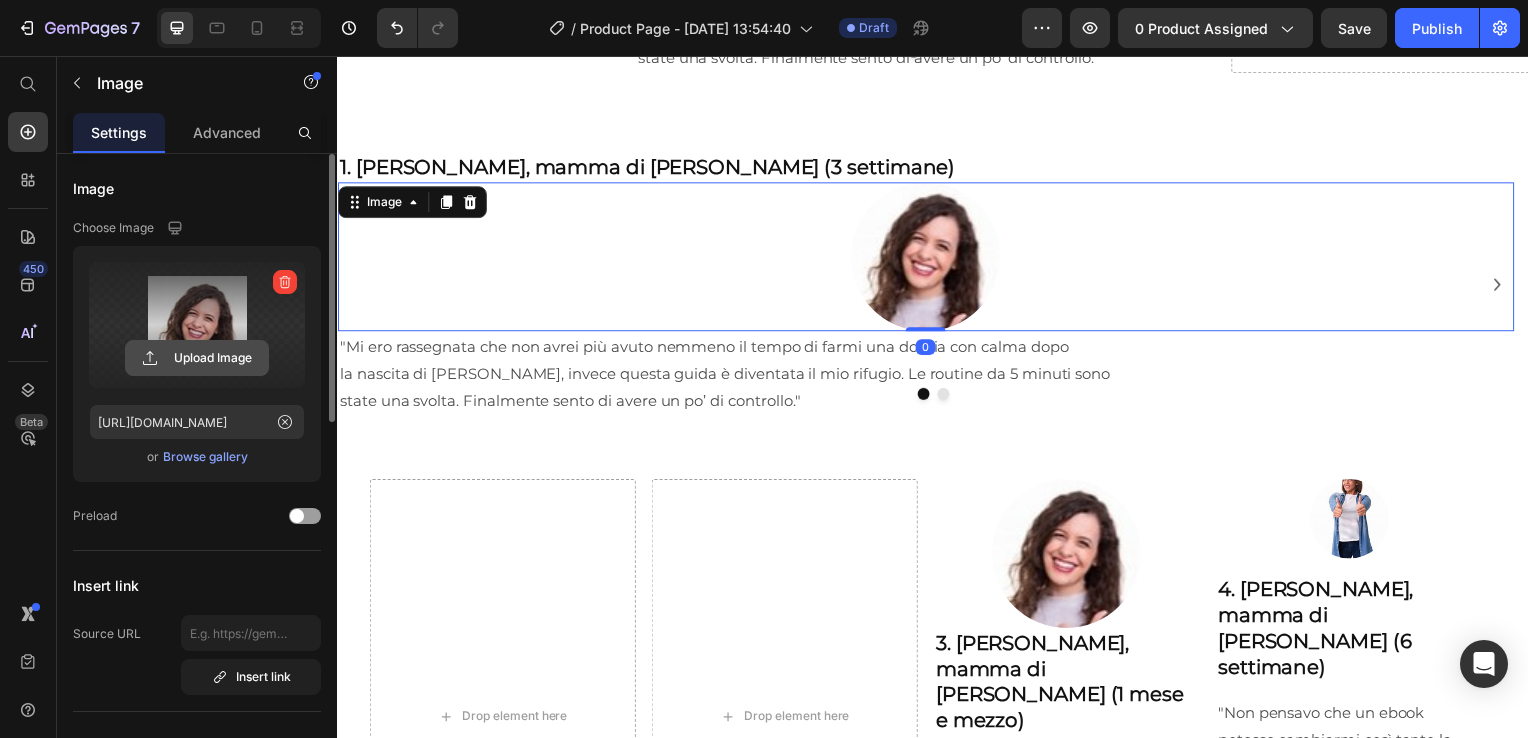 click 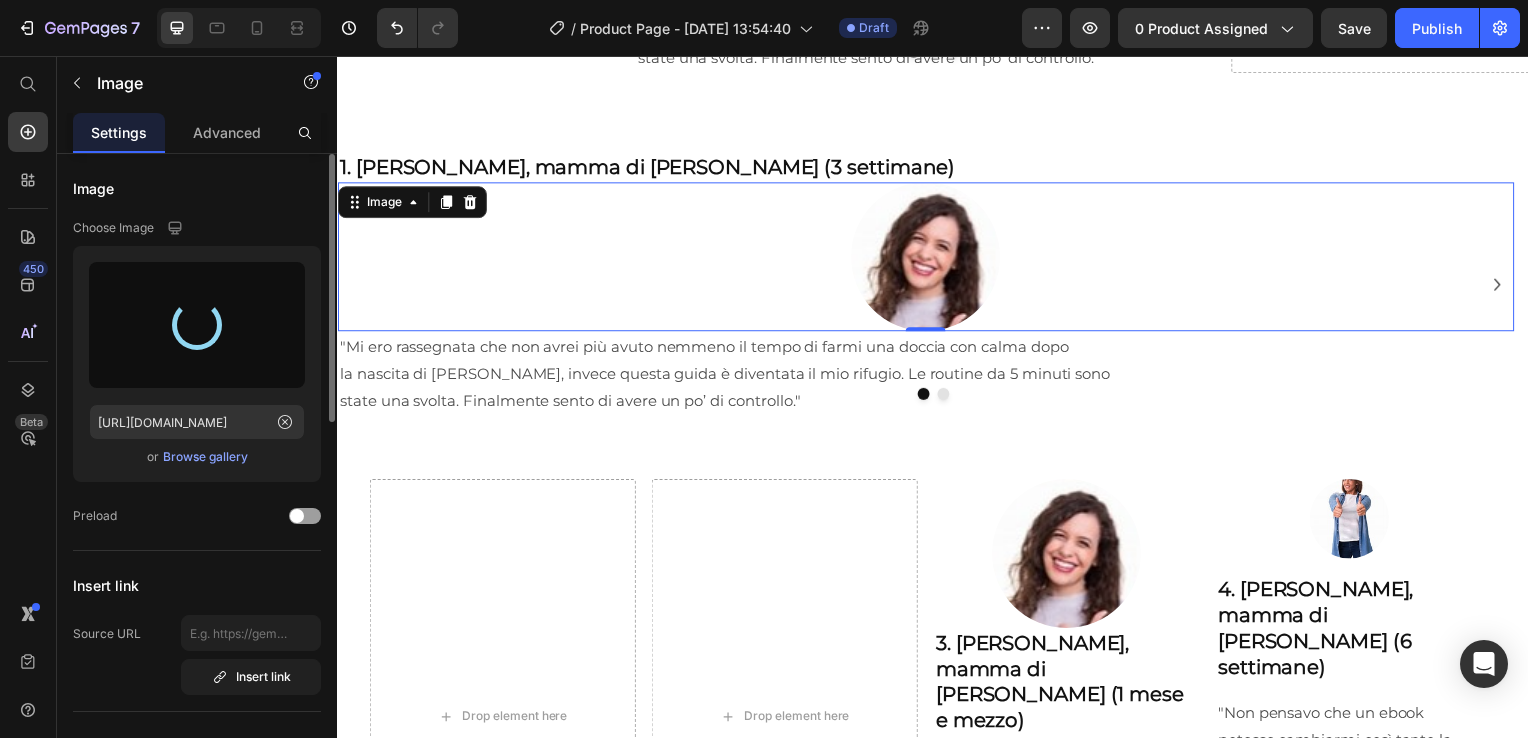 type on "[URL][DOMAIN_NAME]" 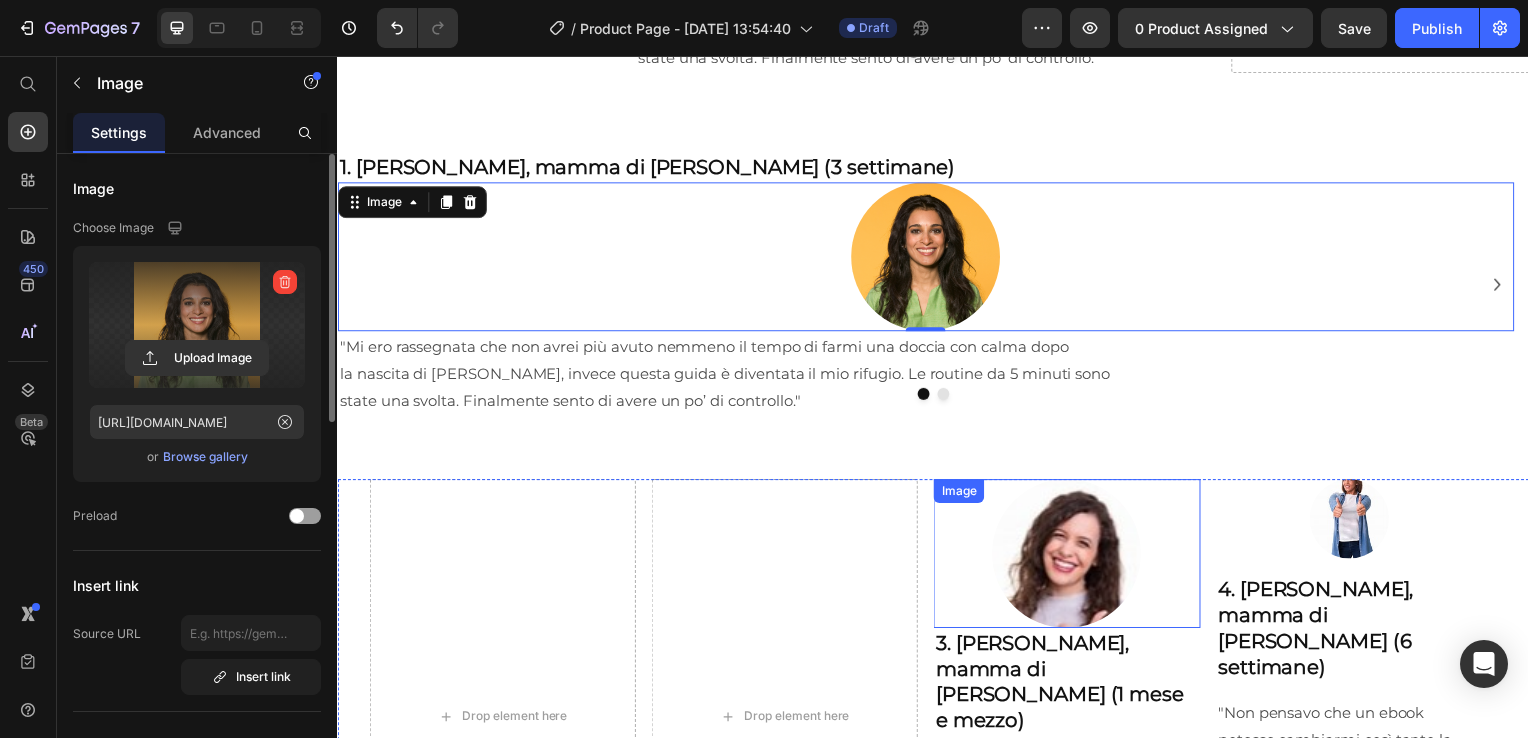 click at bounding box center (1071, 558) 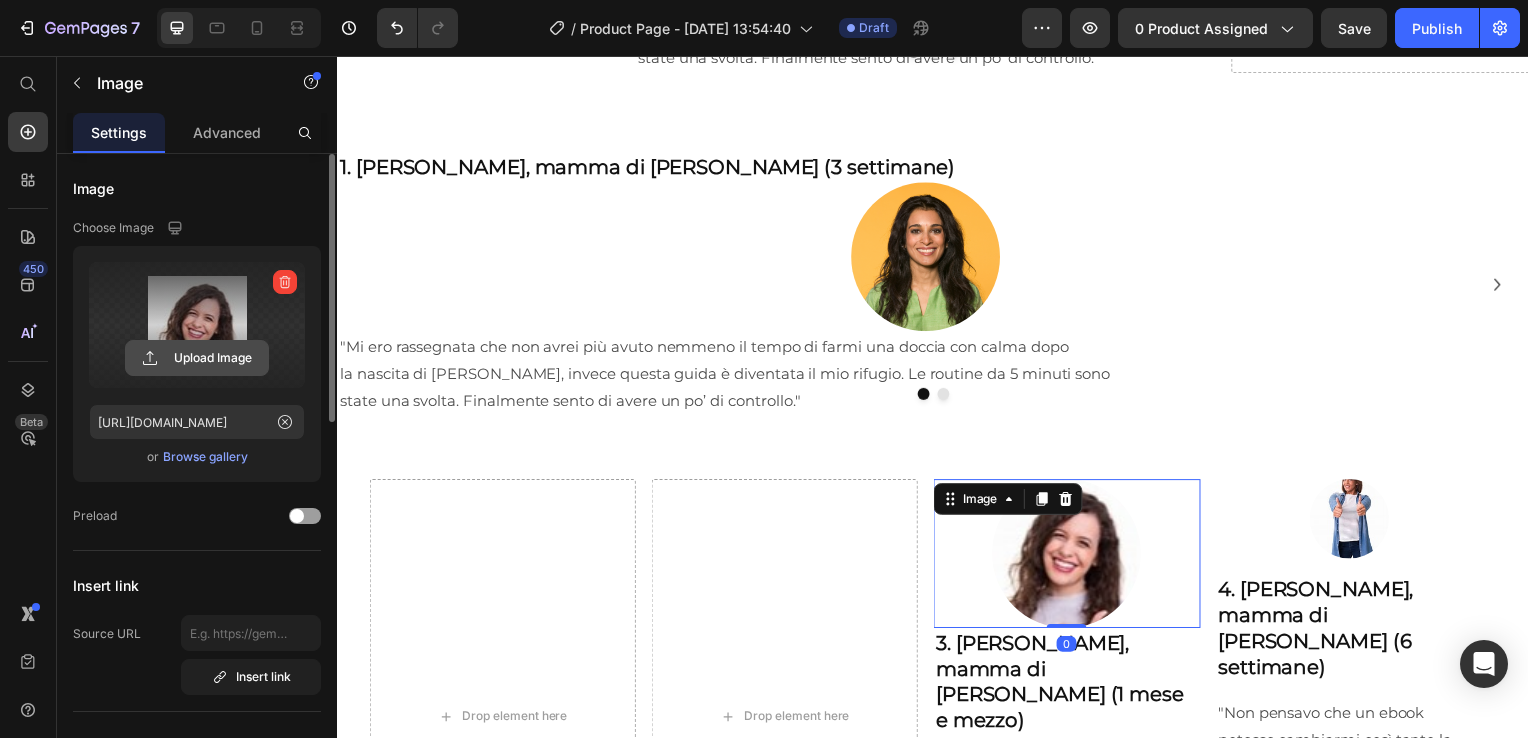 click 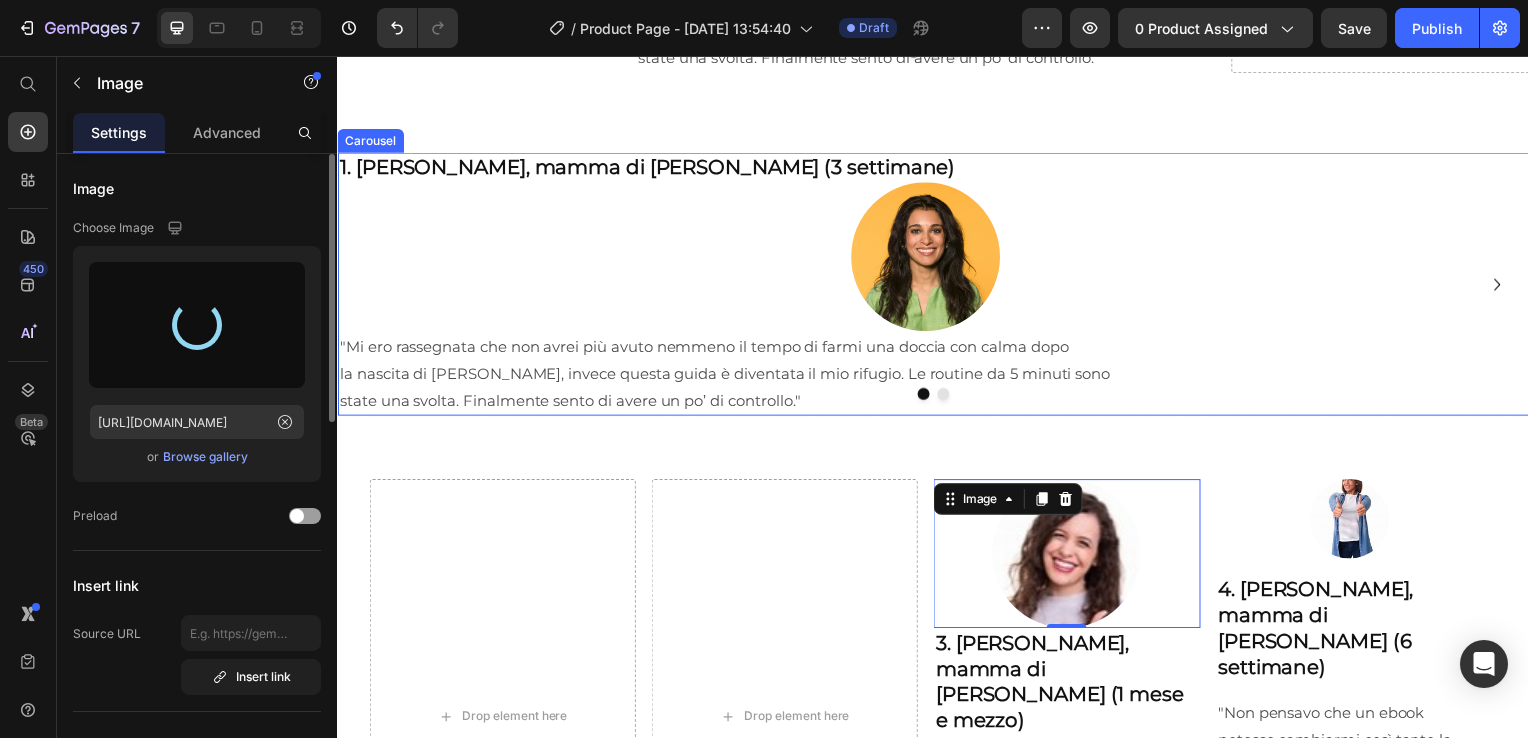 type on "[URL][DOMAIN_NAME]" 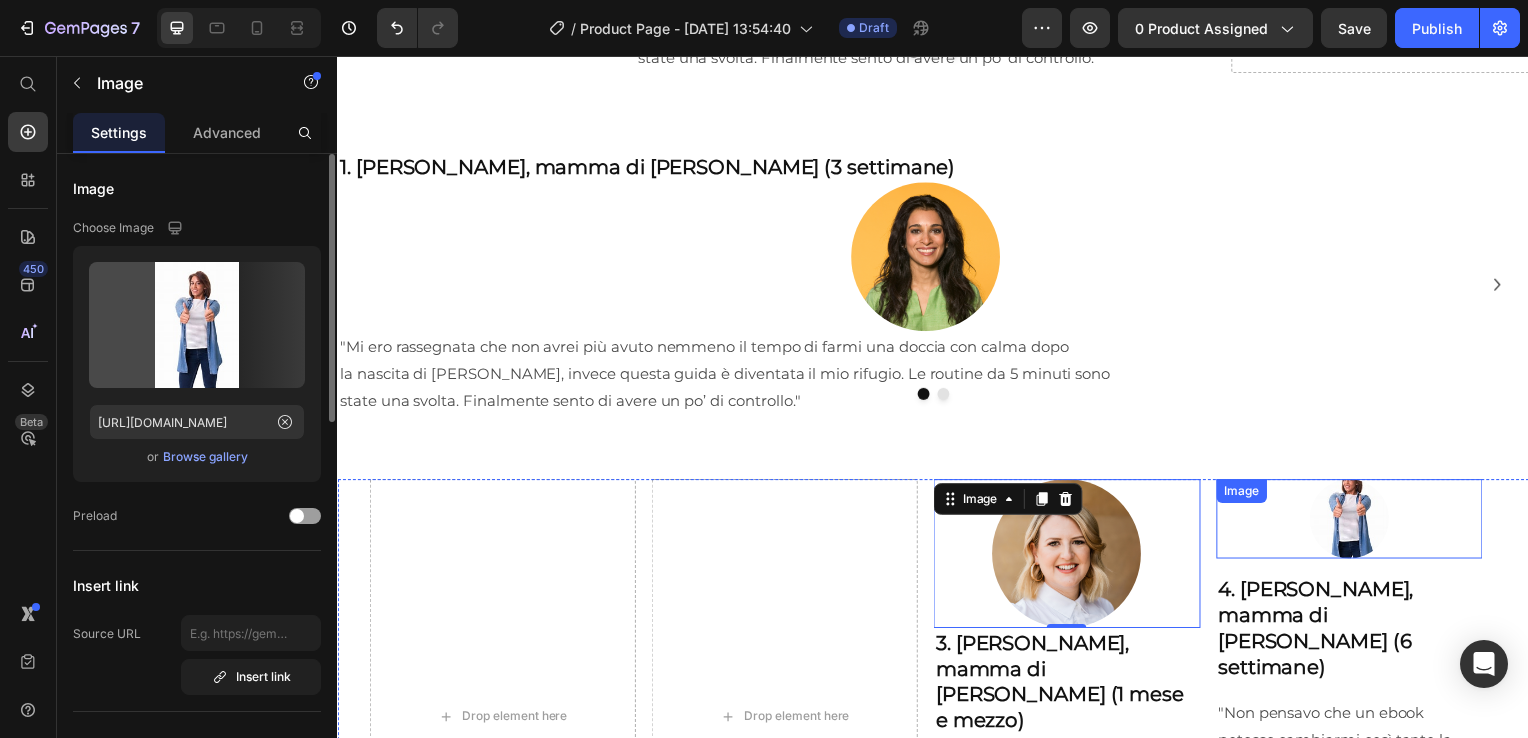 click at bounding box center [1356, 523] 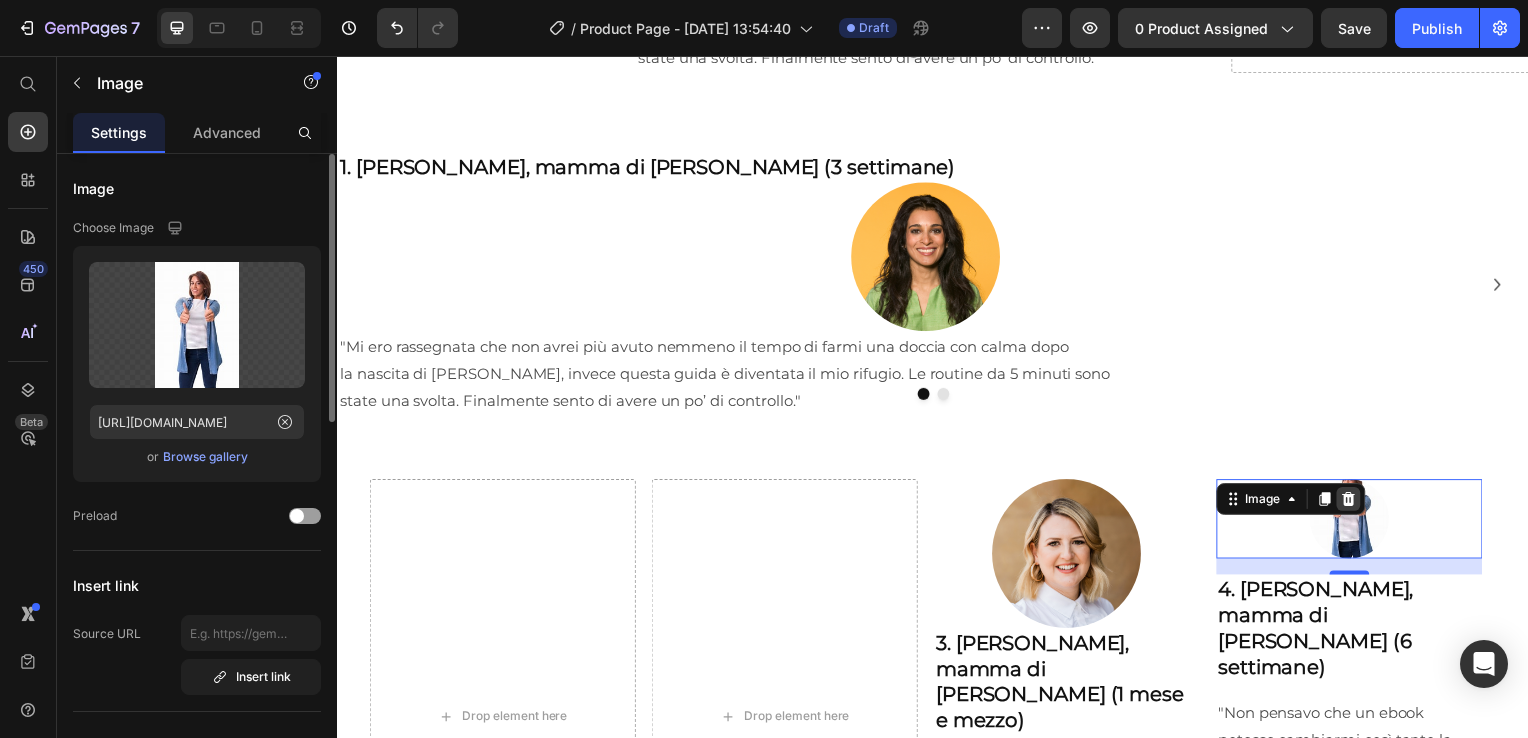 click 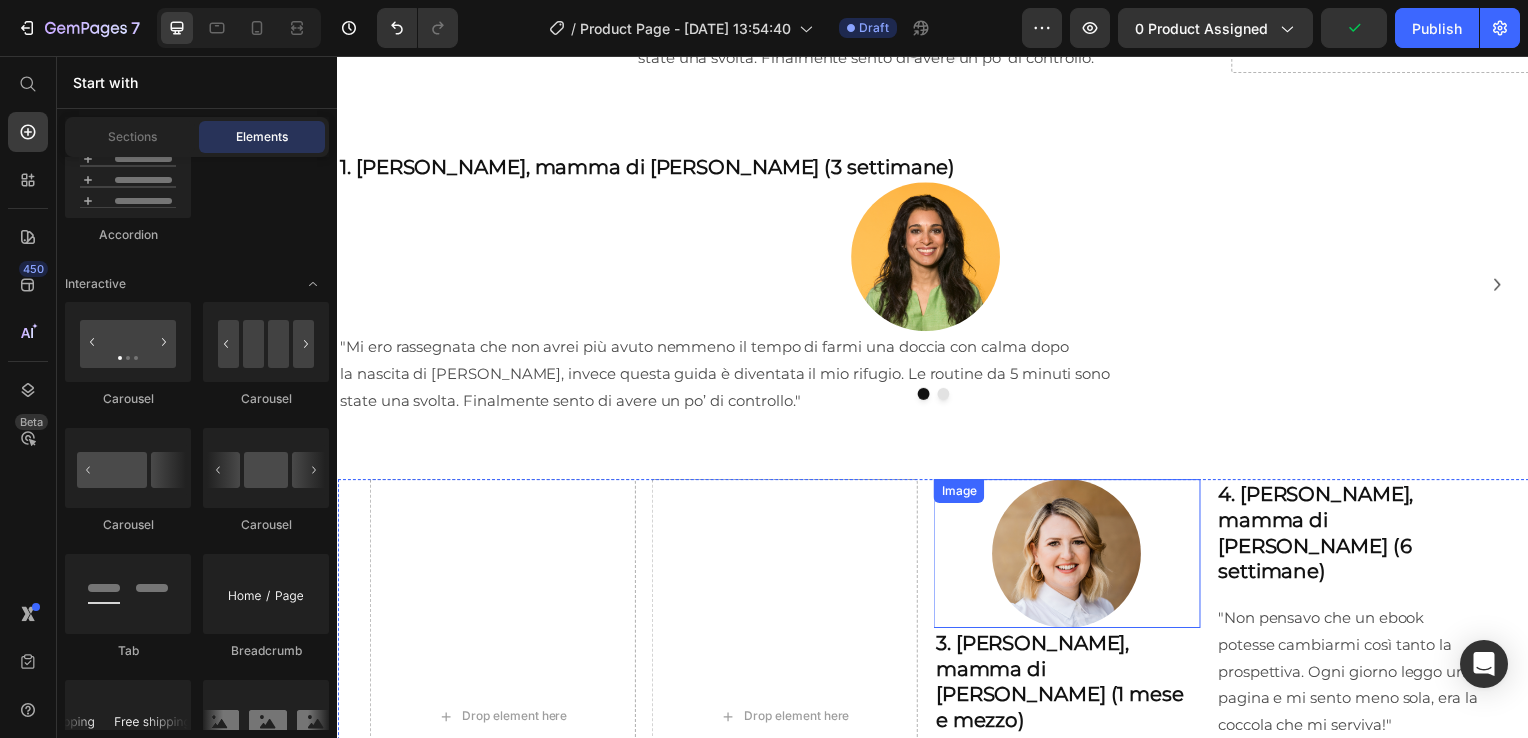 click at bounding box center (1071, 558) 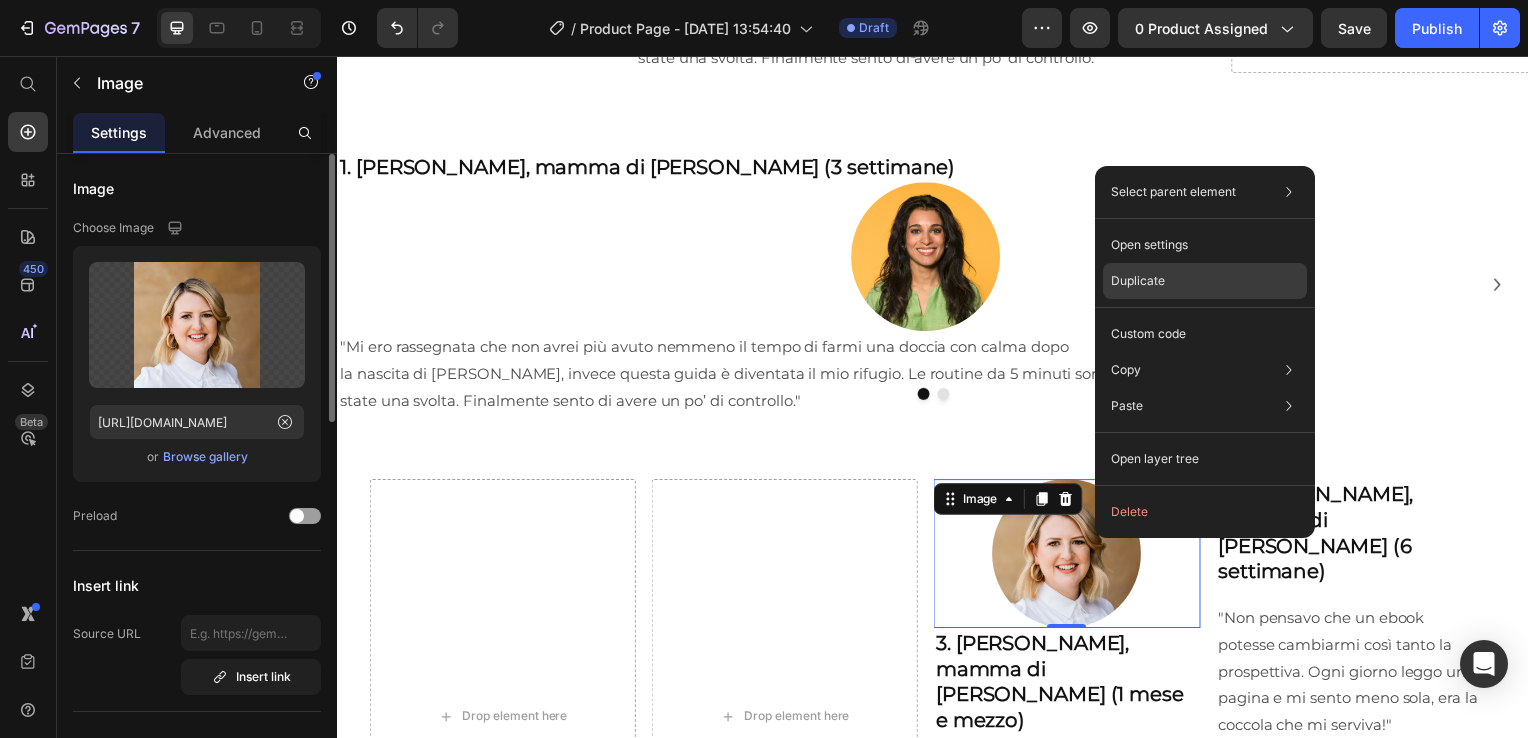 click on "Duplicate" 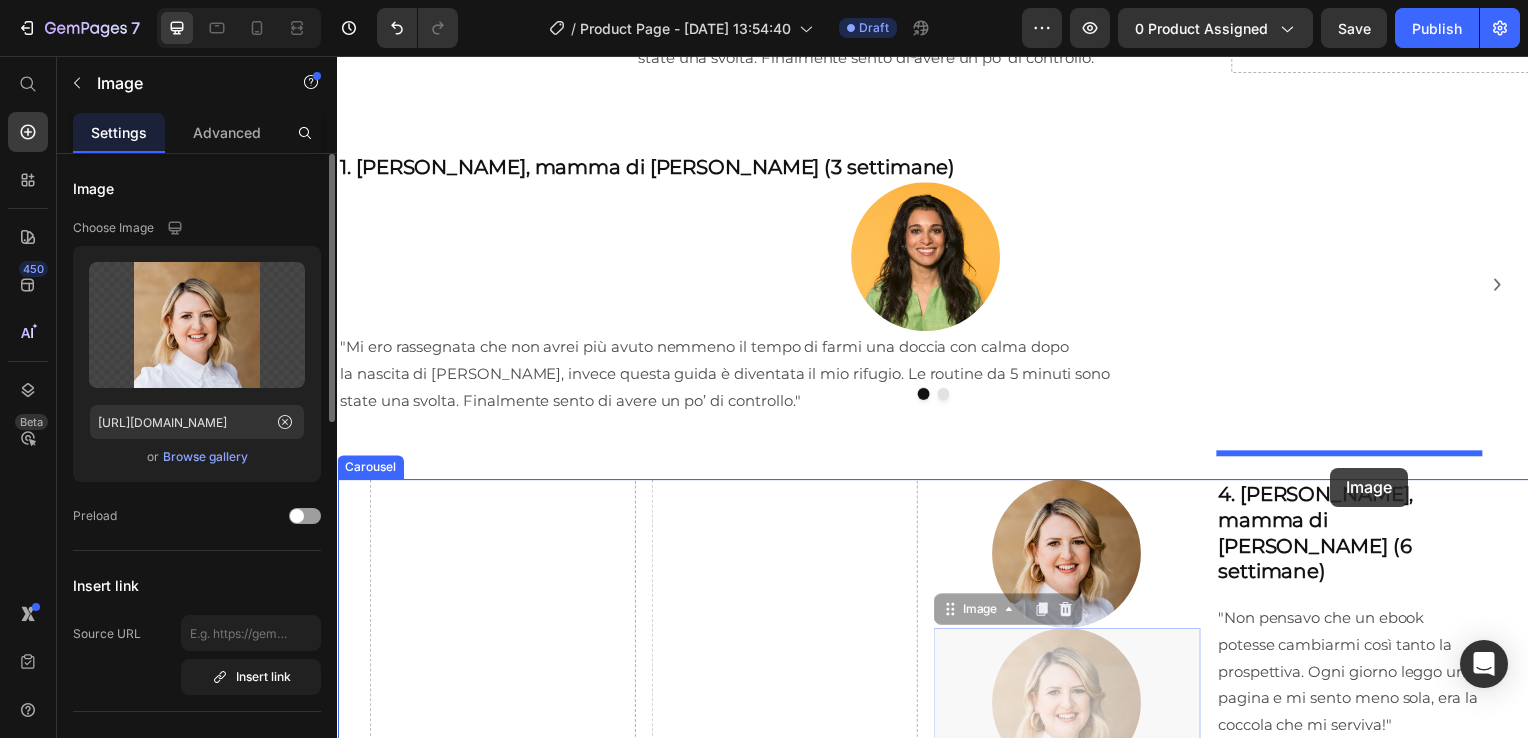 drag, startPoint x: 1109, startPoint y: 659, endPoint x: 1338, endPoint y: 471, distance: 296.28534 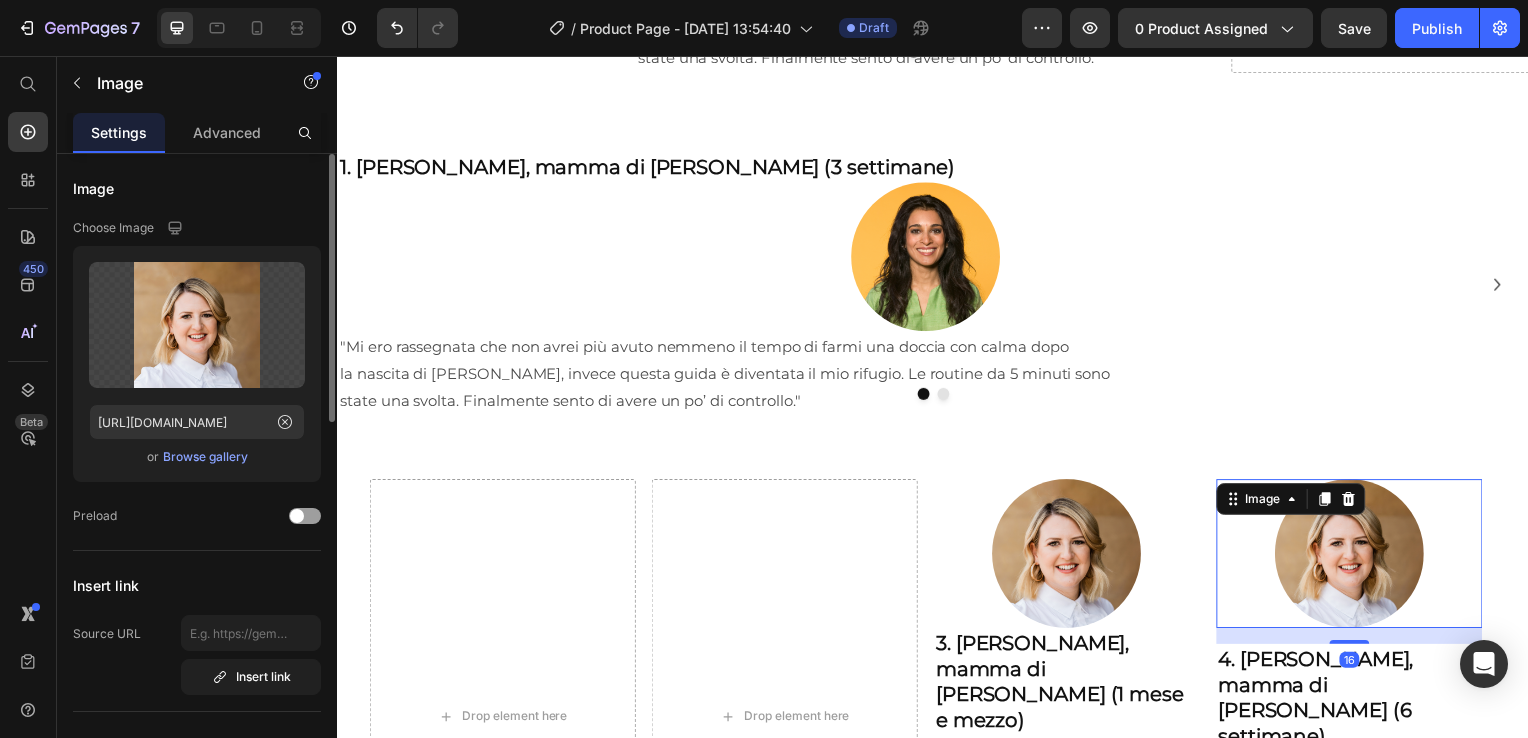 click at bounding box center (1356, 558) 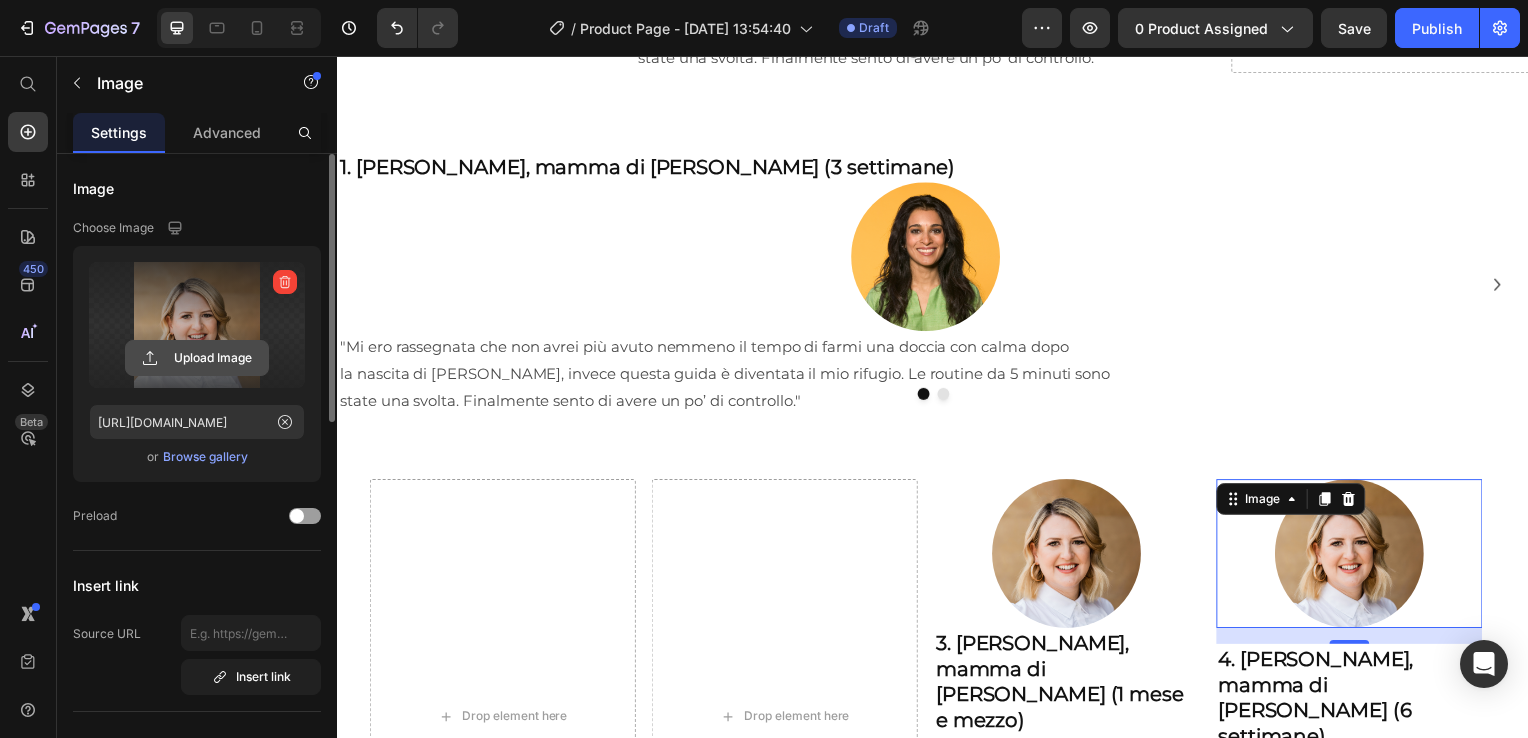 click 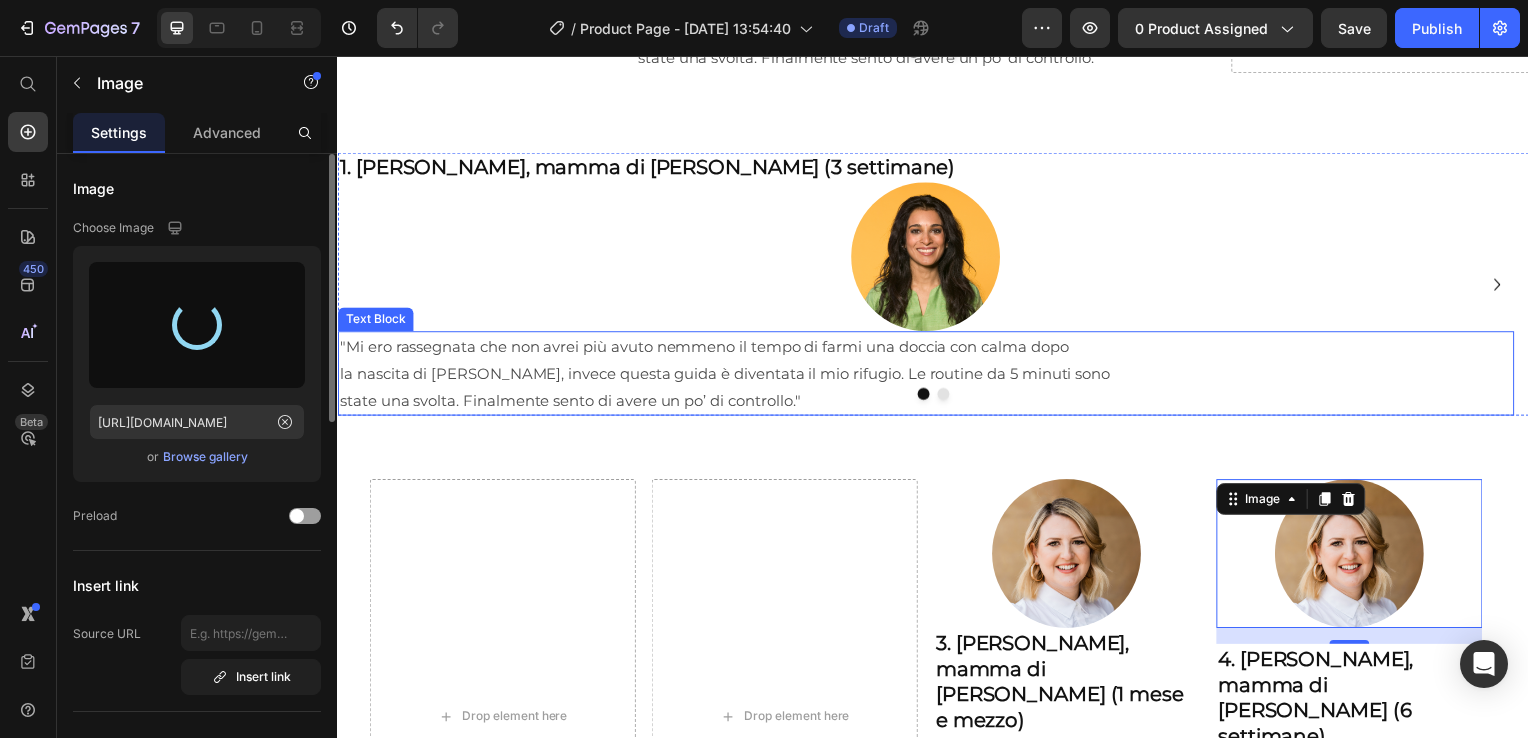 type on "[URL][DOMAIN_NAME]" 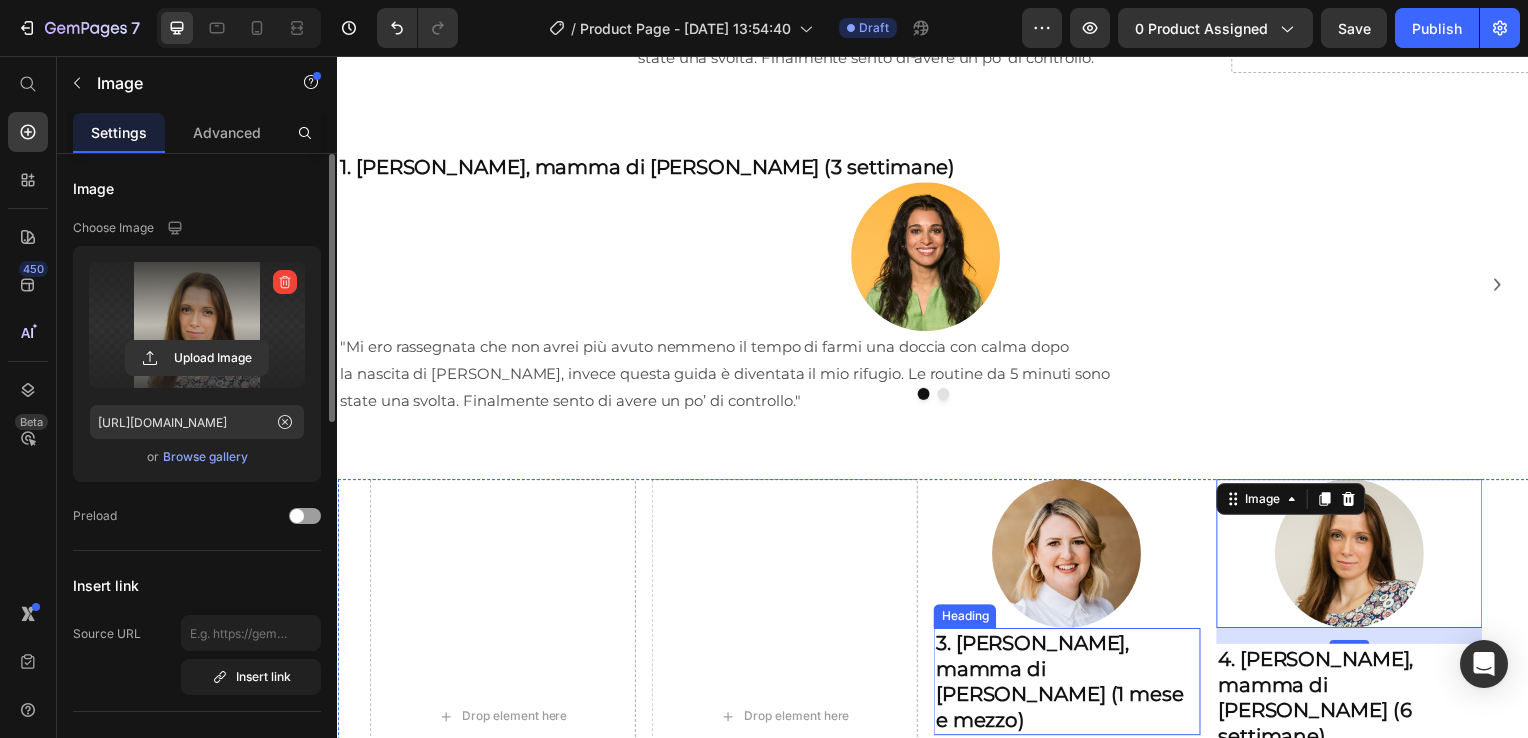 click on "3. [PERSON_NAME], mamma di [PERSON_NAME] (1 mese e mezzo)" at bounding box center [1071, 687] 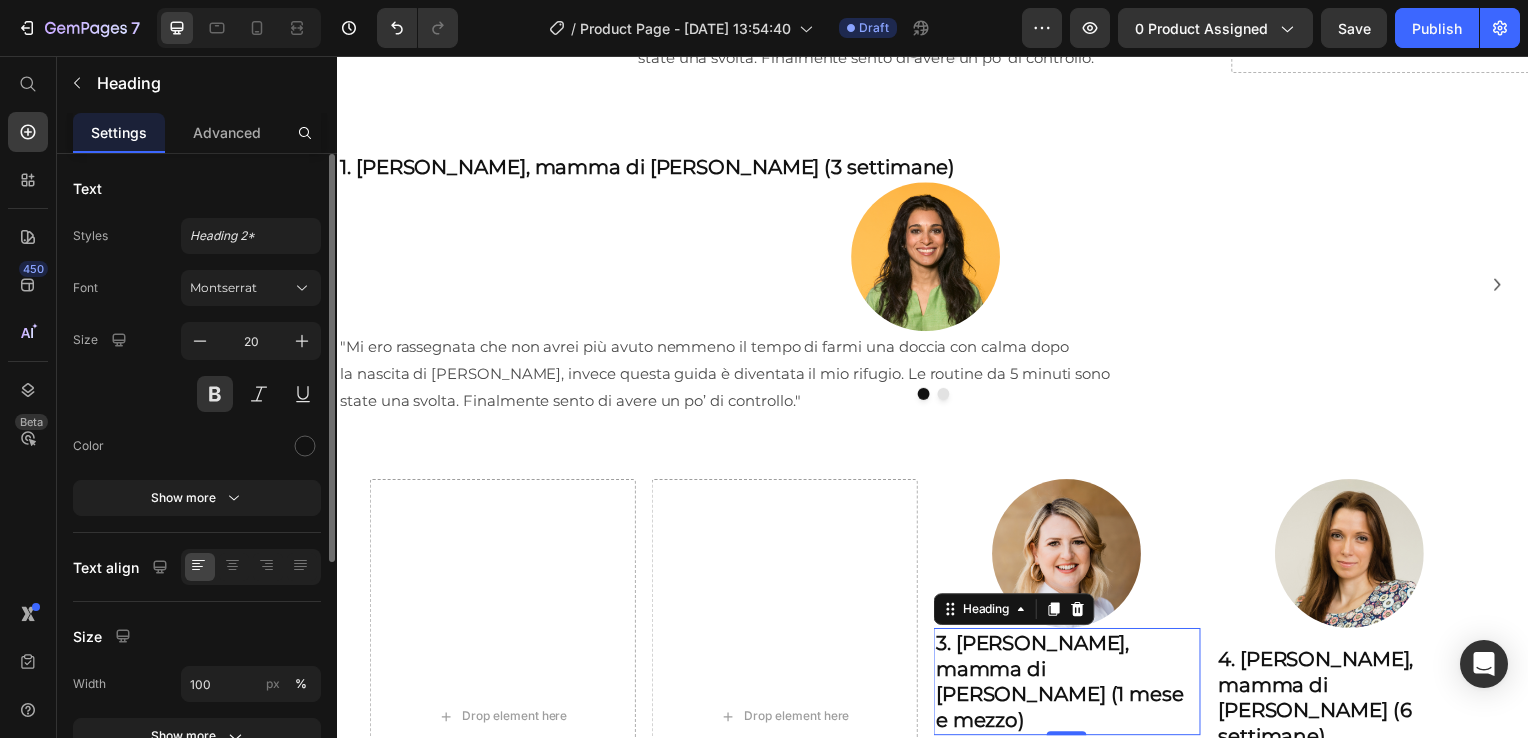click on "3. [PERSON_NAME], mamma di [PERSON_NAME] (1 mese e mezzo)" at bounding box center (1071, 687) 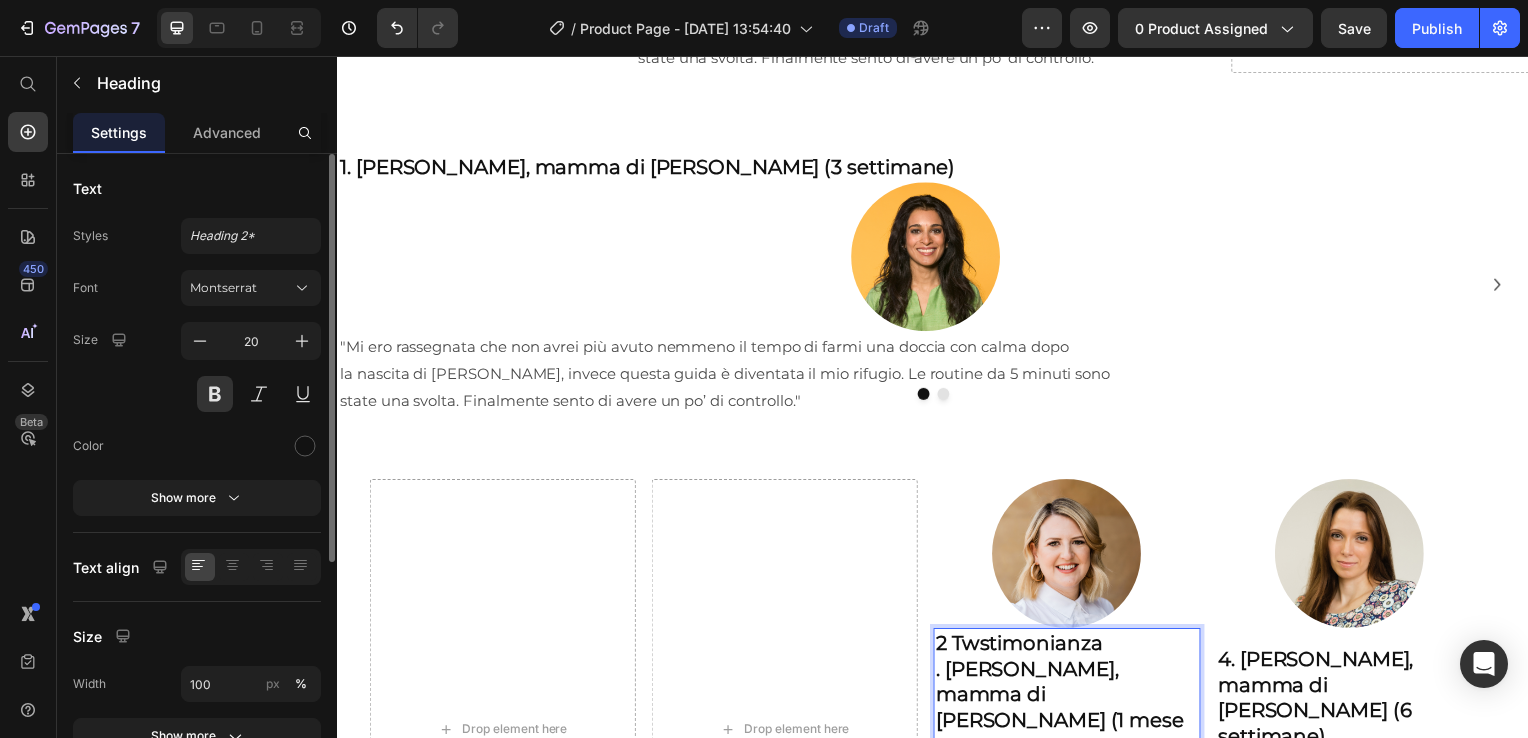 click on "2 Twstimonianza . [PERSON_NAME], mamma di [PERSON_NAME] (1 mese e mezzo)" at bounding box center [1071, 700] 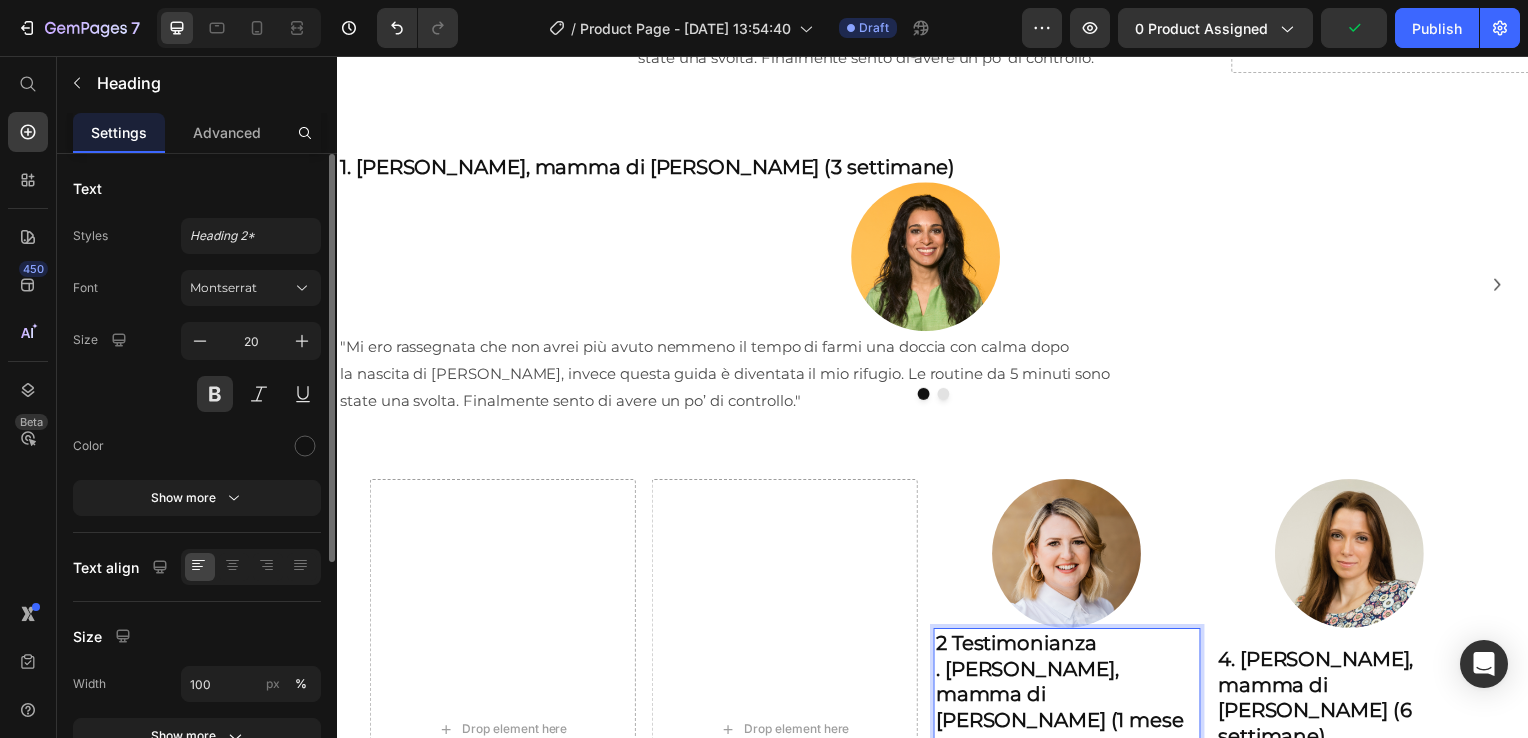 click on "2 Testimonianza . [PERSON_NAME], mamma di [PERSON_NAME] (1 mese e mezzo)" at bounding box center [1071, 700] 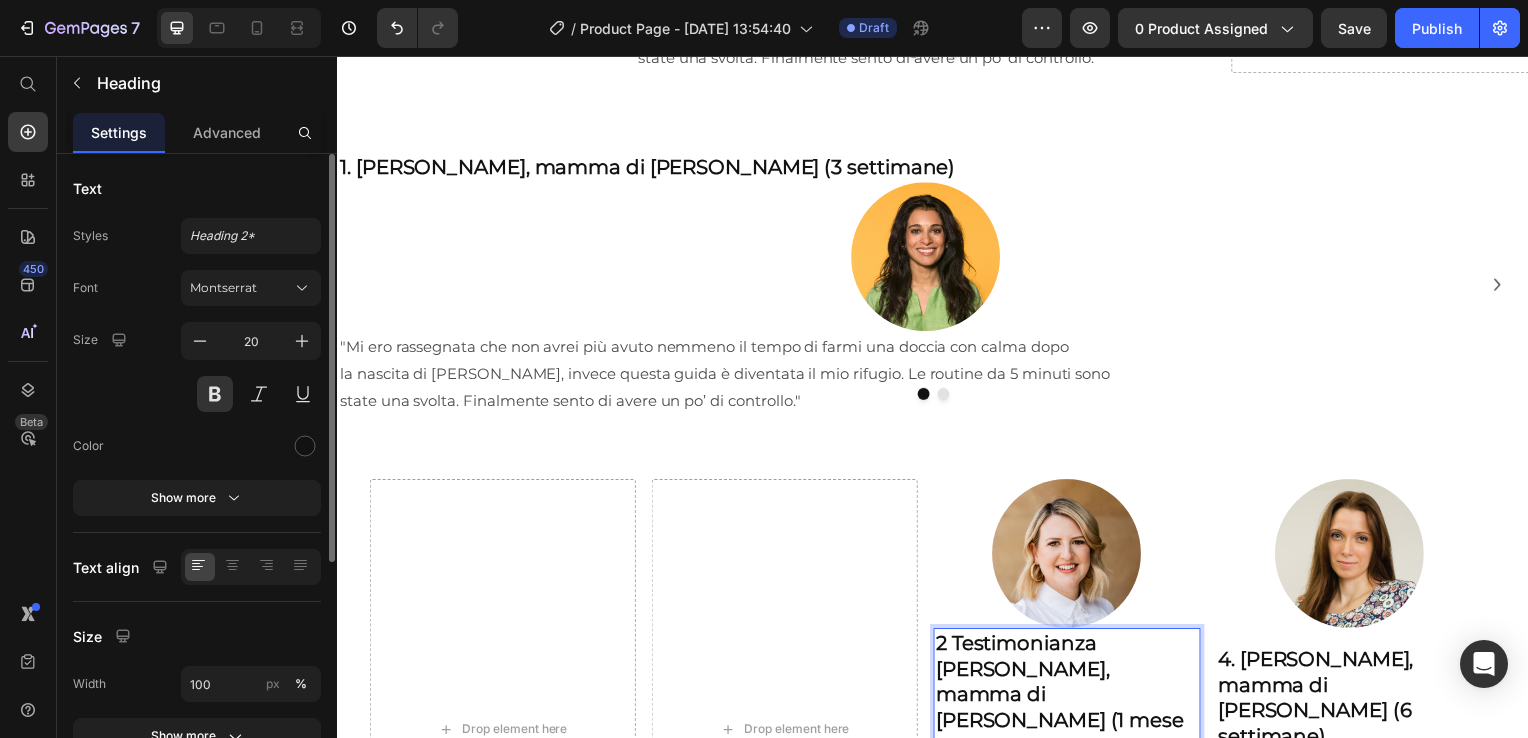 click on "2 Testimonianza [PERSON_NAME], mamma di [PERSON_NAME] (1 mese e mezzo)" at bounding box center [1071, 700] 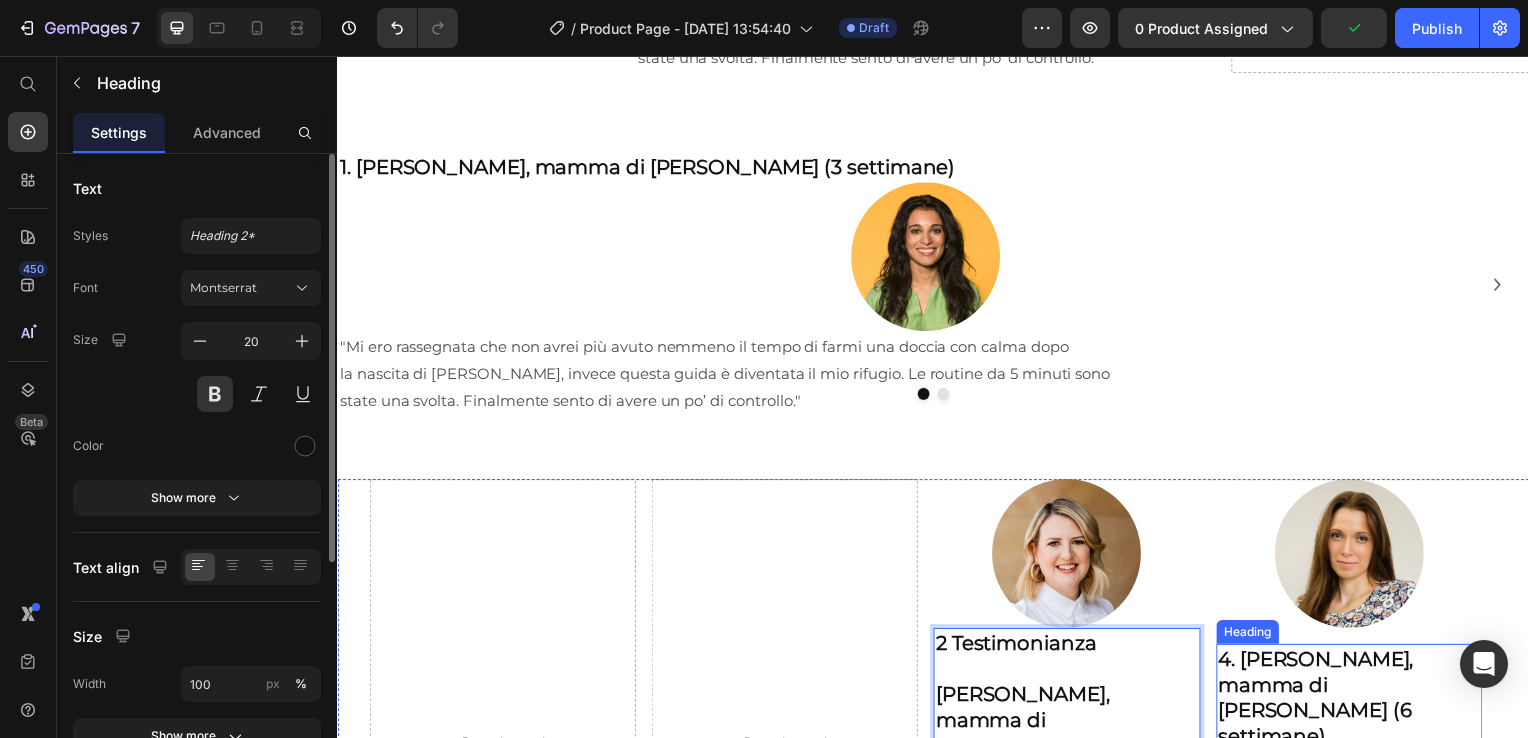 click on "4. [PERSON_NAME], mamma di [PERSON_NAME] (6 settimane)" at bounding box center (1356, 703) 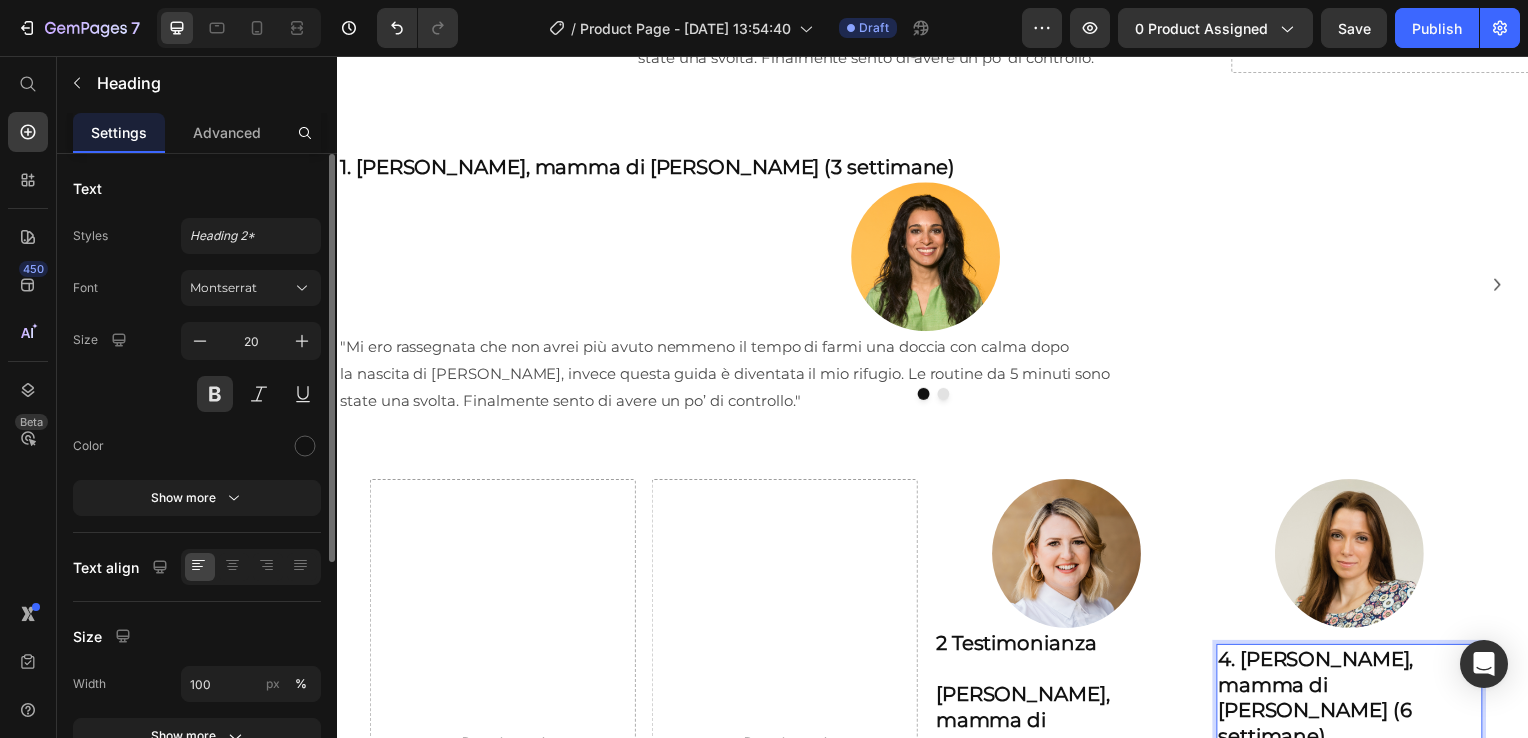 click on "4. [PERSON_NAME], mamma di [PERSON_NAME] (6 settimane)" at bounding box center [1356, 703] 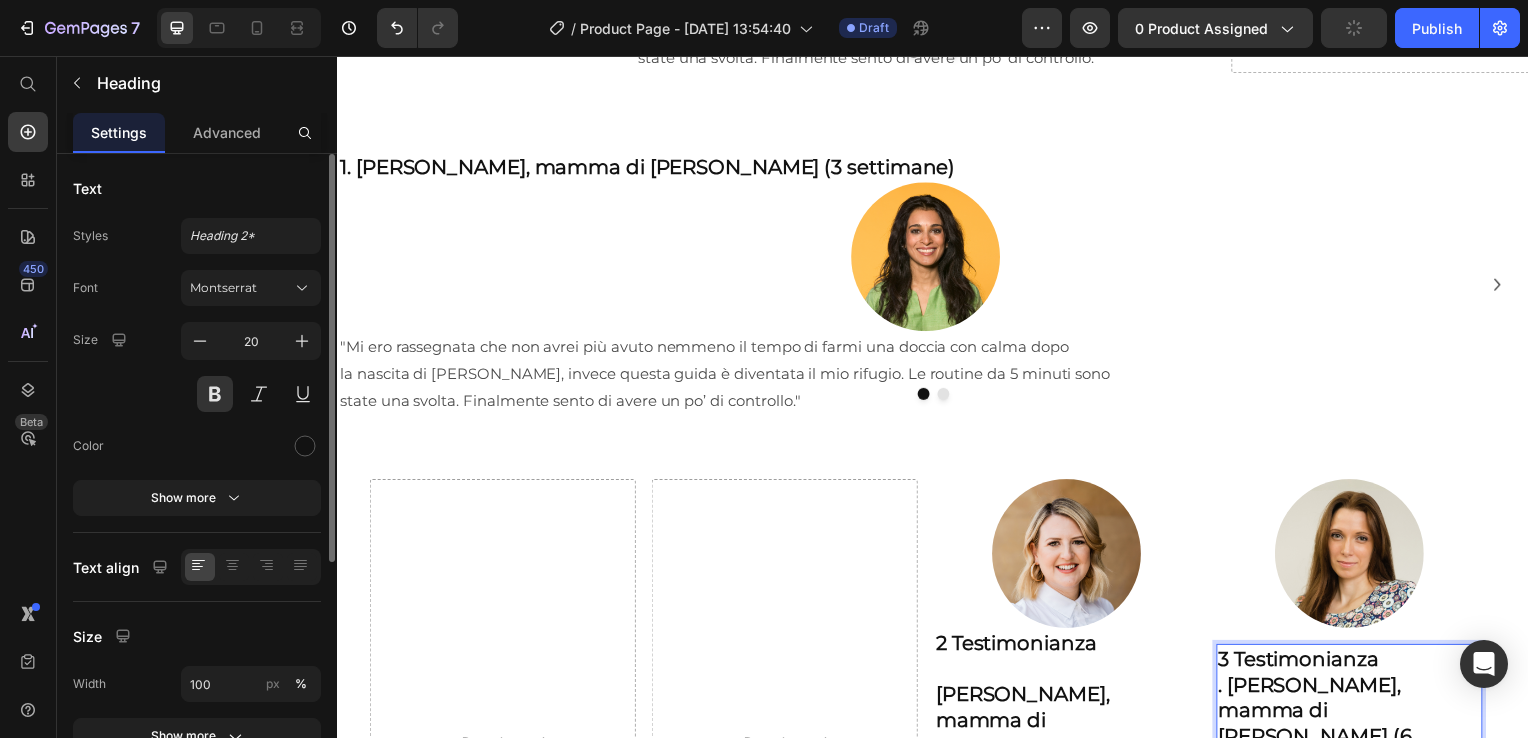 click on "3 Testimonianza . [PERSON_NAME], mamma di [PERSON_NAME] (6 settimane)" at bounding box center (1356, 716) 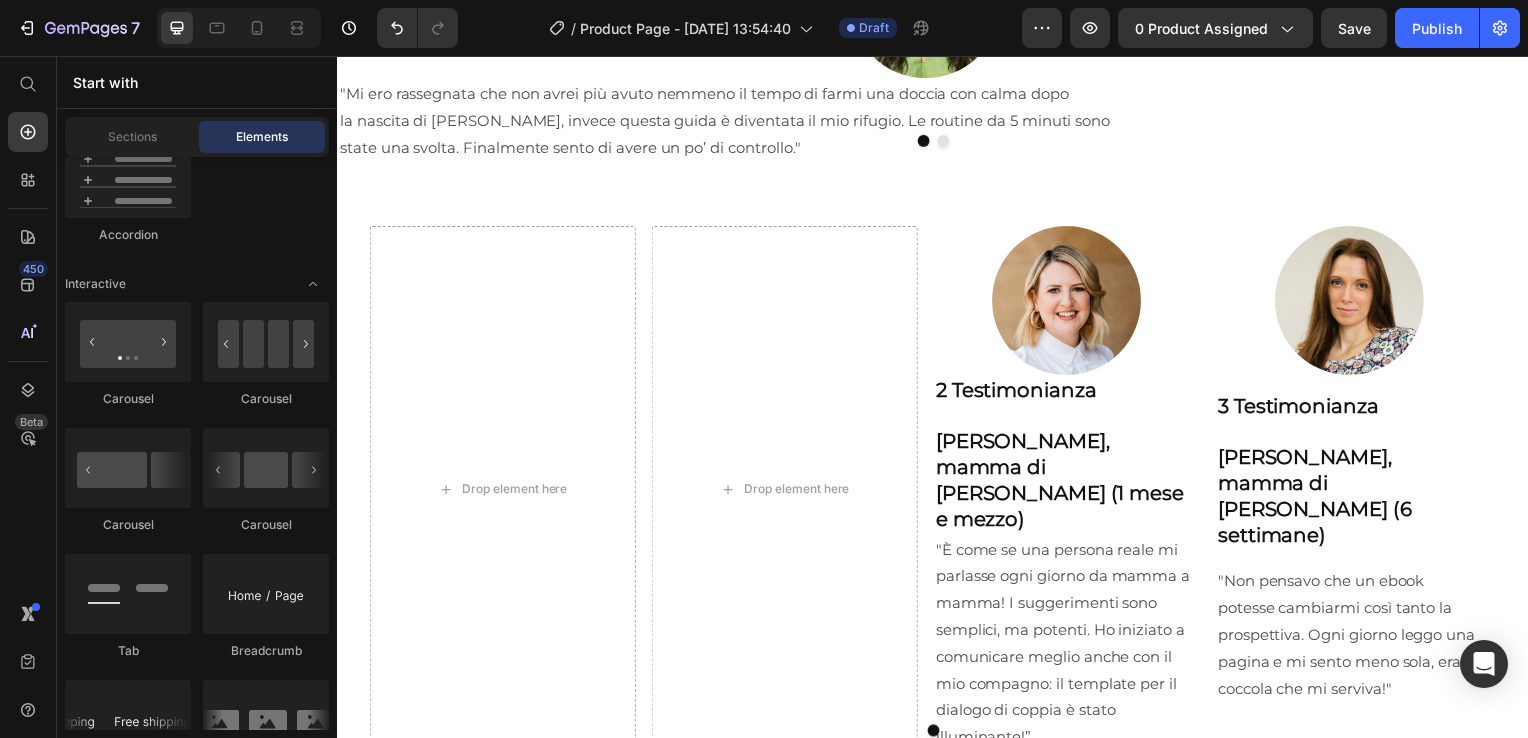 scroll, scrollTop: 2247, scrollLeft: 0, axis: vertical 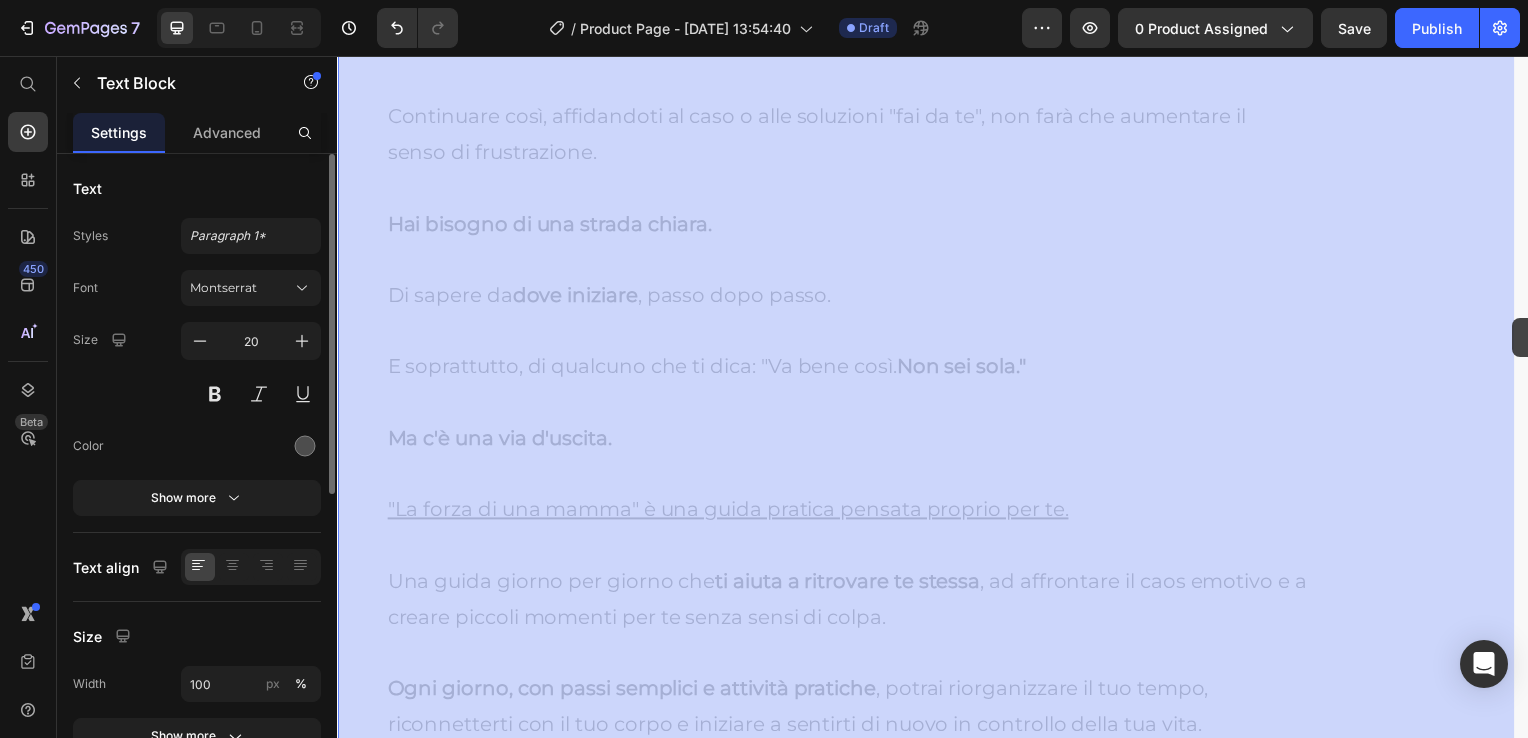drag, startPoint x: 1521, startPoint y: 308, endPoint x: 1521, endPoint y: 320, distance: 12 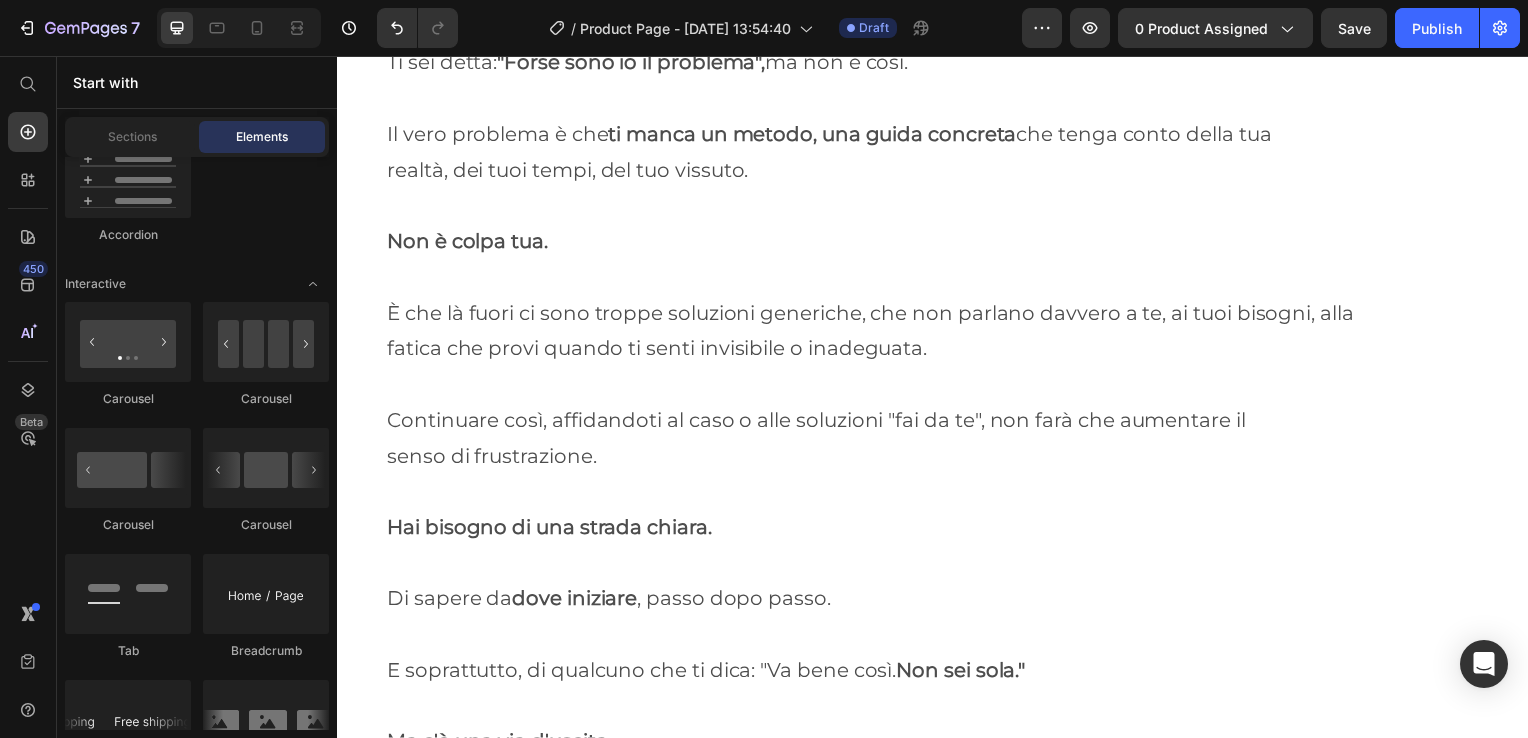scroll, scrollTop: 4125, scrollLeft: 0, axis: vertical 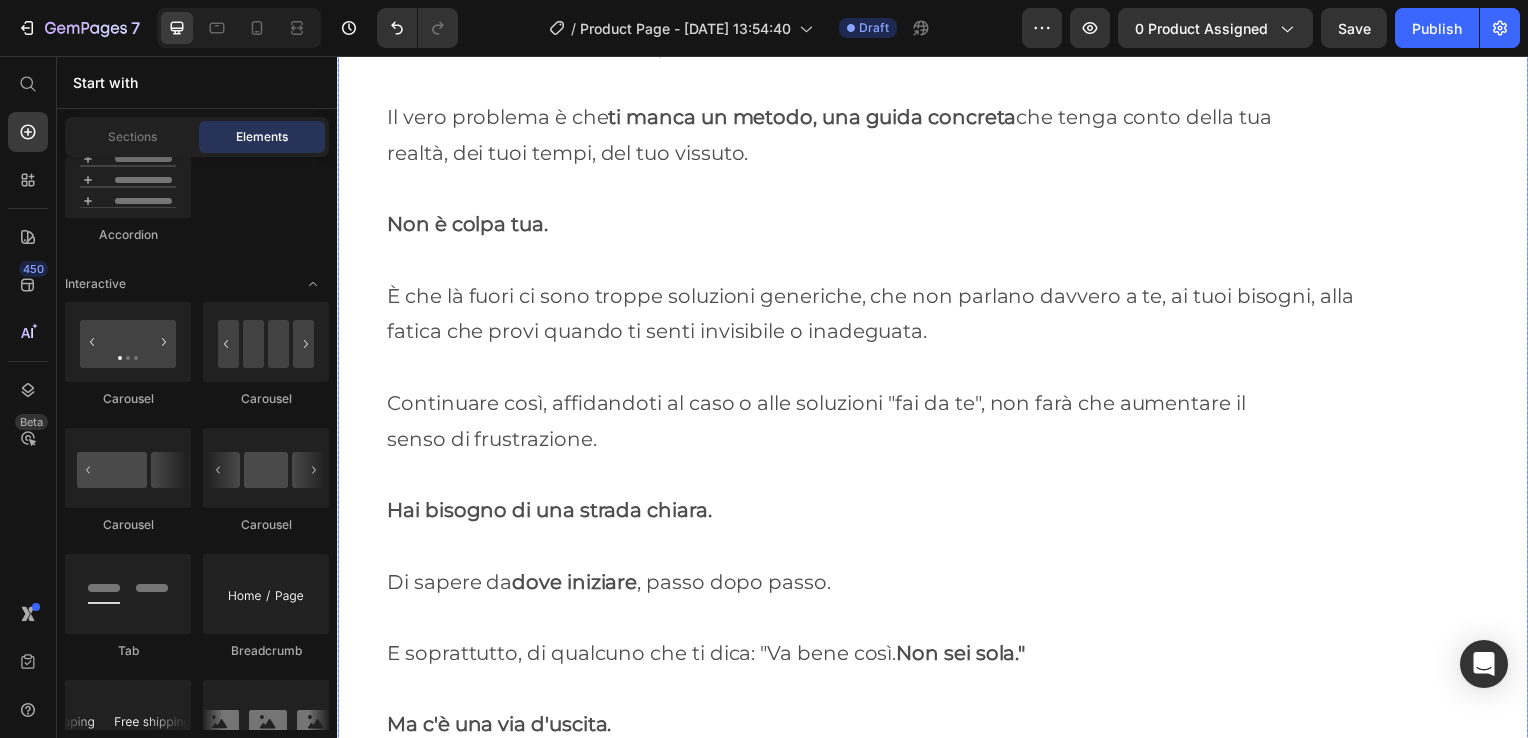 click on "Continuare così, affidandoti al caso o alle soluzioni "fai da te", non farà che aumentare il senso di frustrazione." at bounding box center [937, 406] 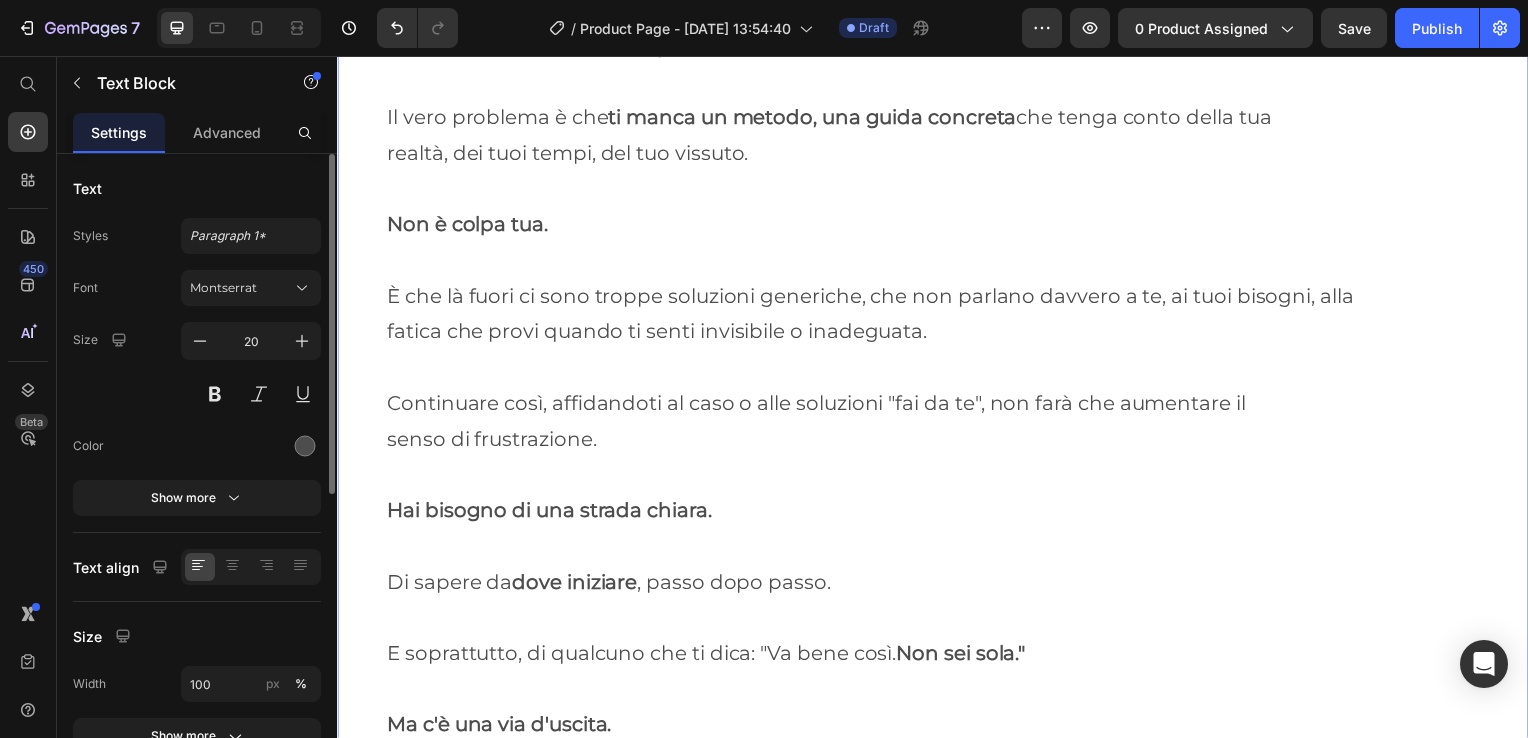 click on "Continuare così, affidandoti al caso o alle soluzioni "fai da te", non farà che aumentare il senso di frustrazione." at bounding box center (937, 406) 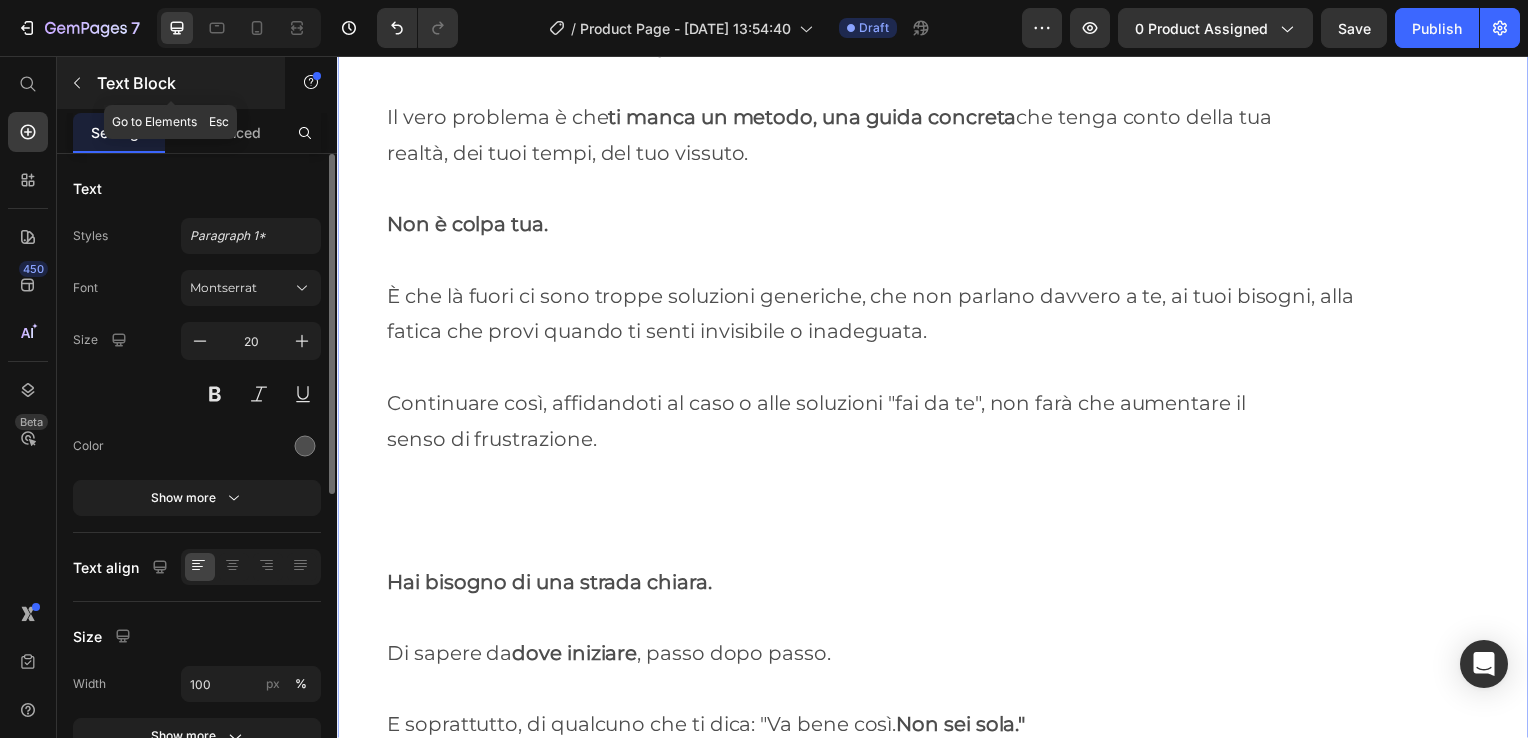 click at bounding box center [77, 83] 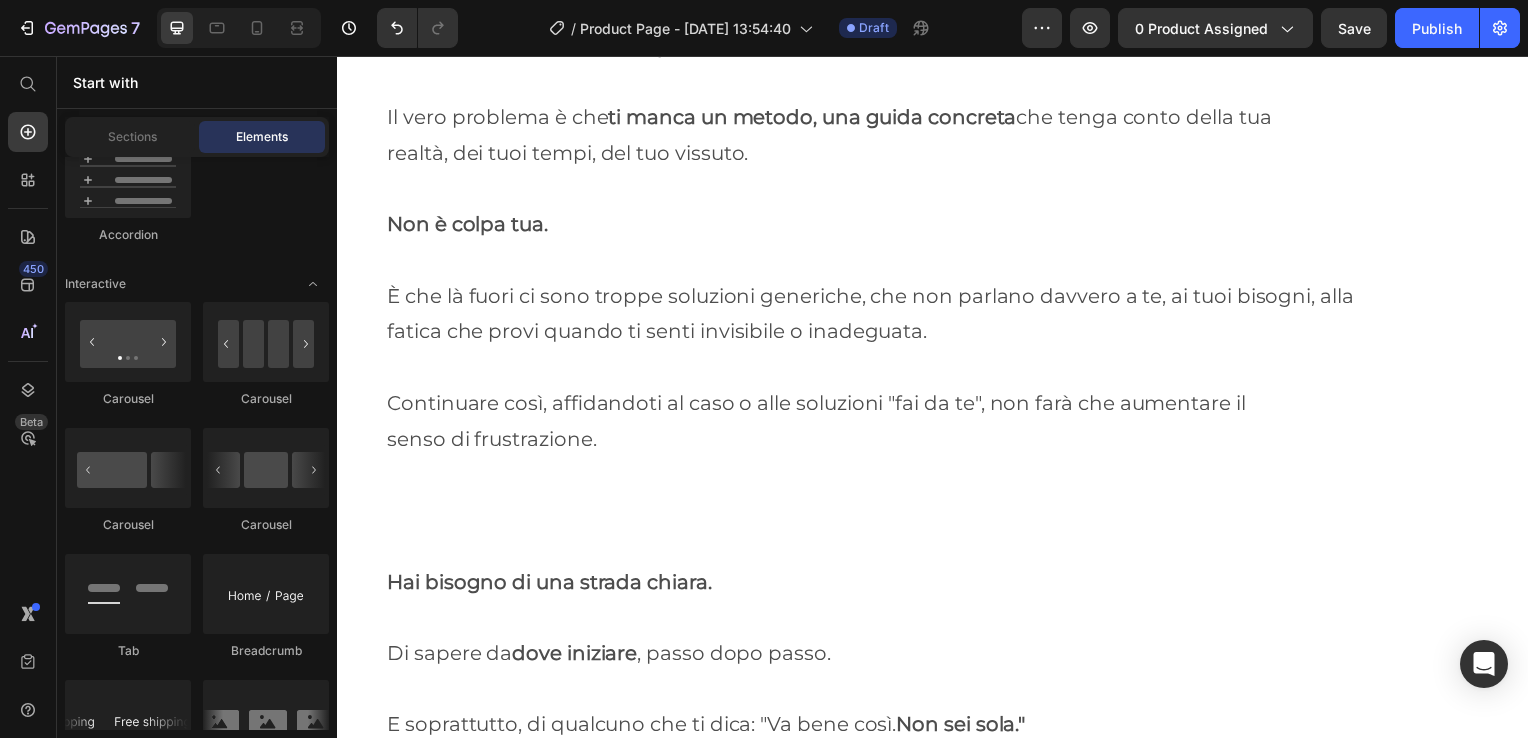 click on "Start with" at bounding box center [197, 82] 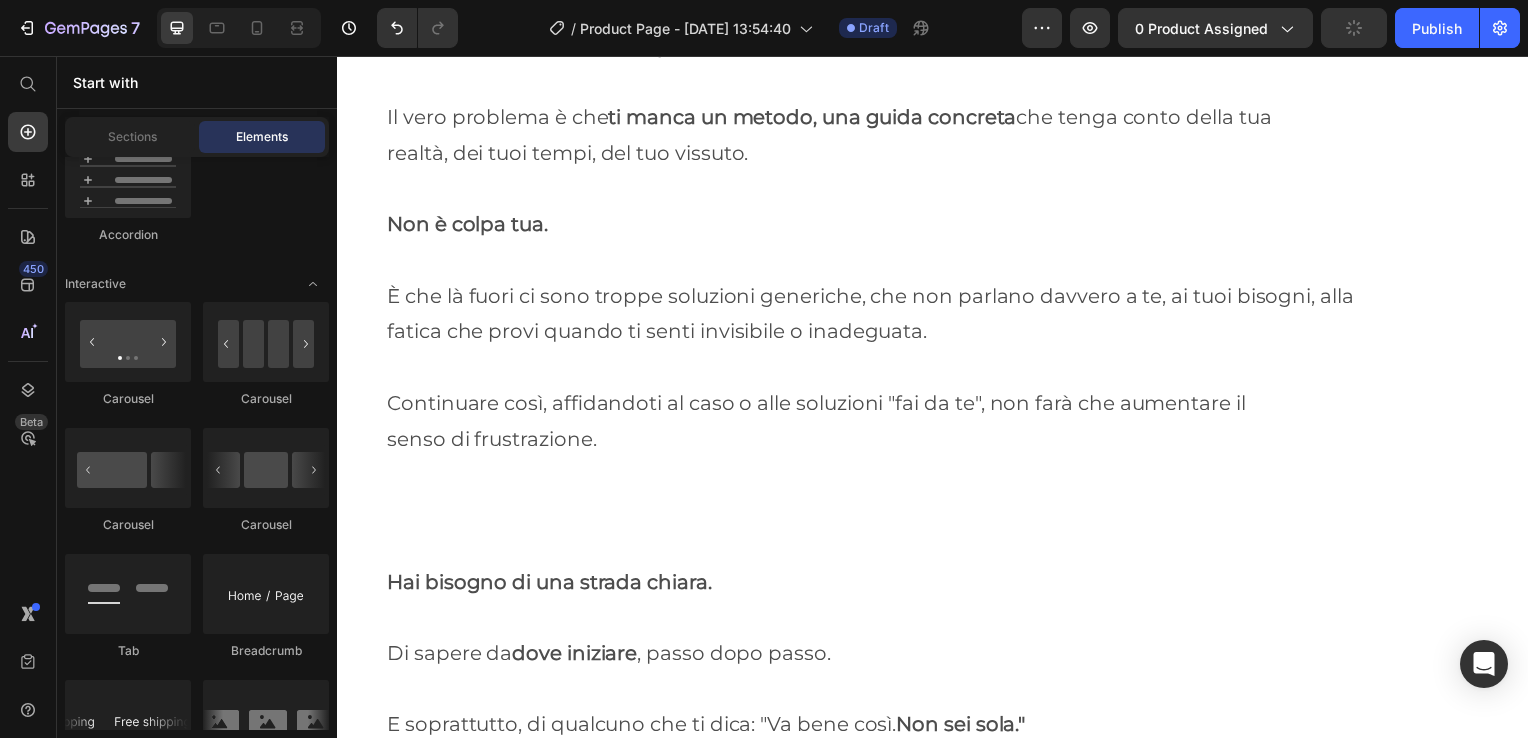 click on "Elements" 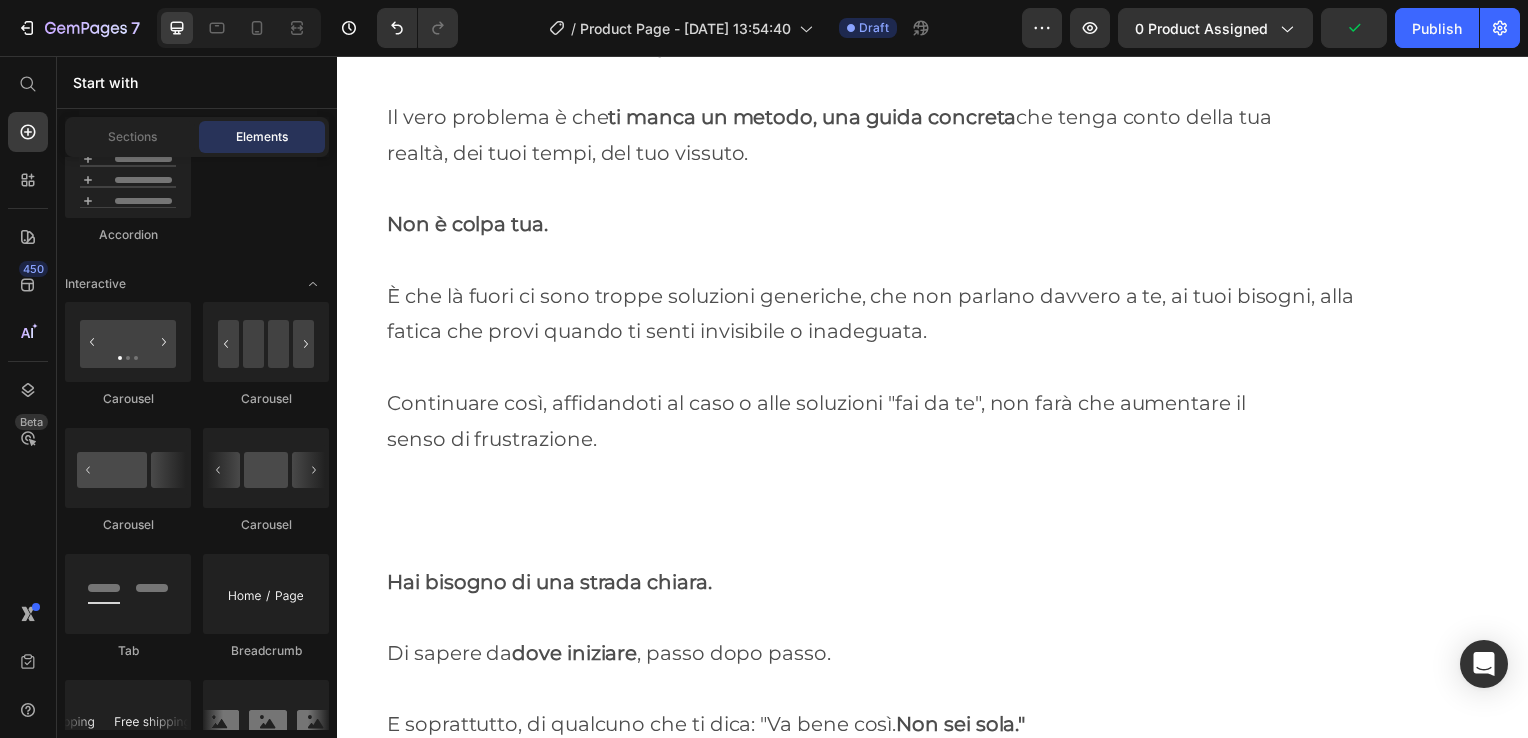 click on "Elements" at bounding box center (262, 137) 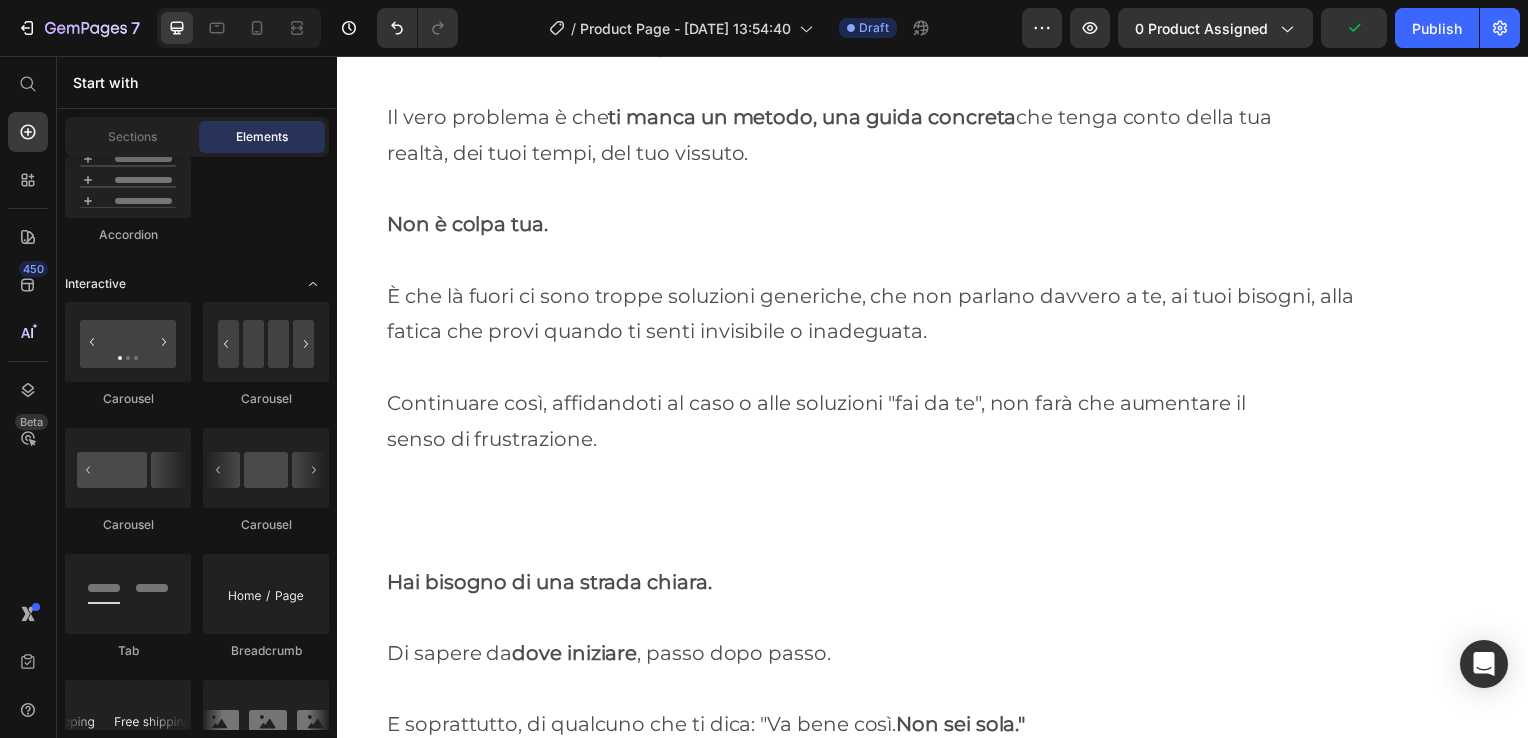 click at bounding box center [313, 284] 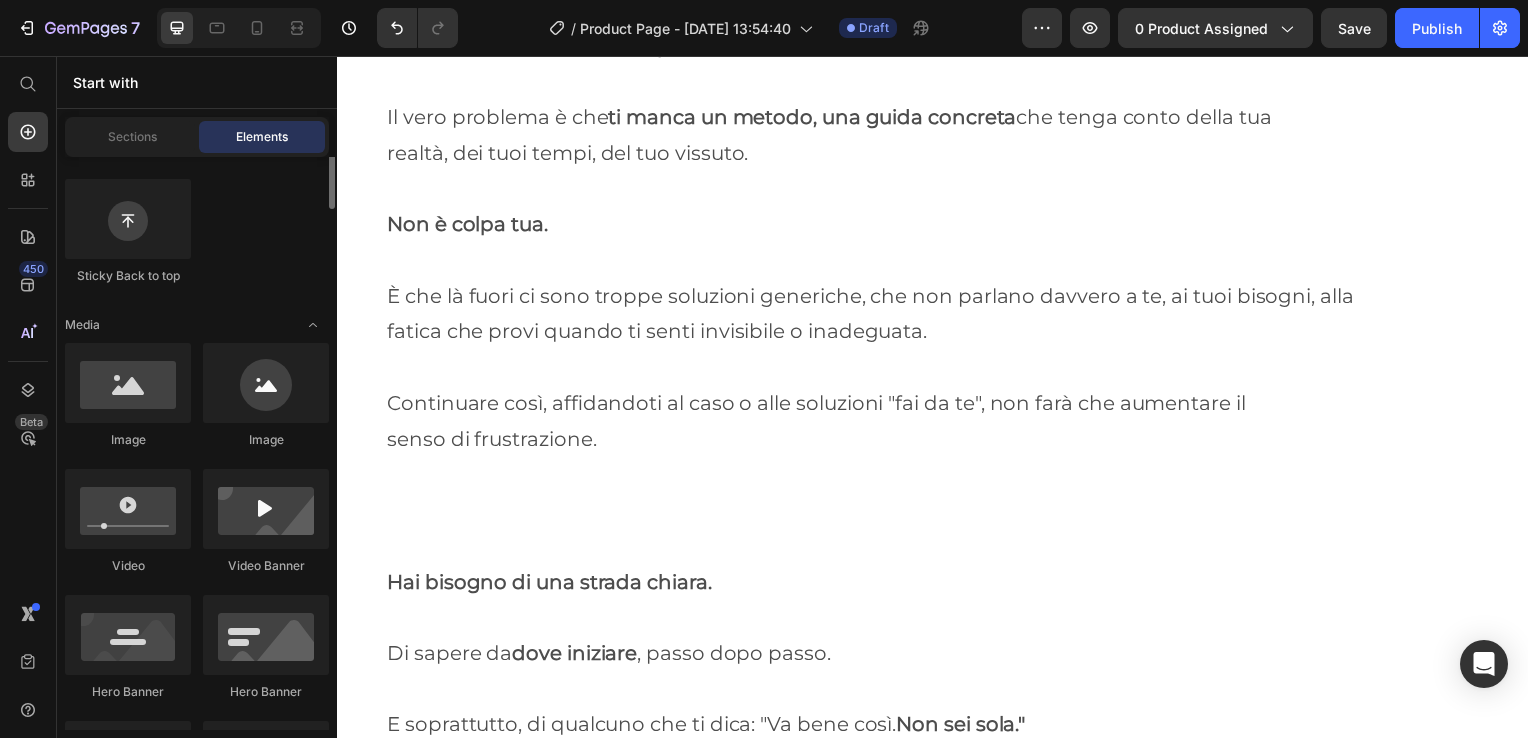 scroll, scrollTop: 543, scrollLeft: 0, axis: vertical 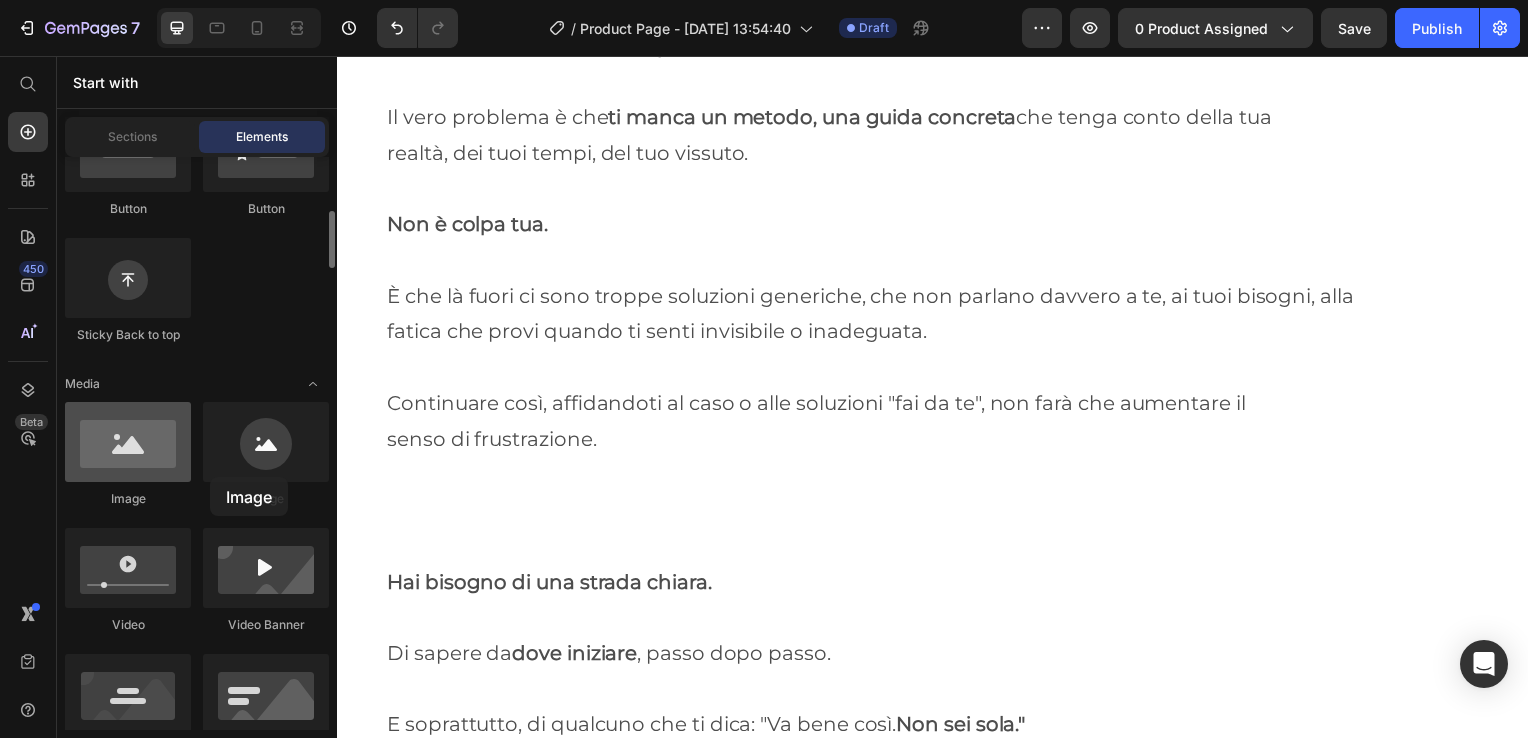 drag, startPoint x: 161, startPoint y: 458, endPoint x: 182, endPoint y: 472, distance: 25.23886 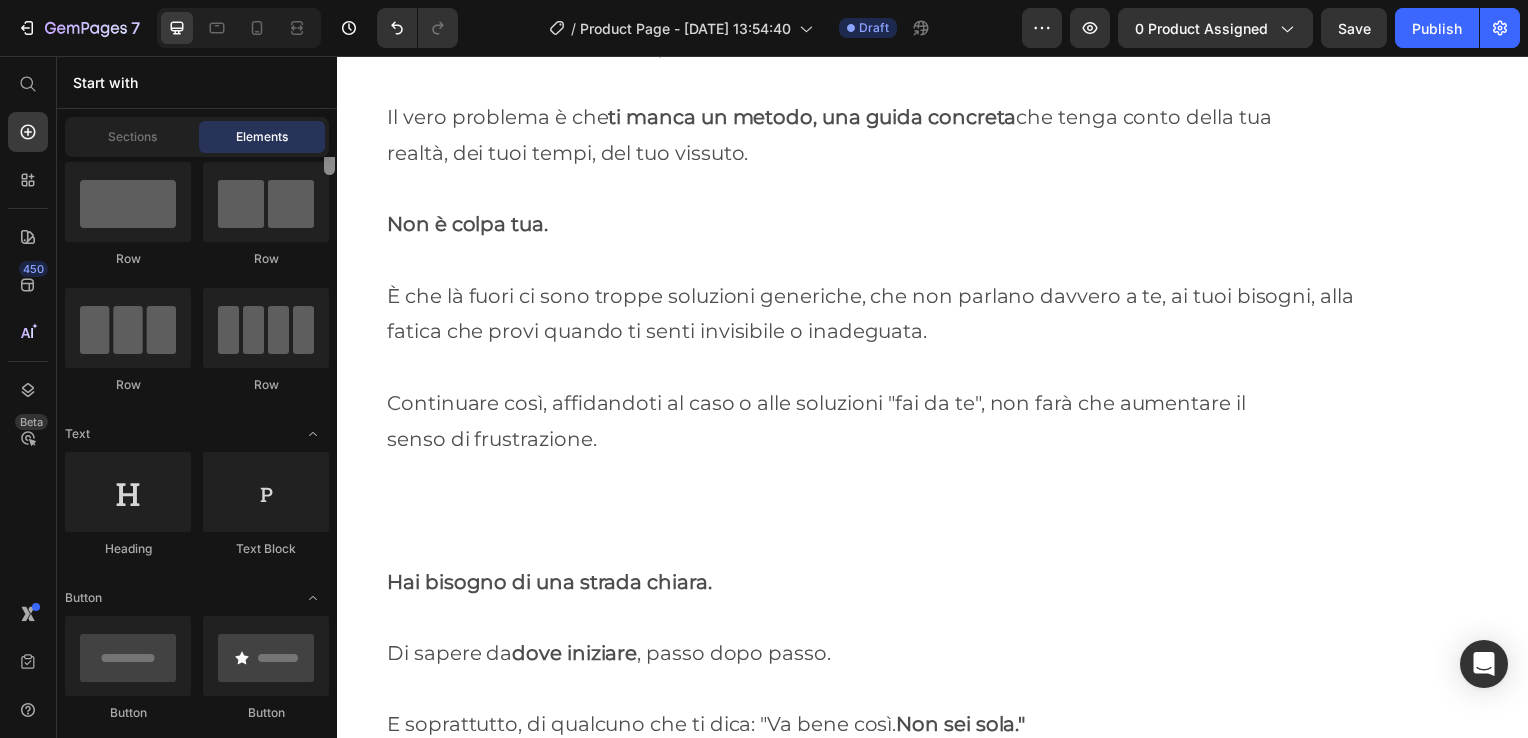 scroll, scrollTop: 0, scrollLeft: 0, axis: both 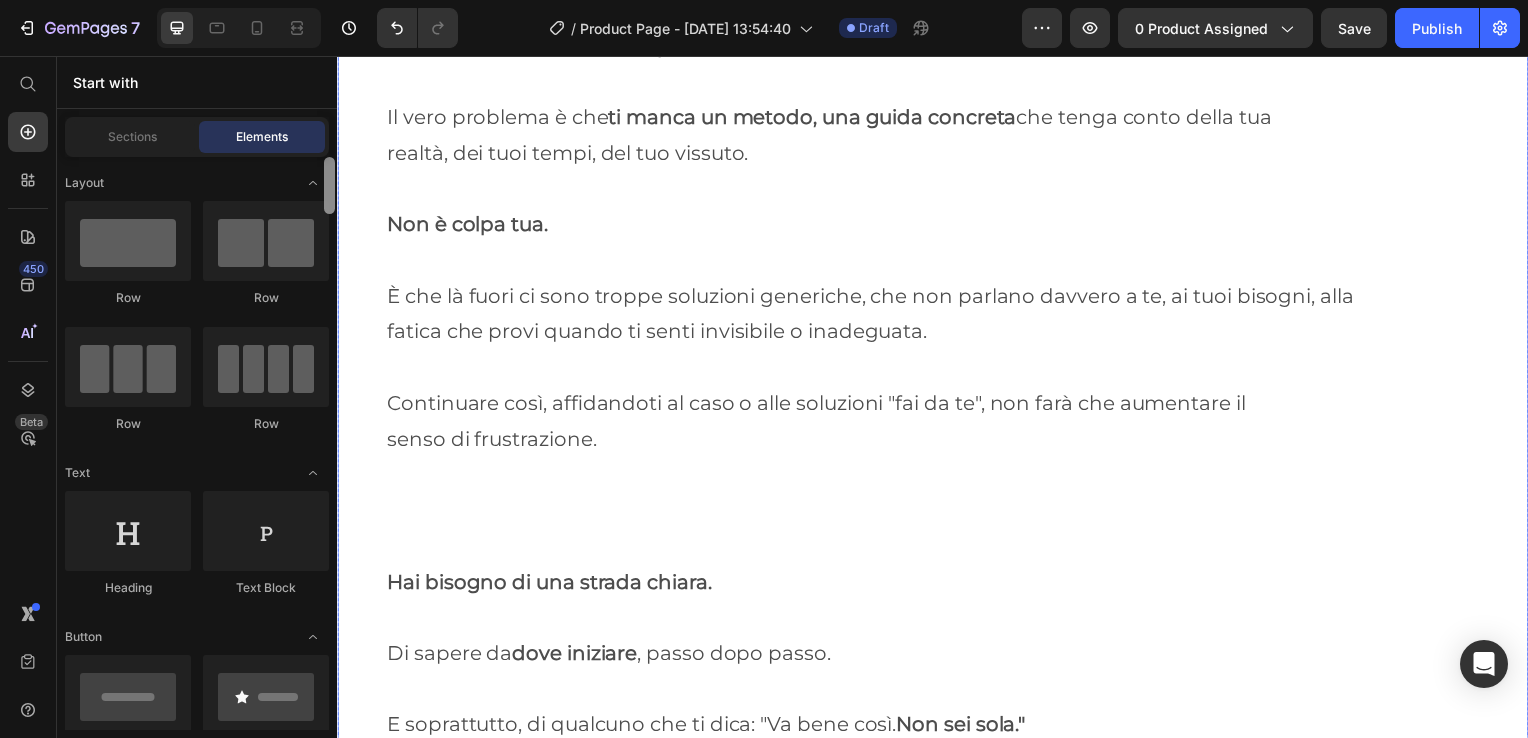 drag, startPoint x: 668, startPoint y: 313, endPoint x: 338, endPoint y: 195, distance: 350.46255 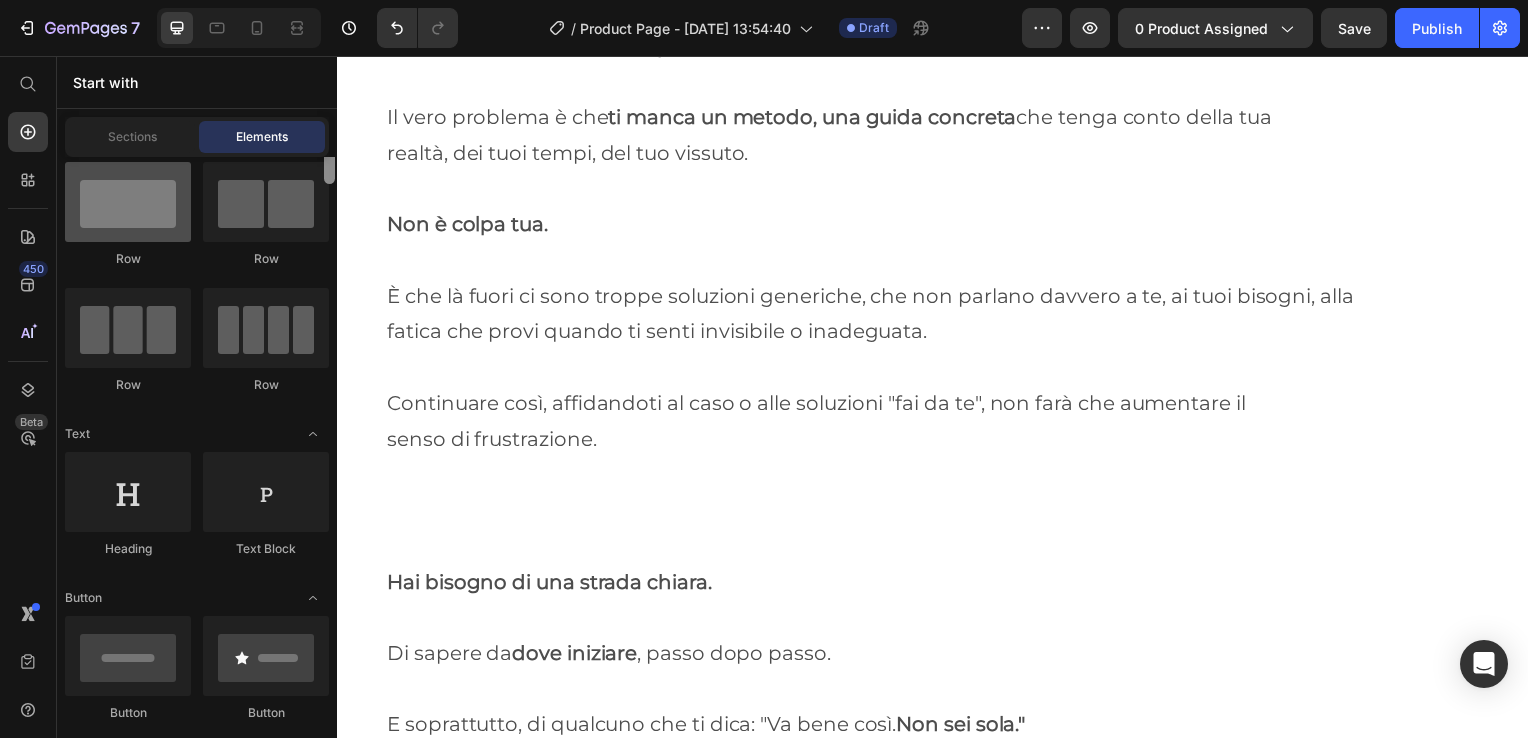 scroll, scrollTop: 9, scrollLeft: 0, axis: vertical 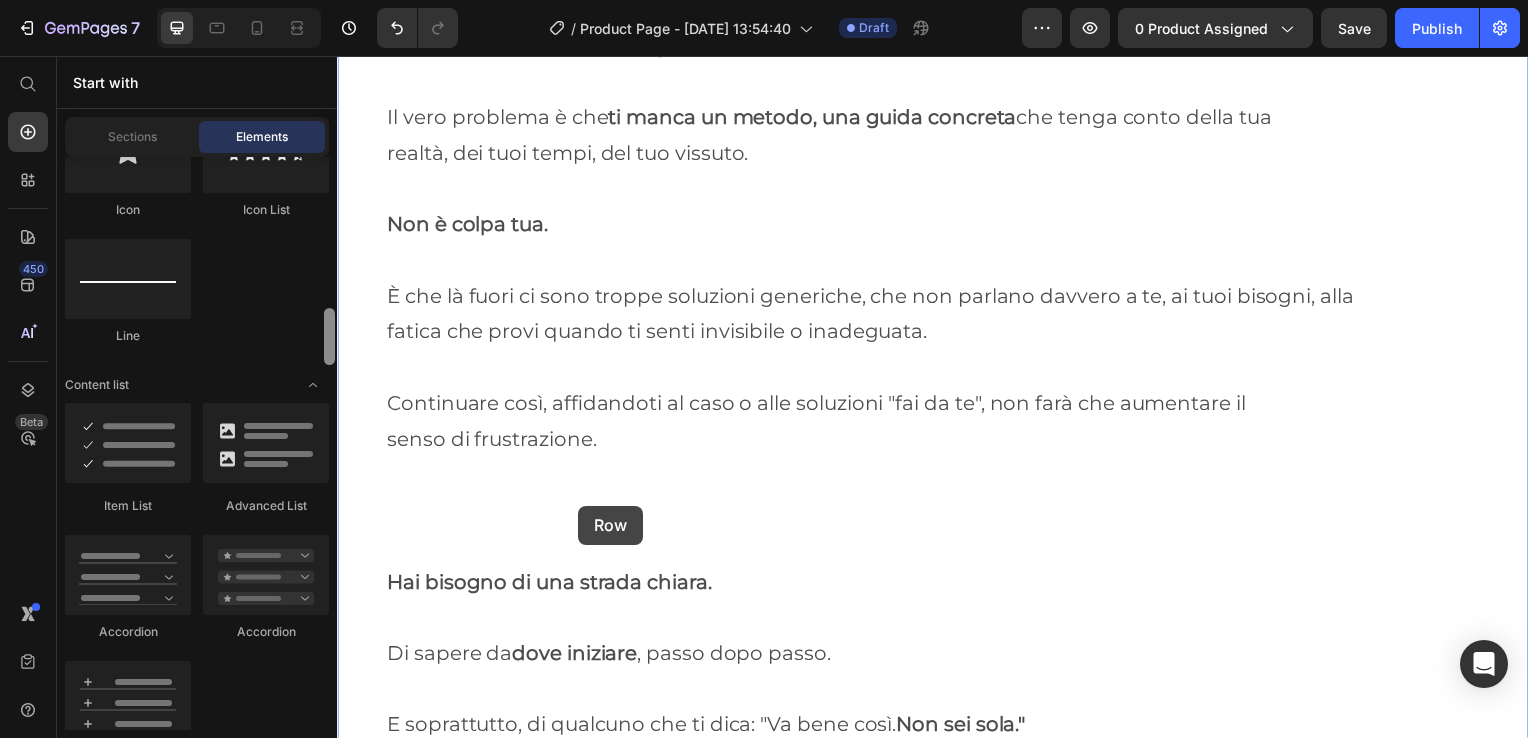 drag, startPoint x: 491, startPoint y: 259, endPoint x: 579, endPoint y: 509, distance: 265.03586 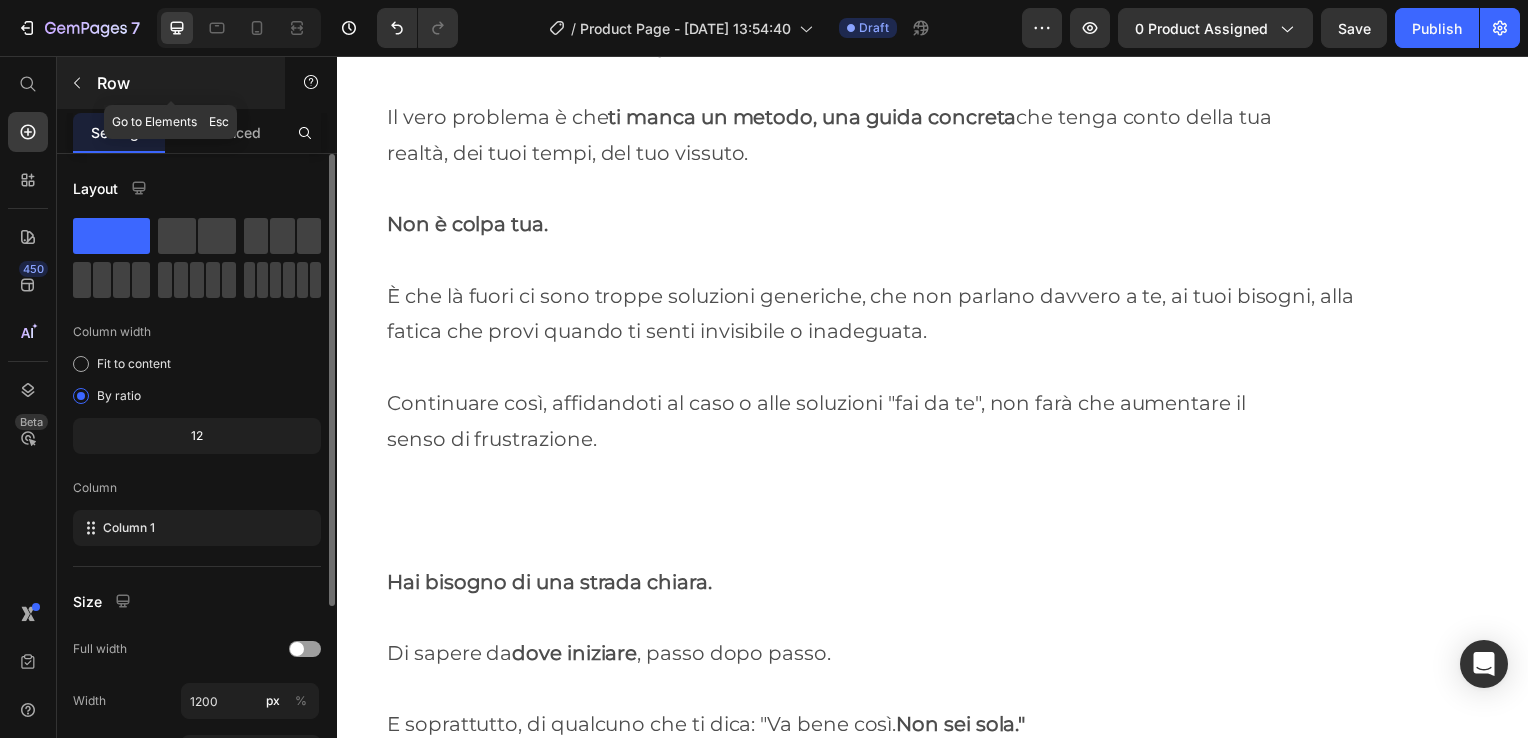click 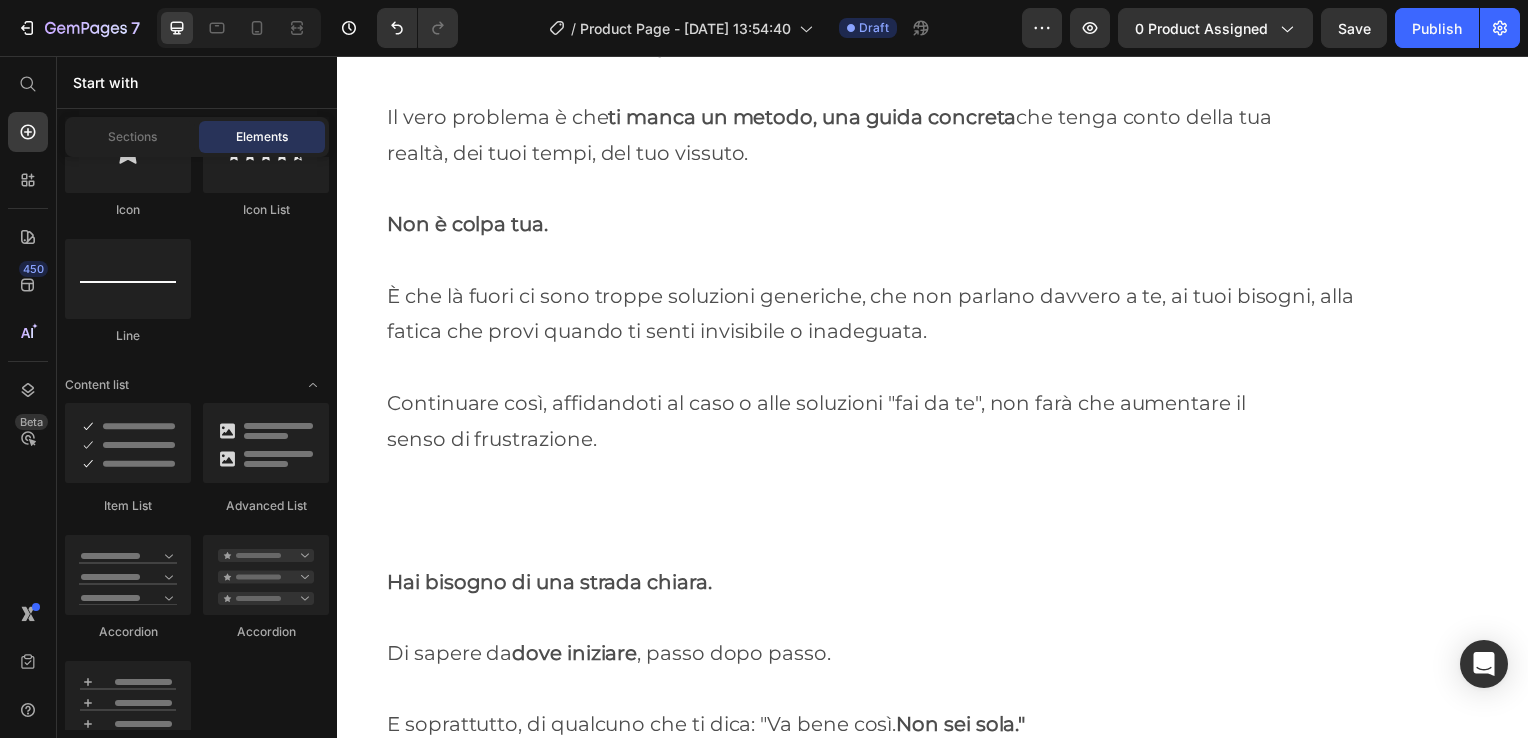 click on "Icon
Icon List
Line" 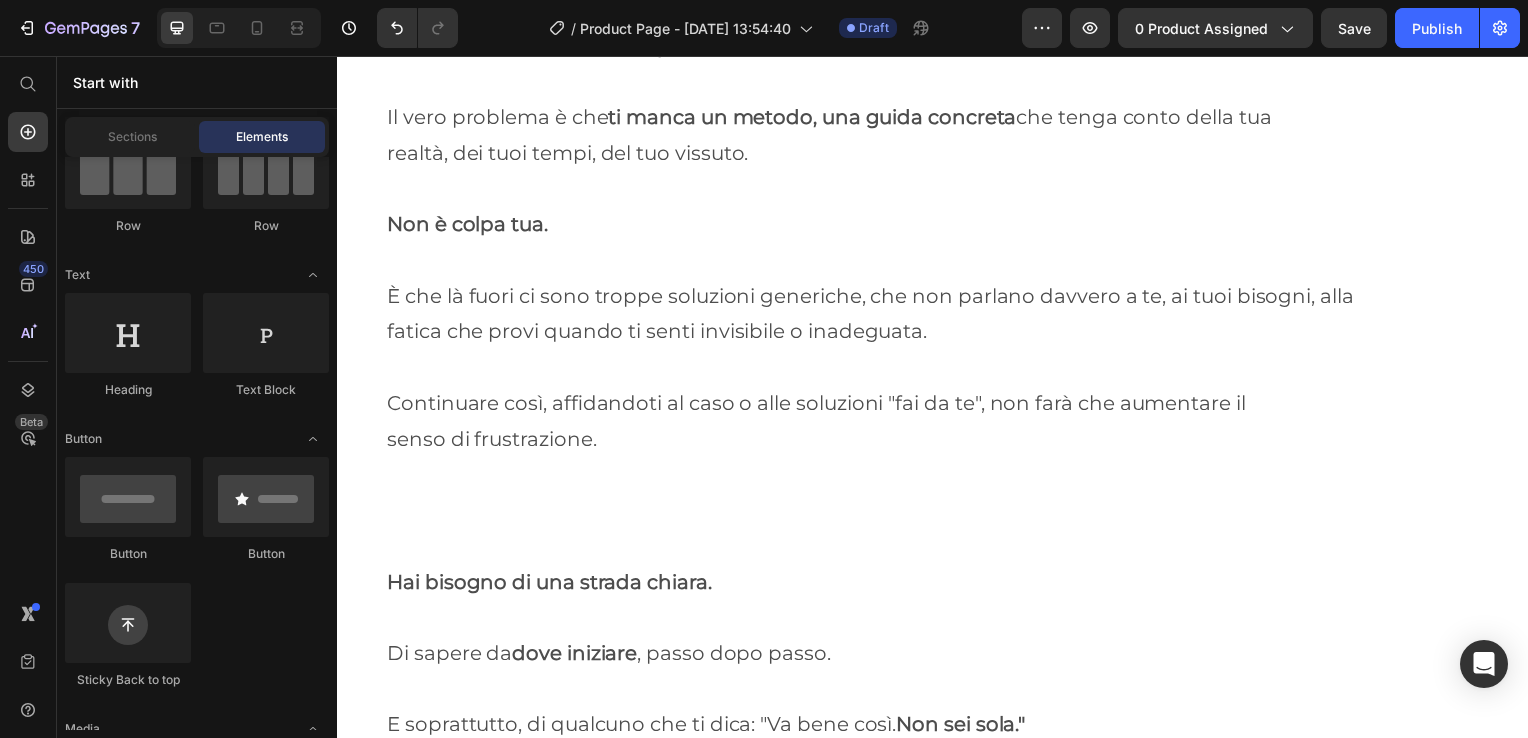scroll, scrollTop: 0, scrollLeft: 0, axis: both 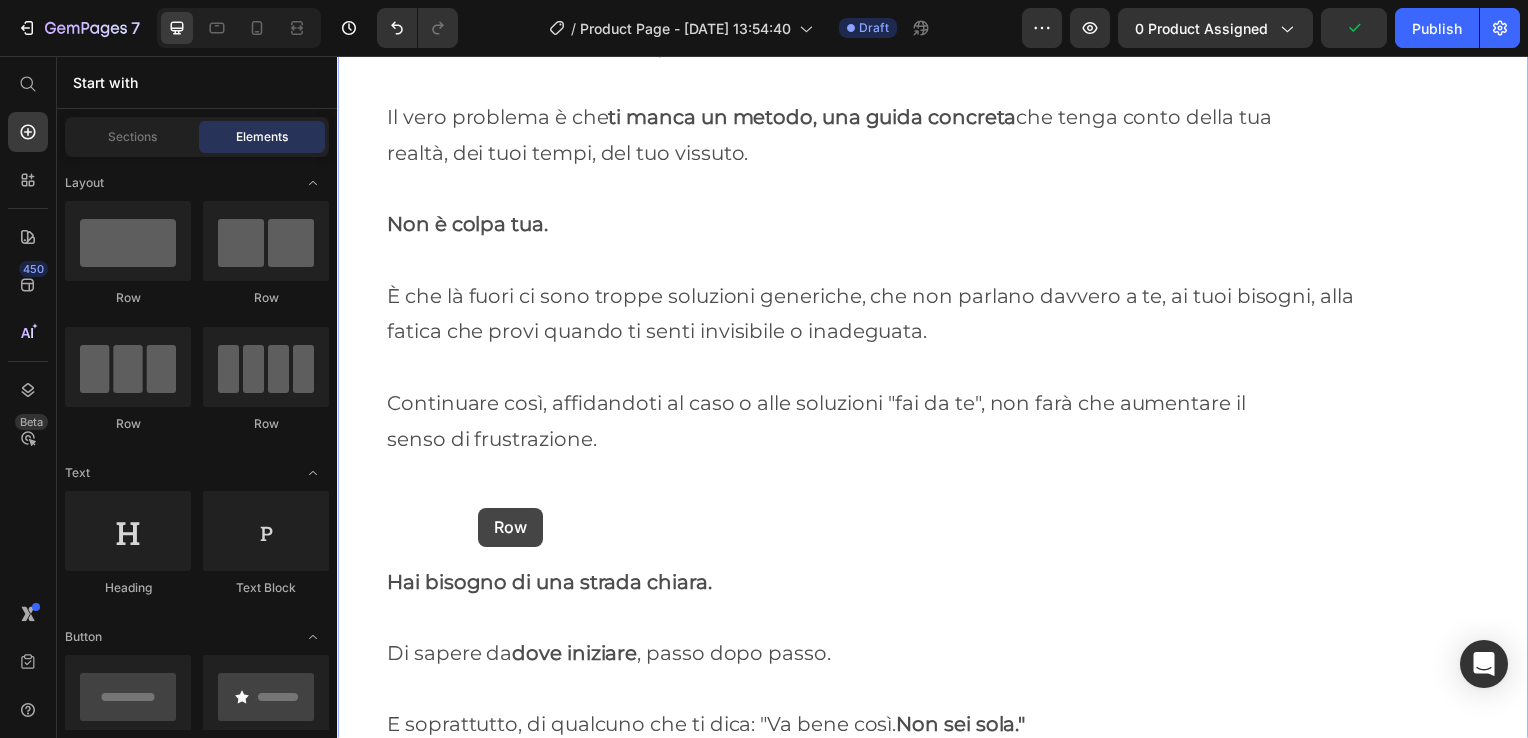 drag, startPoint x: 464, startPoint y: 292, endPoint x: 479, endPoint y: 510, distance: 218.51544 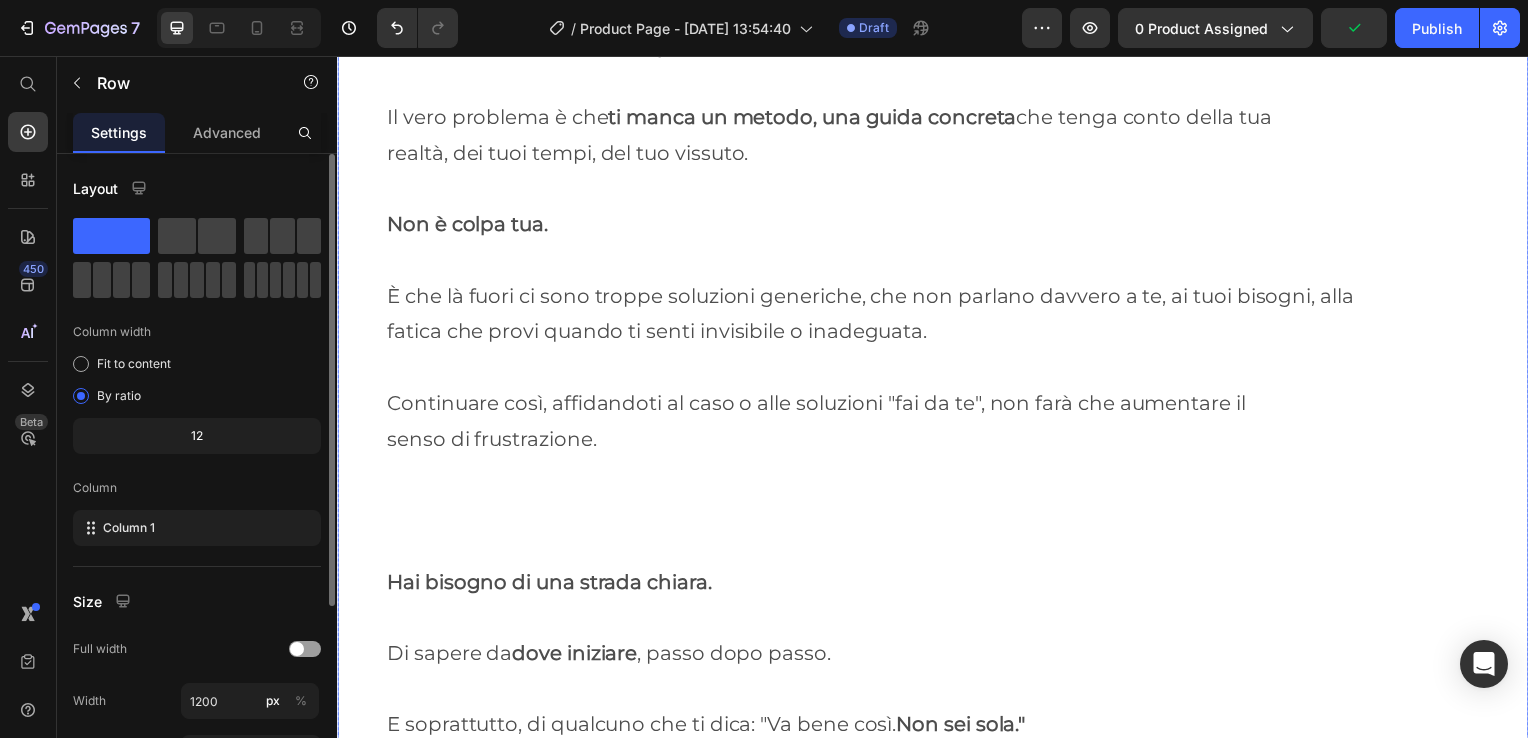 click on "Hai bisogno di una strada chiara." at bounding box center [937, 568] 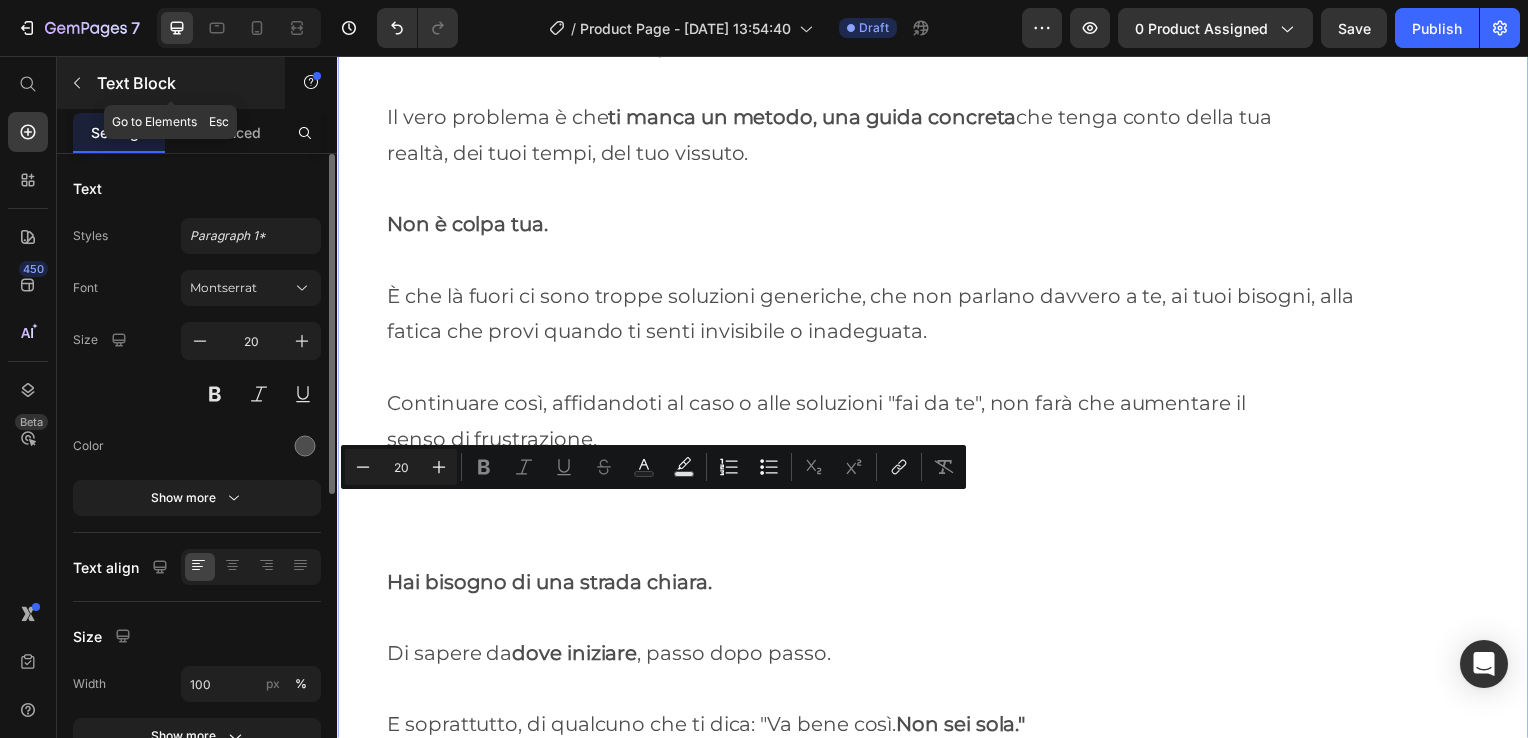 click at bounding box center (77, 83) 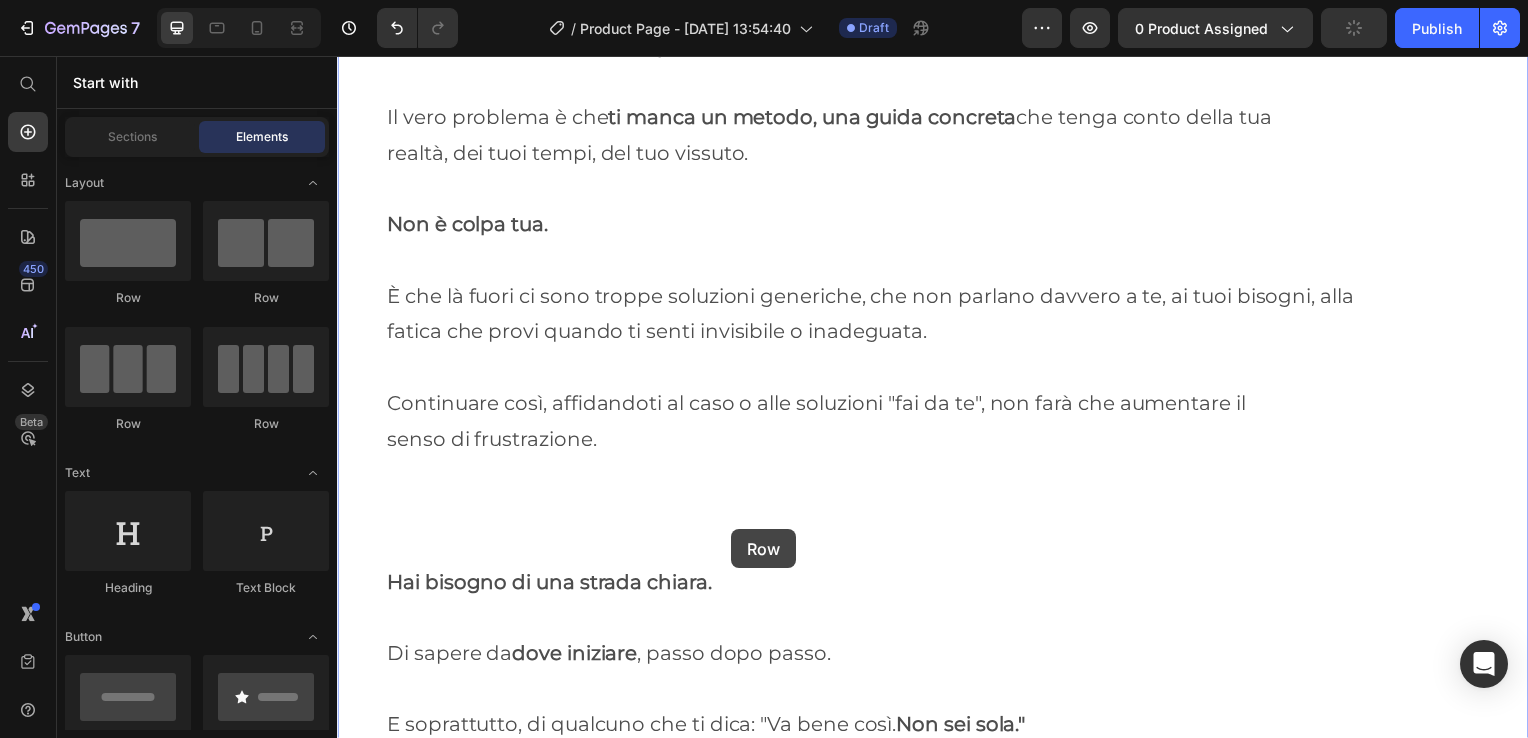 drag, startPoint x: 484, startPoint y: 329, endPoint x: 734, endPoint y: 532, distance: 322.03882 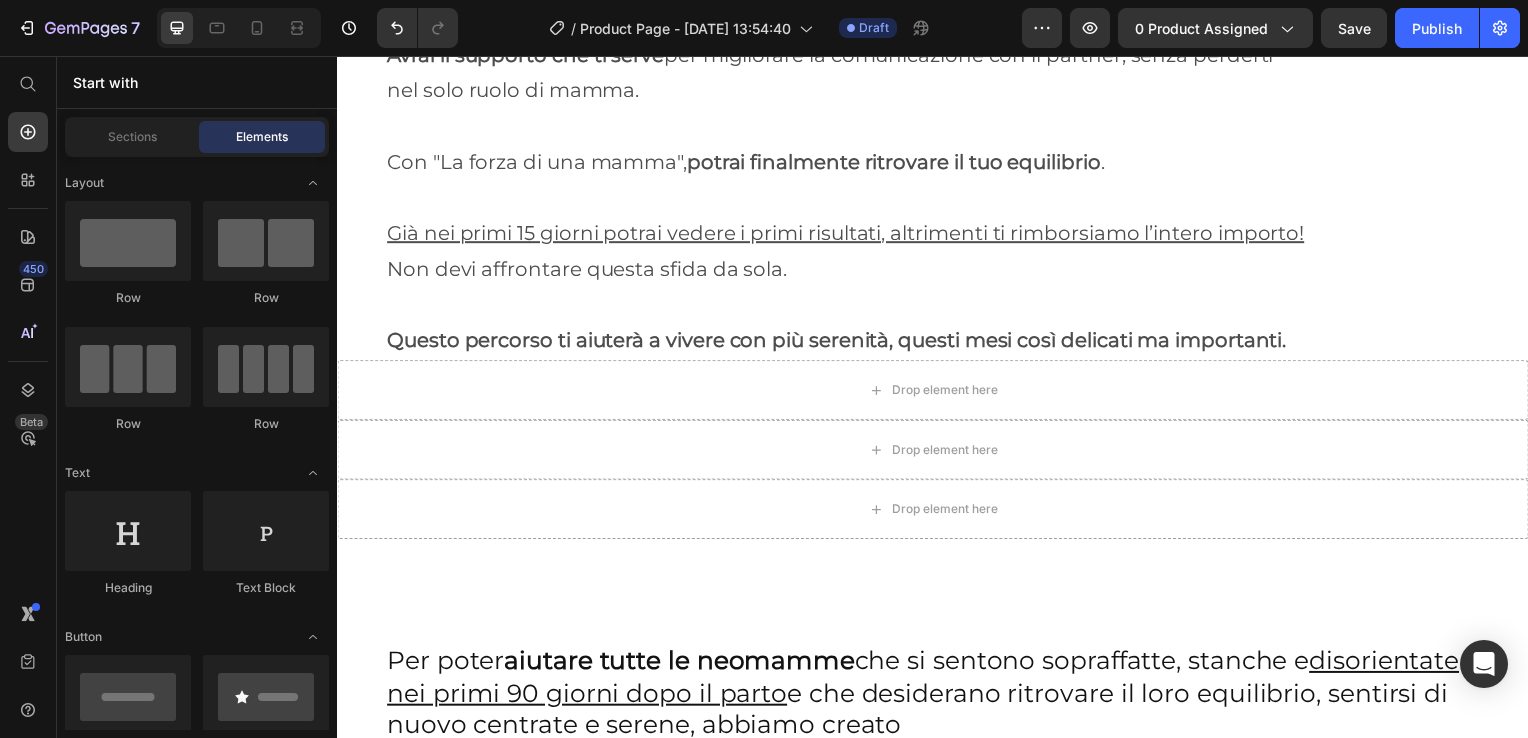 scroll, scrollTop: 5396, scrollLeft: 0, axis: vertical 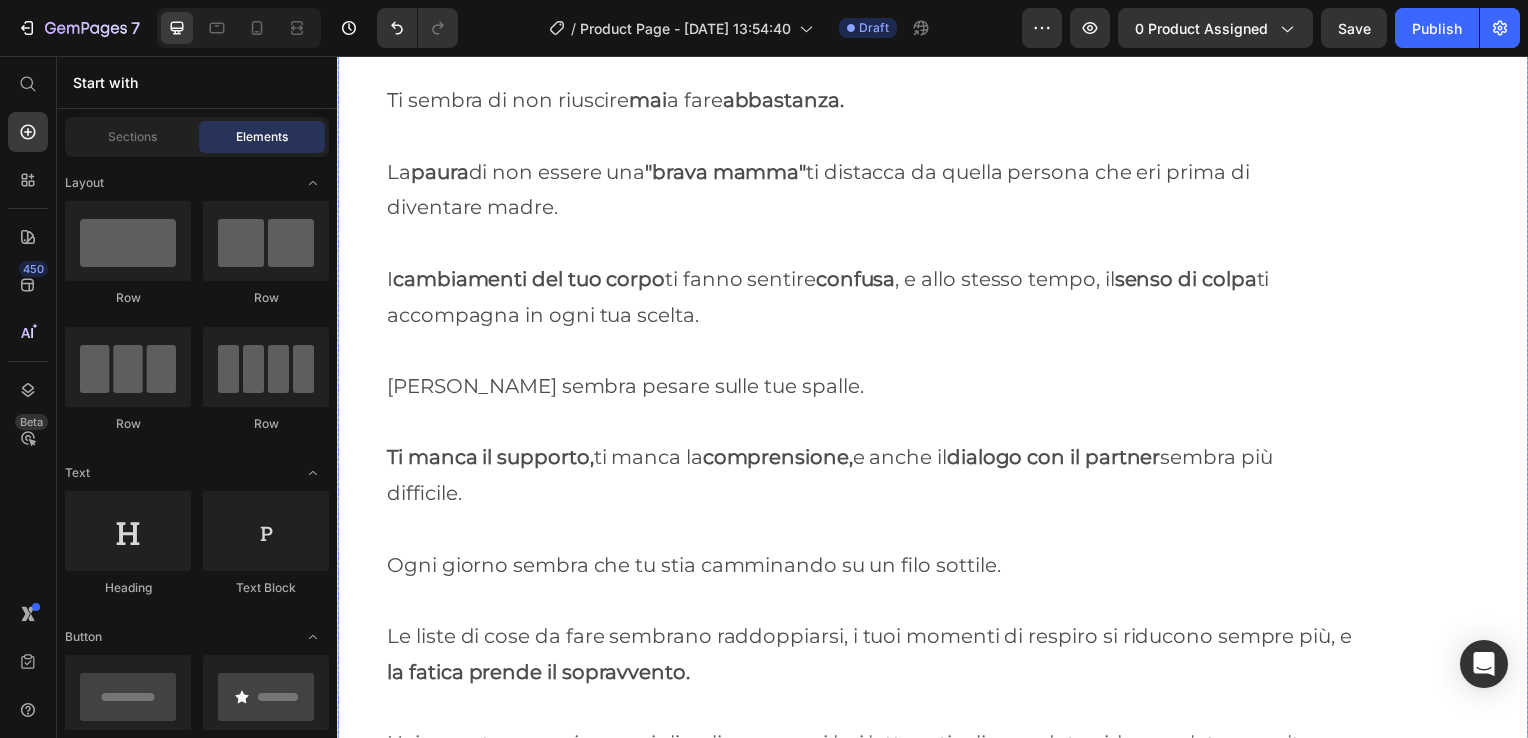click on "Ti manca il supporto,  ti manca la  comprensione,  e anche il  dialogo con il partner  sembra più difficile." at bounding box center (937, 461) 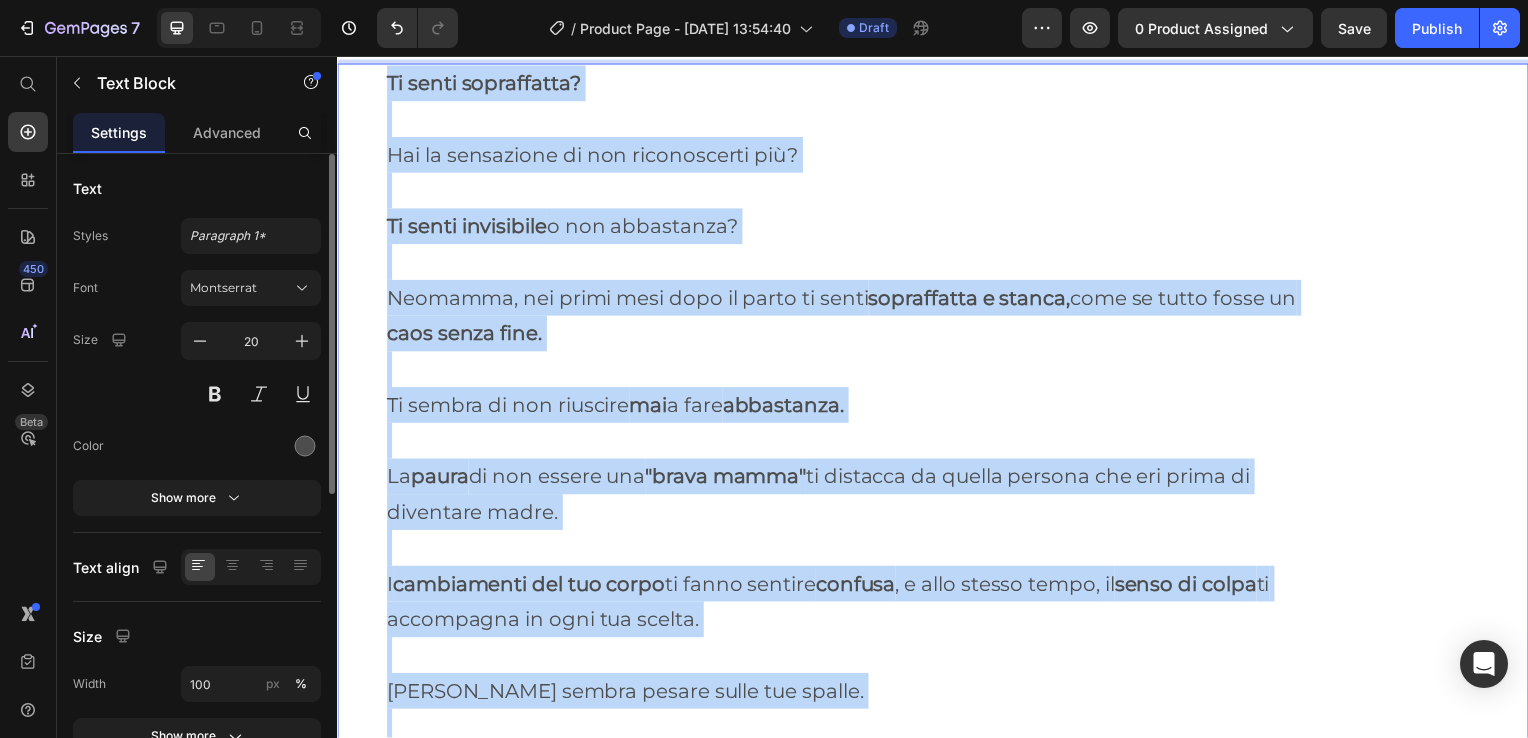 scroll, scrollTop: 2856, scrollLeft: 0, axis: vertical 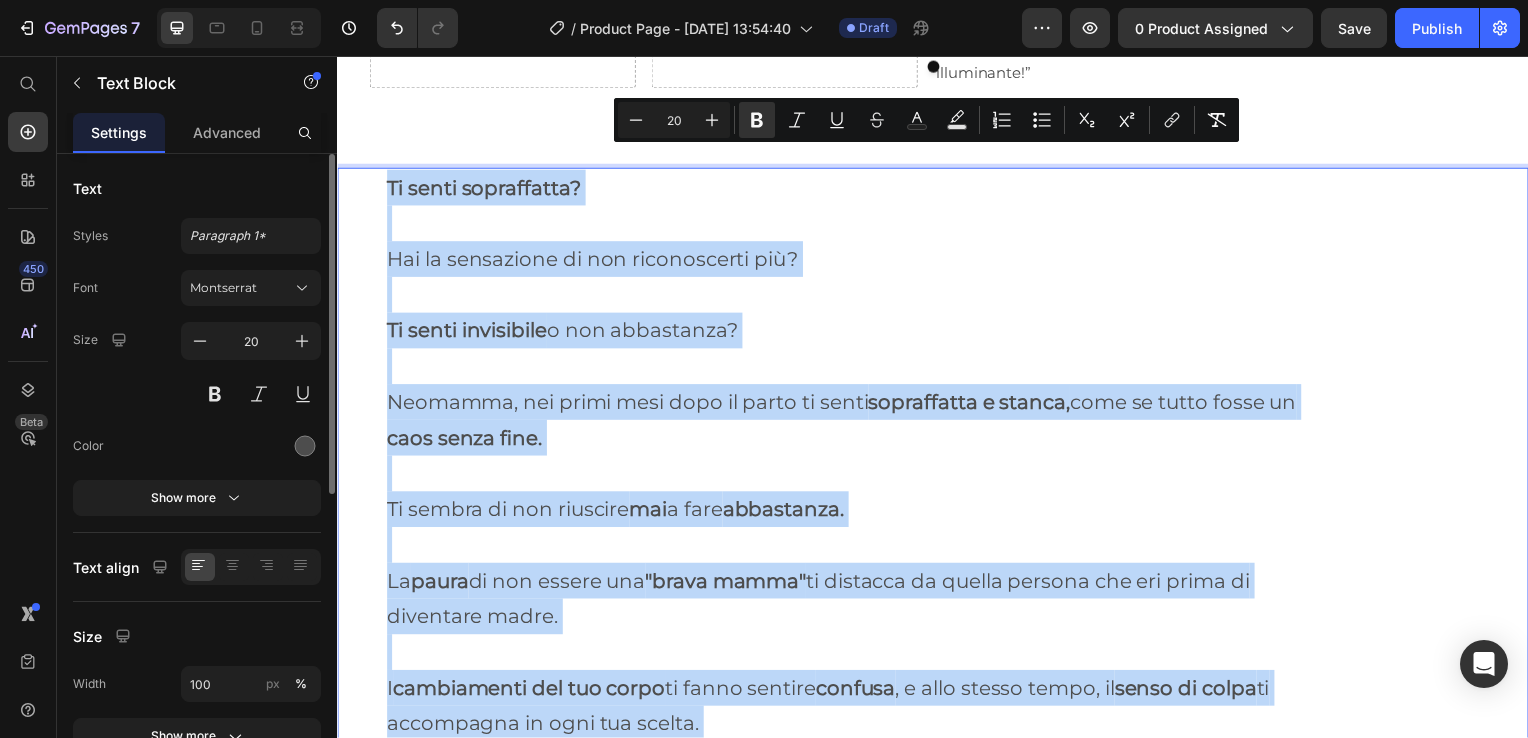 drag, startPoint x: 477, startPoint y: 470, endPoint x: 381, endPoint y: 166, distance: 318.79773 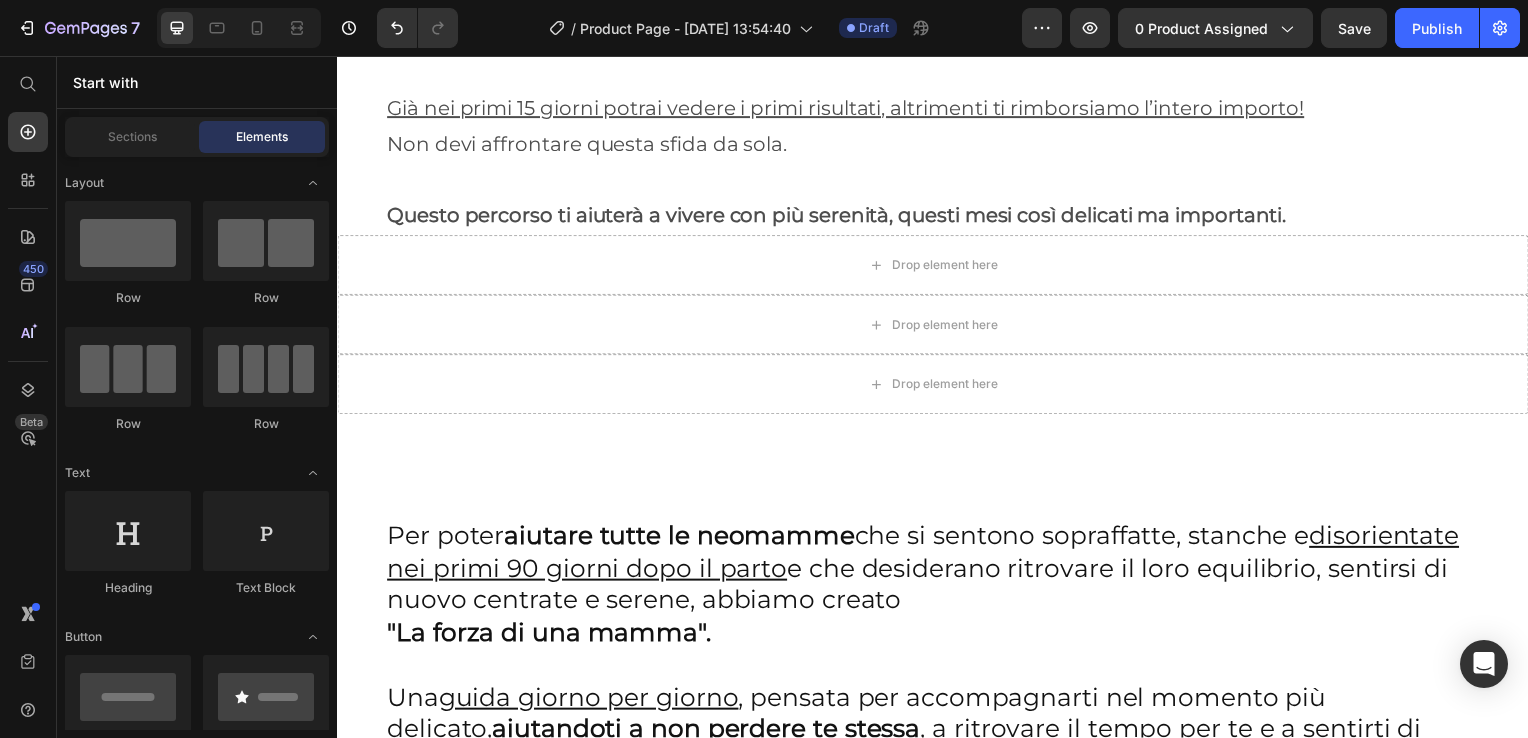 scroll, scrollTop: 5555, scrollLeft: 0, axis: vertical 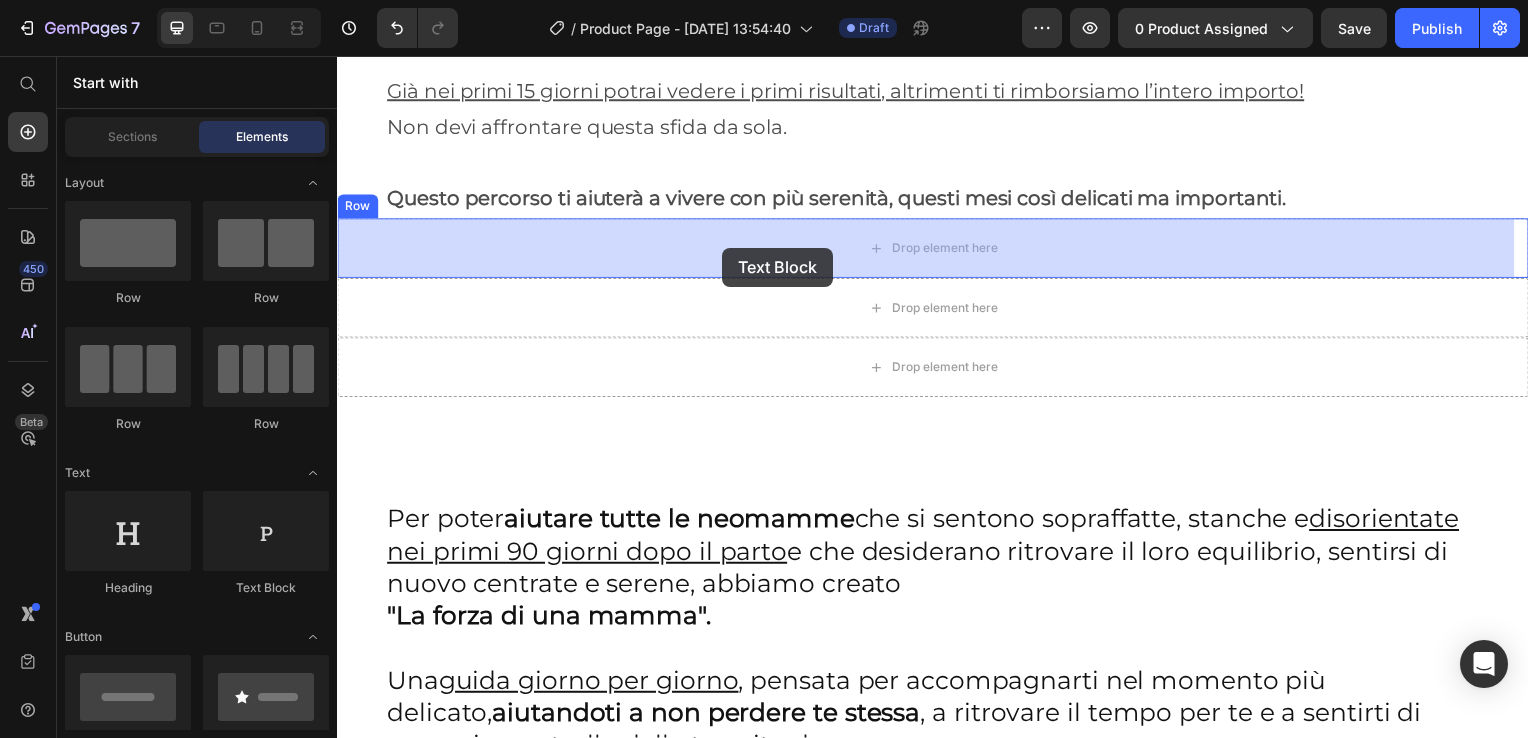 drag, startPoint x: 607, startPoint y: 590, endPoint x: 726, endPoint y: 246, distance: 364.00137 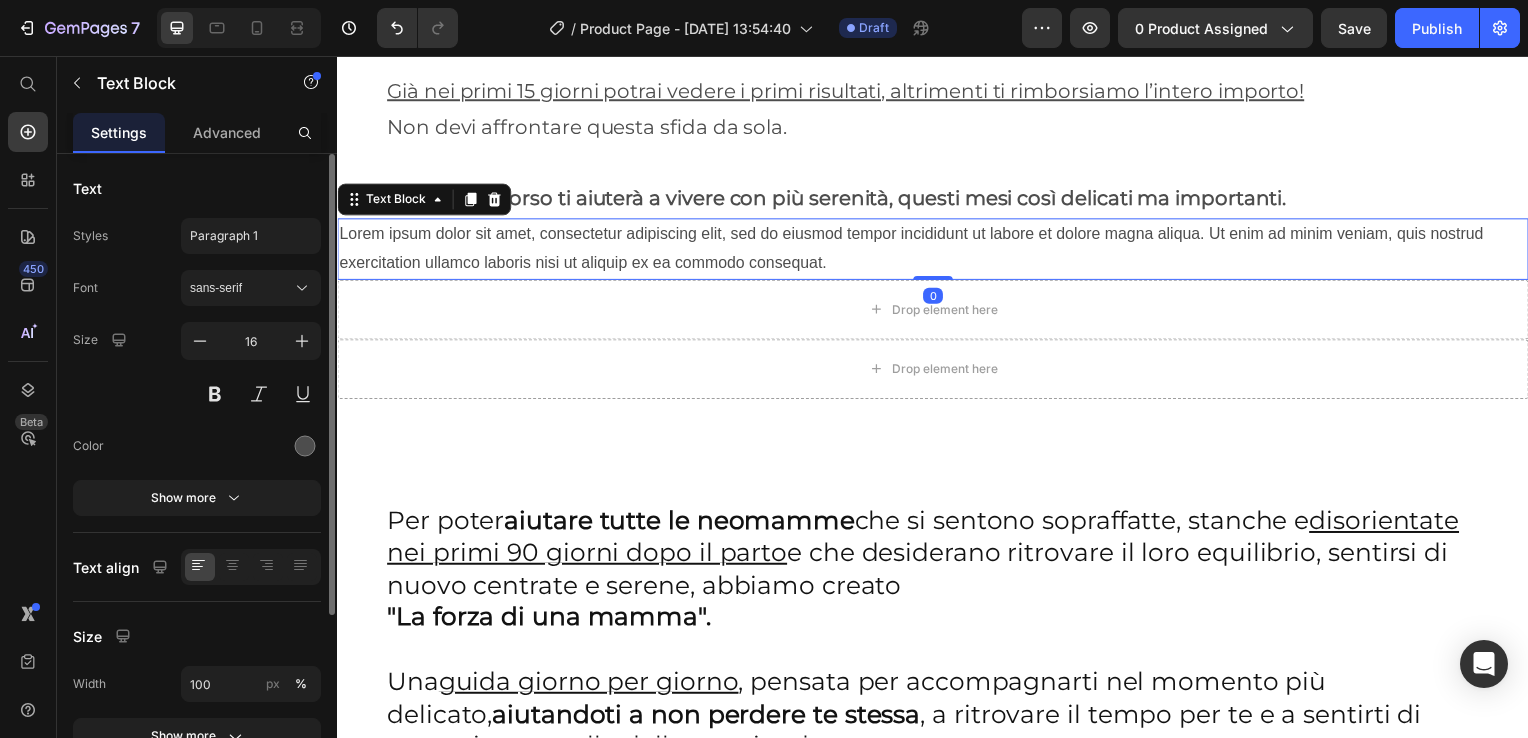 click on "Lorem ipsum dolor sit amet, consectetur adipiscing elit, sed do eiusmod tempor incididunt ut labore et dolore magna aliqua. Ut enim ad minim veniam, quis nostrud exercitation ullamco laboris nisi ut aliquip ex ea commodo consequat." at bounding box center [937, 251] 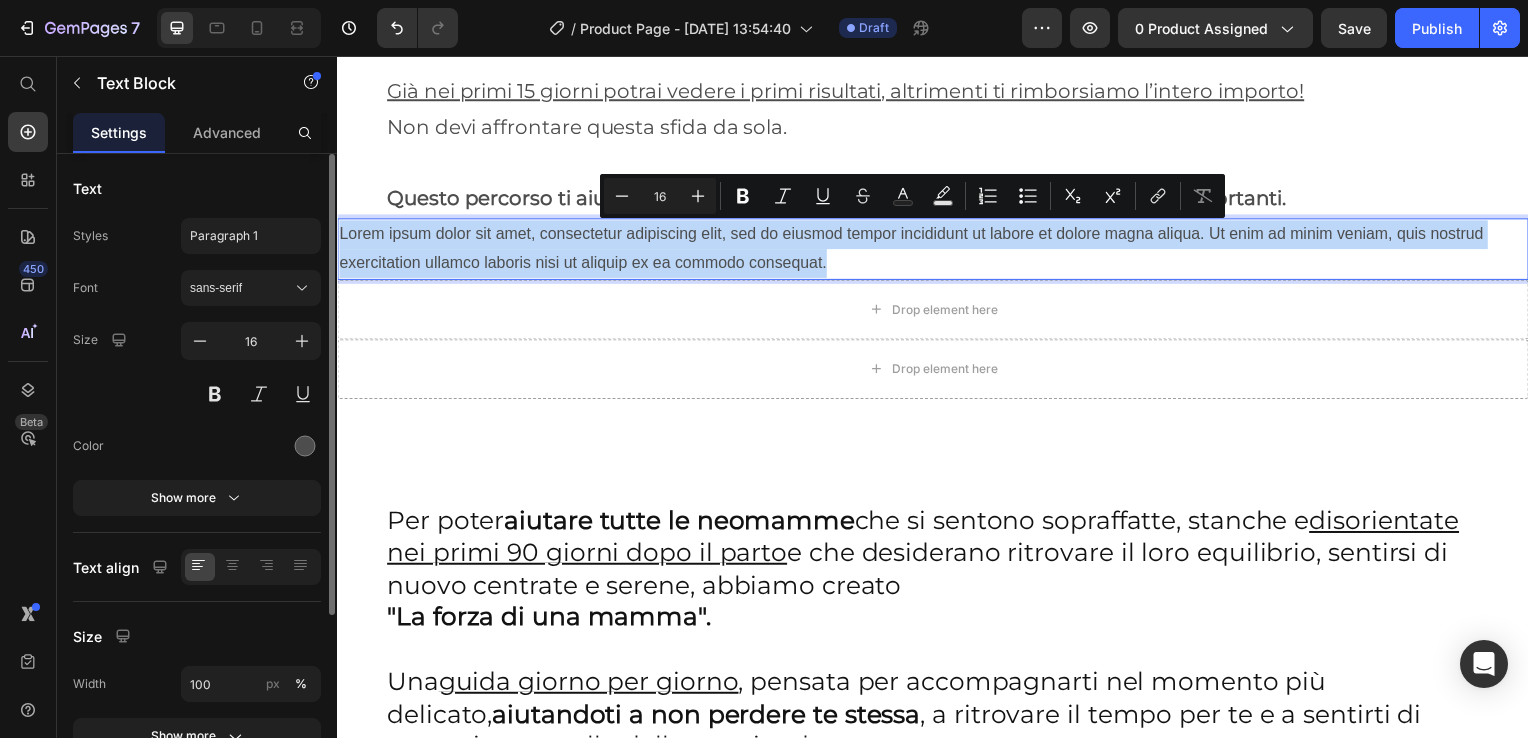 drag, startPoint x: 840, startPoint y: 260, endPoint x: 338, endPoint y: 238, distance: 502.48184 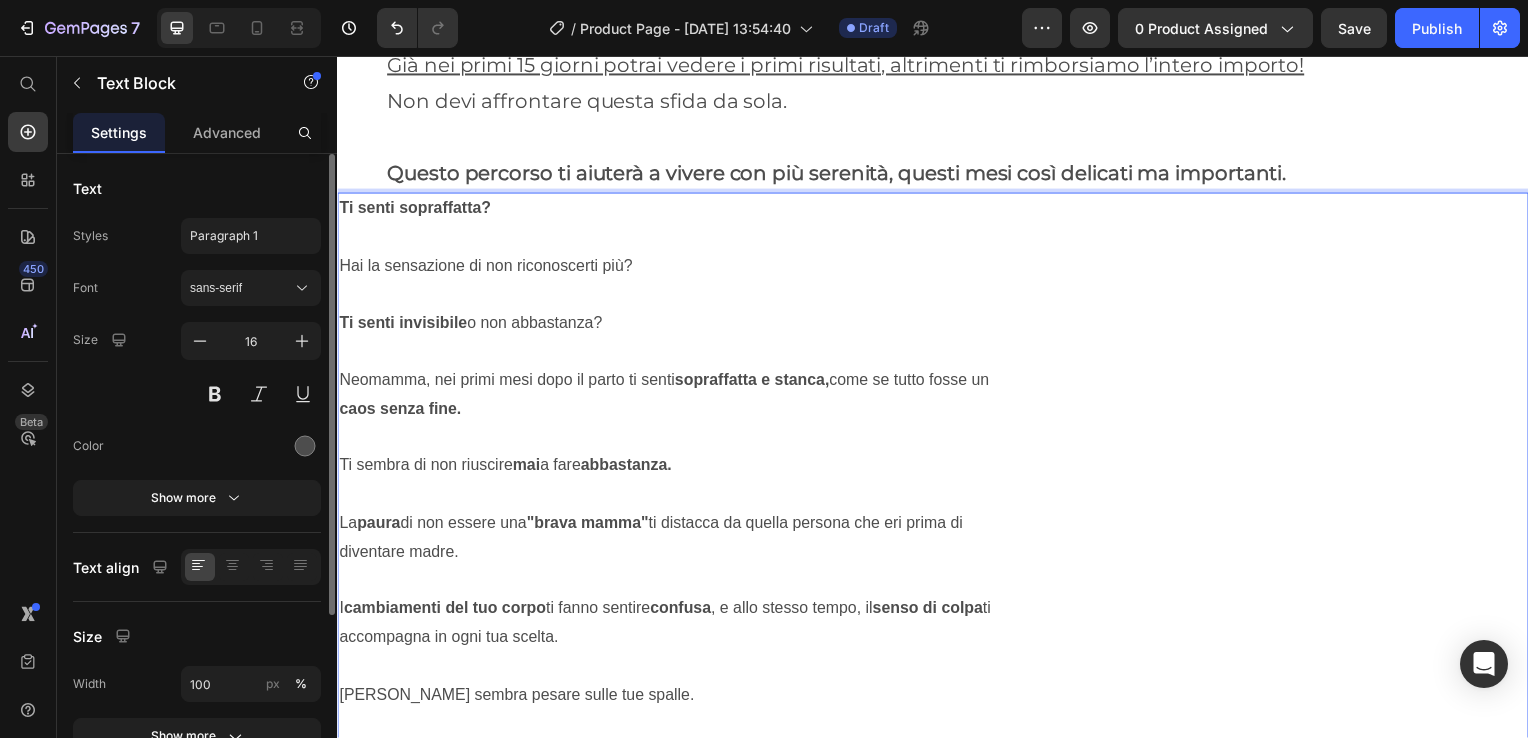 scroll, scrollTop: 5653, scrollLeft: 0, axis: vertical 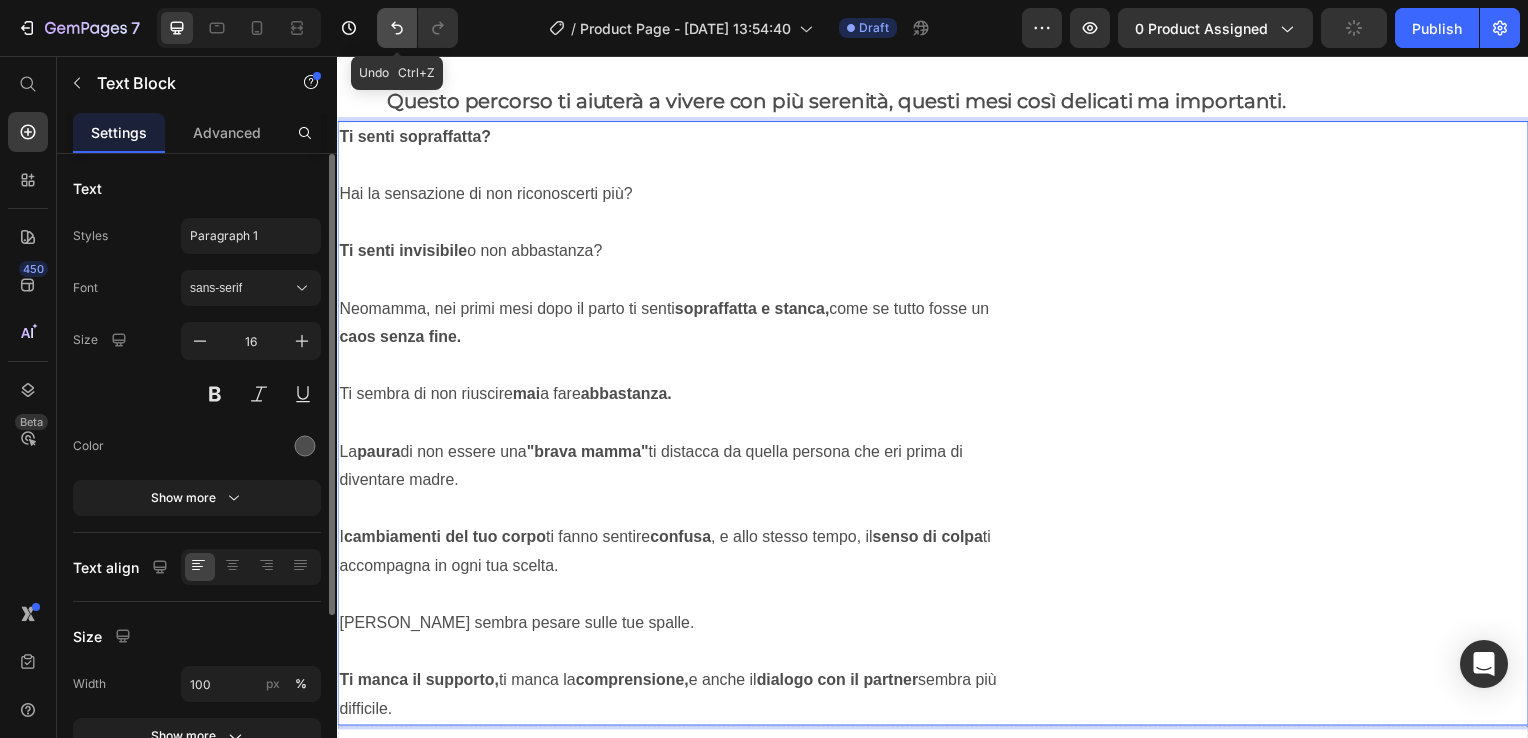 click 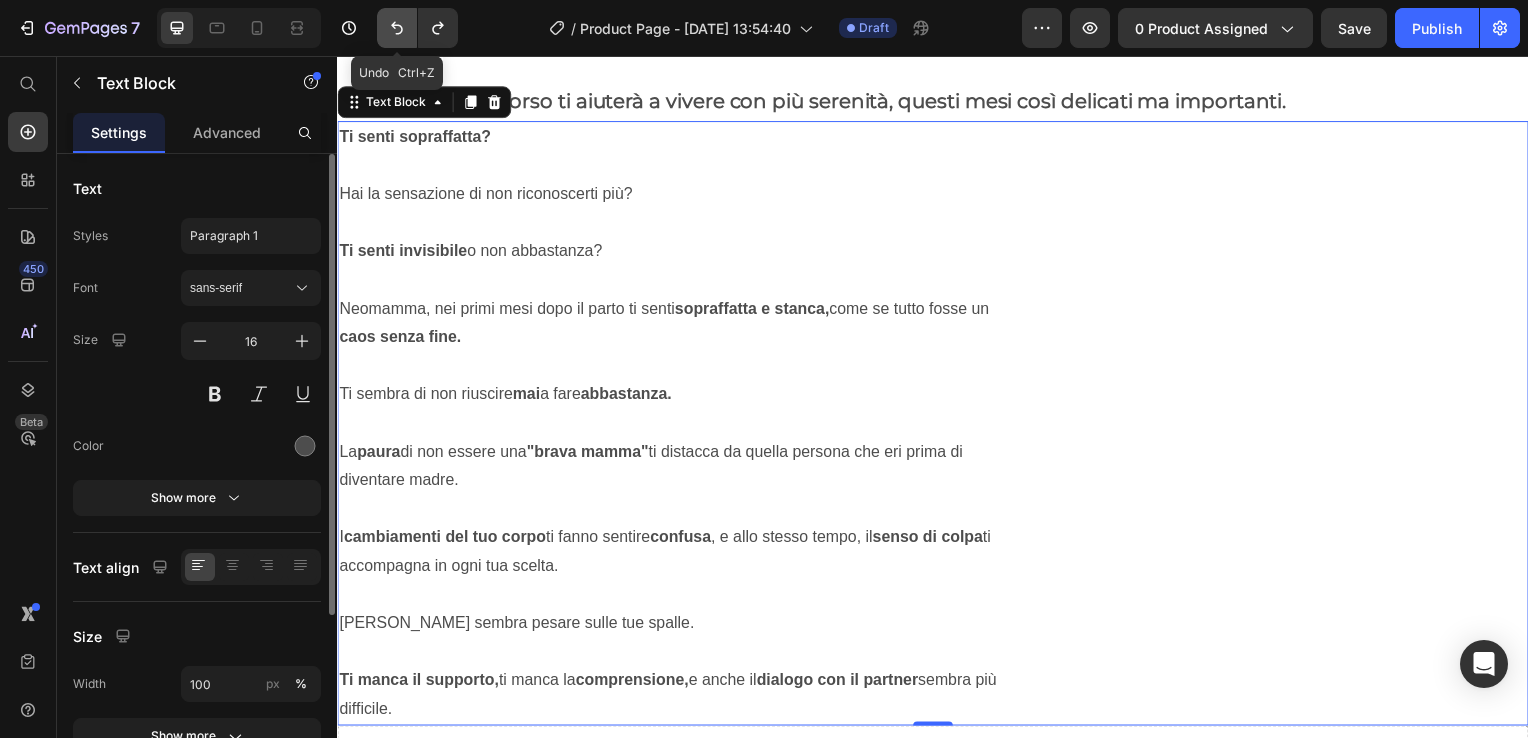 click 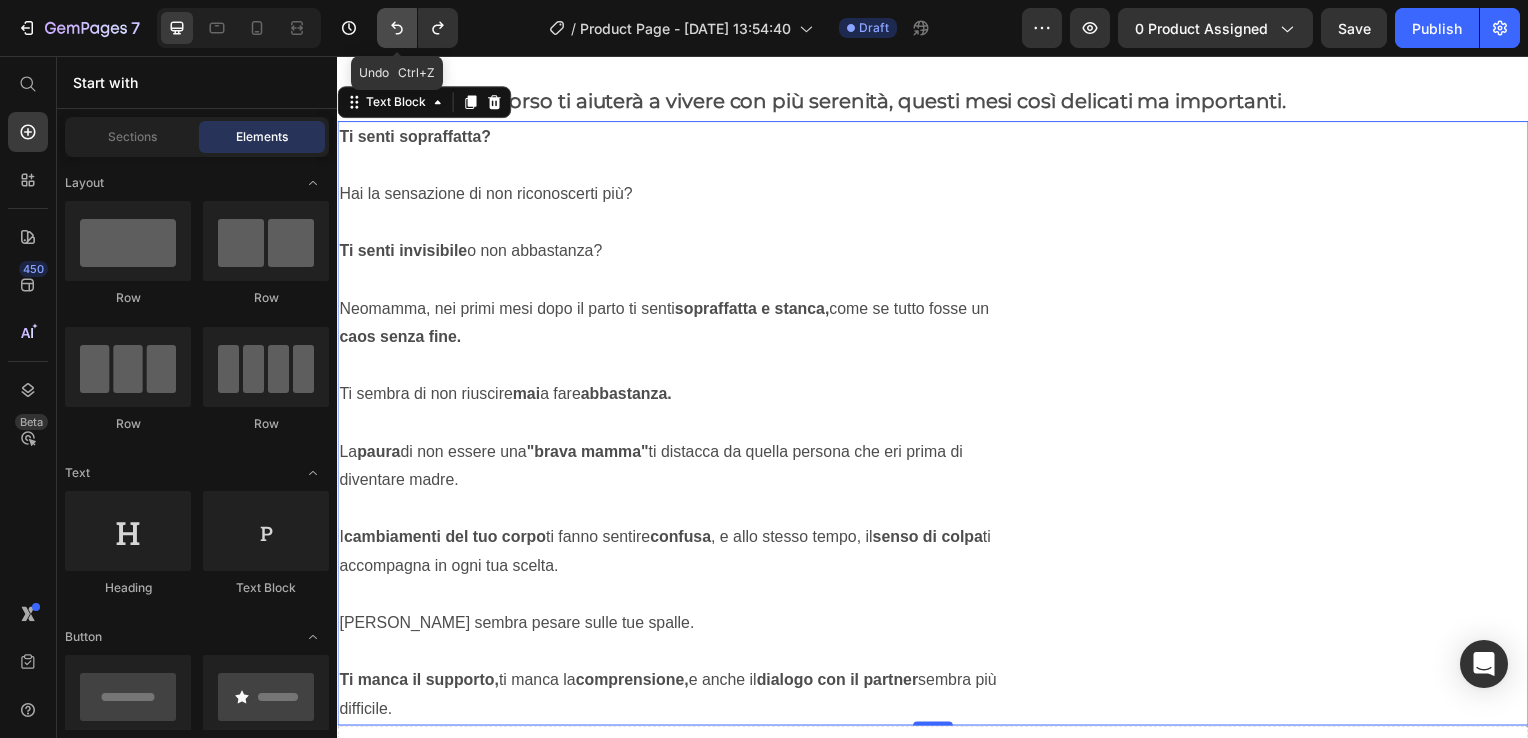 scroll, scrollTop: 0, scrollLeft: 0, axis: both 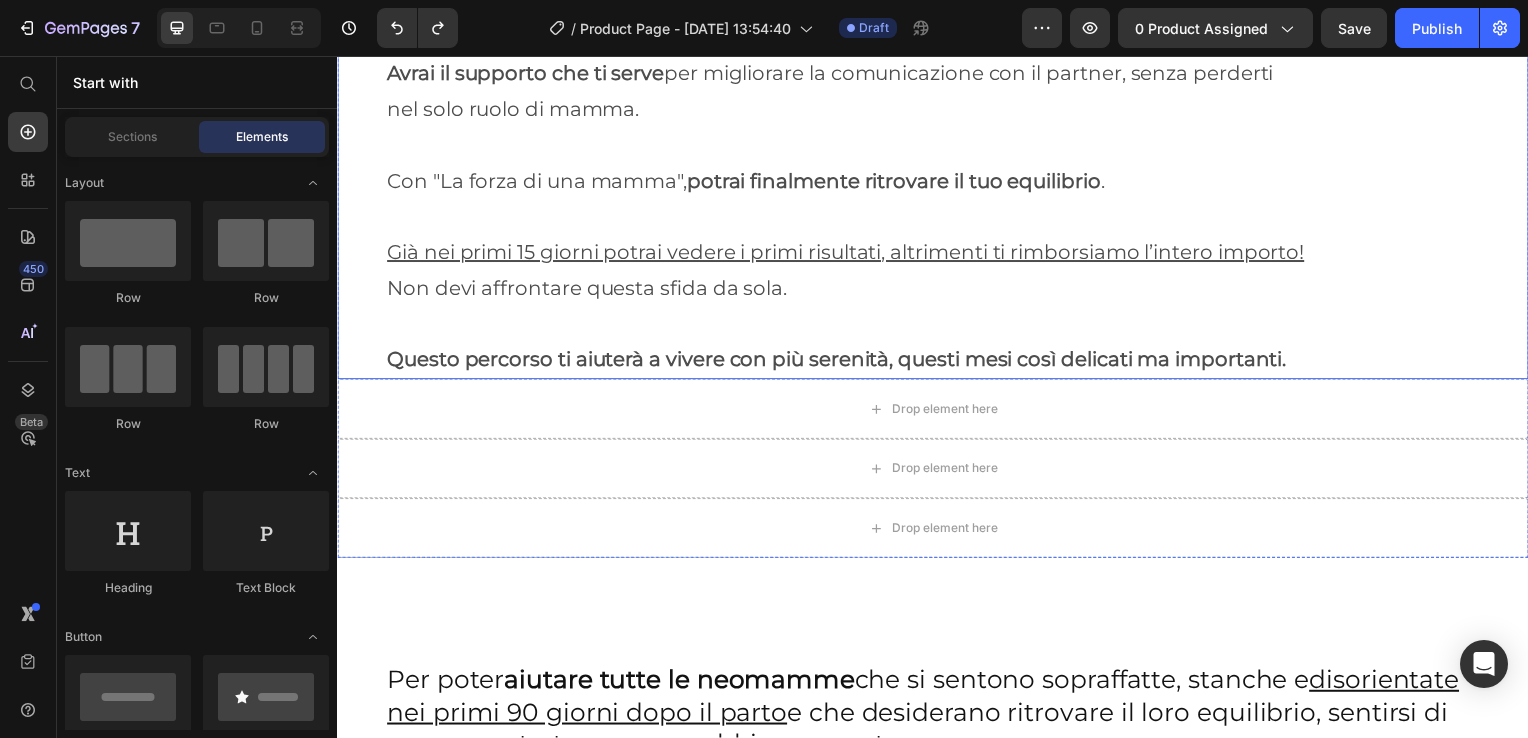 click on "Già nei primi 15 giorni potrai vedere i primi risultati, altrimenti ti rimborsiamo l’intero importo! Non devi affrontare questa sfida da sola." at bounding box center [937, 254] 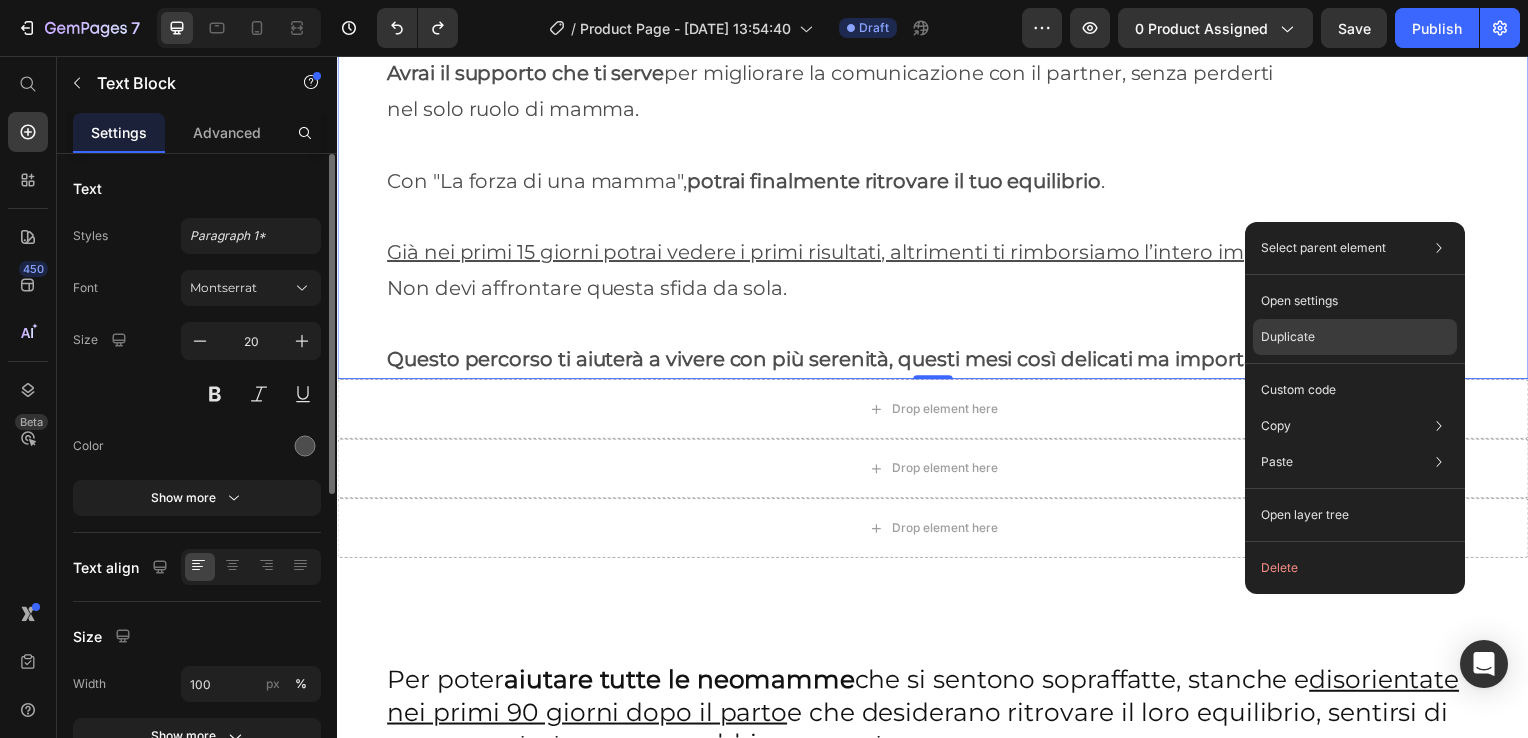 click on "Duplicate" 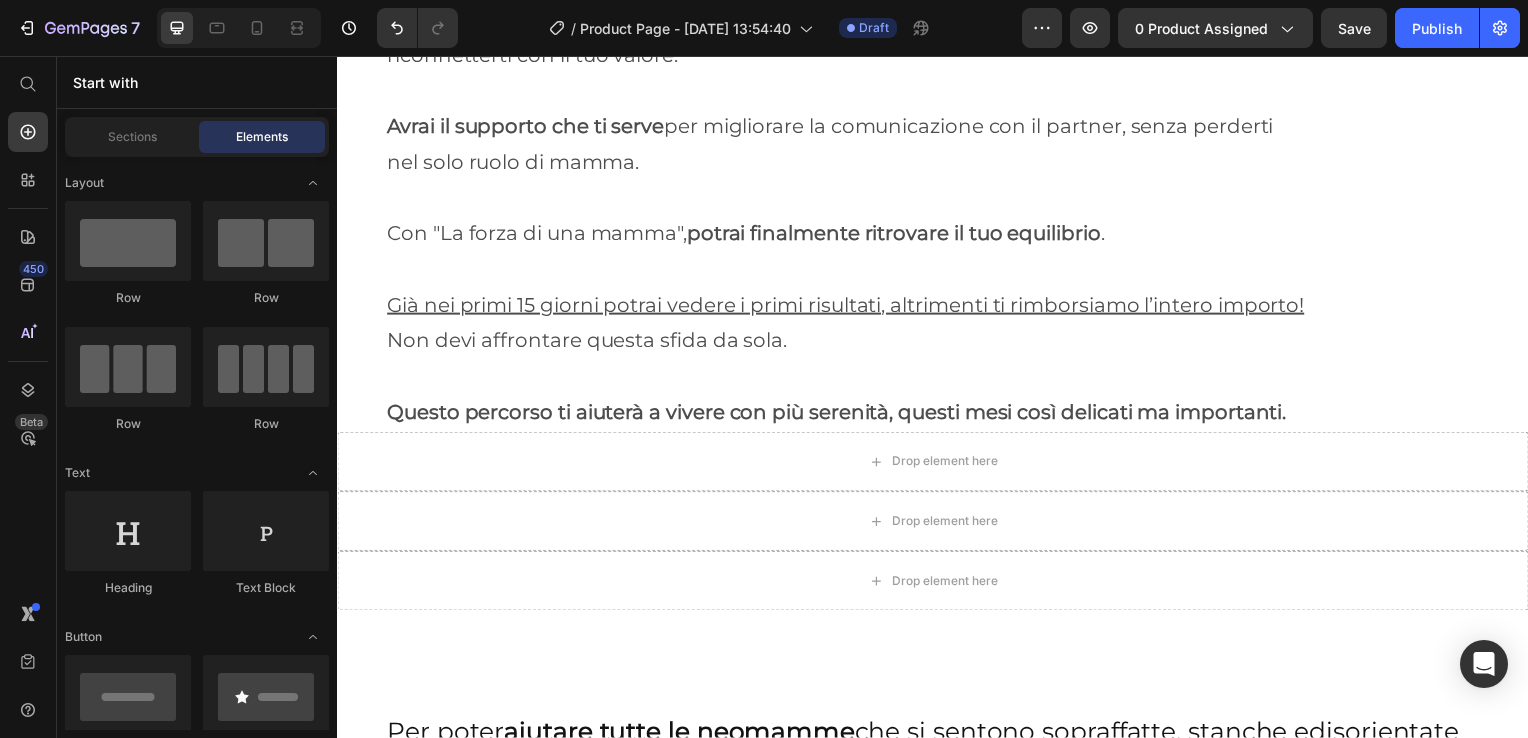 scroll, scrollTop: 8096, scrollLeft: 0, axis: vertical 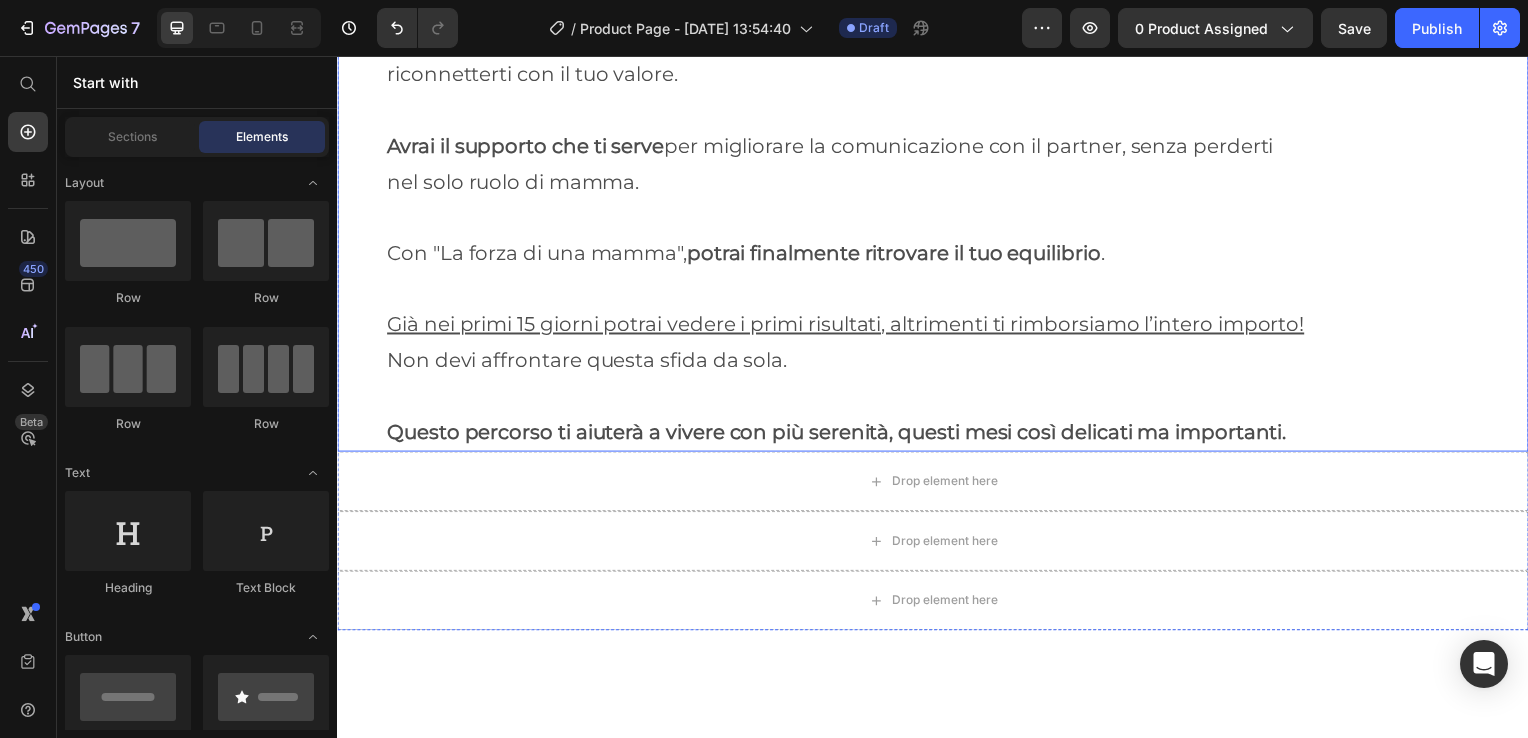 click on "Avrai il supporto che ti serve  per migliorare la comunicazione con il partner, senza perderti nel solo ruolo di mamma." at bounding box center [937, 147] 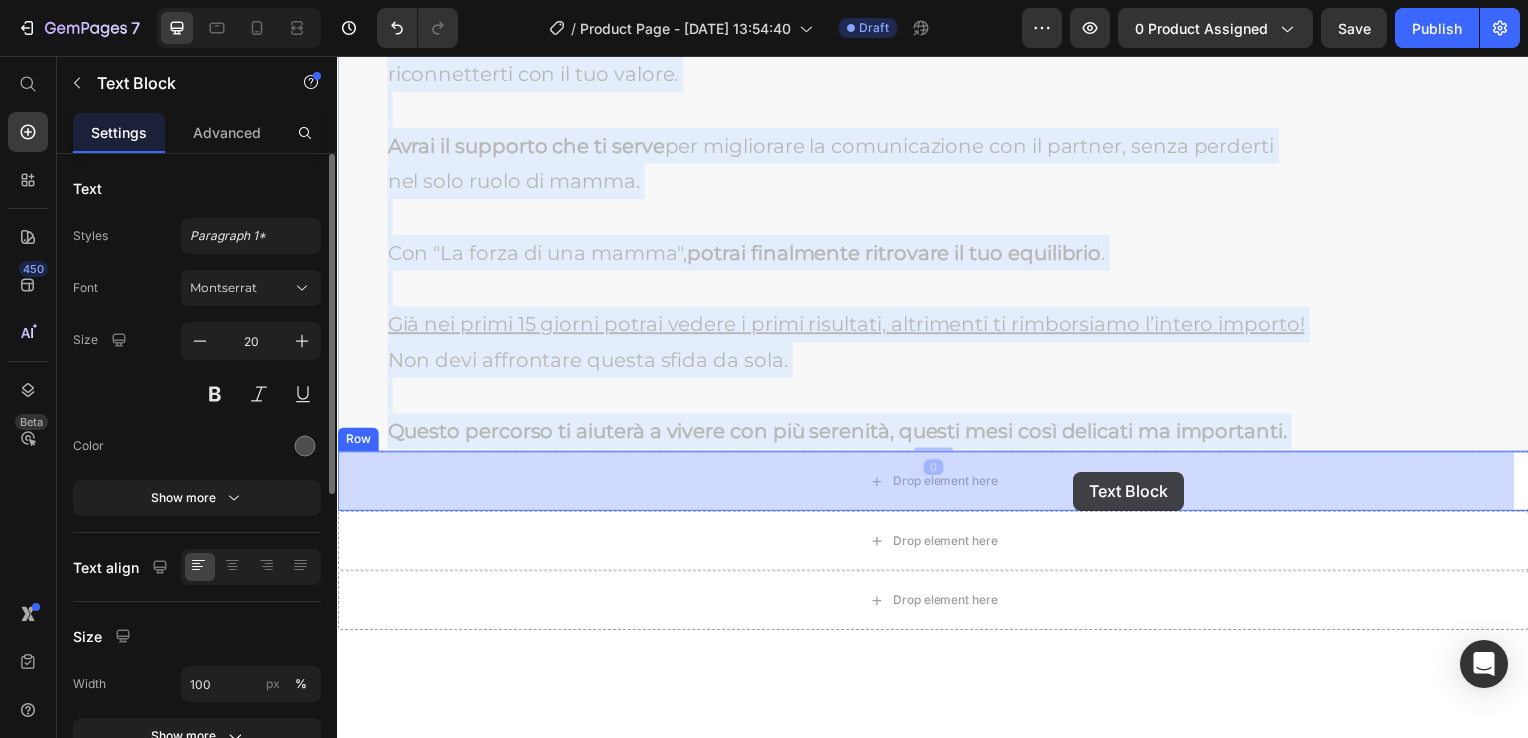 drag, startPoint x: 1183, startPoint y: 249, endPoint x: 1079, endPoint y: 475, distance: 248.78102 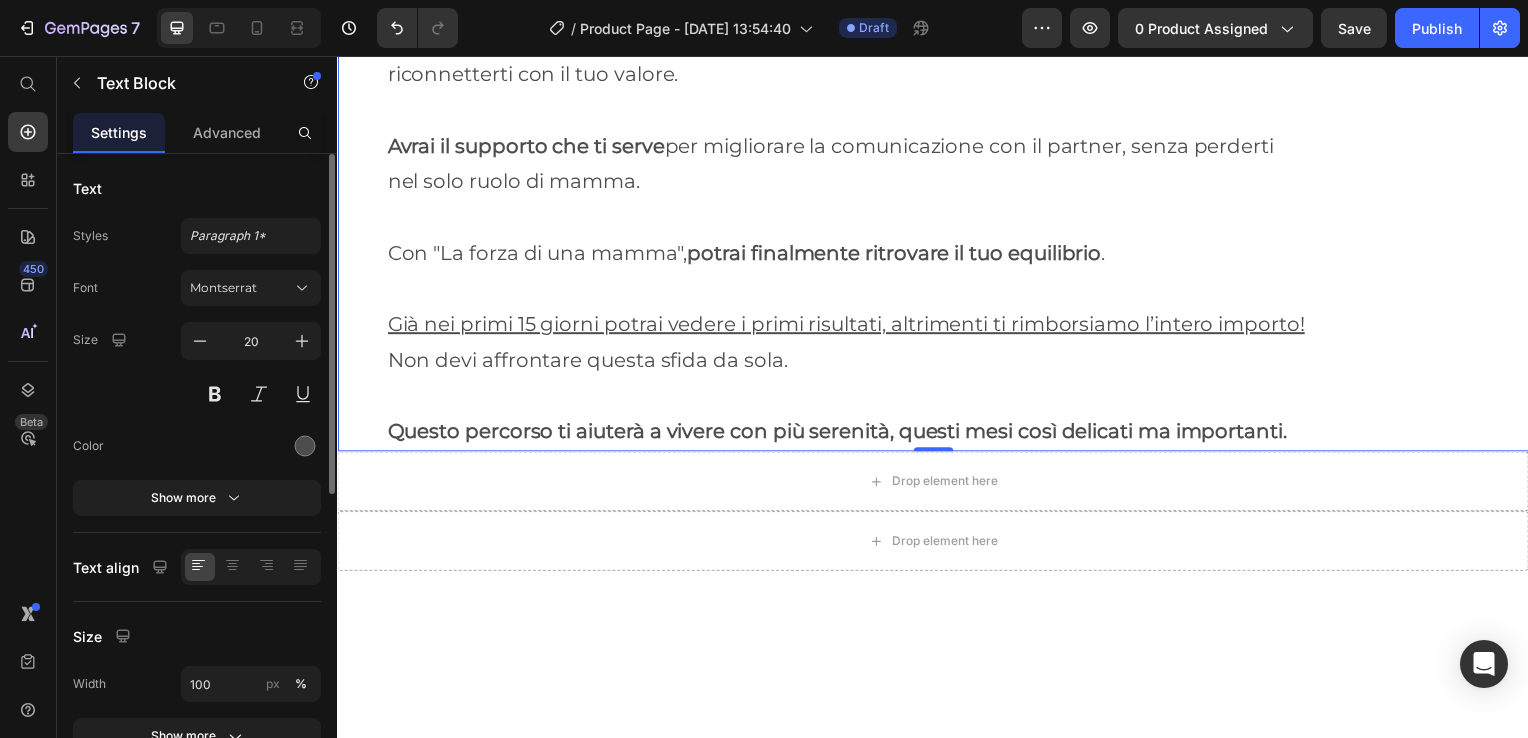 scroll, scrollTop: 5320, scrollLeft: 0, axis: vertical 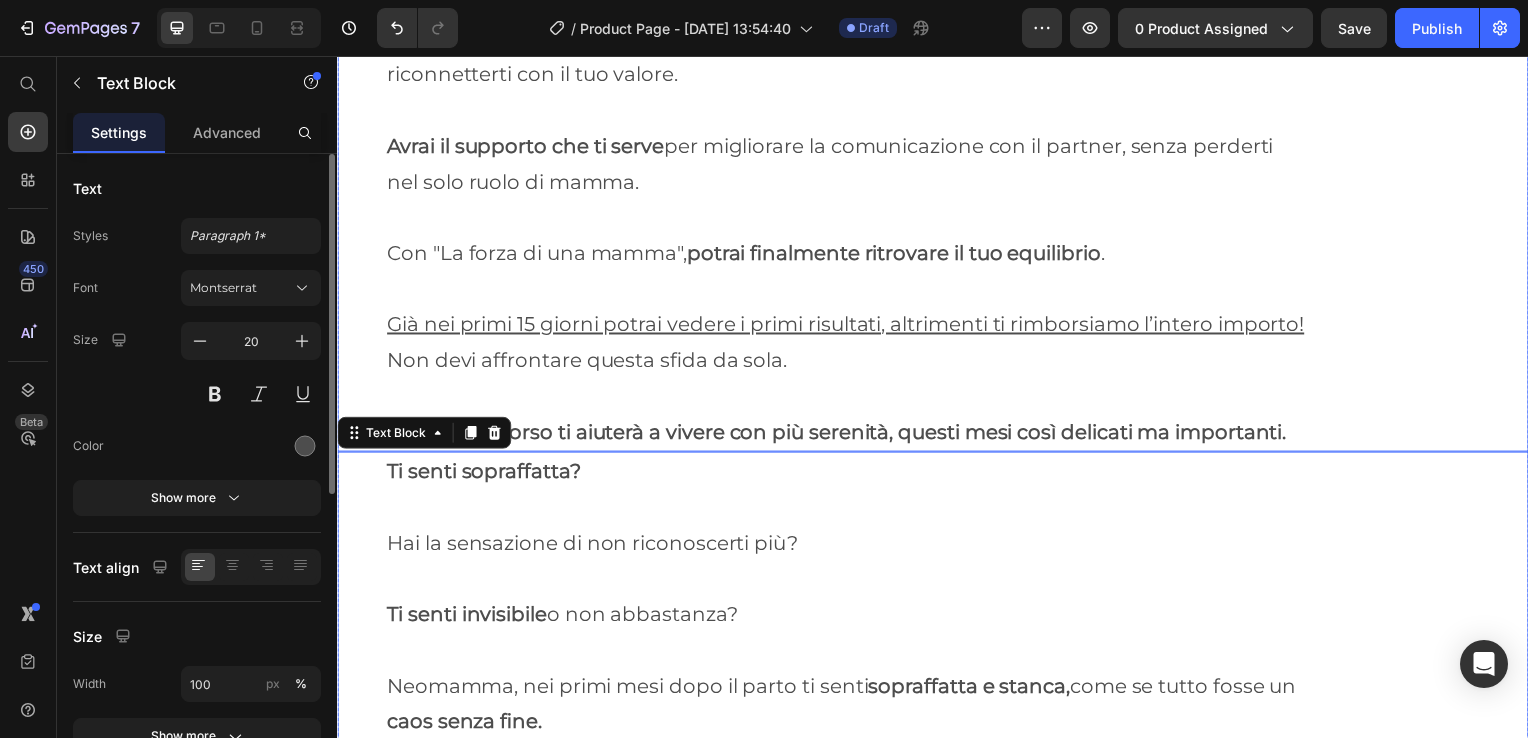 click on "Questo percorso ti aiuterà a vivere con più serenità, questi mesi così delicati ma importanti." at bounding box center (937, 417) 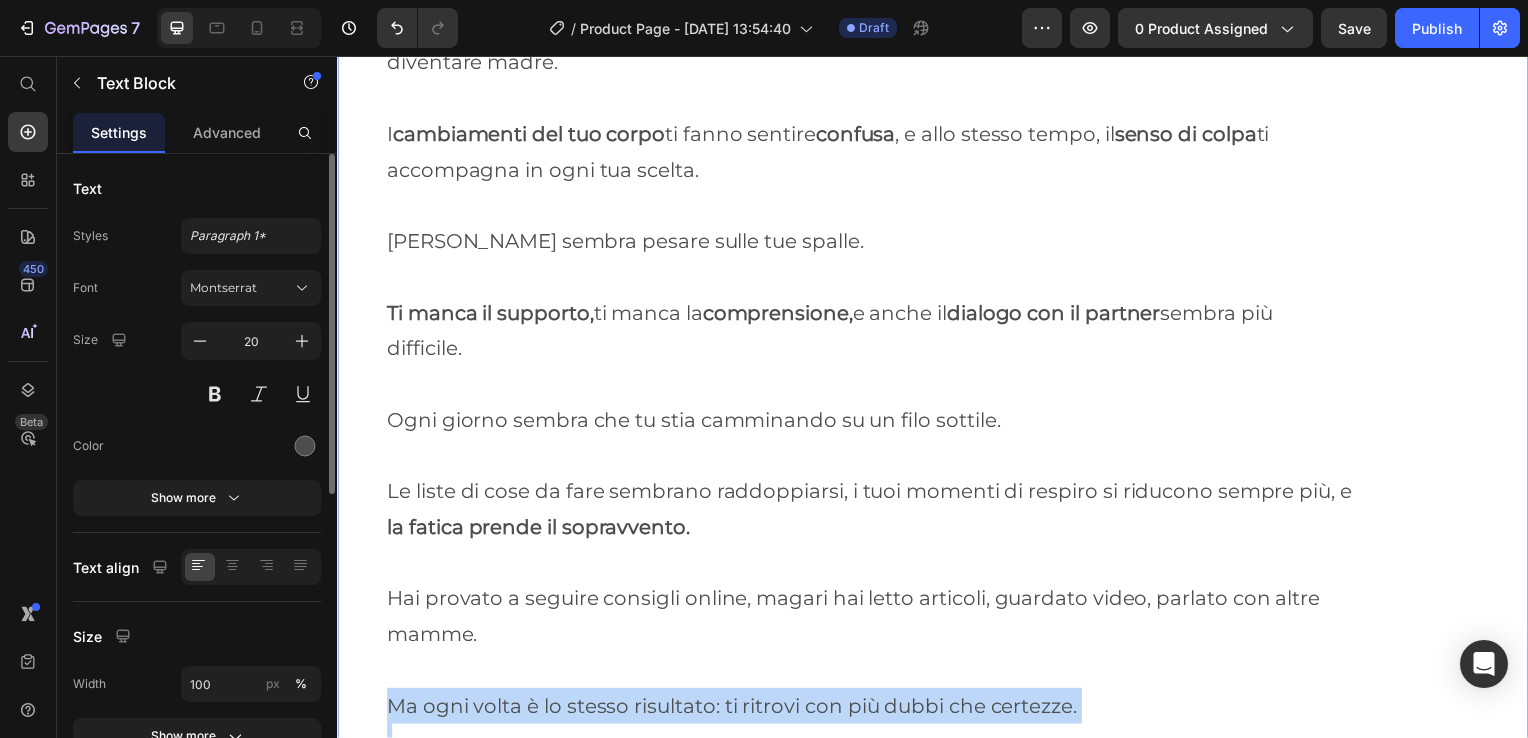 scroll, scrollTop: 3412, scrollLeft: 0, axis: vertical 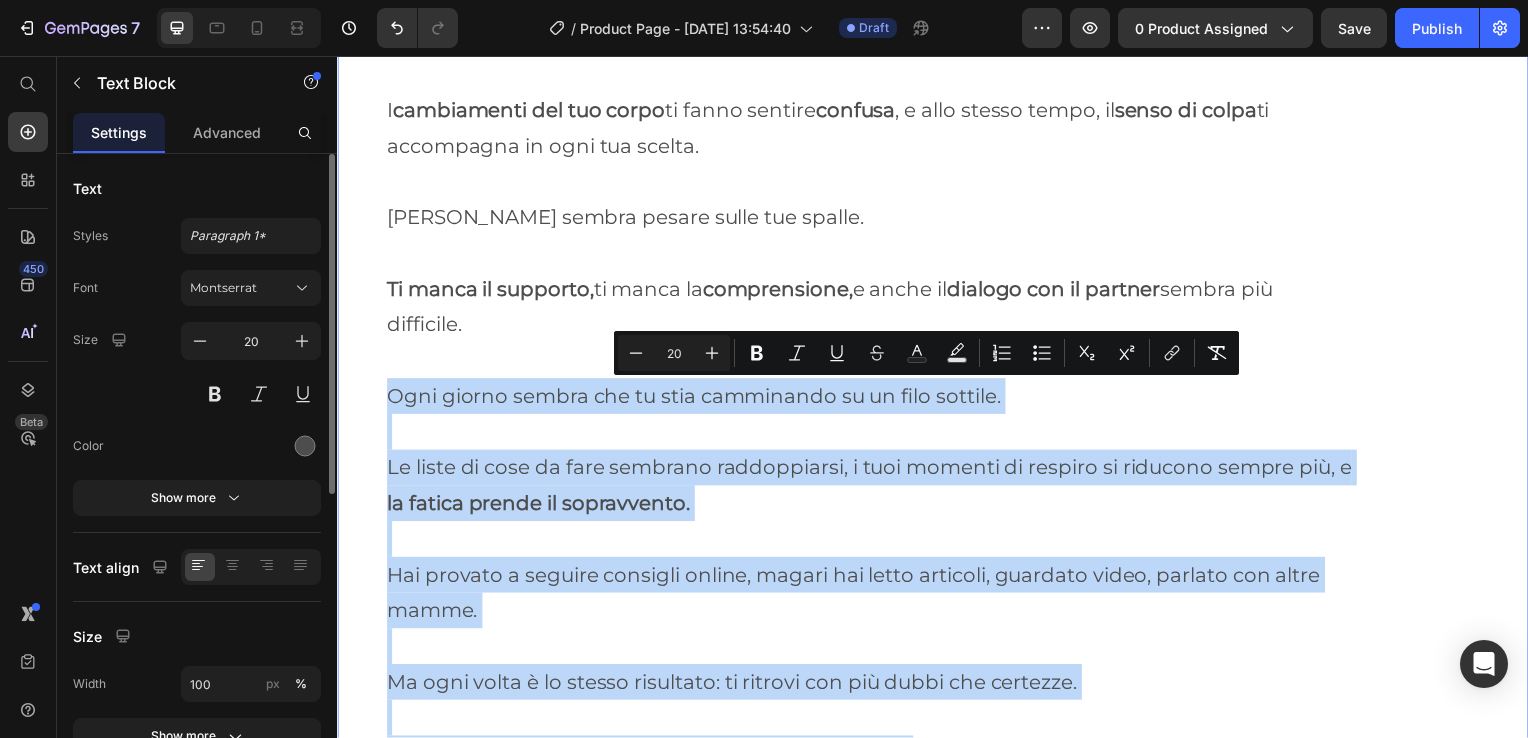 drag, startPoint x: 1300, startPoint y: 438, endPoint x: 374, endPoint y: 403, distance: 926.6612 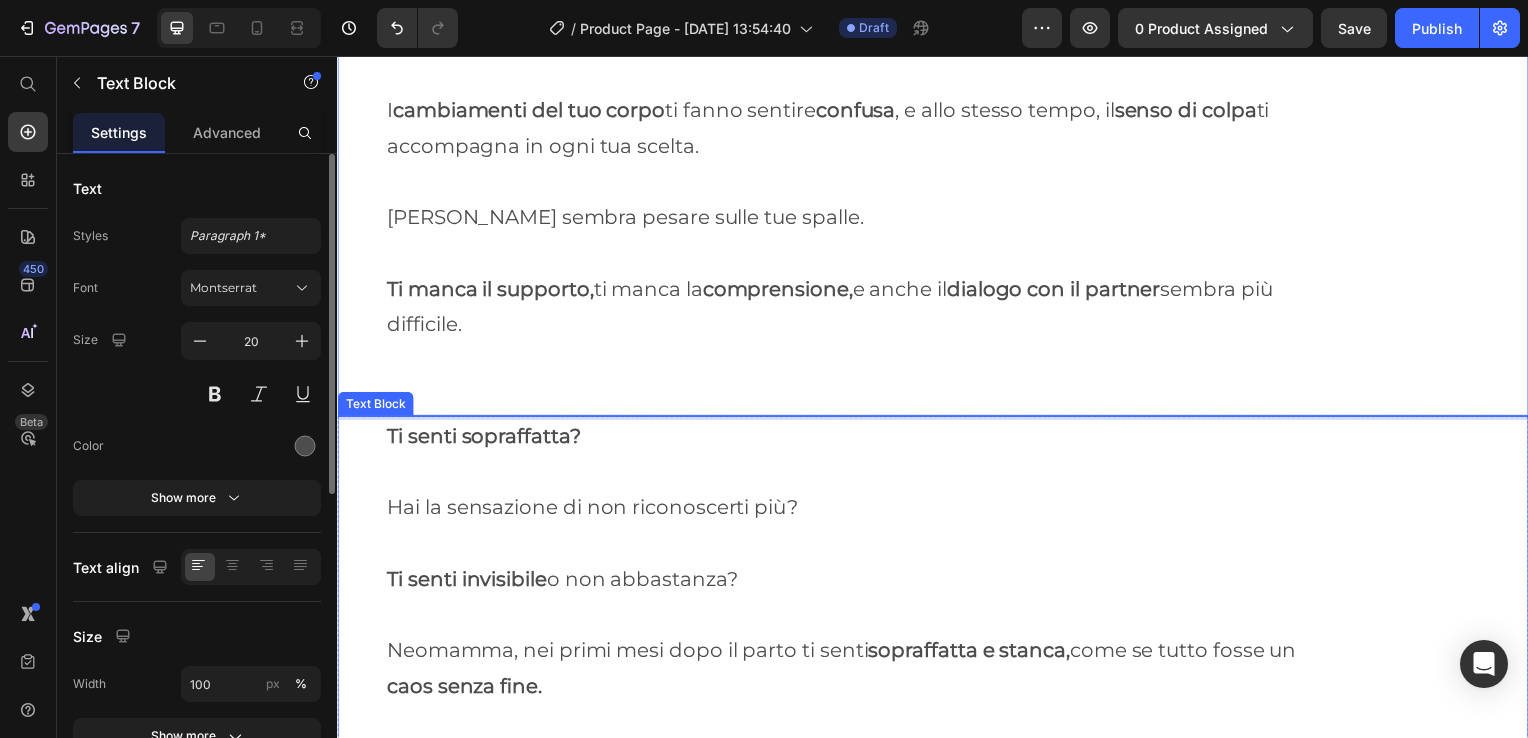 click on "Ti senti invisibile  o non abbastanza?" at bounding box center (937, 565) 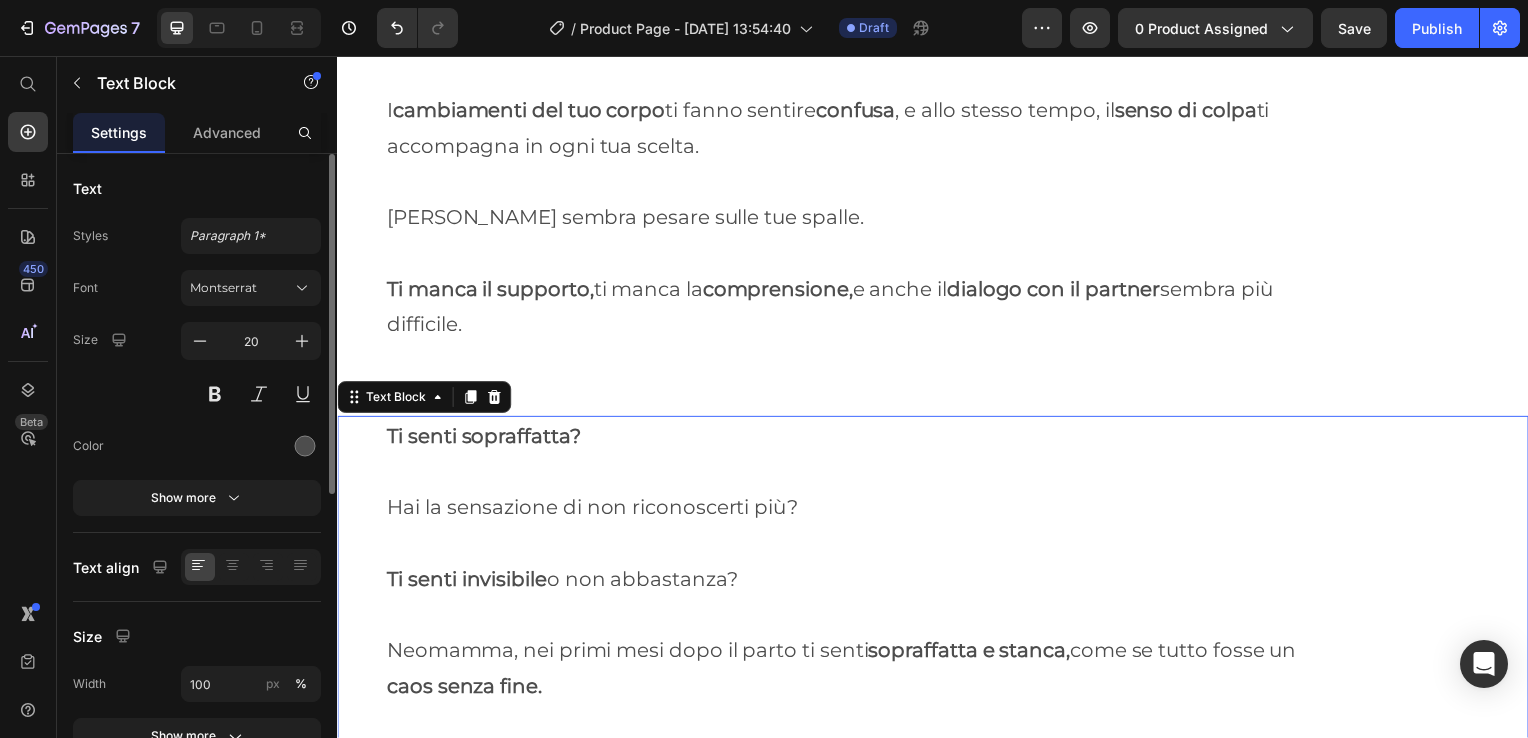 click on "Ti senti sopraffatta?" at bounding box center [484, 439] 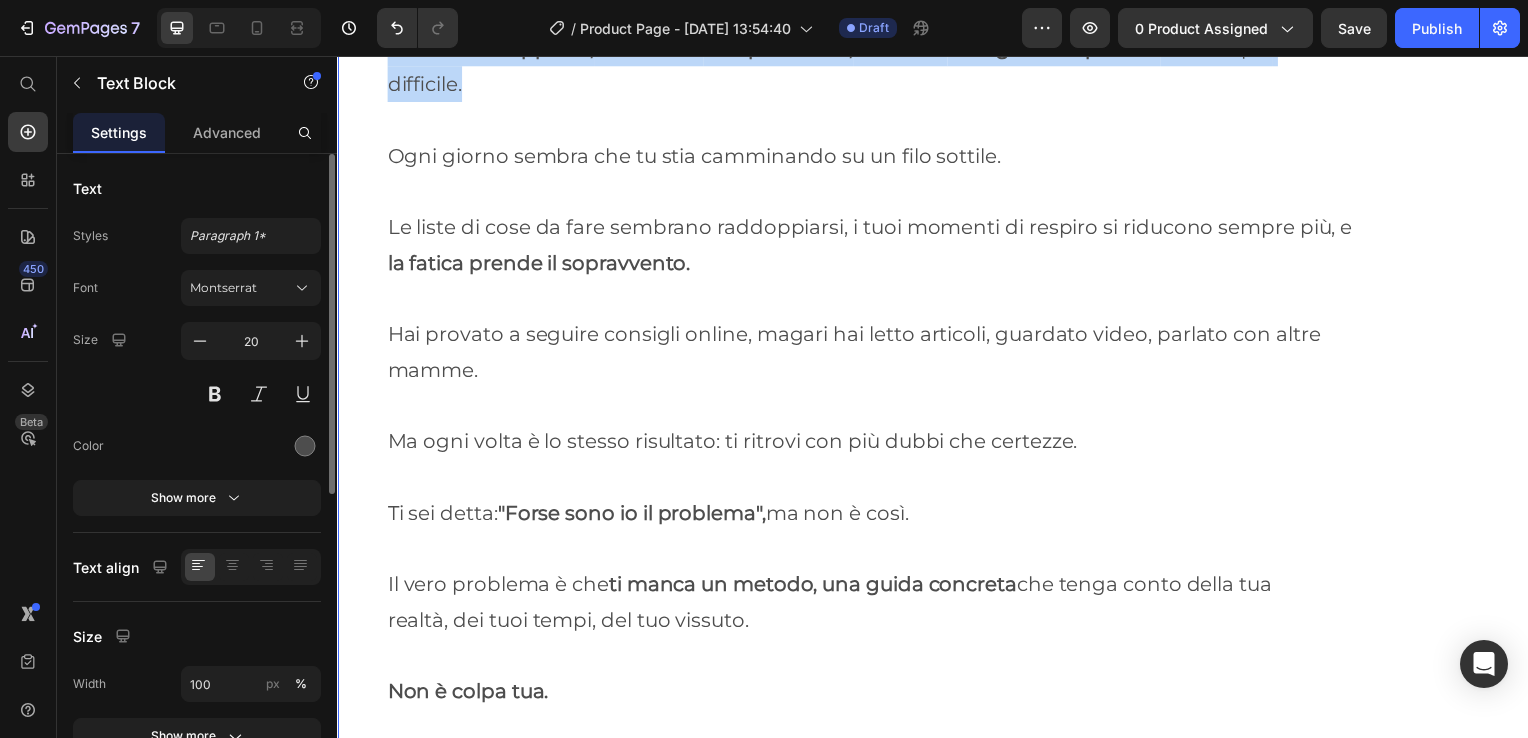 scroll, scrollTop: 4430, scrollLeft: 0, axis: vertical 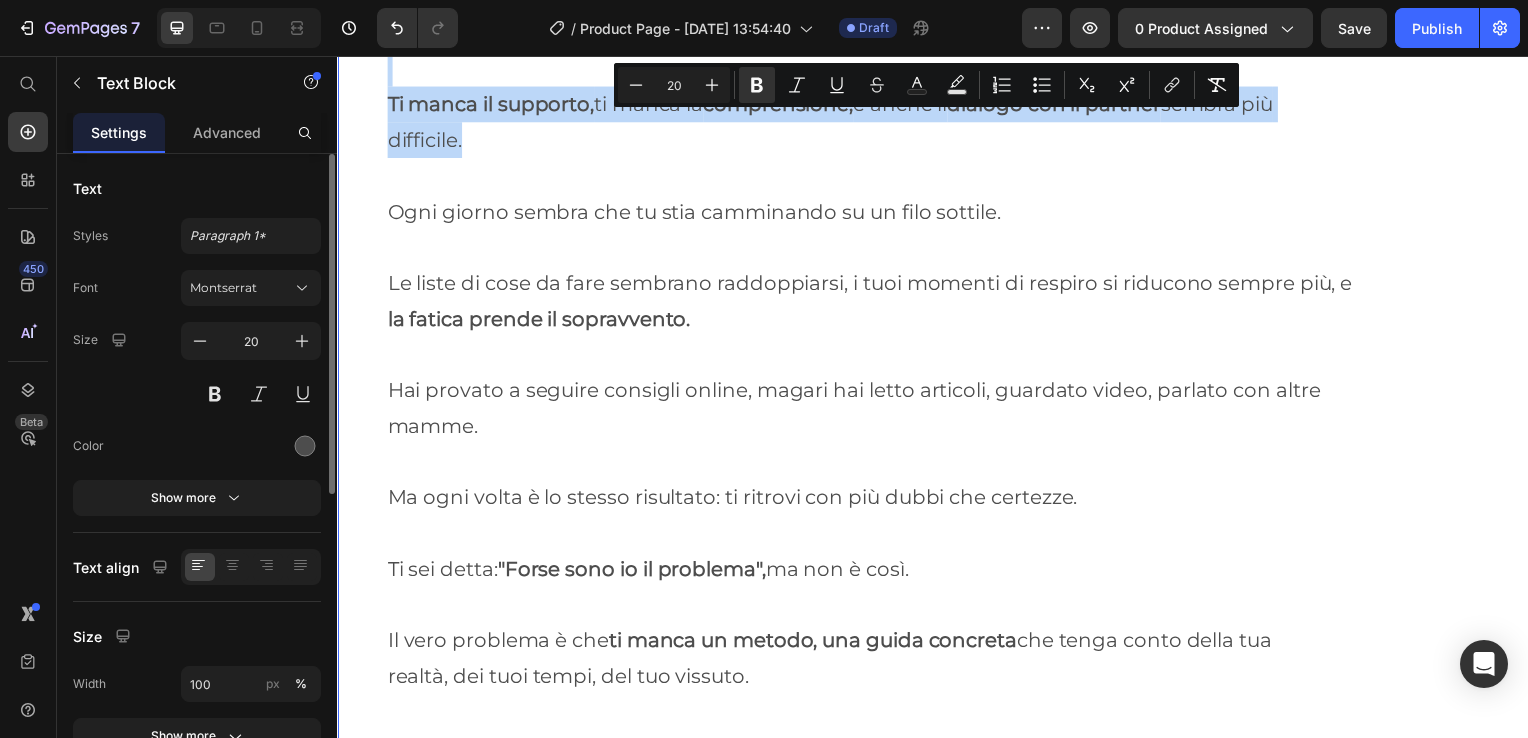 drag, startPoint x: 390, startPoint y: 442, endPoint x: 976, endPoint y: 145, distance: 656.9665 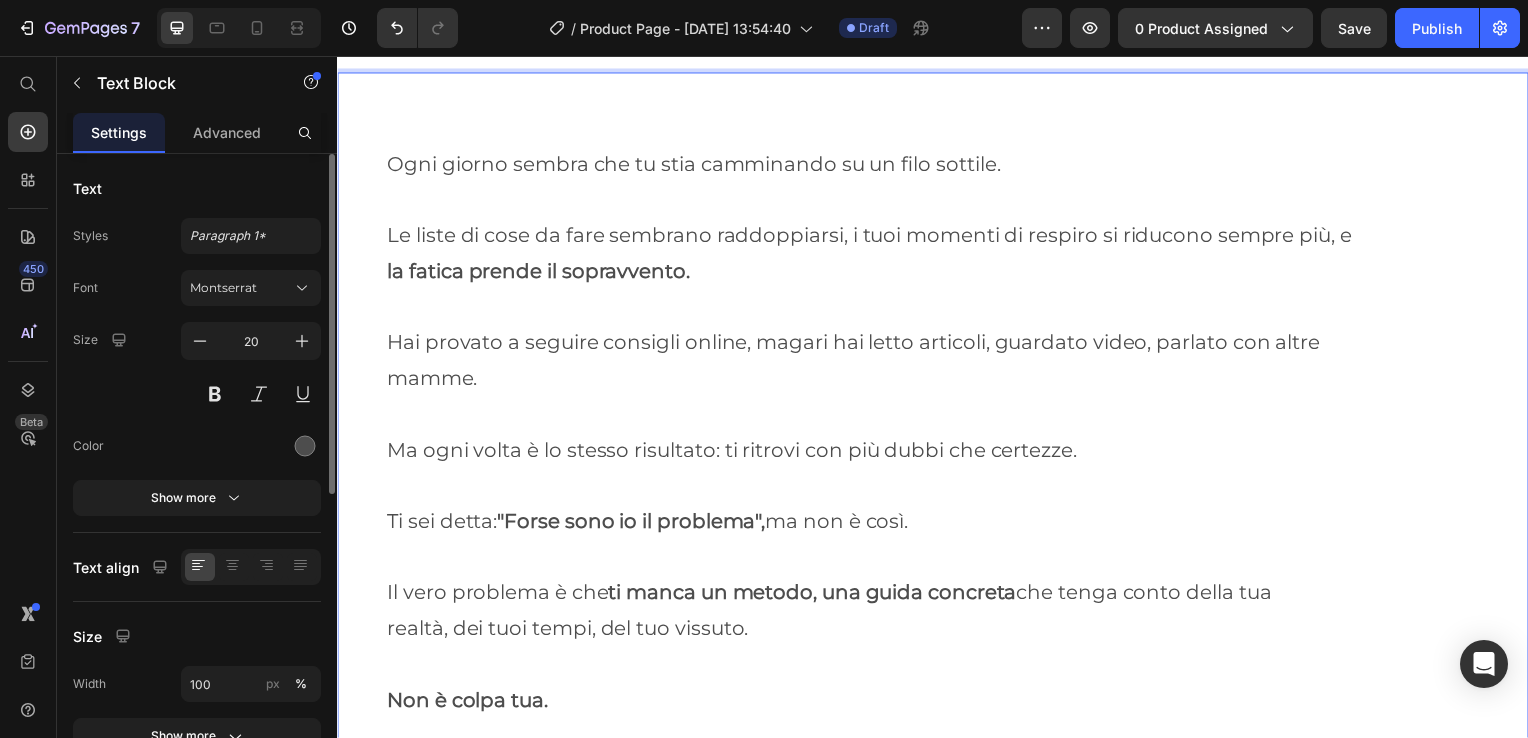 scroll, scrollTop: 3756, scrollLeft: 0, axis: vertical 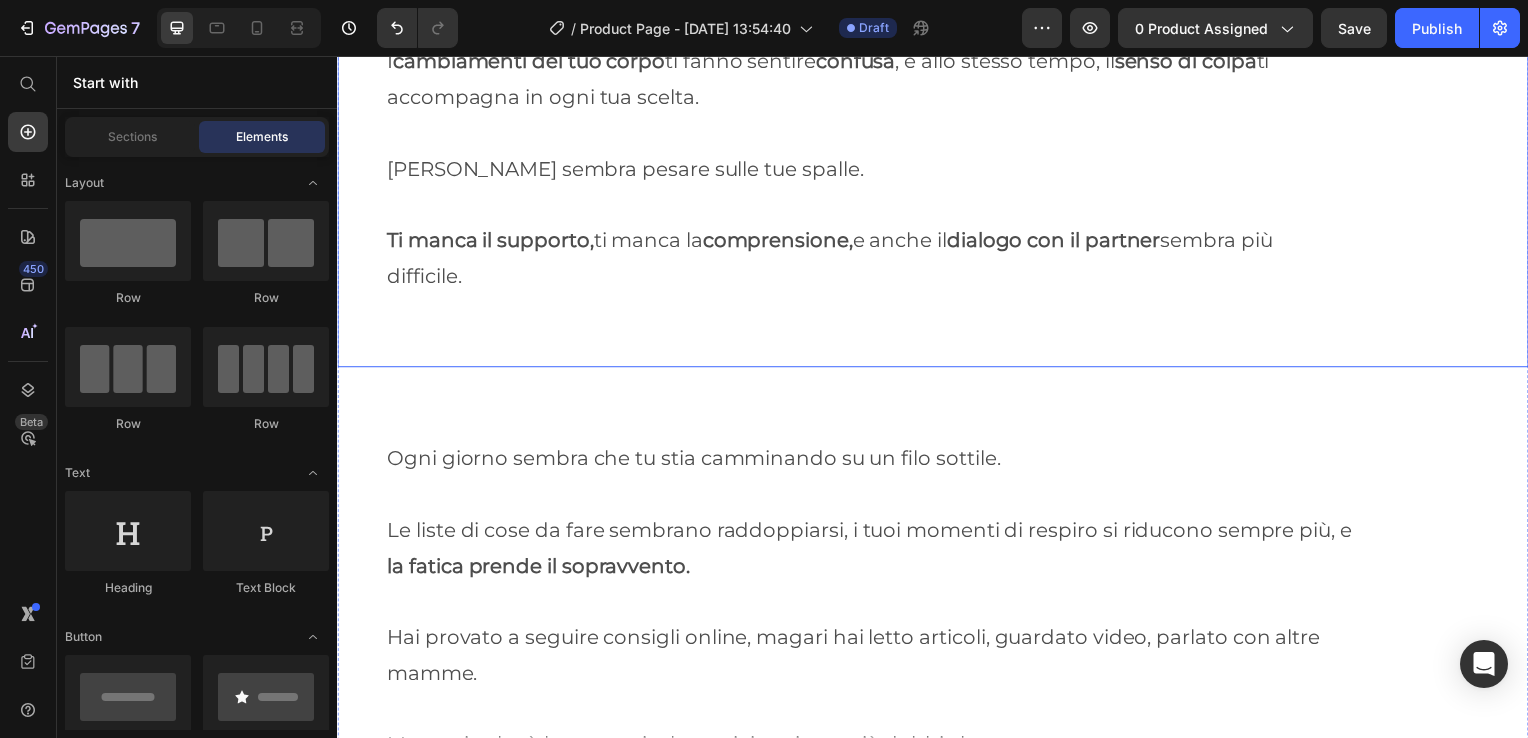 click on "I  cambiamenti del tuo corpo  ti fanno sentire  confusa , e allo stesso tempo, il  senso di colpa  ti accompagna in ogni tua scelta." at bounding box center [937, 62] 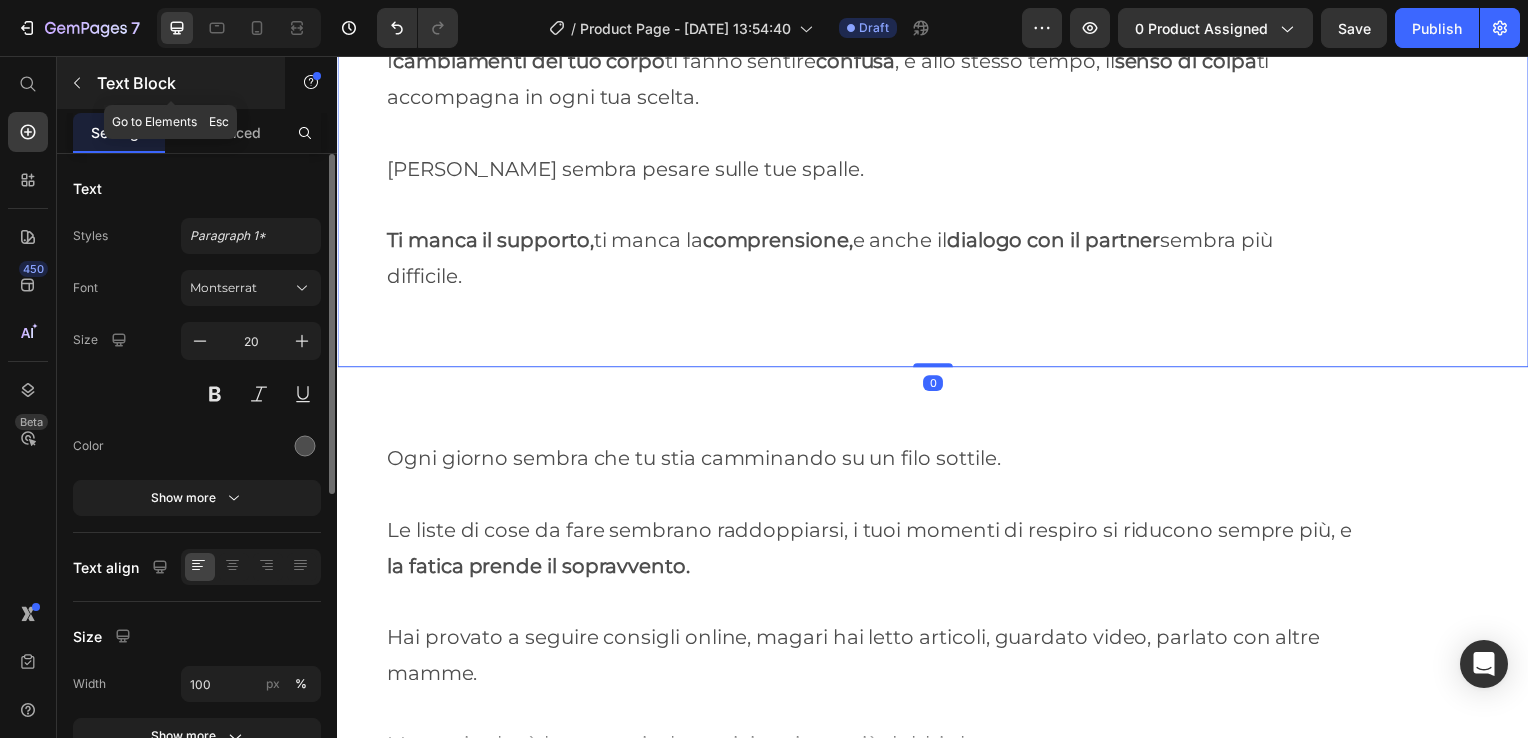 click 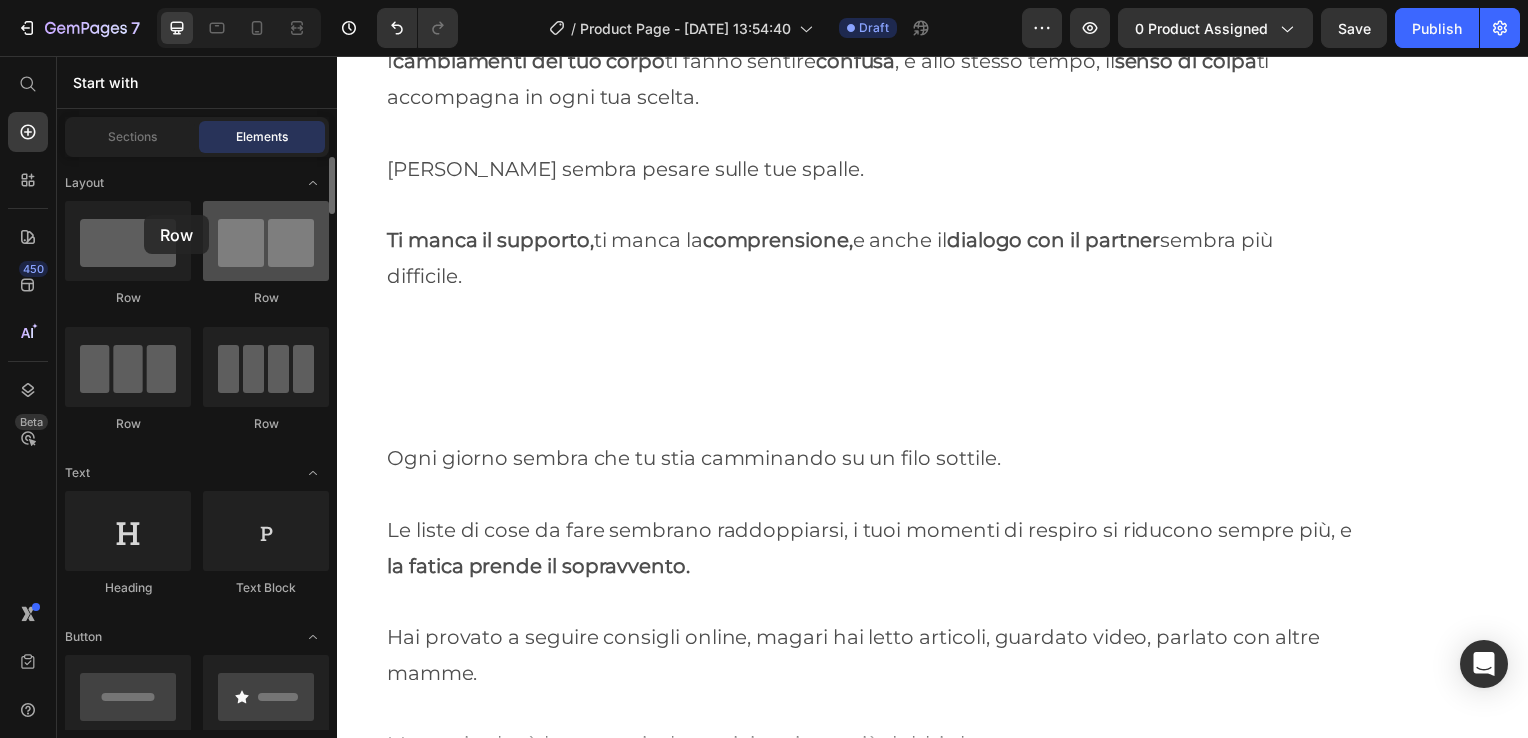 drag, startPoint x: 150, startPoint y: 251, endPoint x: 252, endPoint y: 274, distance: 104.56099 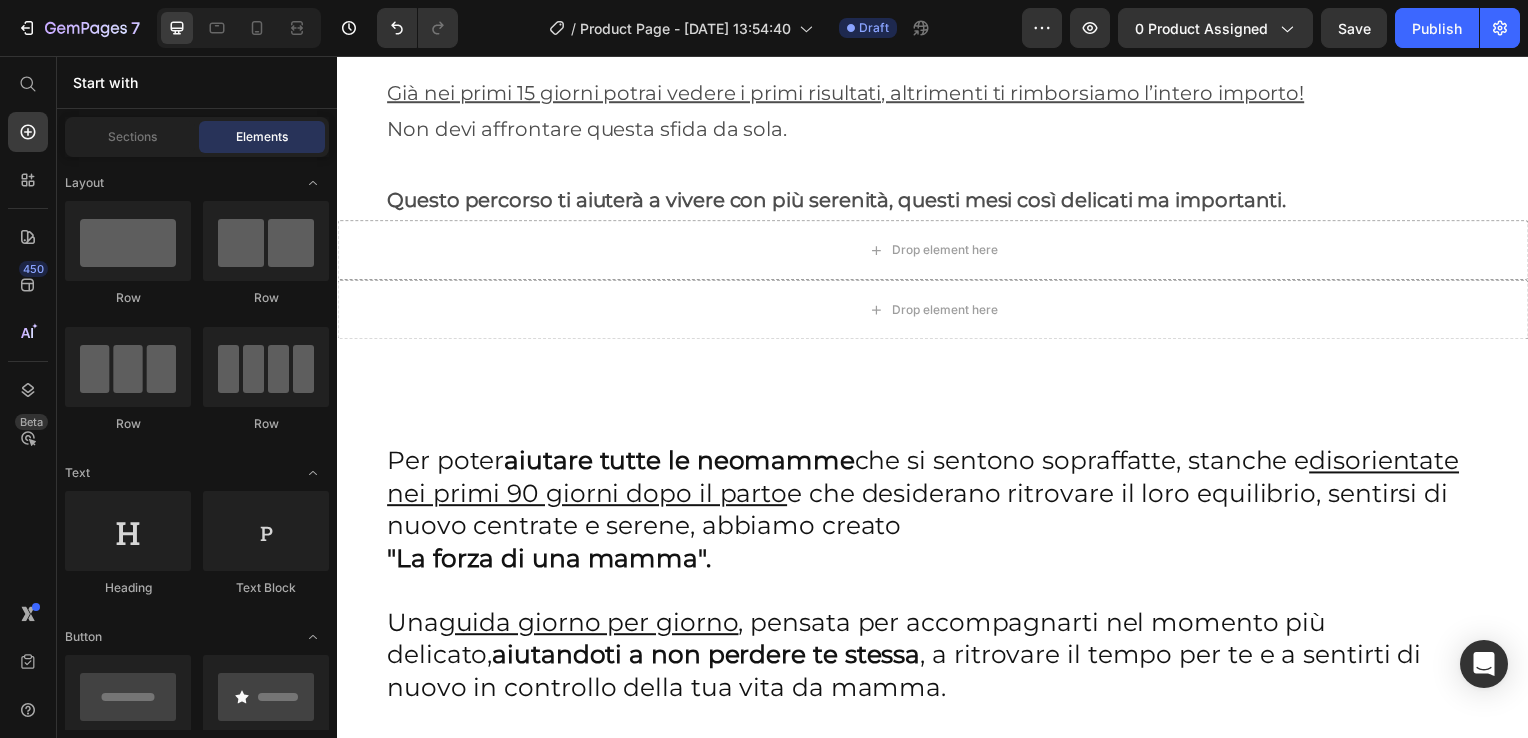 scroll, scrollTop: 5699, scrollLeft: 0, axis: vertical 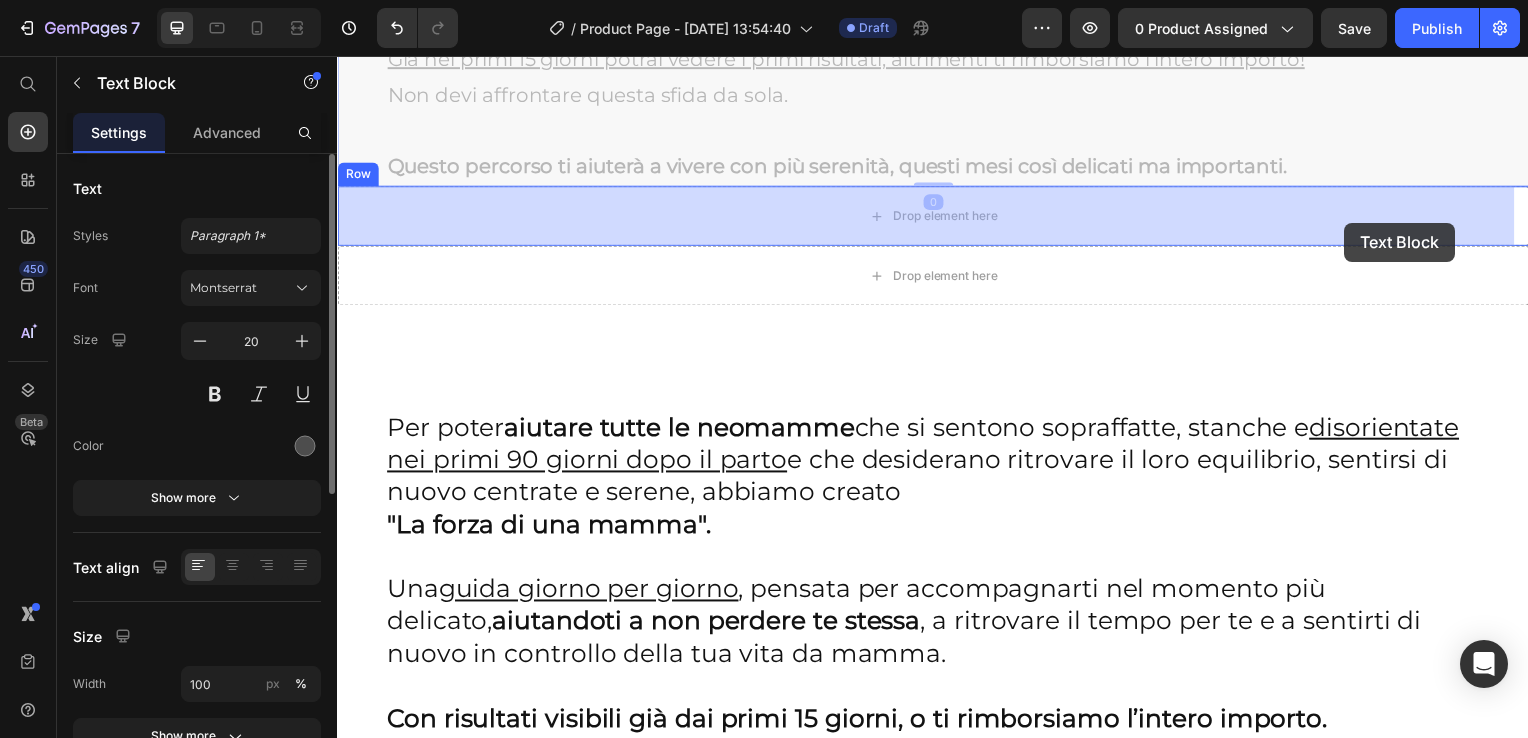 drag, startPoint x: 1371, startPoint y: 159, endPoint x: 1352, endPoint y: 224, distance: 67.72001 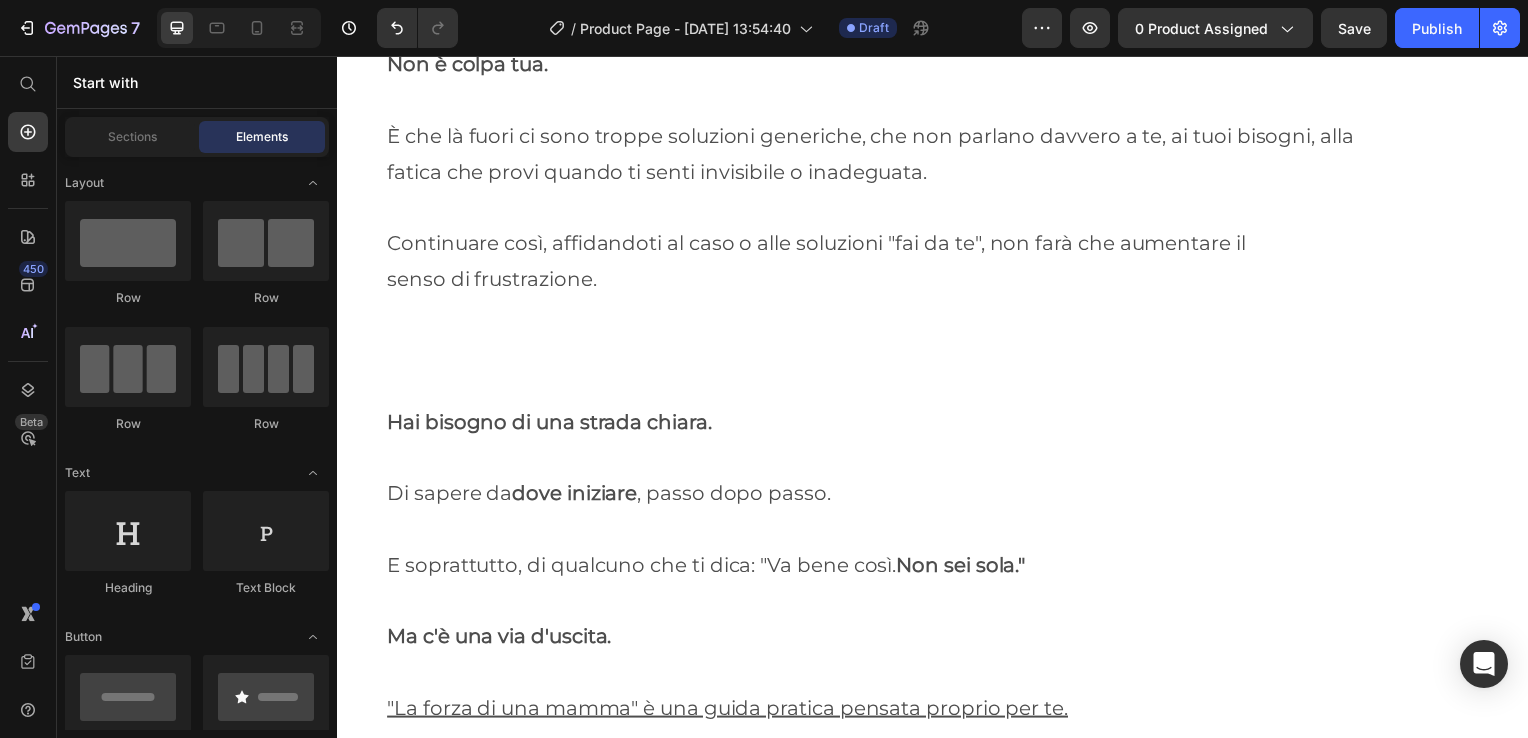 scroll, scrollTop: 4475, scrollLeft: 0, axis: vertical 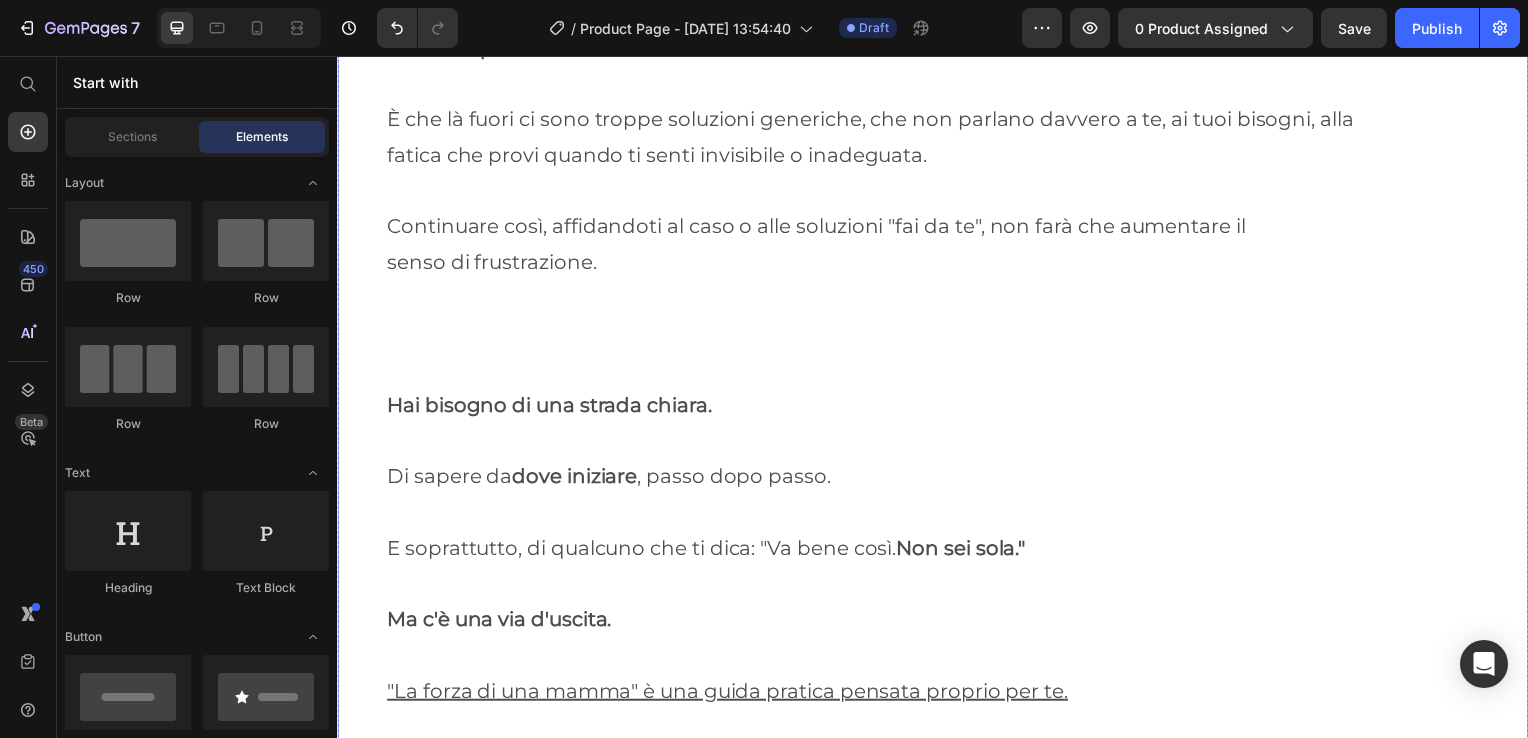 click at bounding box center [937, 336] 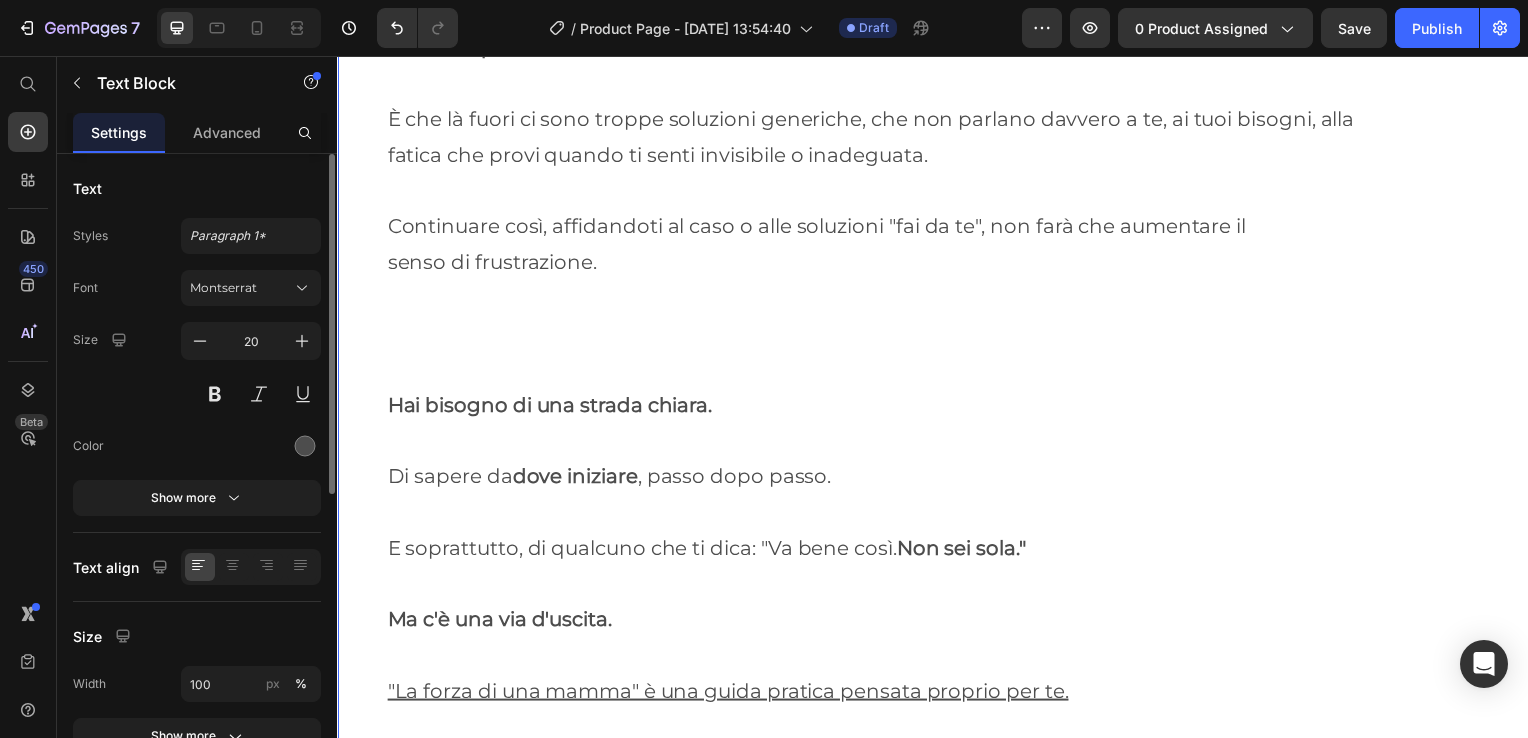 click at bounding box center (937, 336) 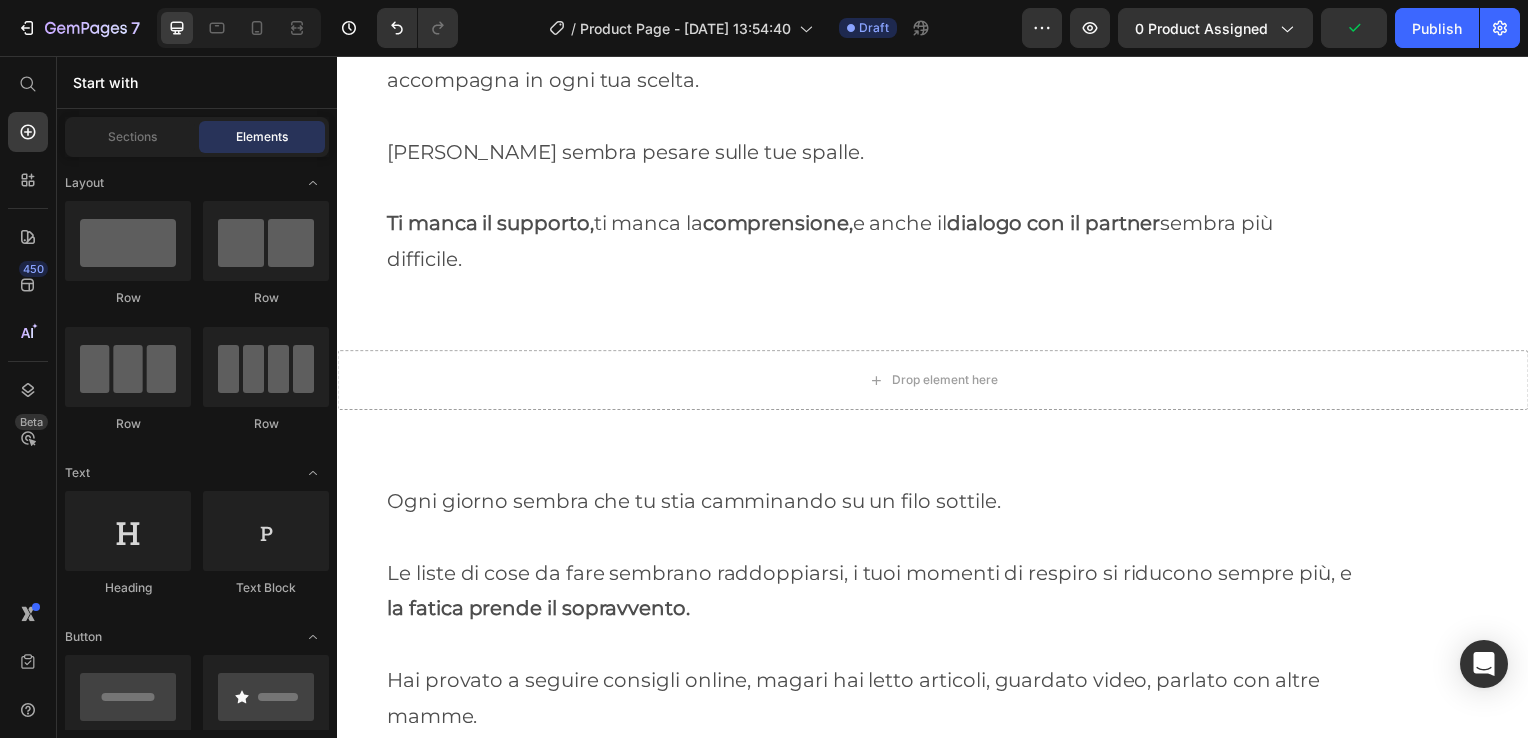 scroll, scrollTop: 3335, scrollLeft: 0, axis: vertical 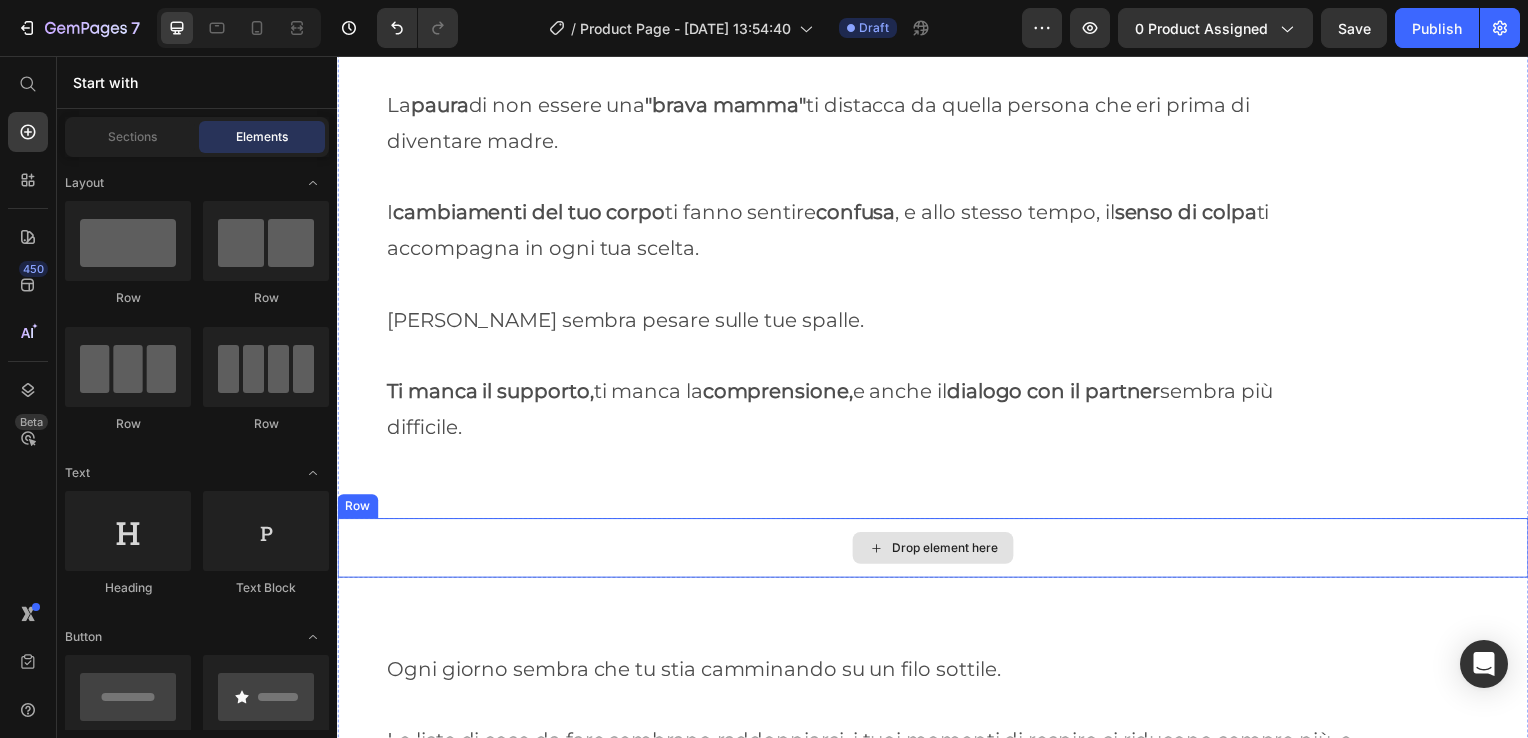 click on "Drop element here" at bounding box center (937, 552) 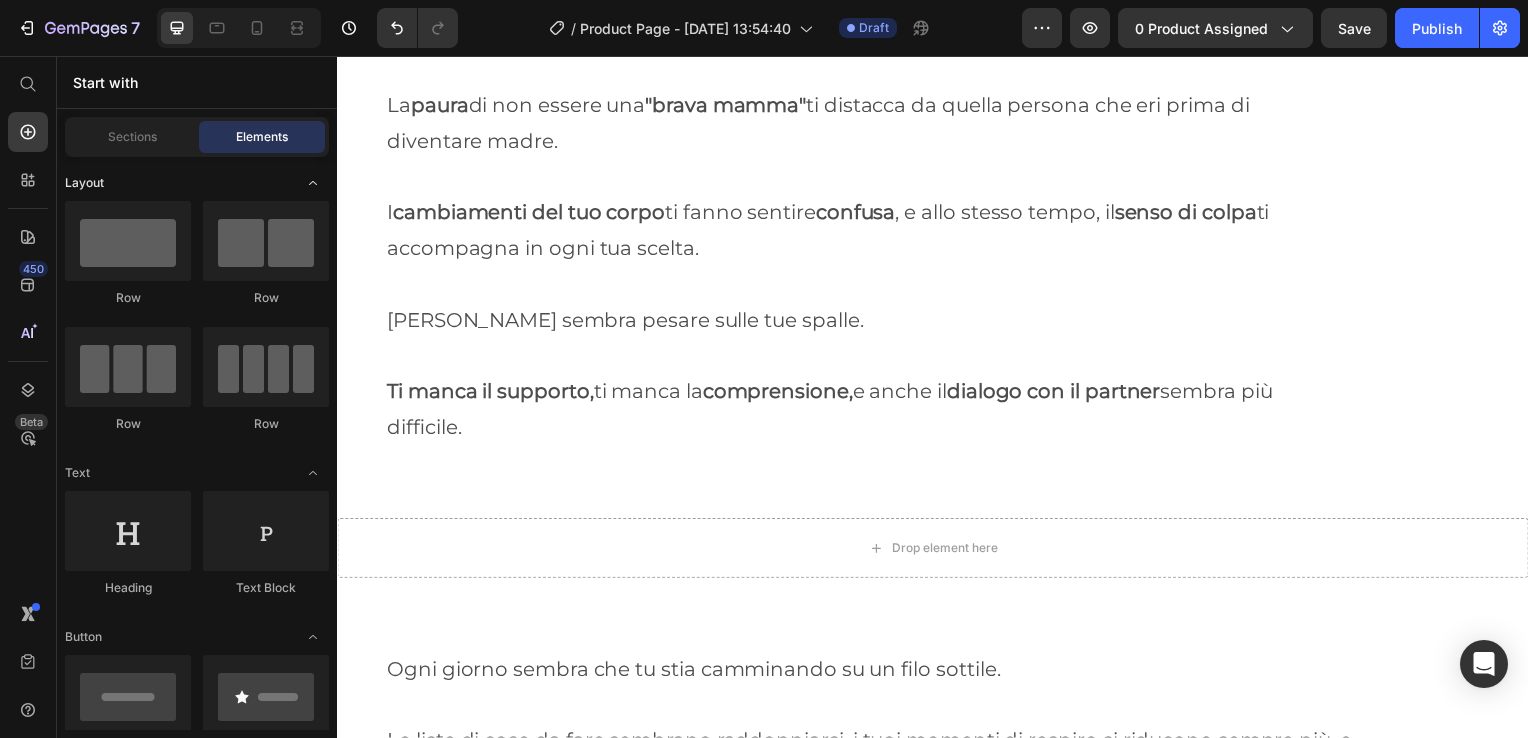click on "Layout" 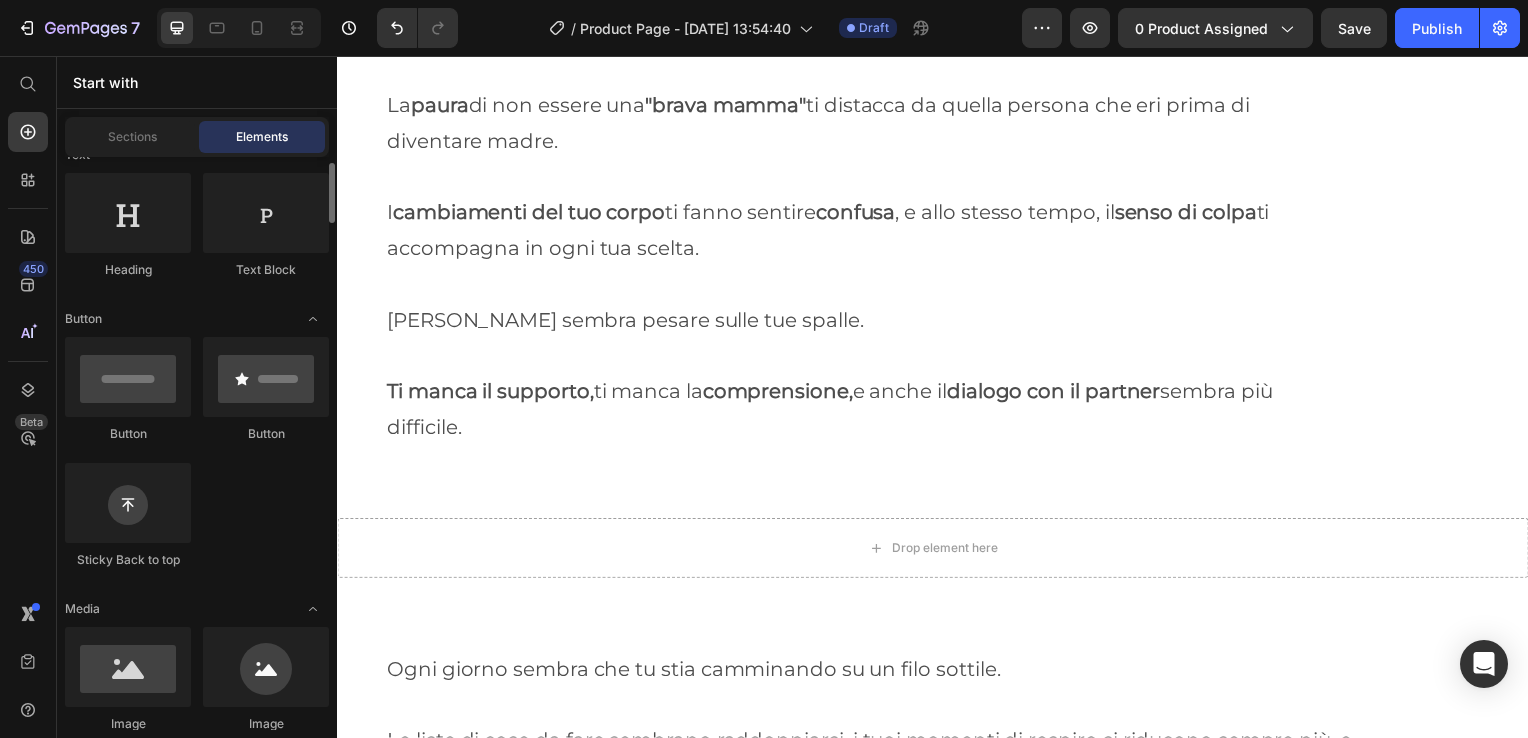 scroll, scrollTop: 91, scrollLeft: 0, axis: vertical 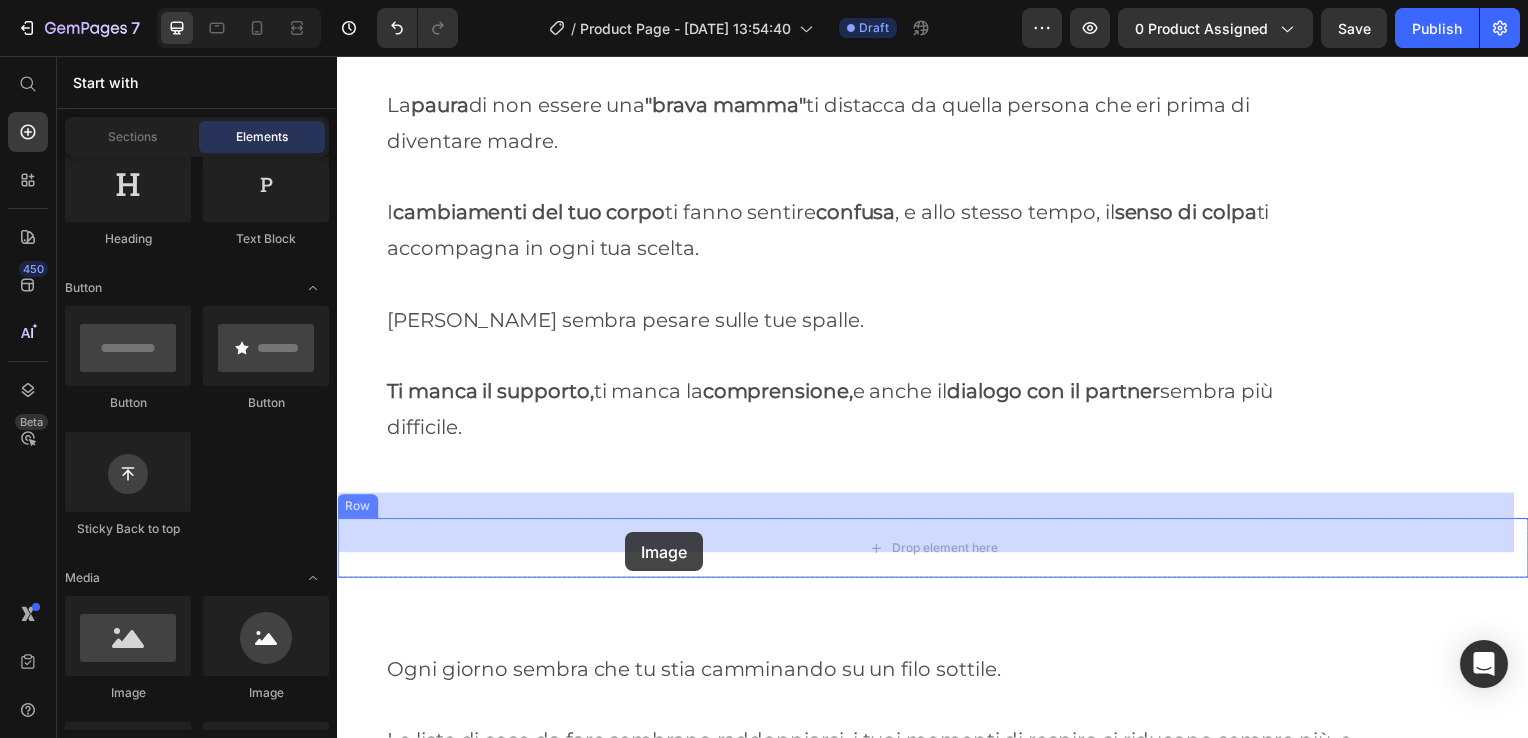 drag, startPoint x: 488, startPoint y: 697, endPoint x: 627, endPoint y: 536, distance: 212.70168 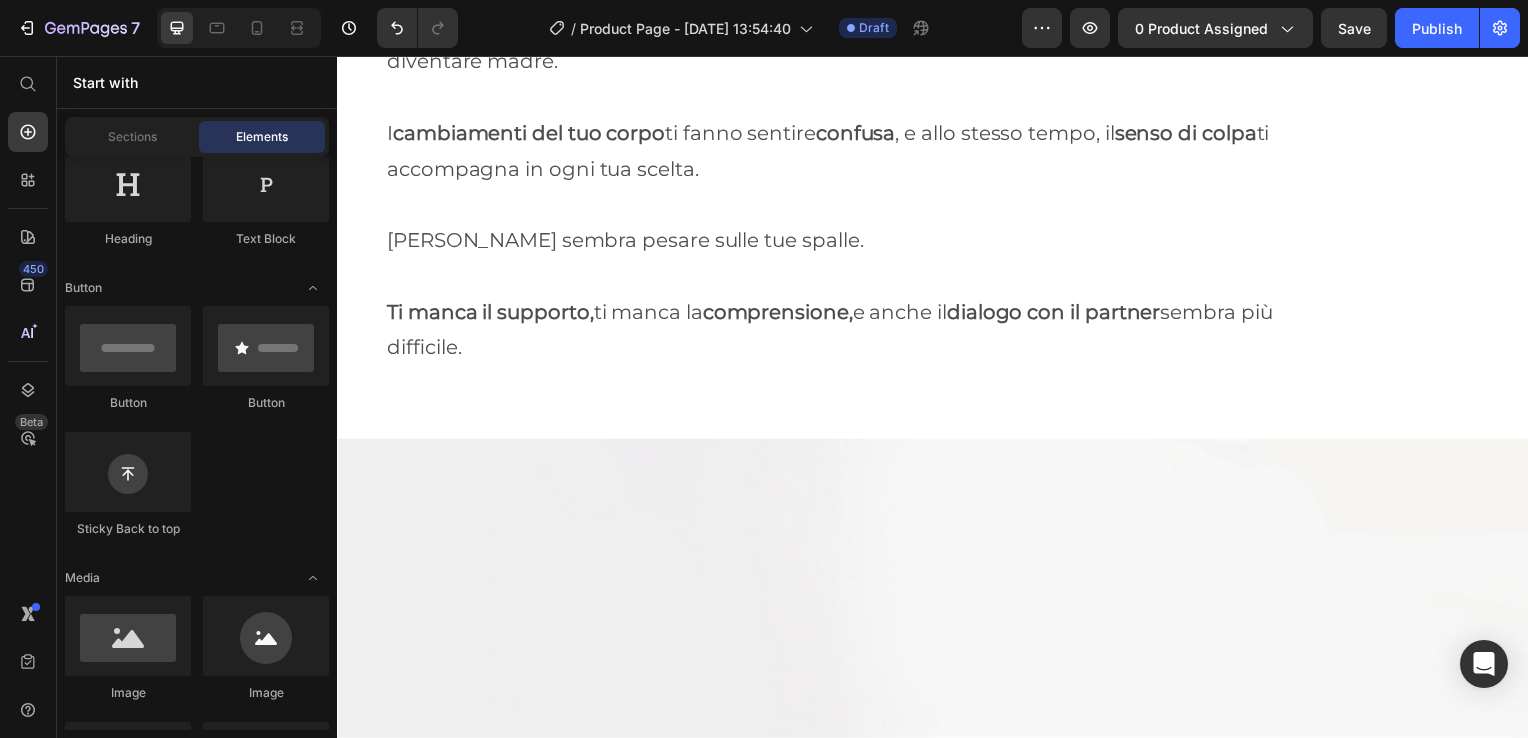 scroll, scrollTop: 3451, scrollLeft: 0, axis: vertical 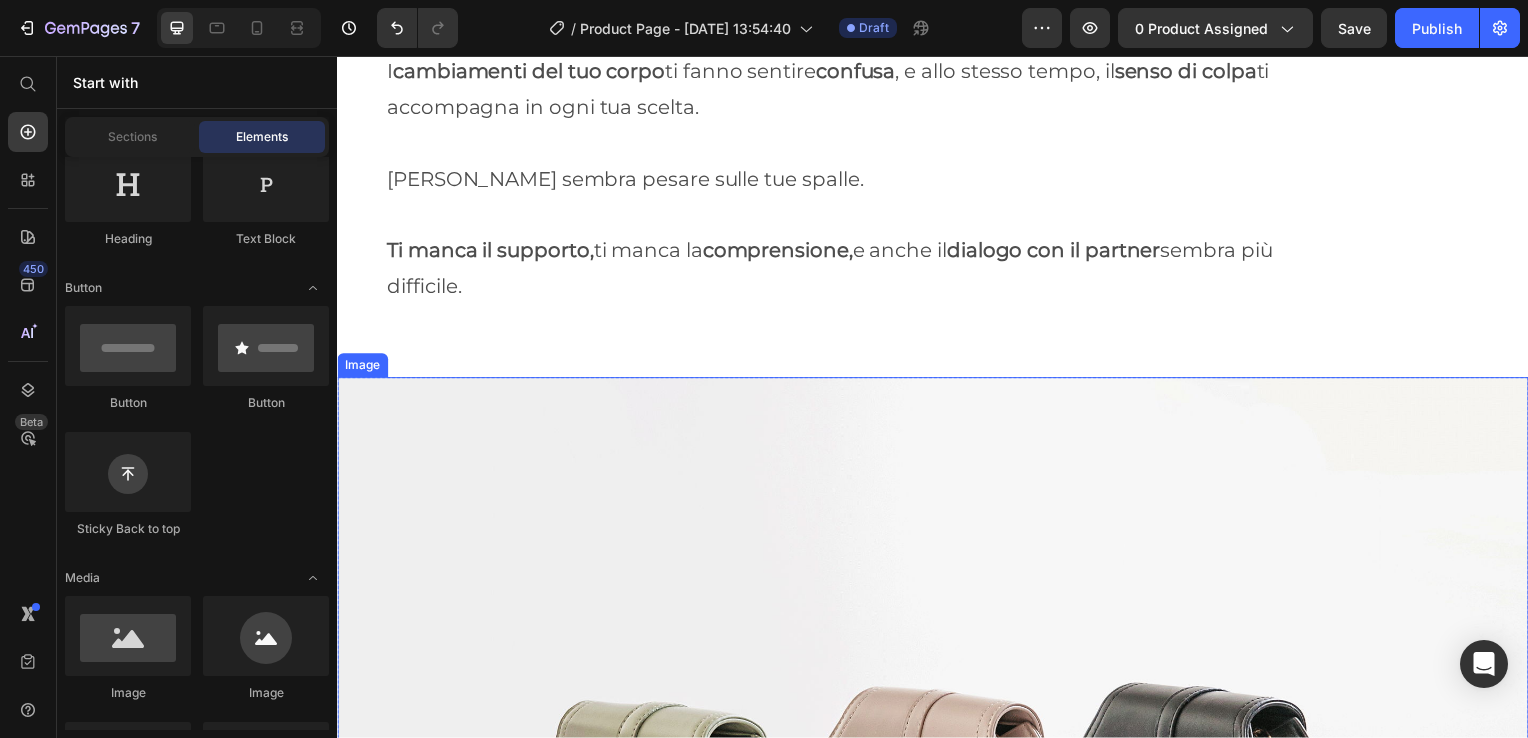 click at bounding box center [937, 830] 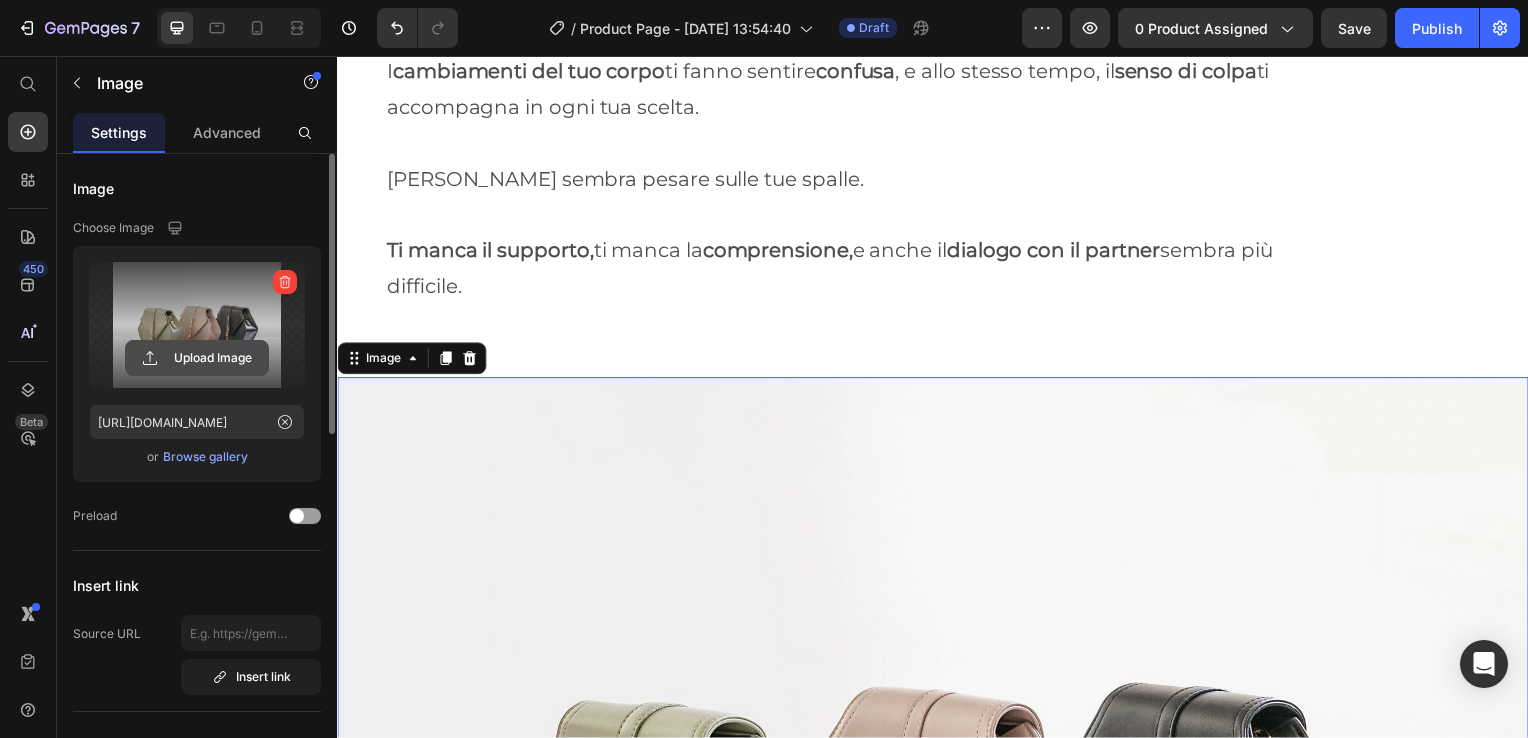 click 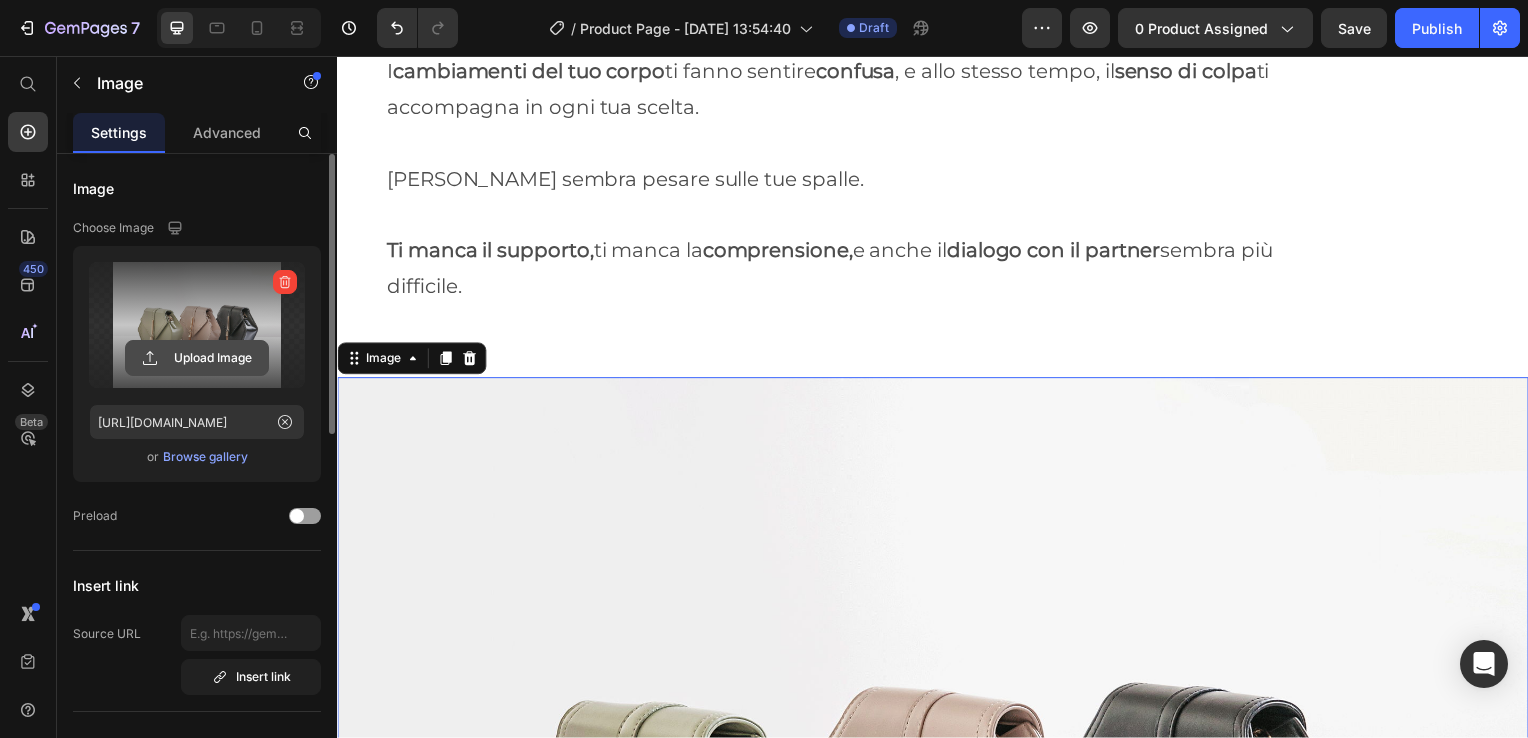 click 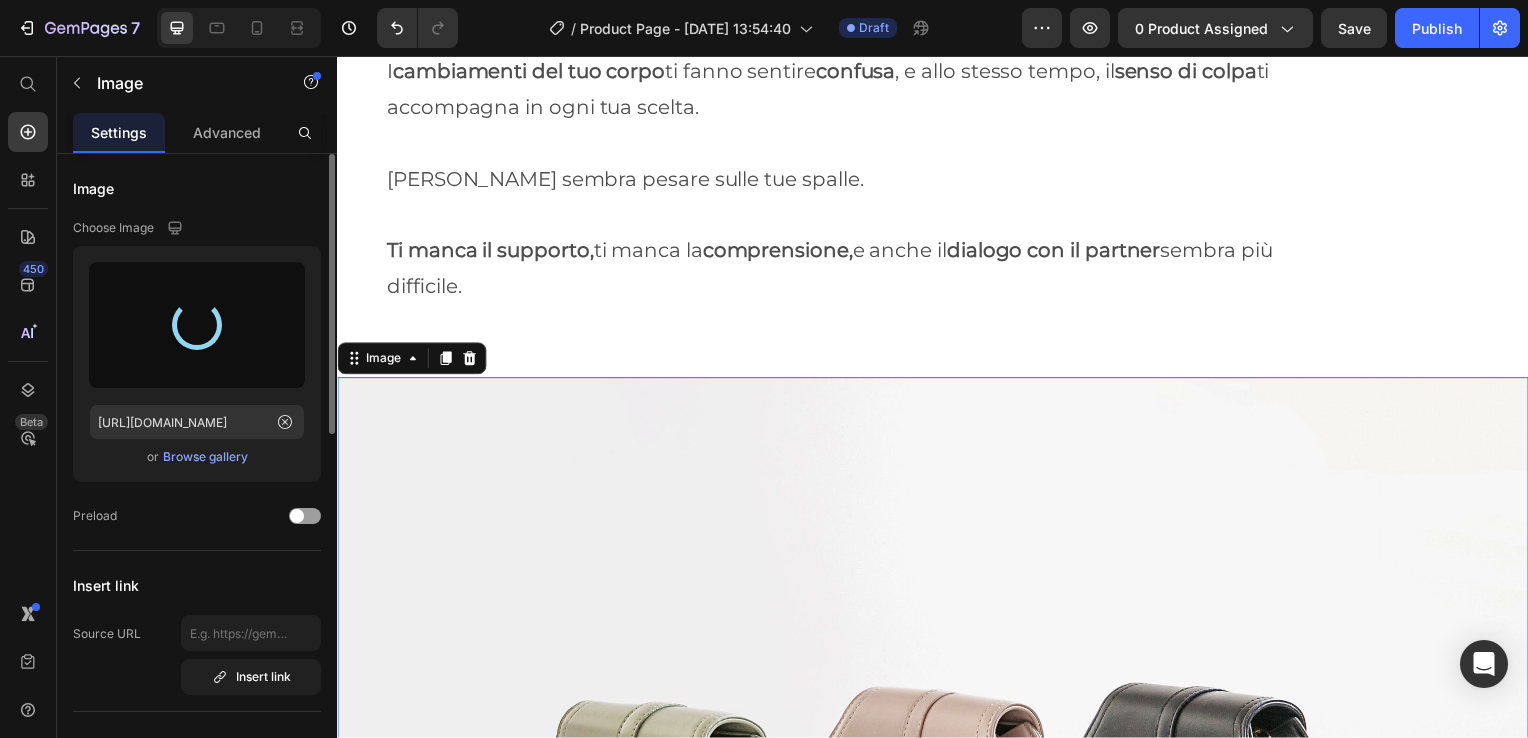 type on "[URL][DOMAIN_NAME]" 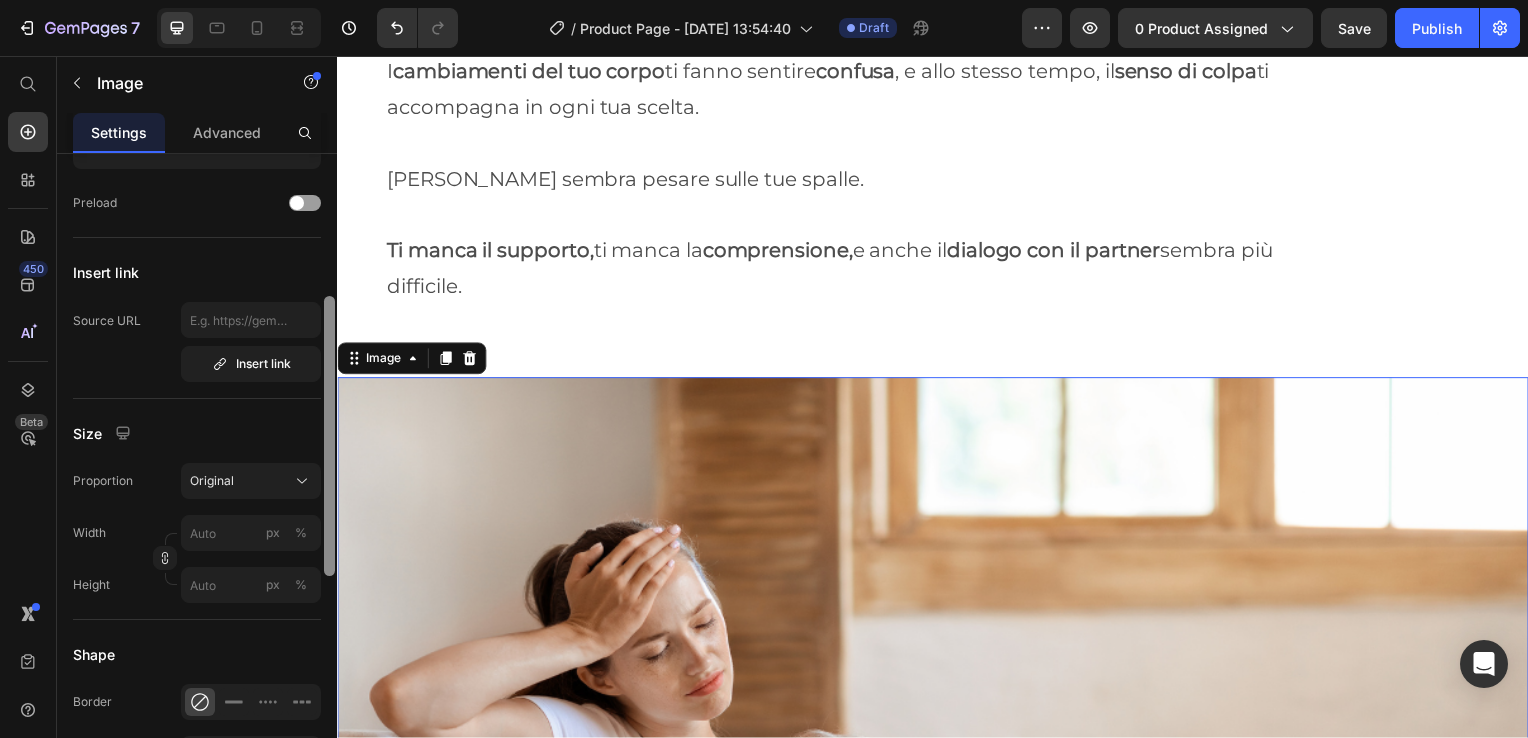 scroll, scrollTop: 333, scrollLeft: 0, axis: vertical 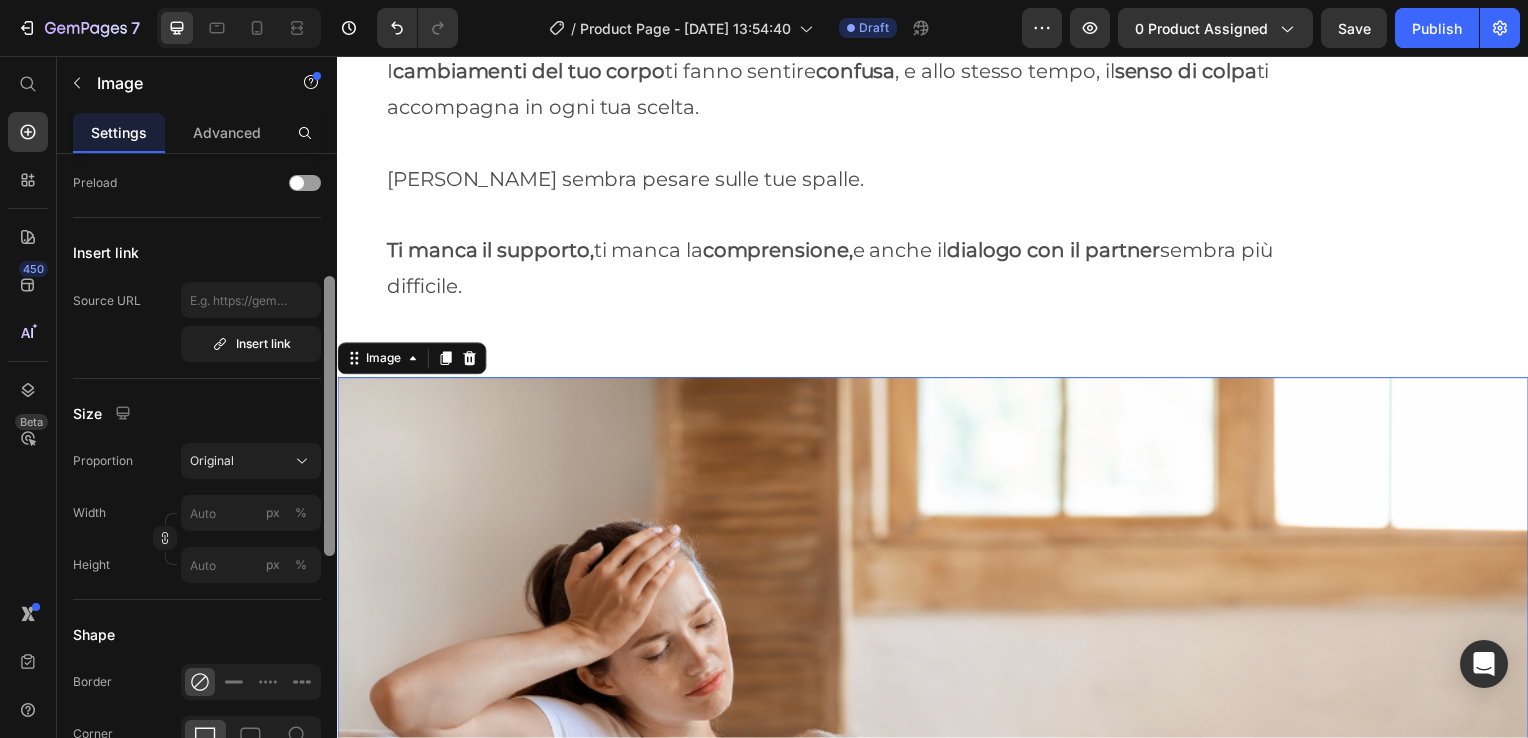 drag, startPoint x: 331, startPoint y: 276, endPoint x: 326, endPoint y: 422, distance: 146.08559 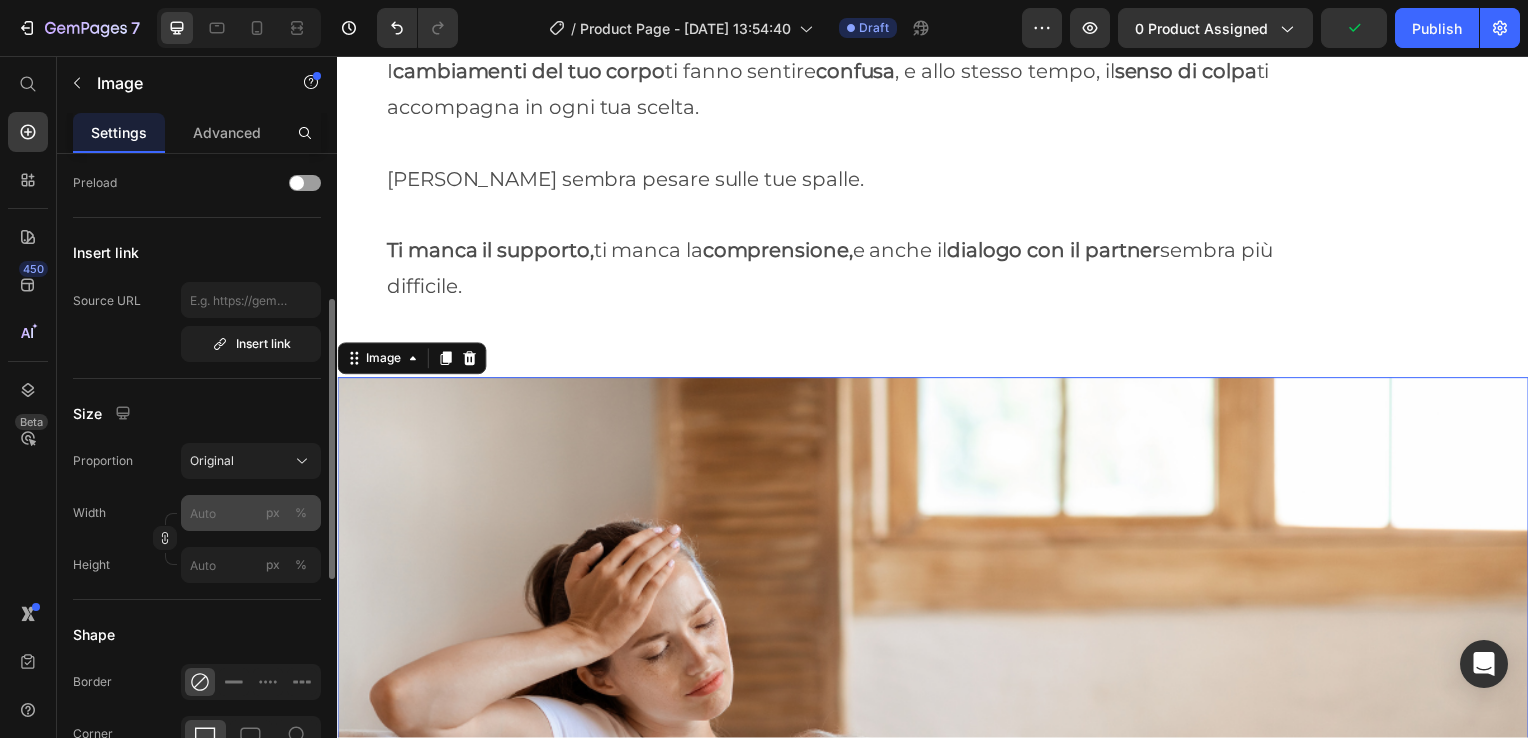 click on "px" at bounding box center (273, 513) 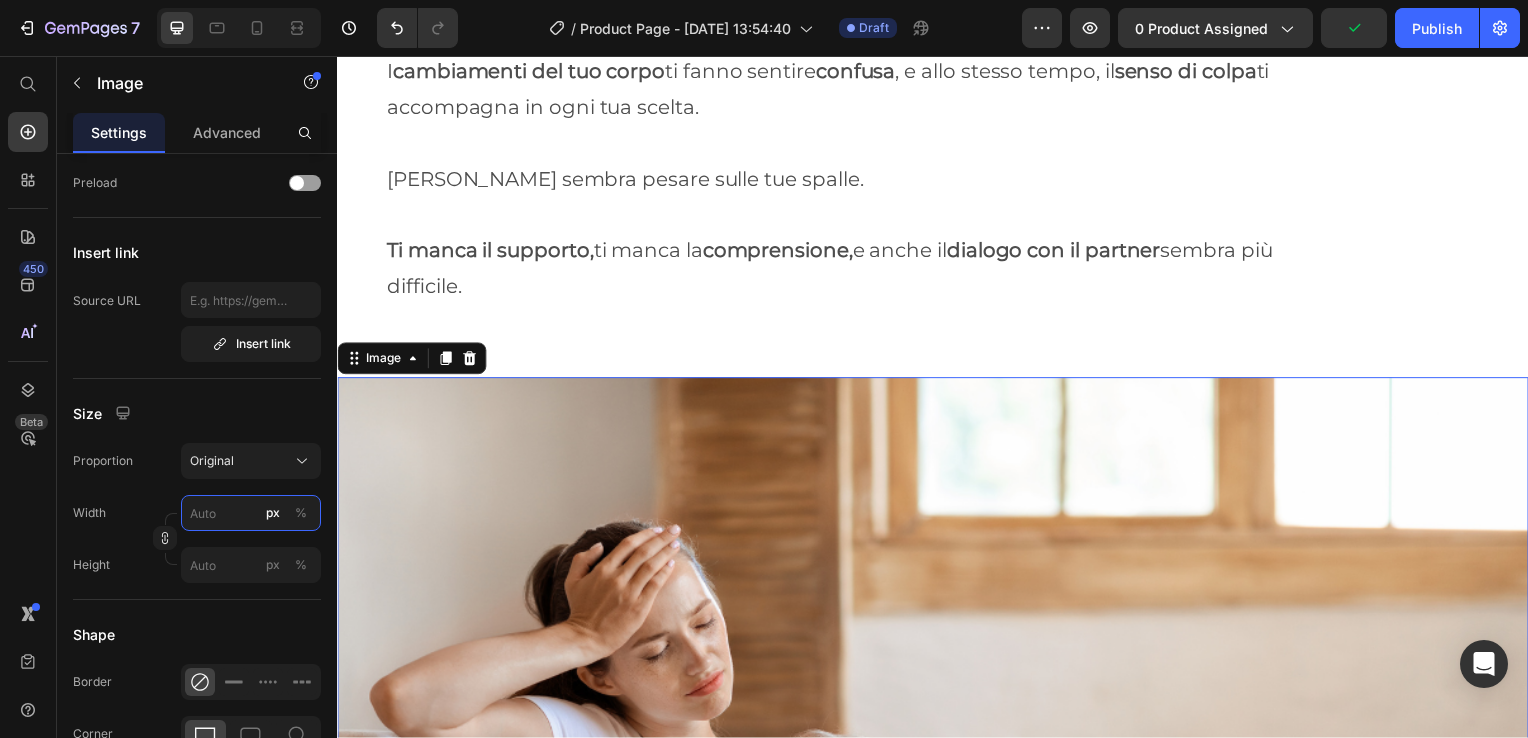 click on "px %" at bounding box center [251, 513] 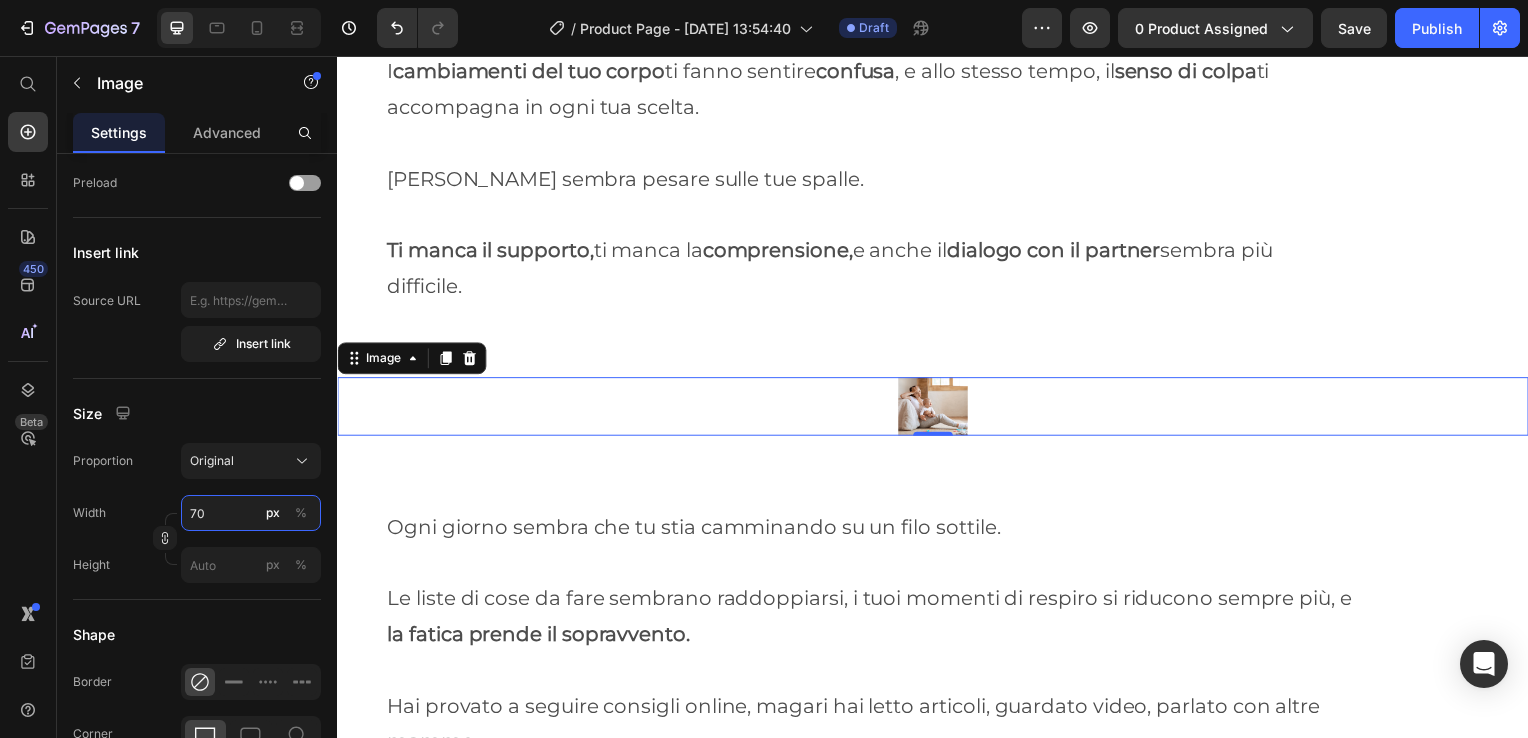 type on "7" 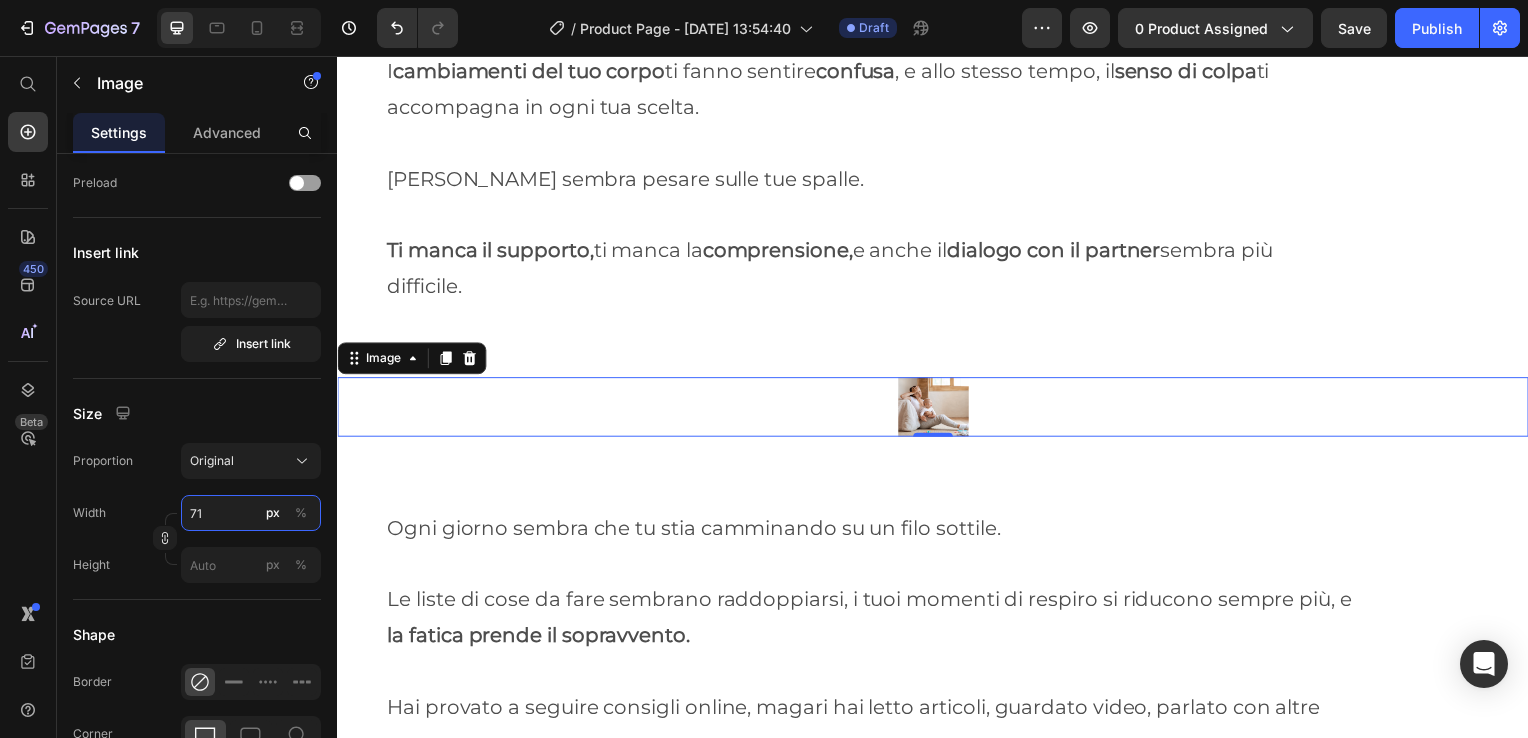 type on "7" 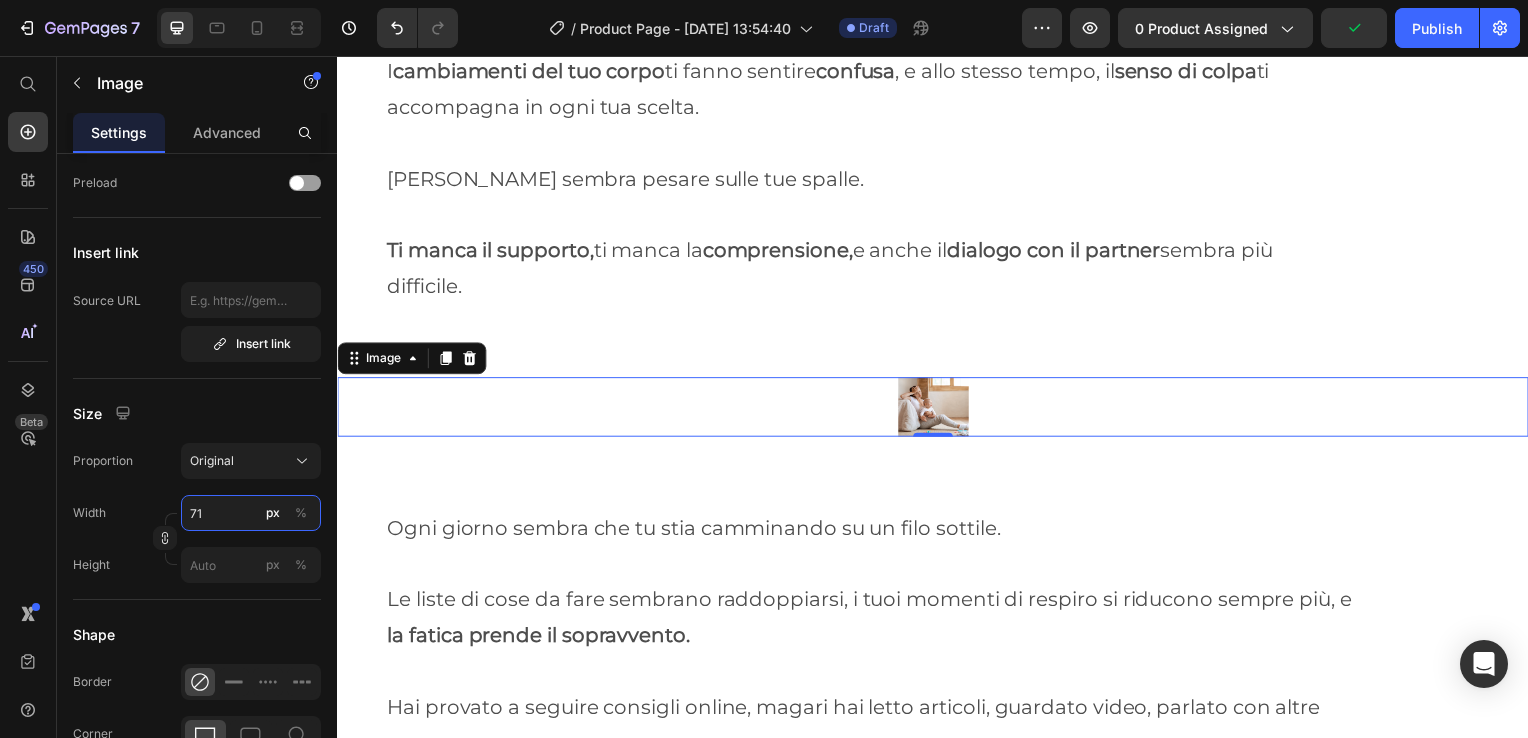 type on "711" 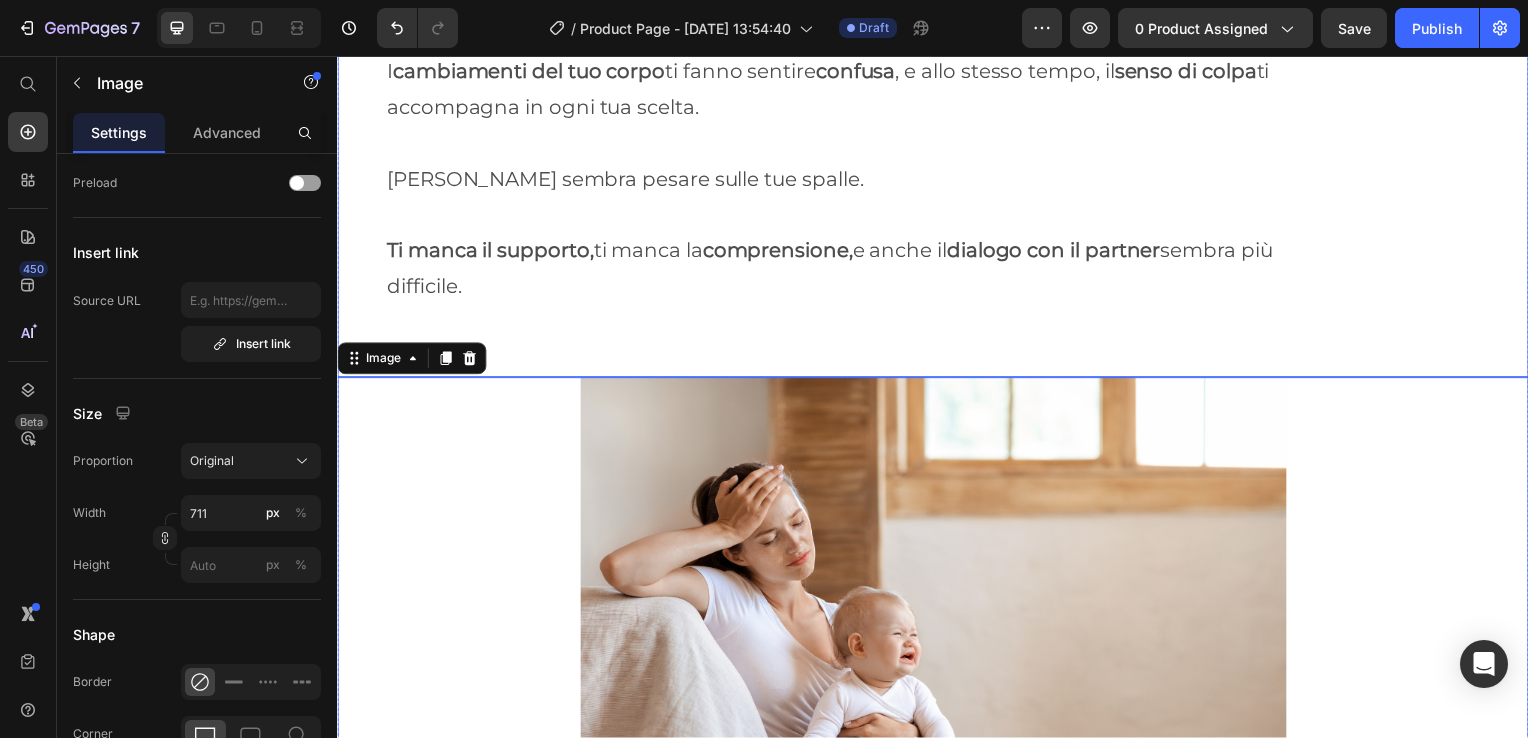 click at bounding box center (937, 342) 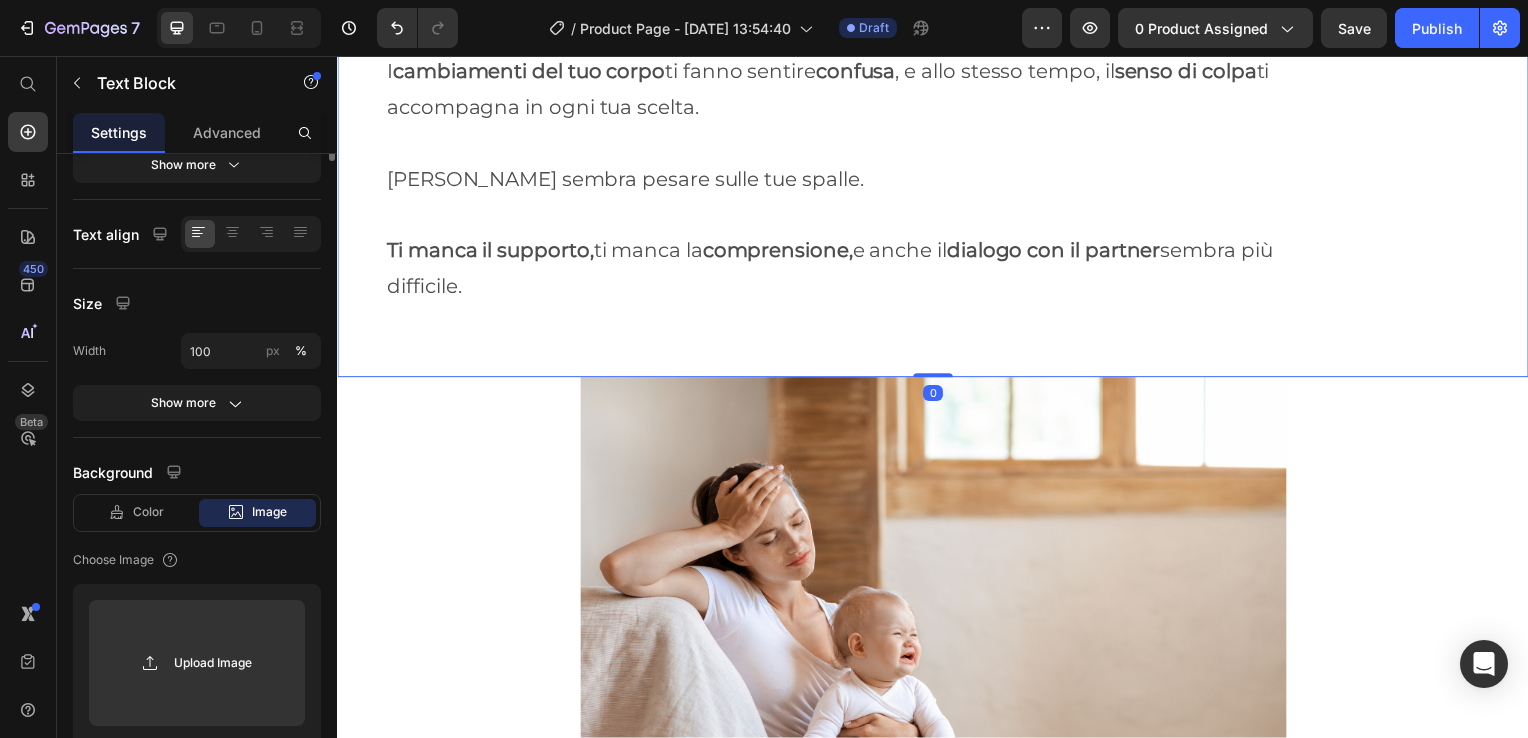 scroll, scrollTop: 0, scrollLeft: 0, axis: both 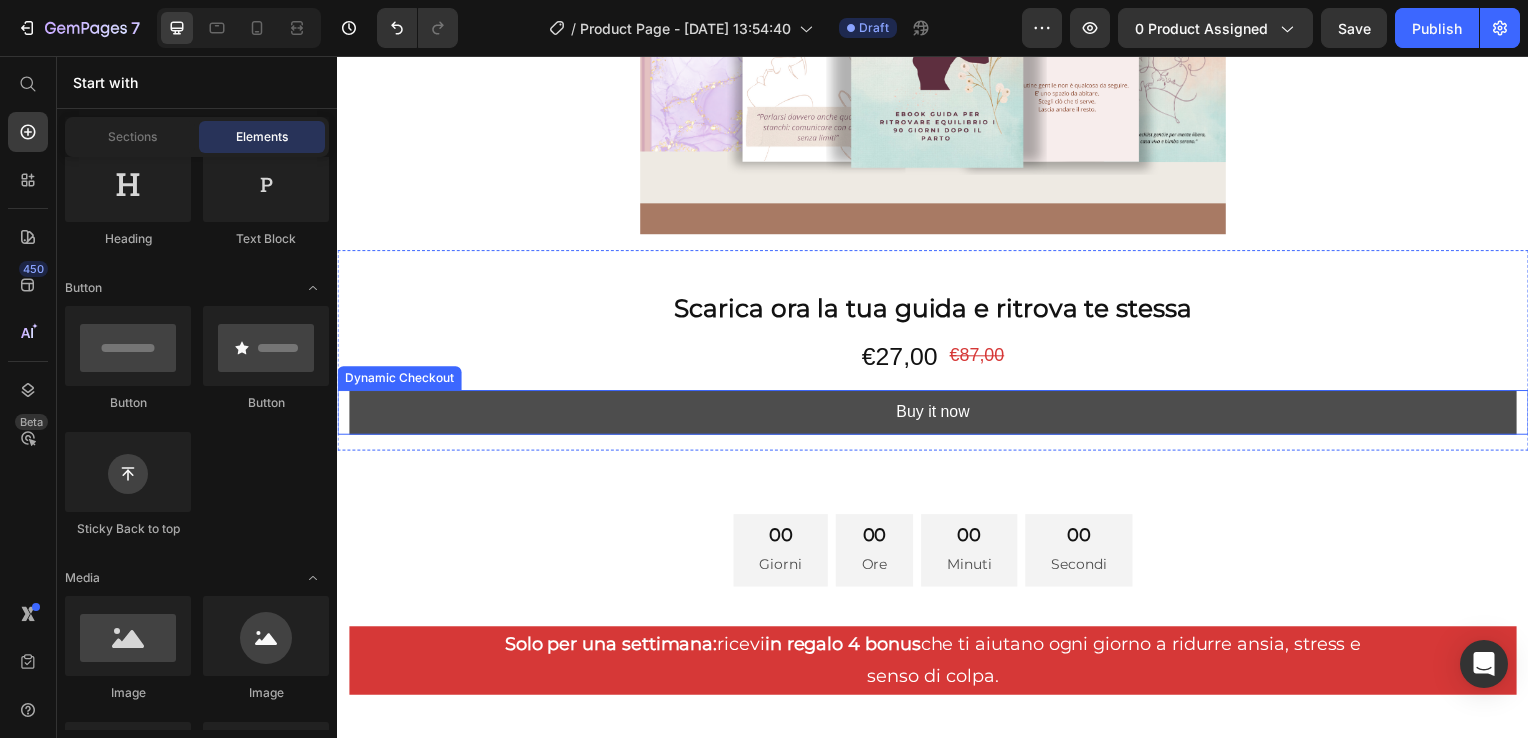 click on "Buy it now" at bounding box center [937, 415] 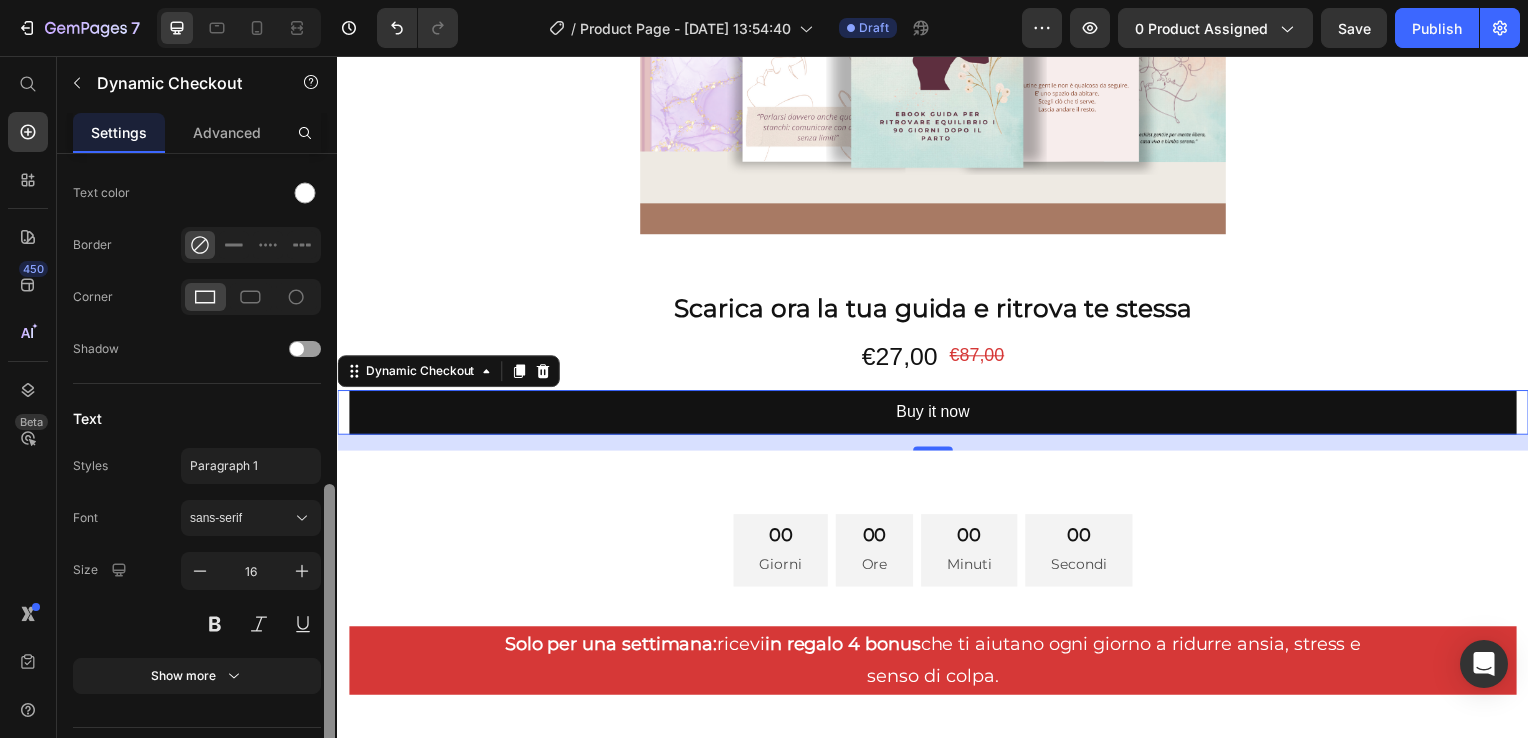 scroll, scrollTop: 771, scrollLeft: 0, axis: vertical 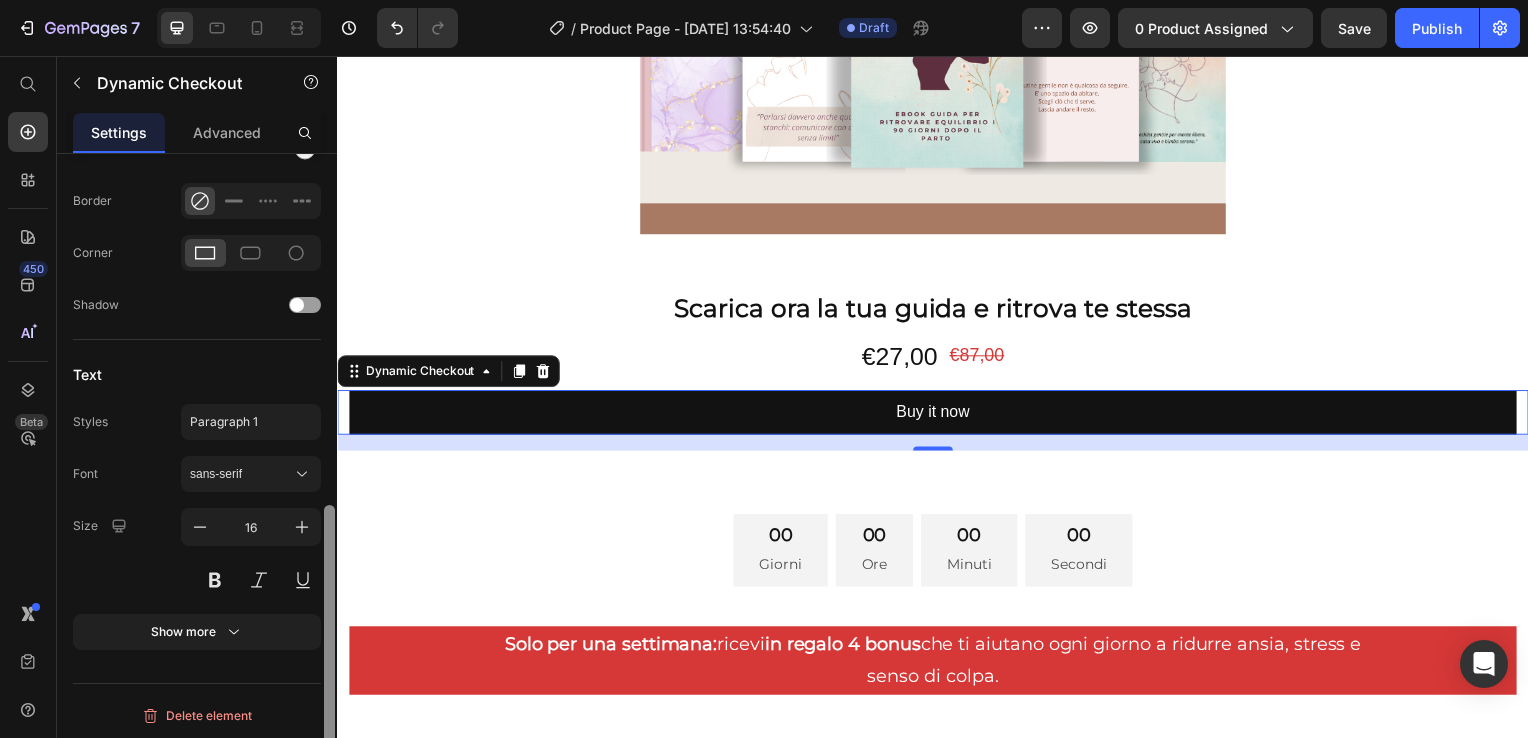 drag, startPoint x: 326, startPoint y: 312, endPoint x: 303, endPoint y: 681, distance: 369.7161 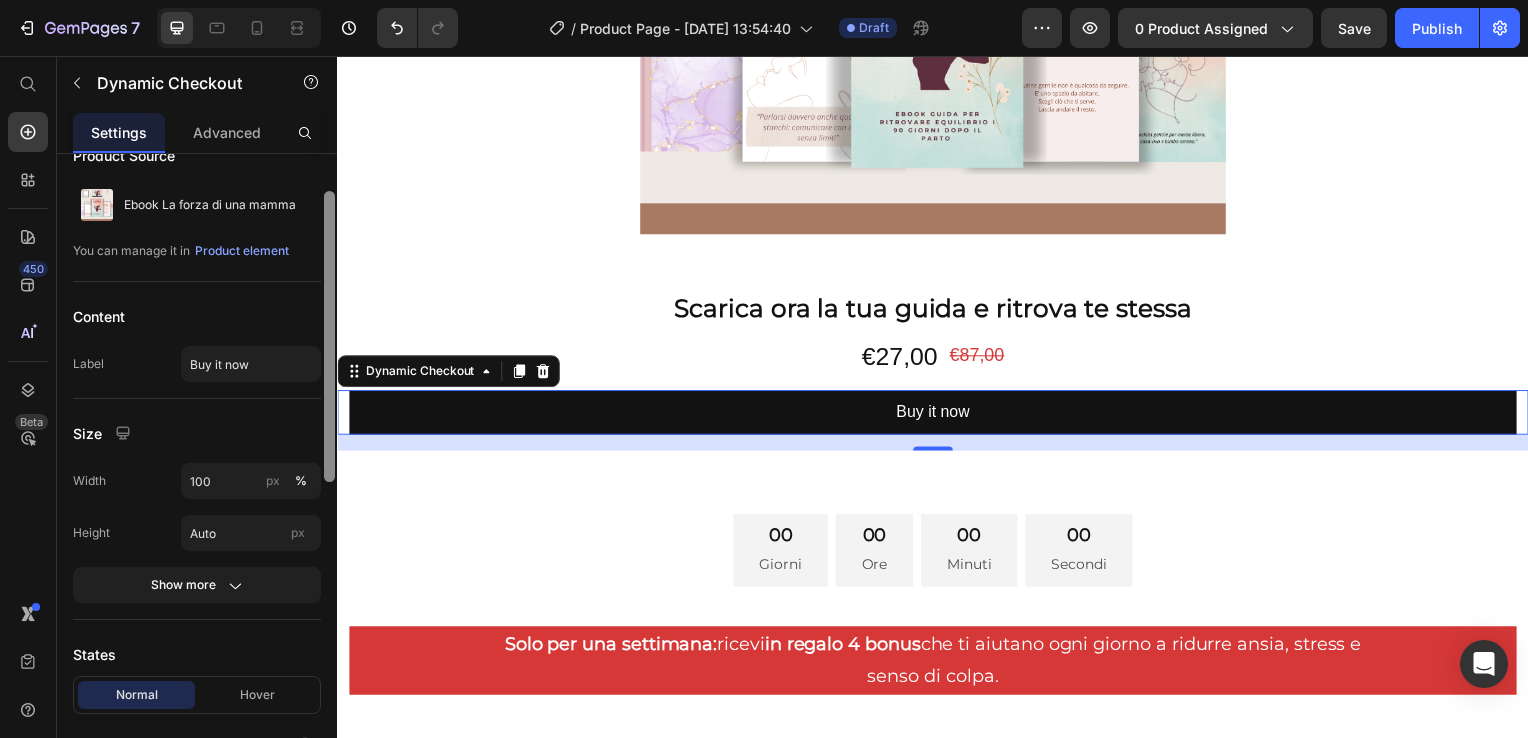 scroll, scrollTop: 103, scrollLeft: 0, axis: vertical 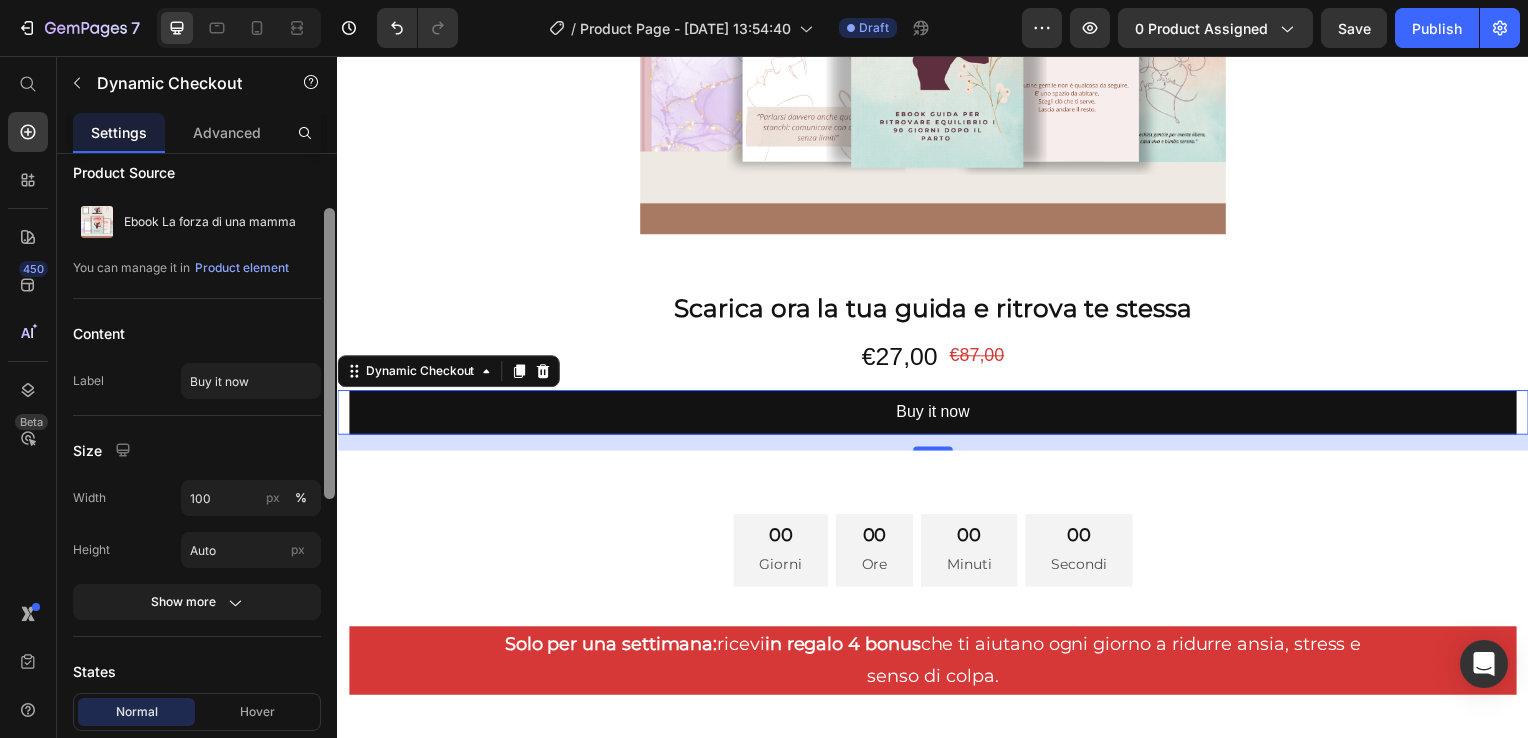drag, startPoint x: 328, startPoint y: 664, endPoint x: 320, endPoint y: 360, distance: 304.10526 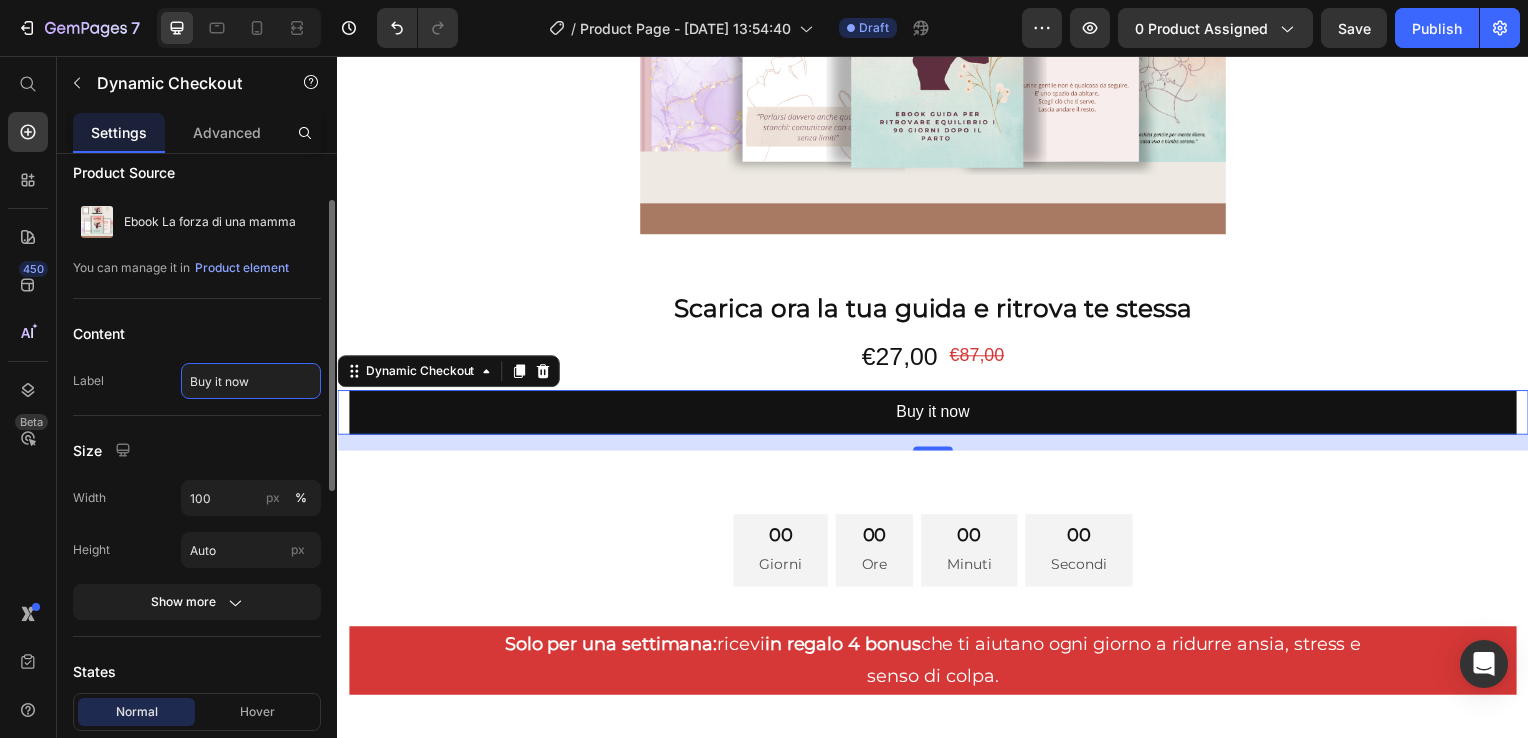 click on "Buy it now" 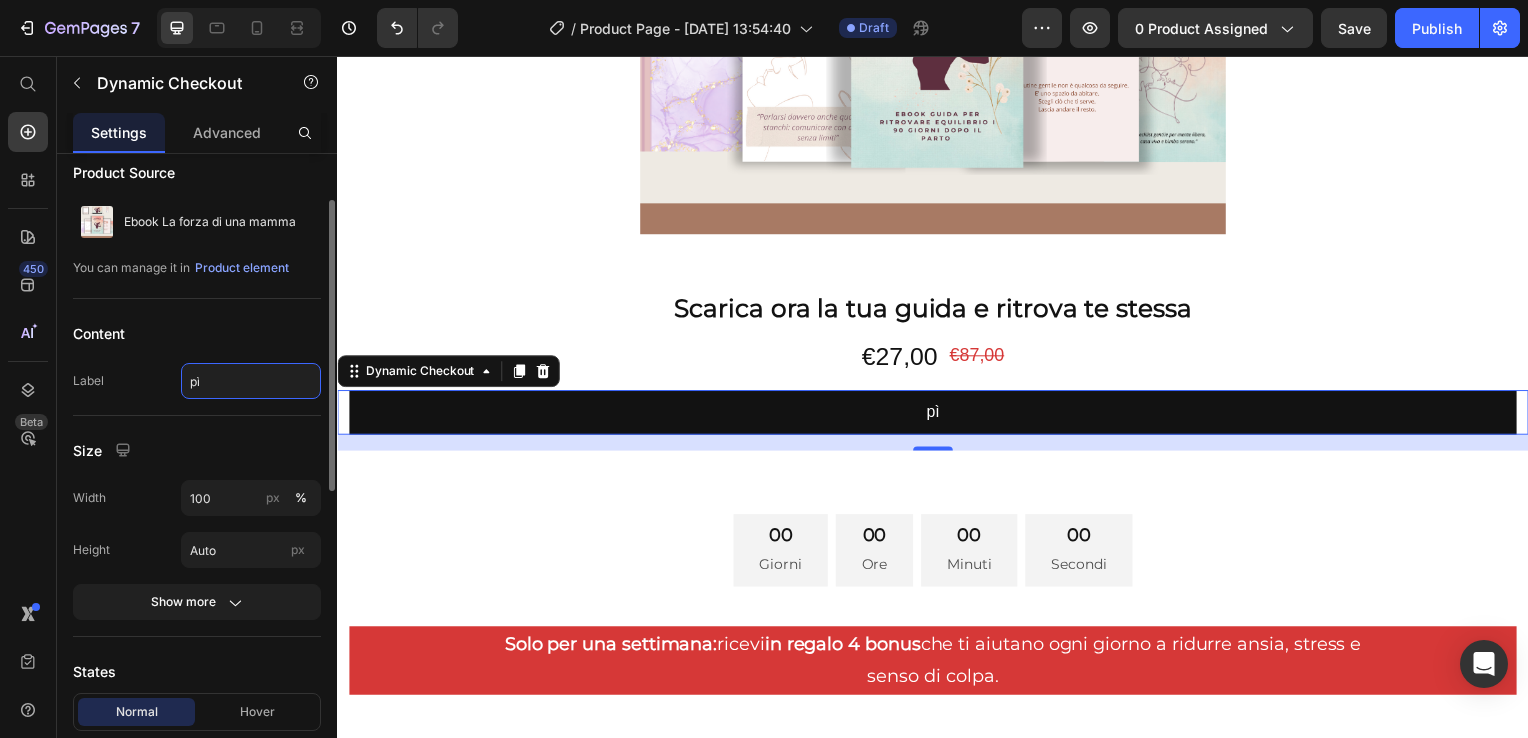 type on "p" 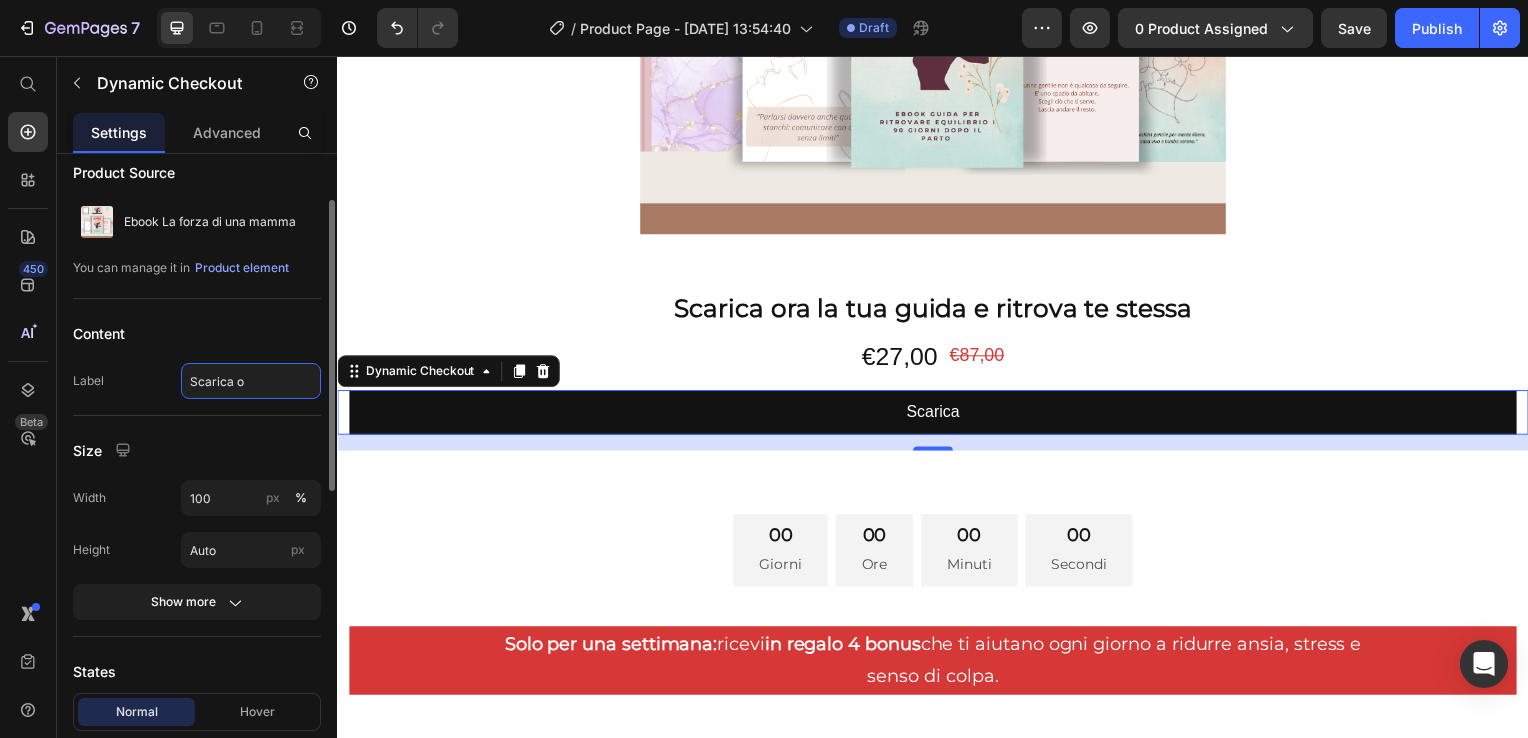 type on "Scarica or" 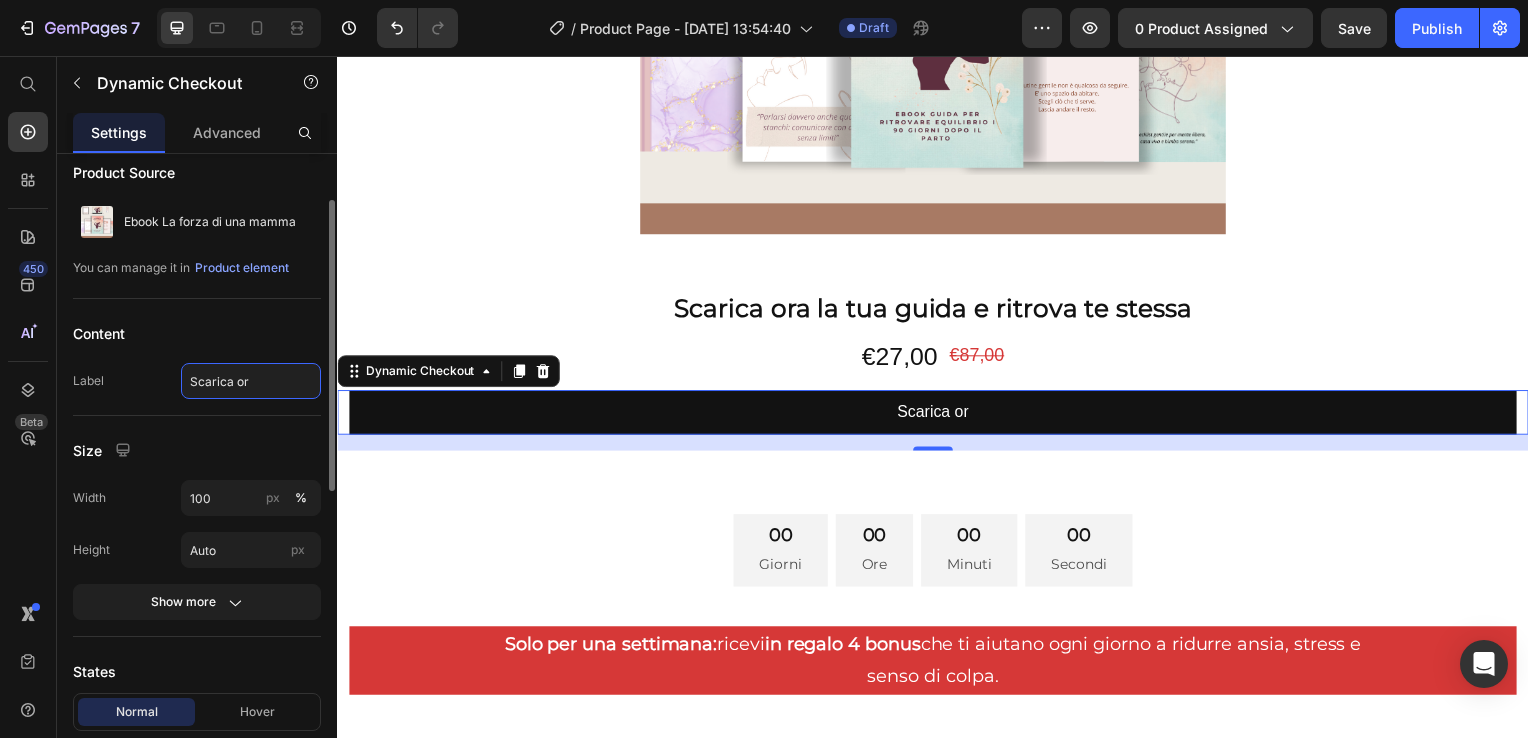 click on "Scarica or" 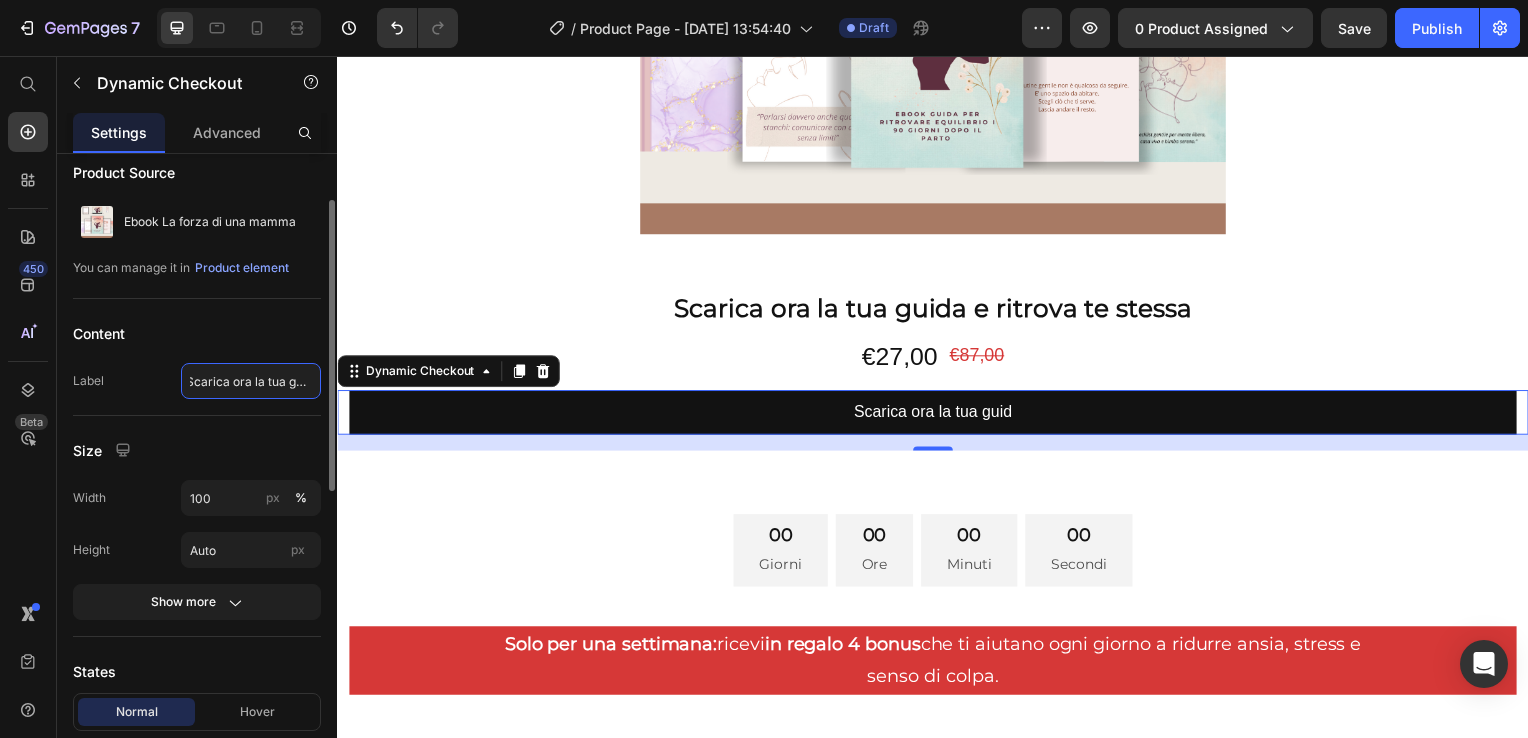 type on "Scarica ora la tua guida" 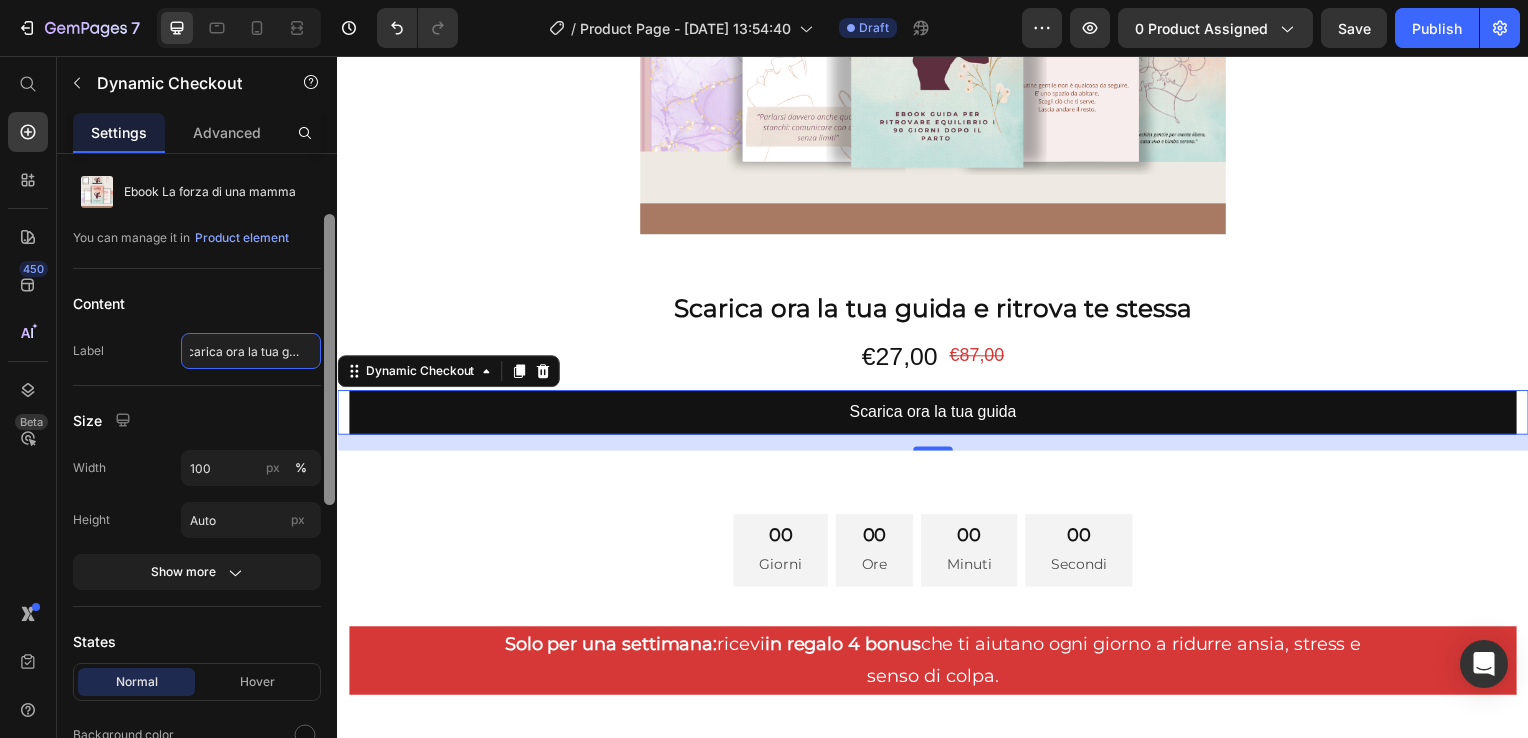 scroll, scrollTop: 158, scrollLeft: 0, axis: vertical 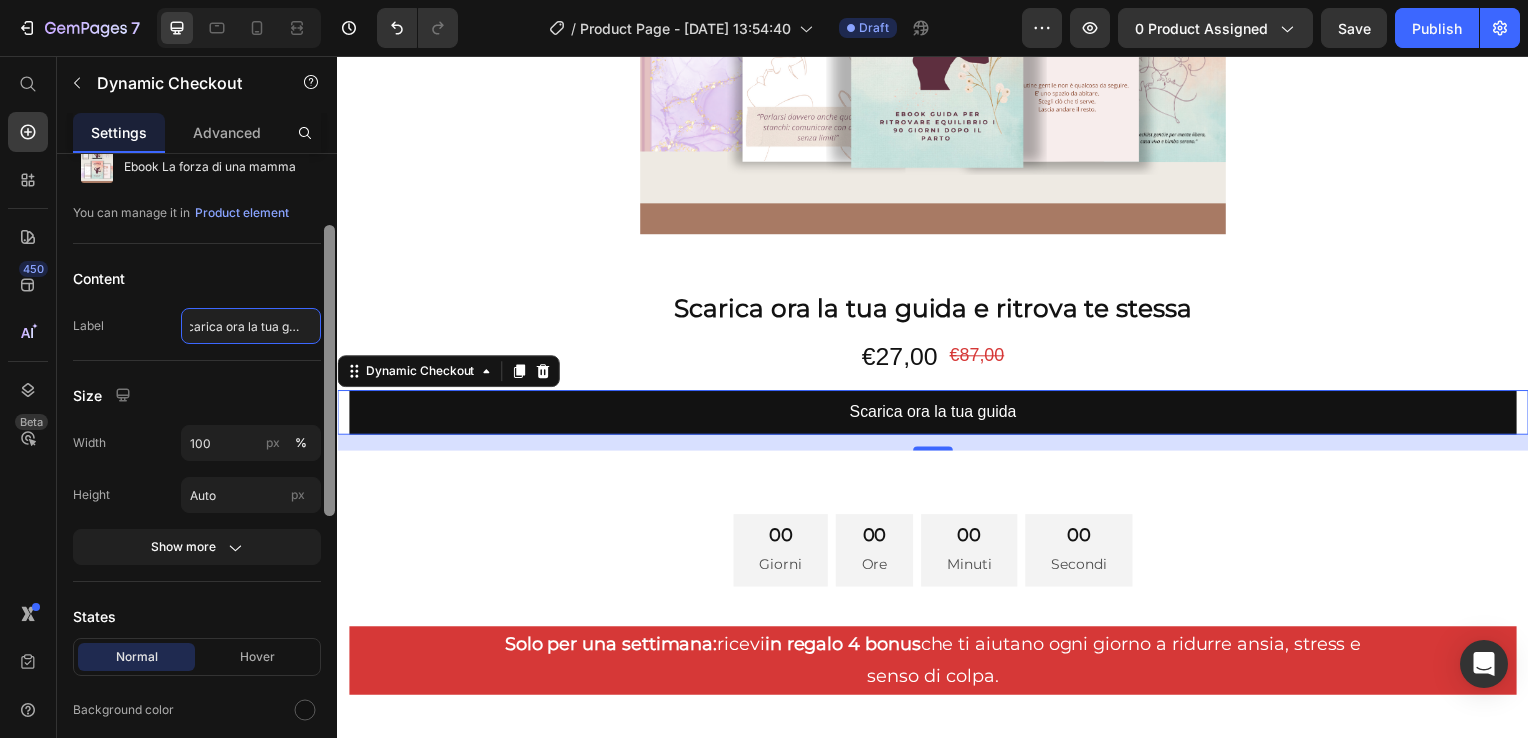 drag, startPoint x: 329, startPoint y: 414, endPoint x: 333, endPoint y: 439, distance: 25.317978 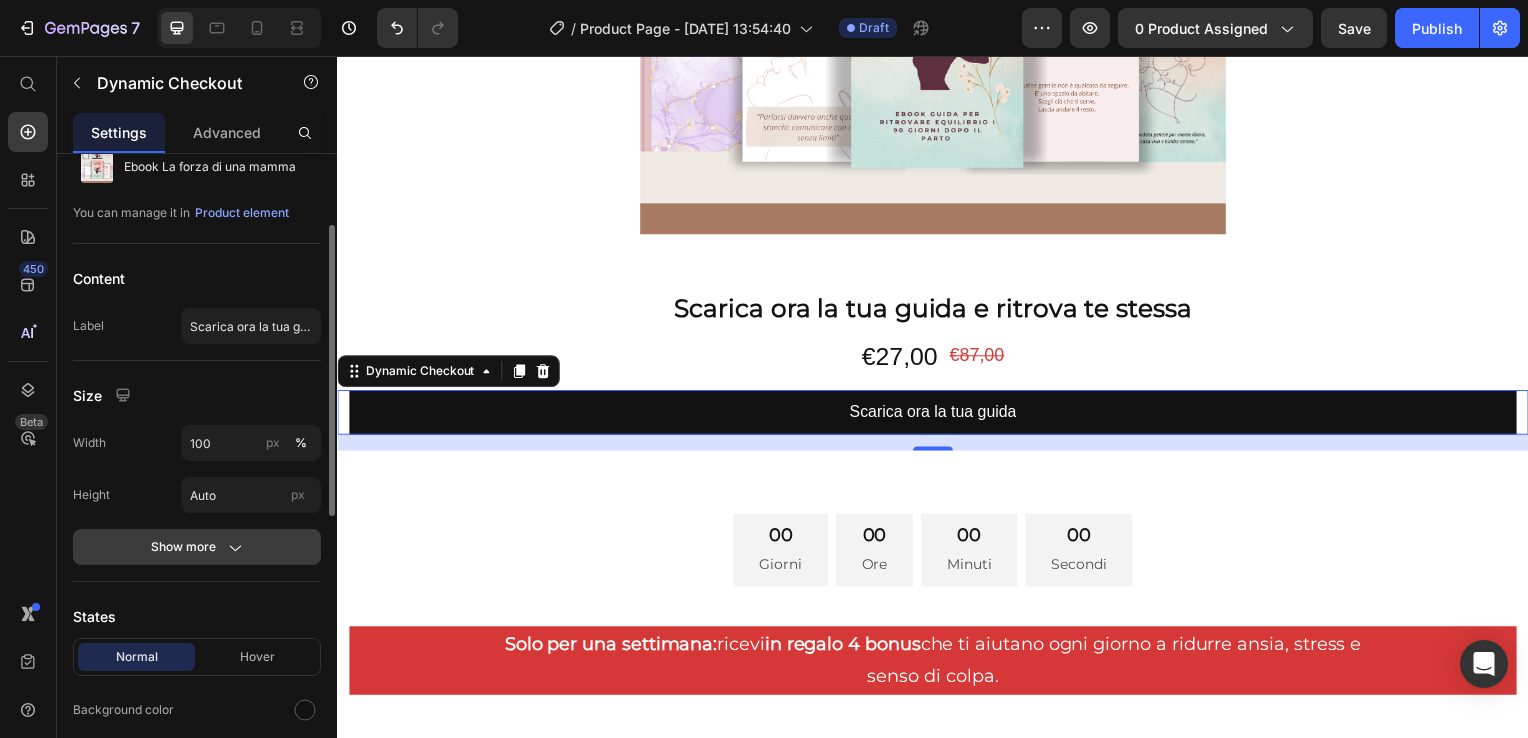 click on "Show more" 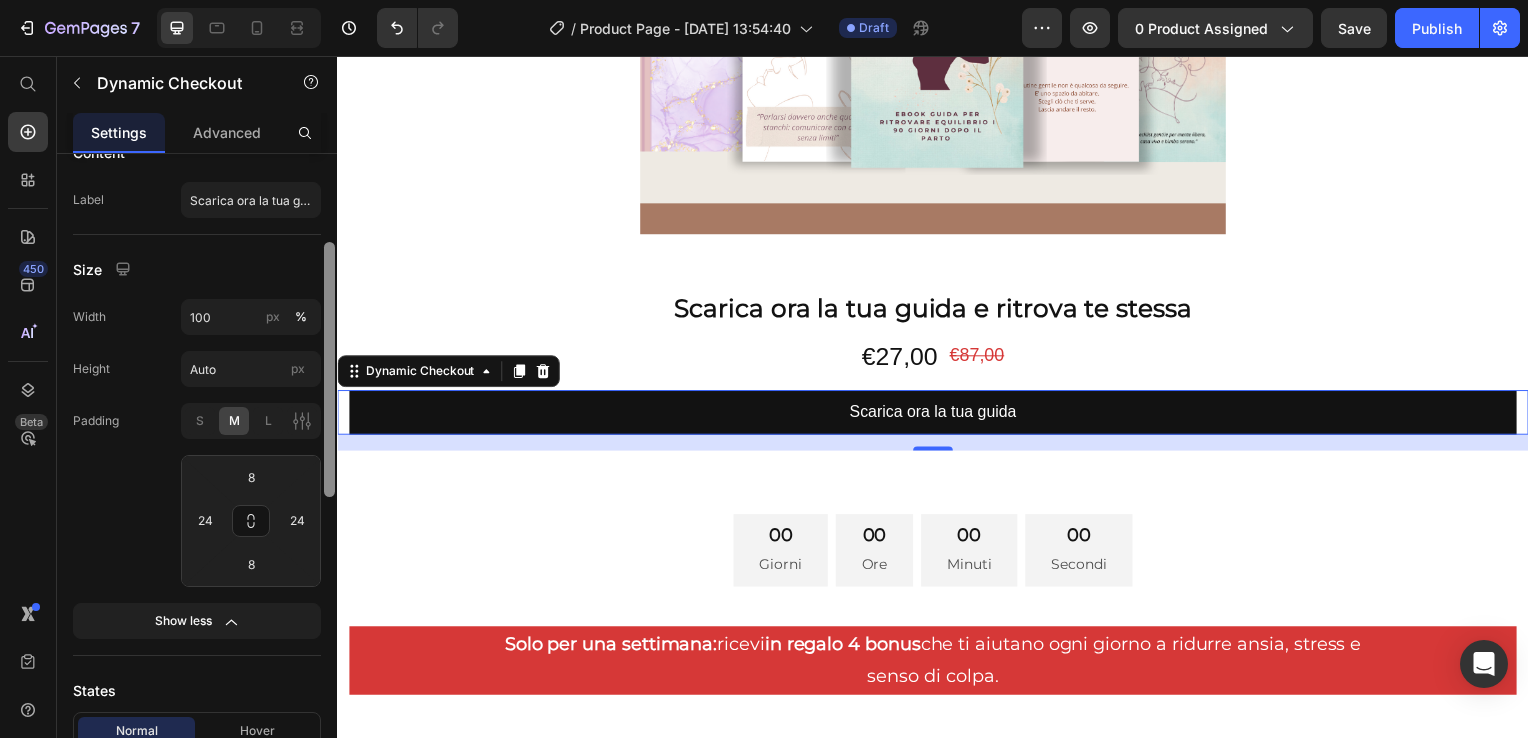 scroll, scrollTop: 292, scrollLeft: 0, axis: vertical 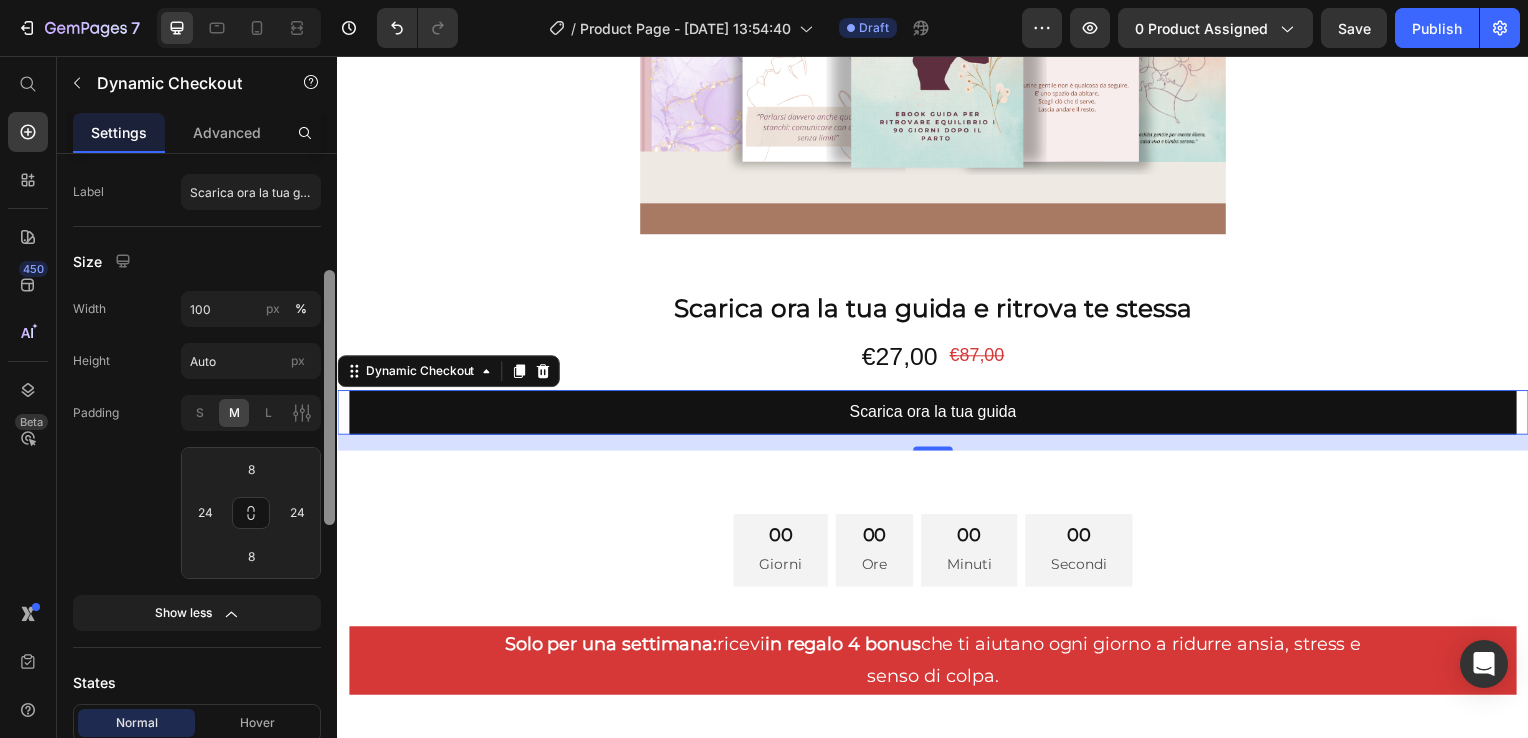 drag, startPoint x: 328, startPoint y: 491, endPoint x: 328, endPoint y: 552, distance: 61 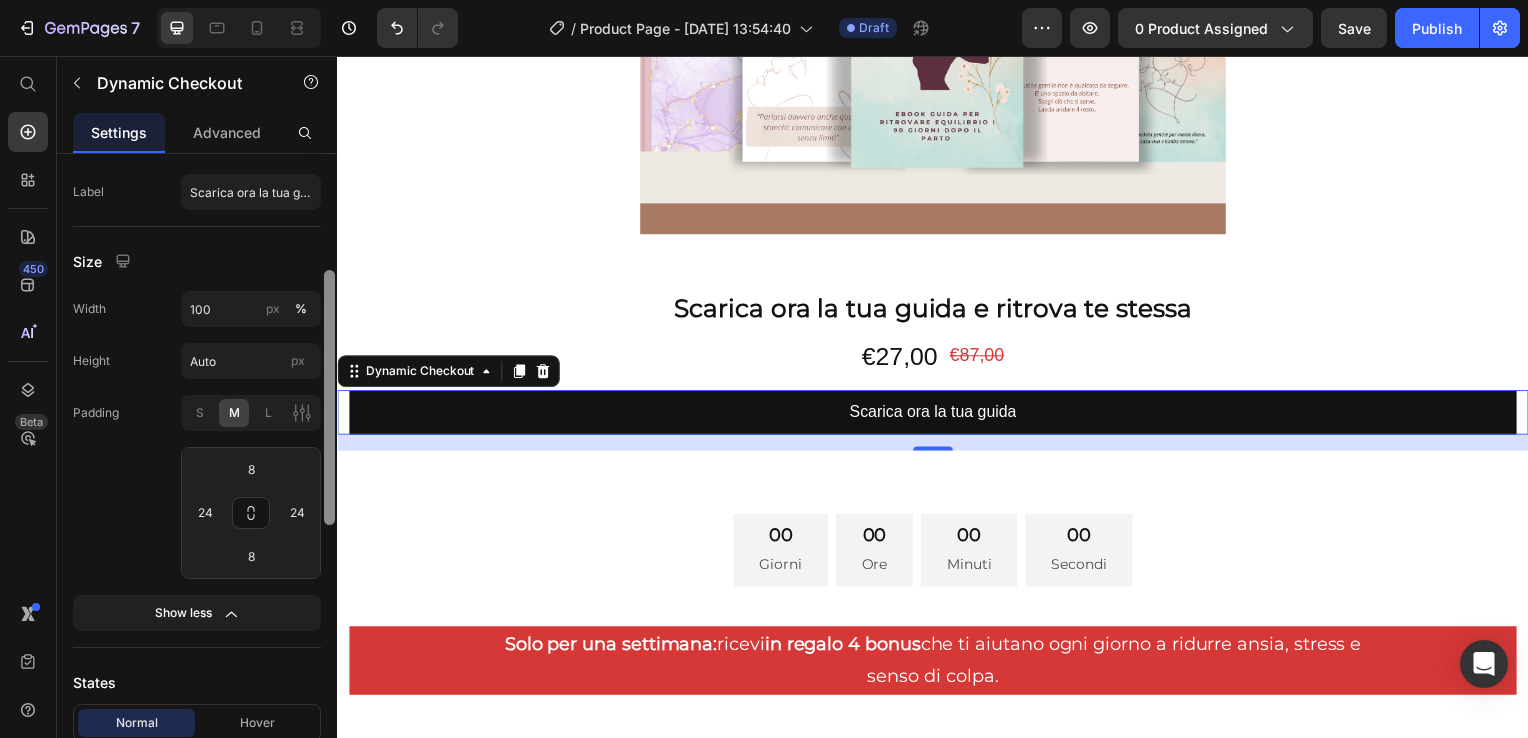 click at bounding box center [329, 475] 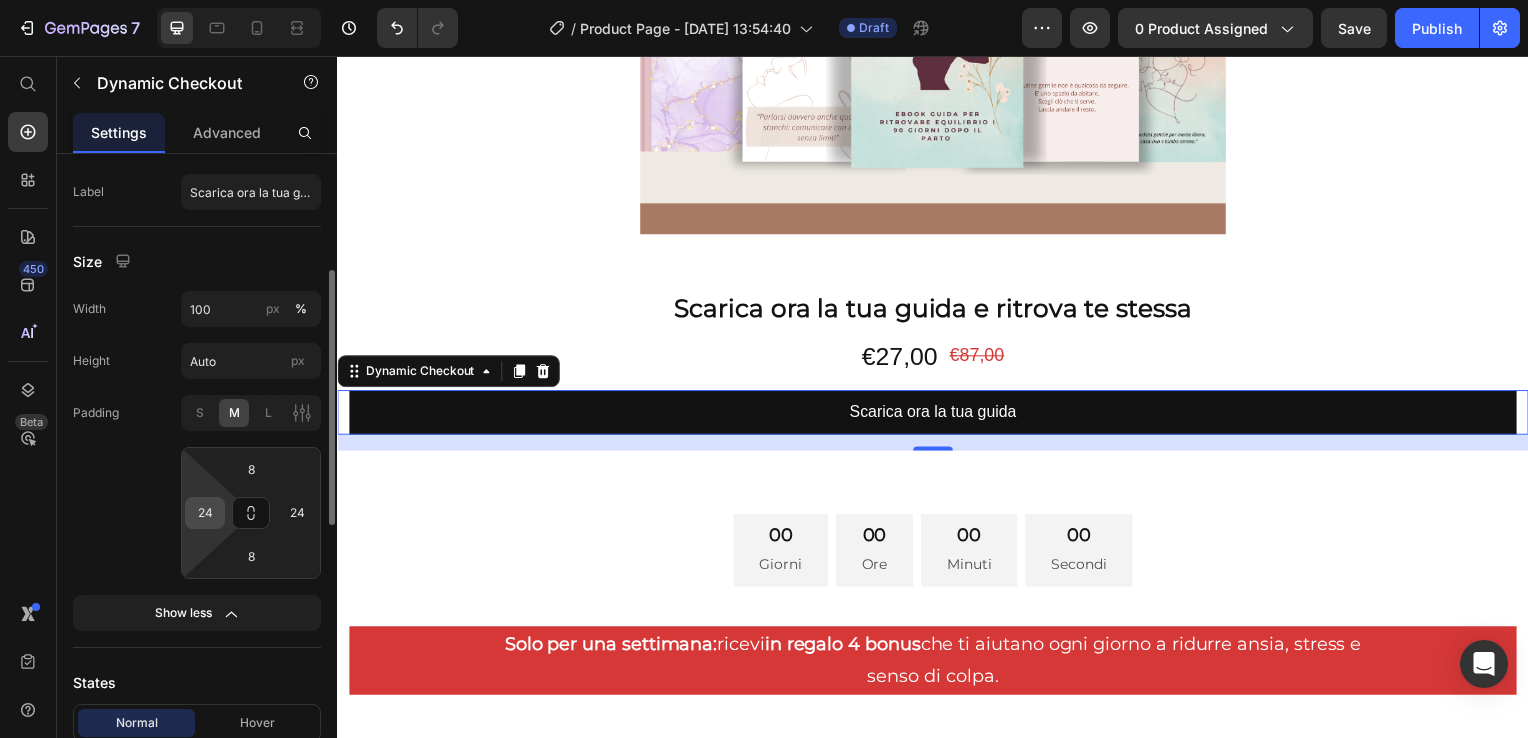 click on "24" at bounding box center [205, 513] 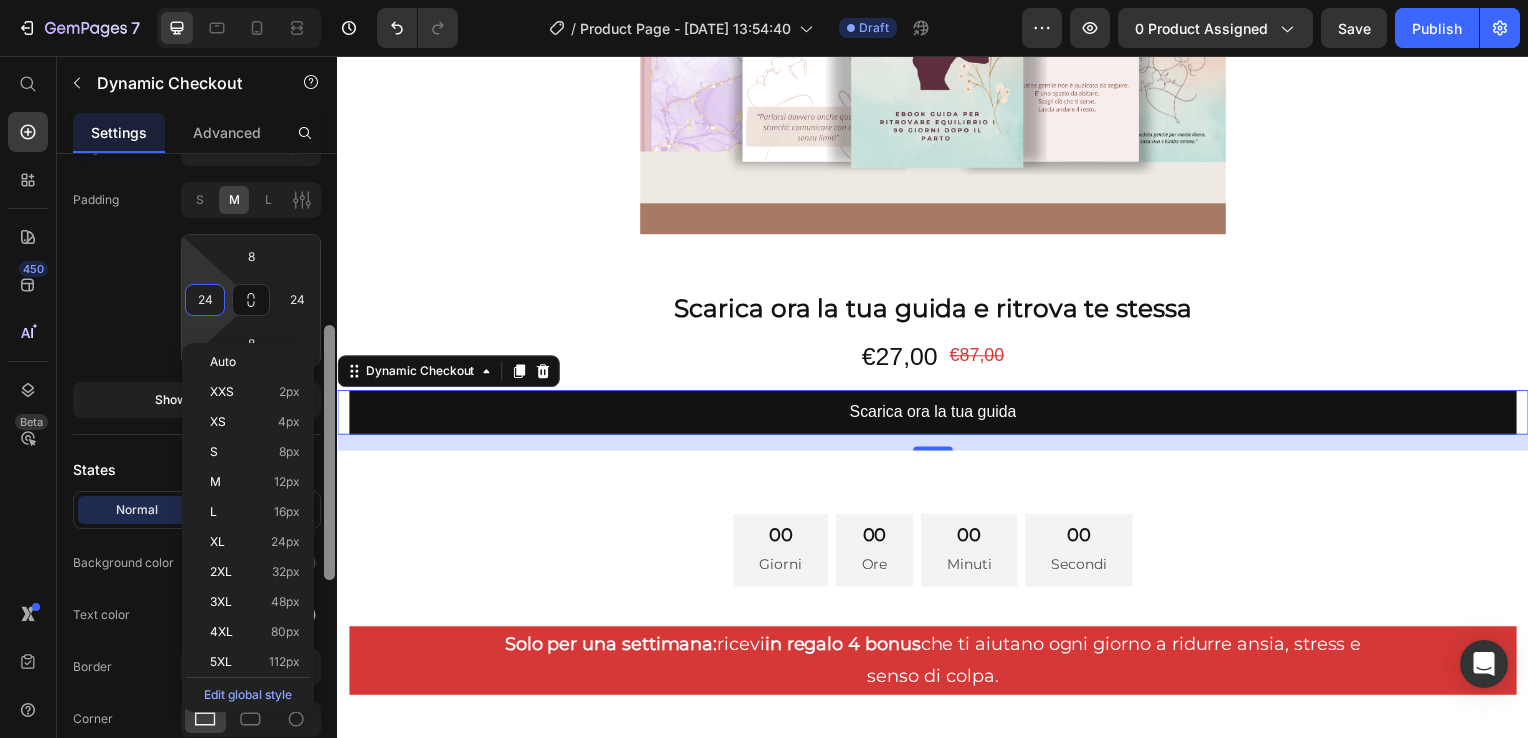 drag, startPoint x: 329, startPoint y: 505, endPoint x: 334, endPoint y: 591, distance: 86.145226 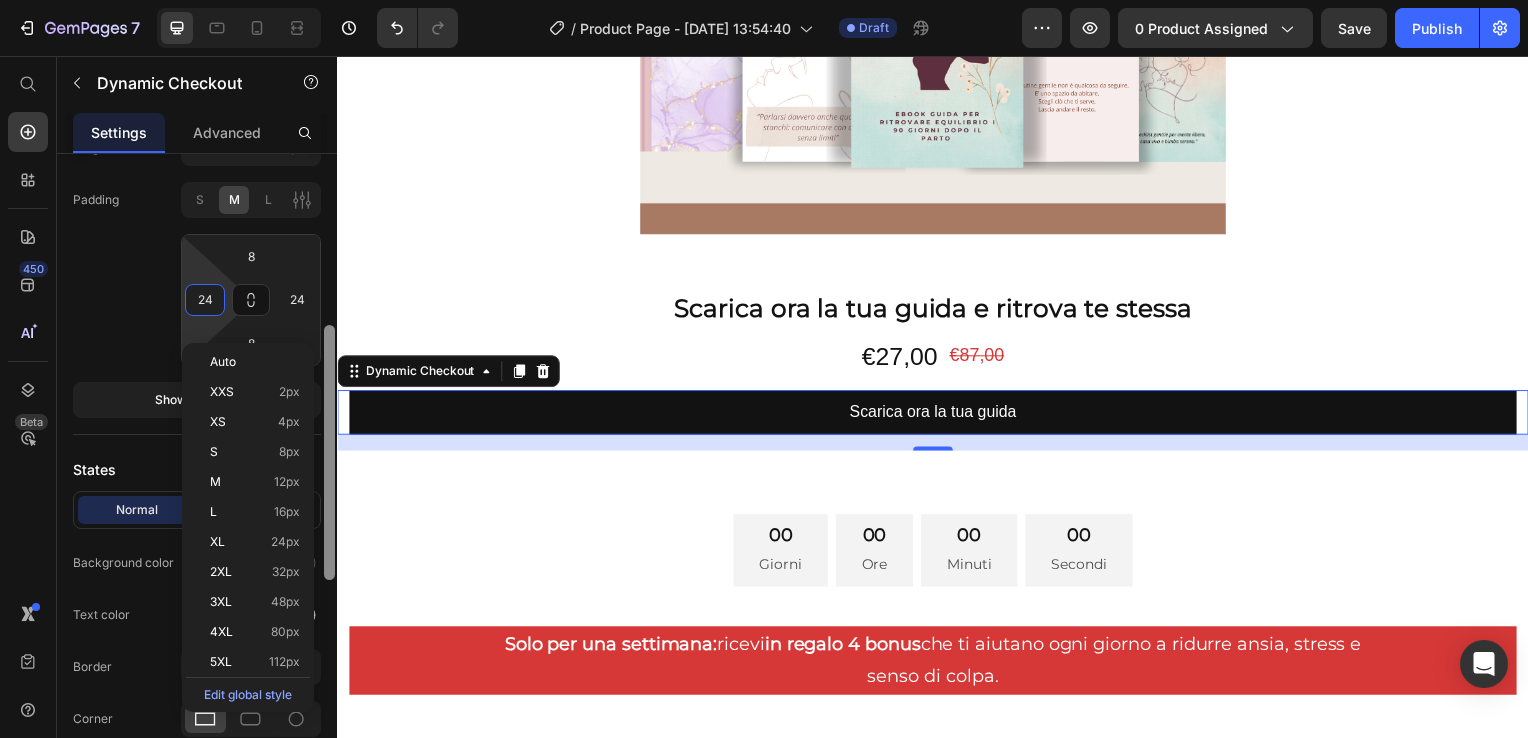 click at bounding box center (329, 452) 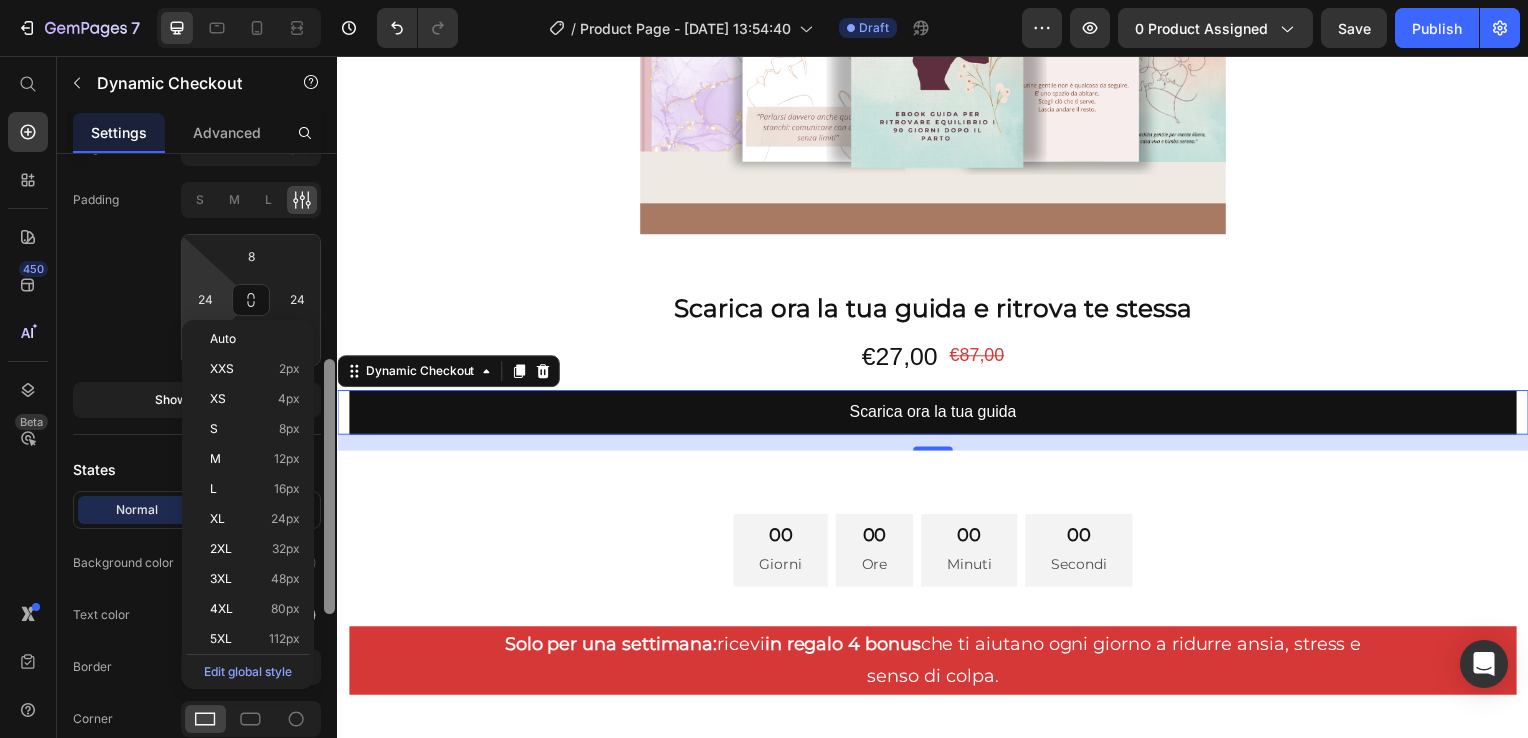 scroll, scrollTop: 508, scrollLeft: 0, axis: vertical 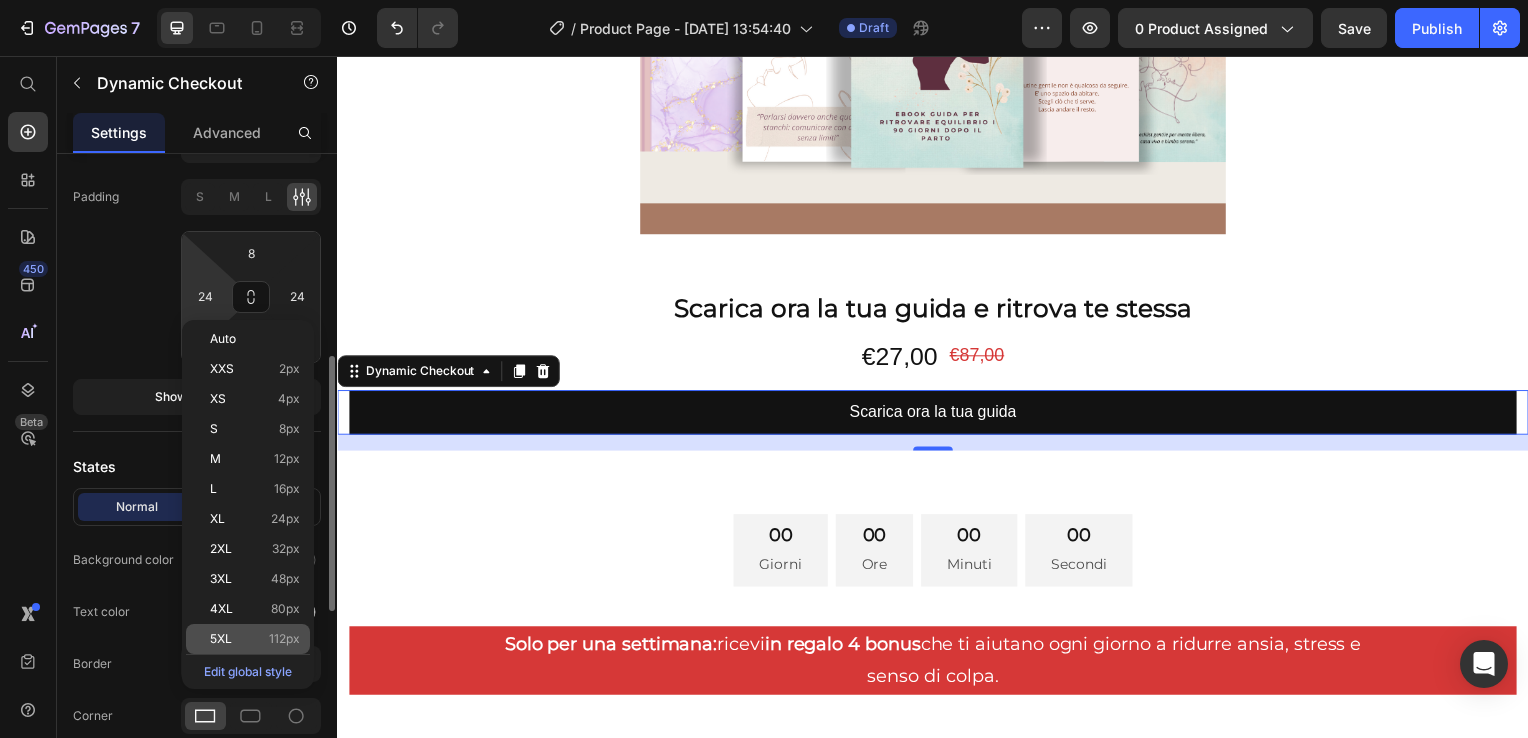 click on "5XL 112px" 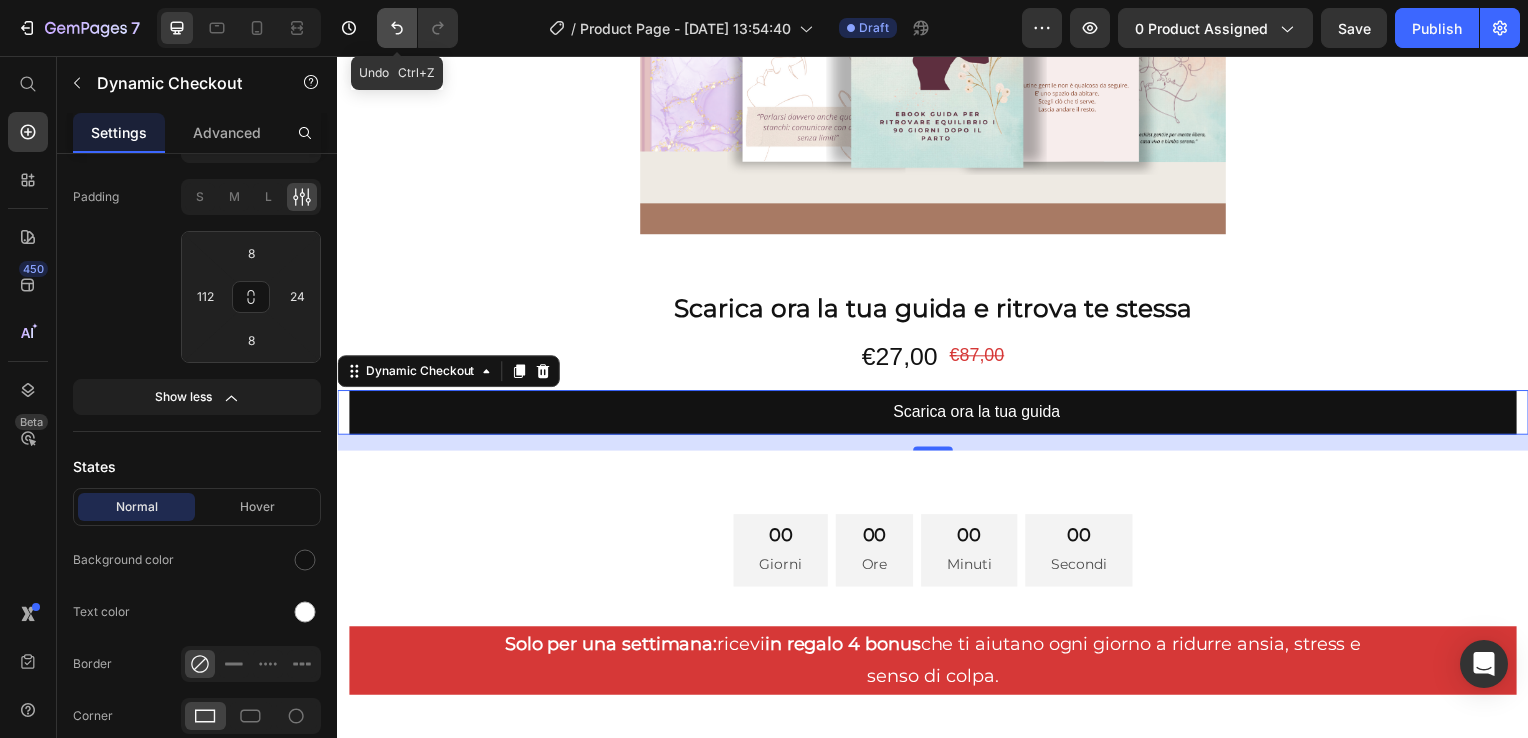 click 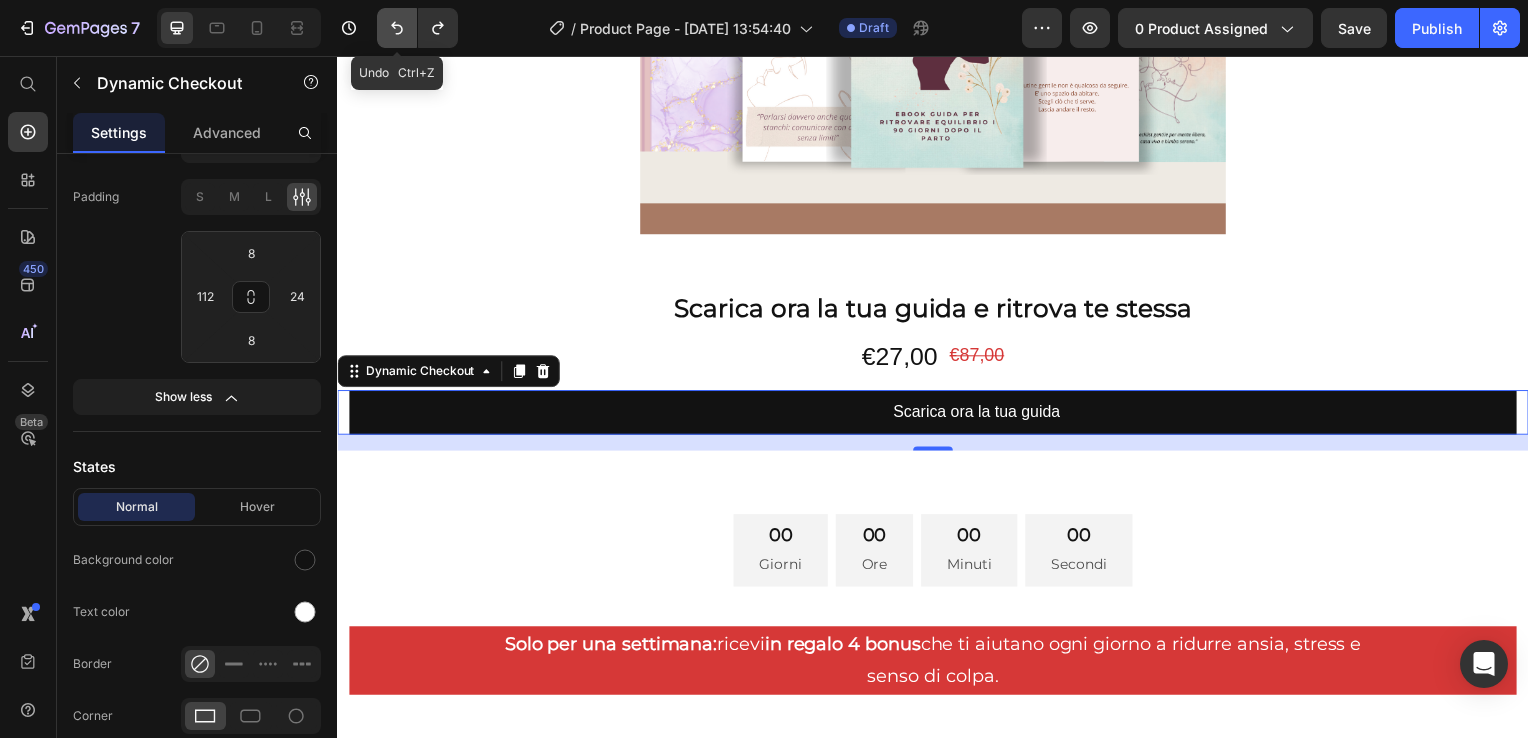 type on "24" 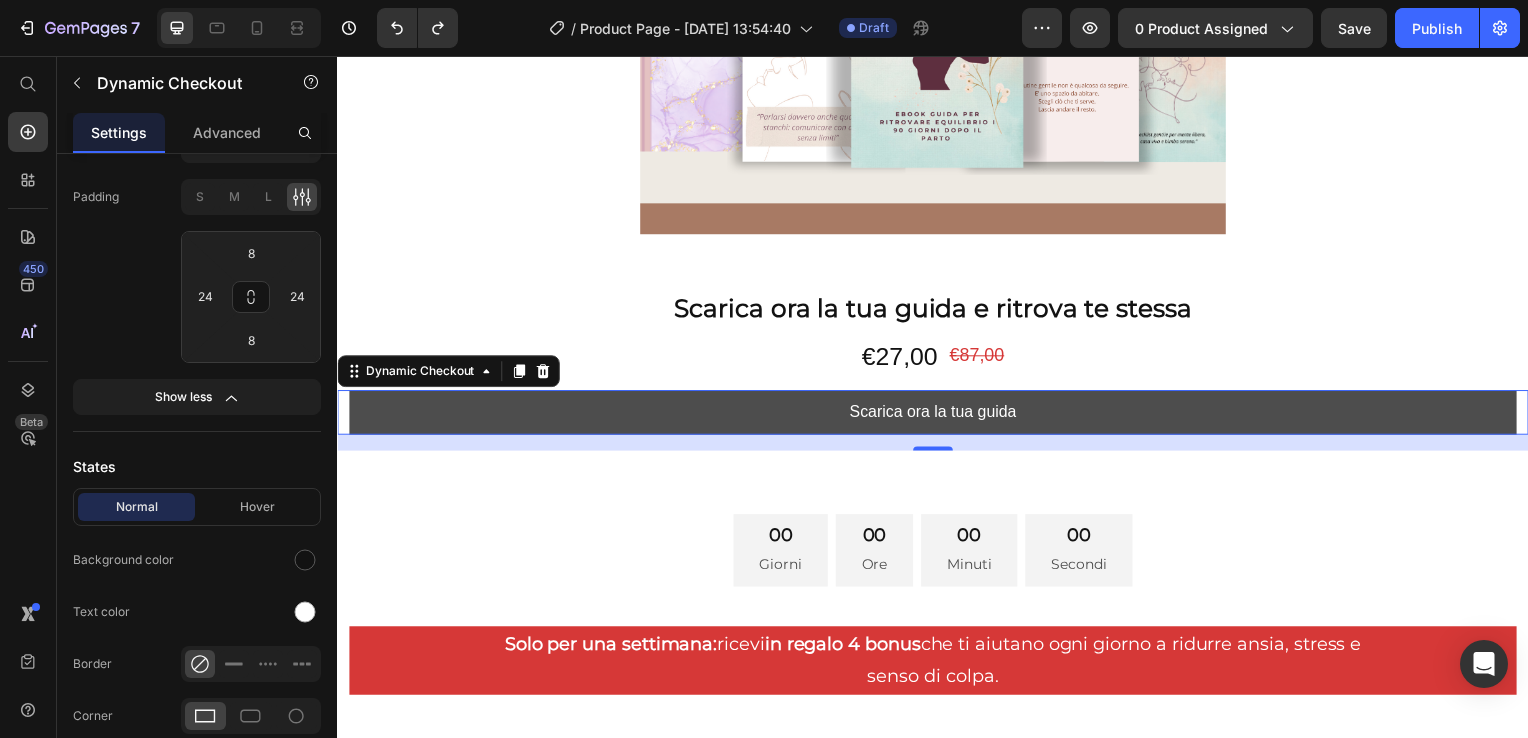 click on "Scarica ora la tua guida" at bounding box center (937, 415) 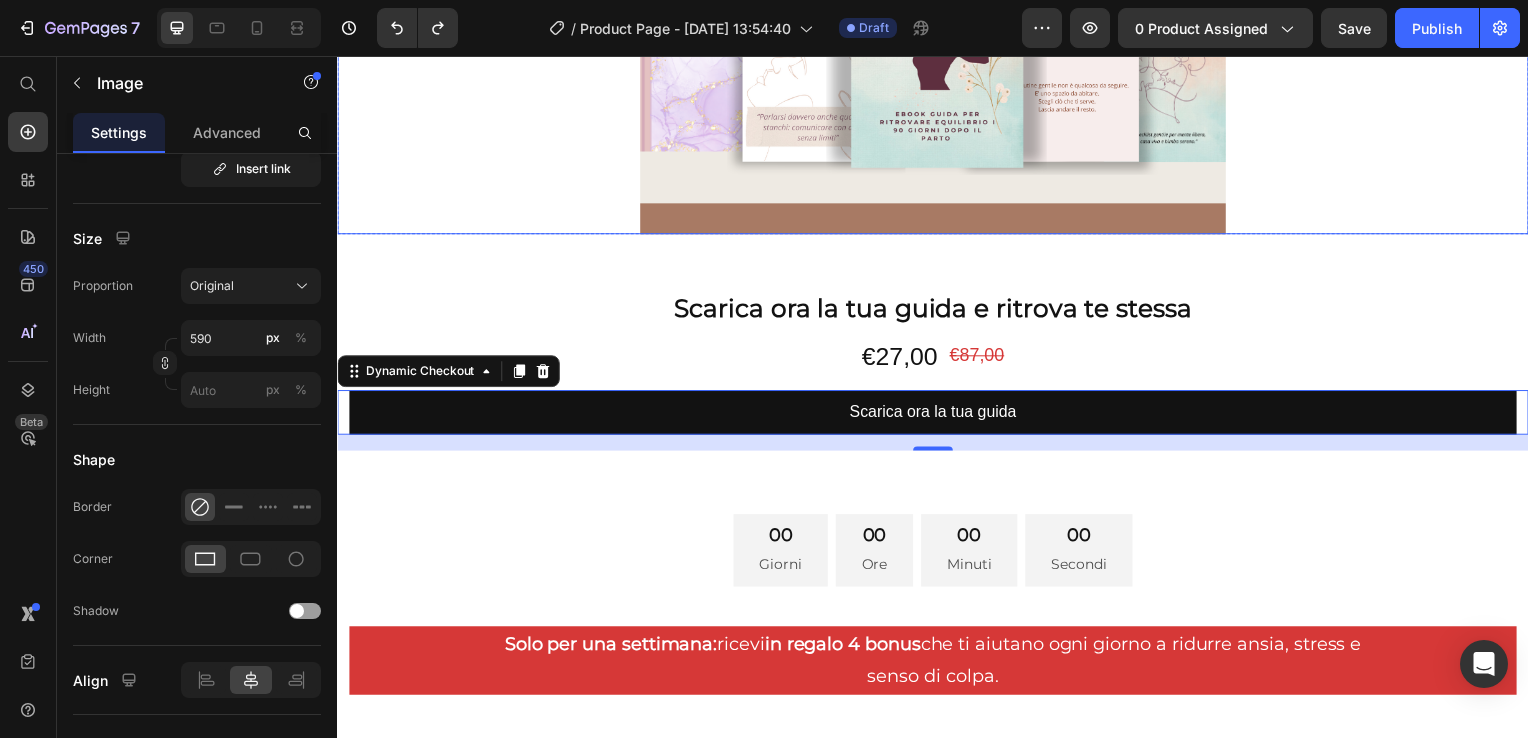 click at bounding box center [937, -11] 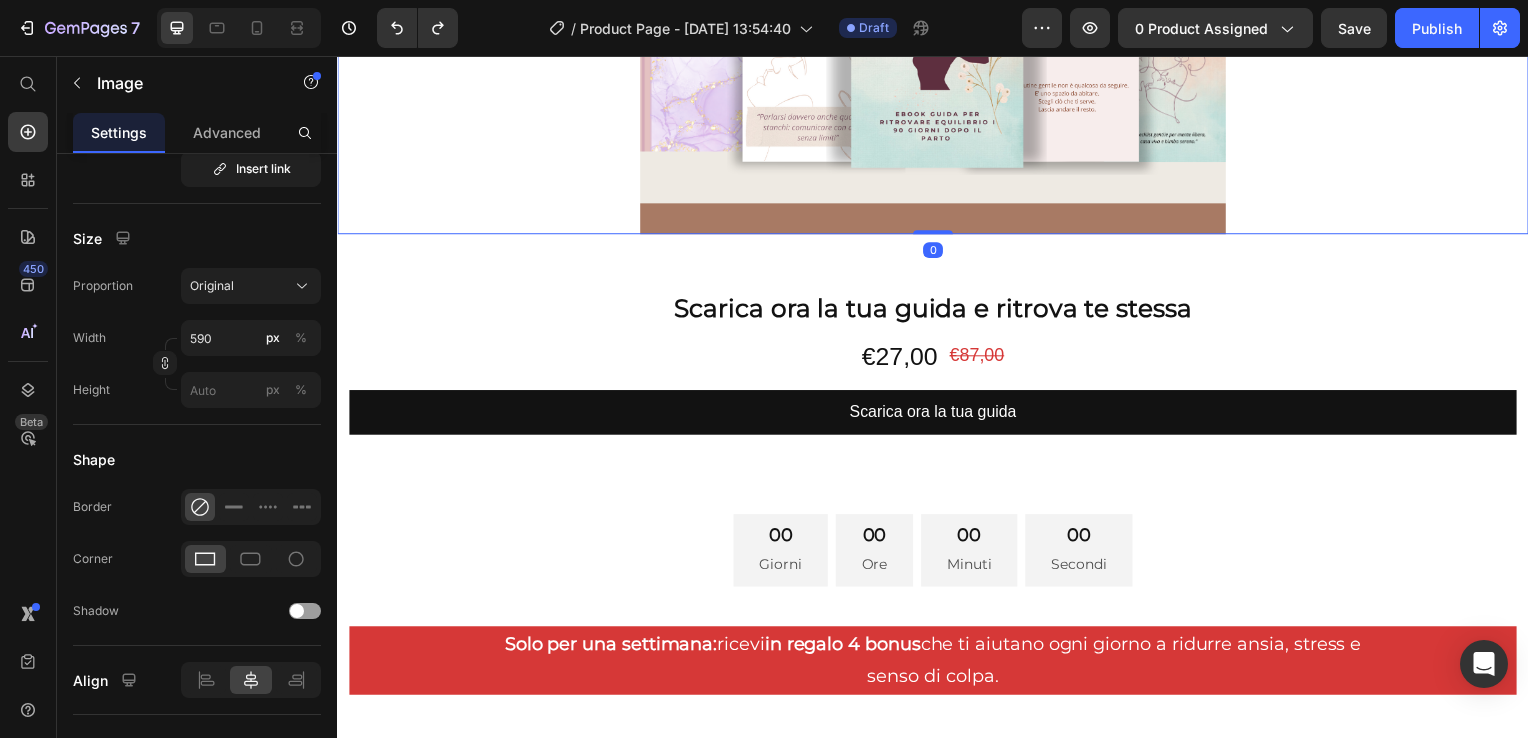 scroll, scrollTop: 0, scrollLeft: 0, axis: both 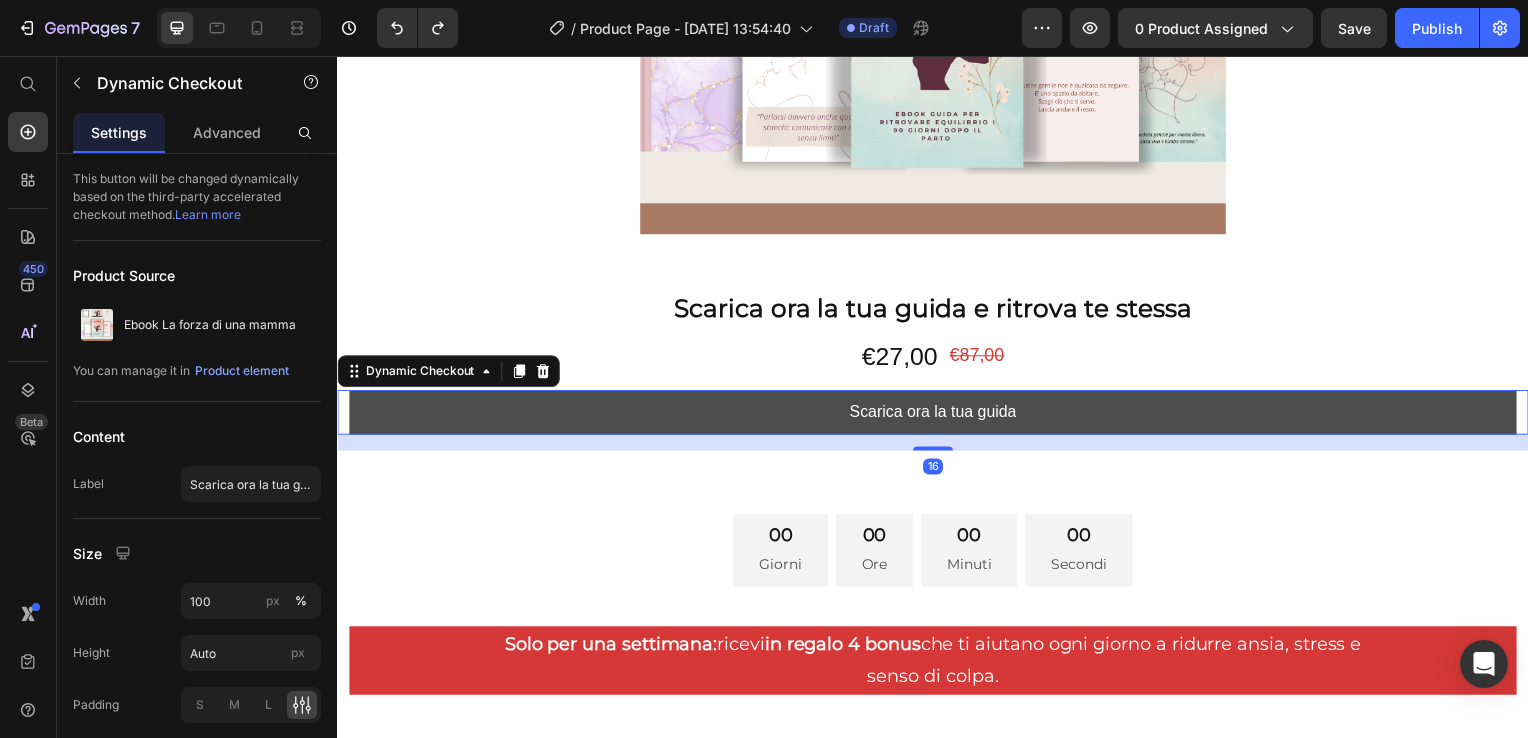 click on "Scarica ora la tua guida" at bounding box center [937, 415] 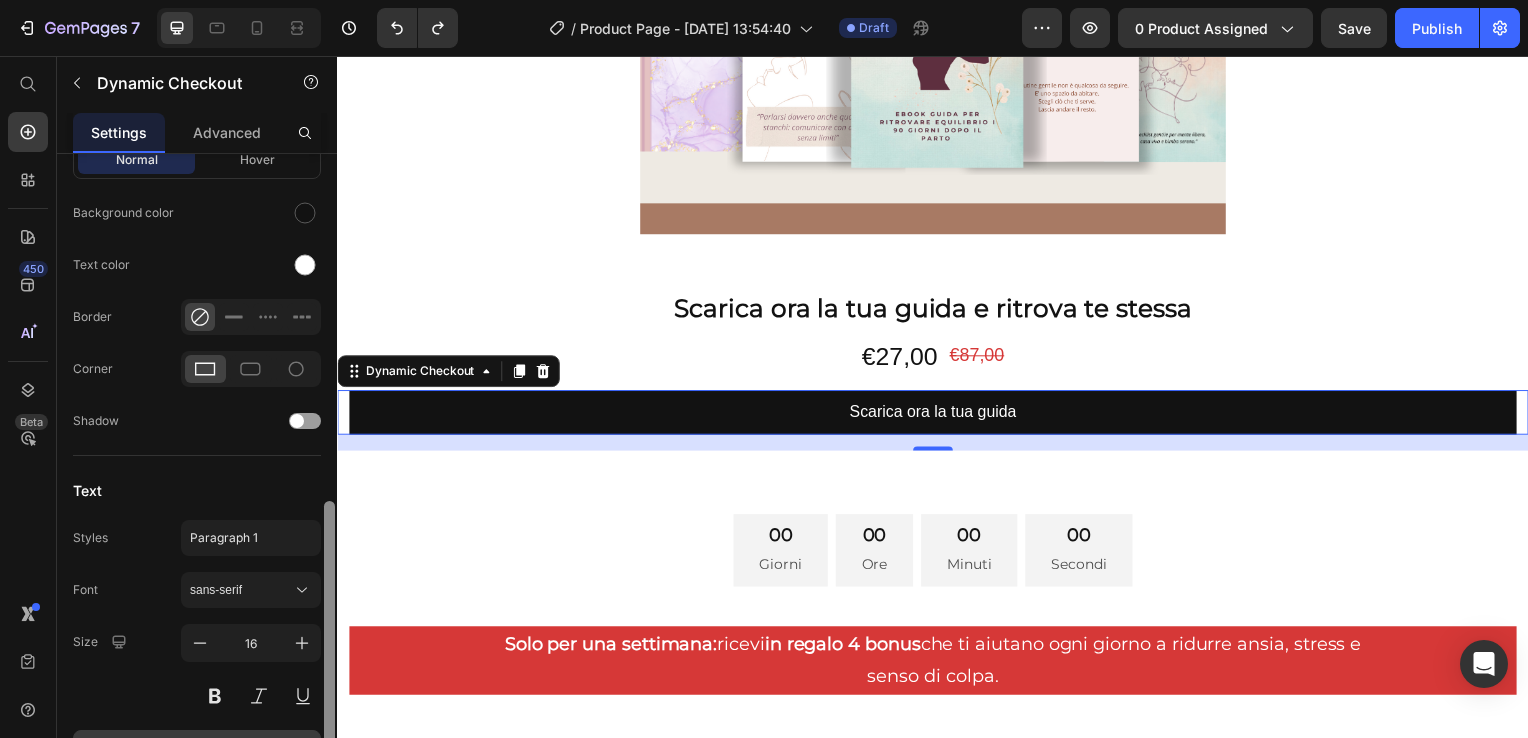 scroll, scrollTop: 863, scrollLeft: 0, axis: vertical 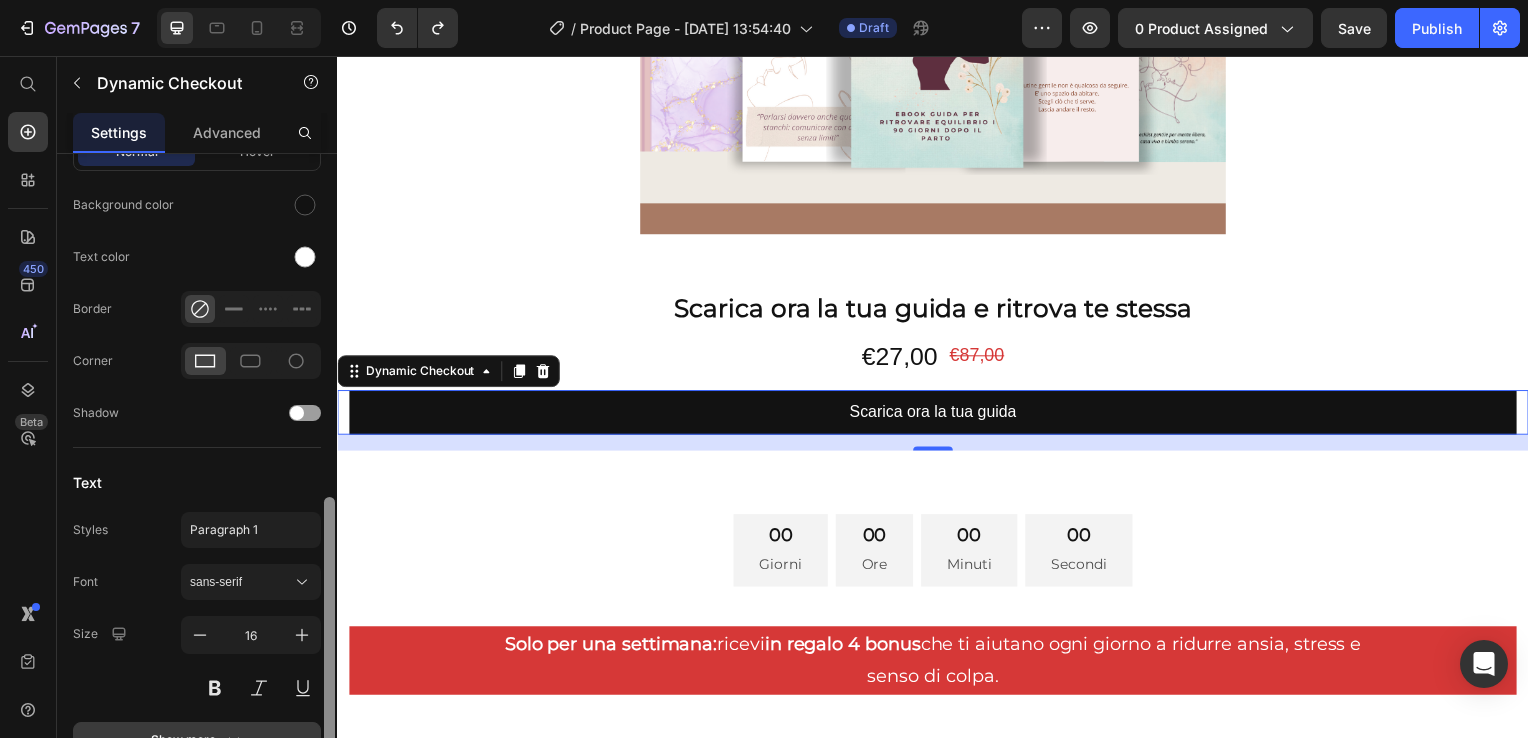 drag, startPoint x: 330, startPoint y: 382, endPoint x: 296, endPoint y: 726, distance: 345.67615 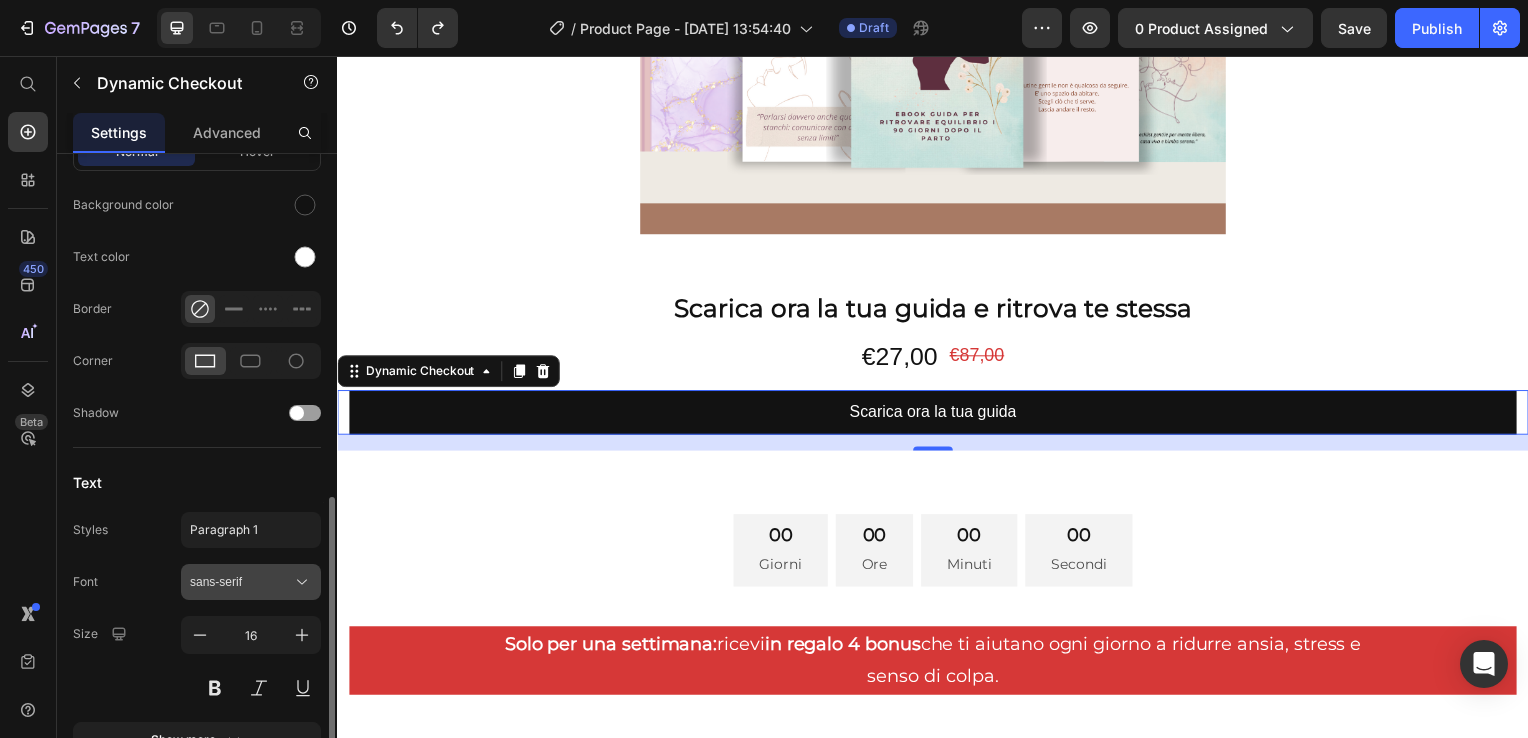 click on "sans-serif" at bounding box center [241, 582] 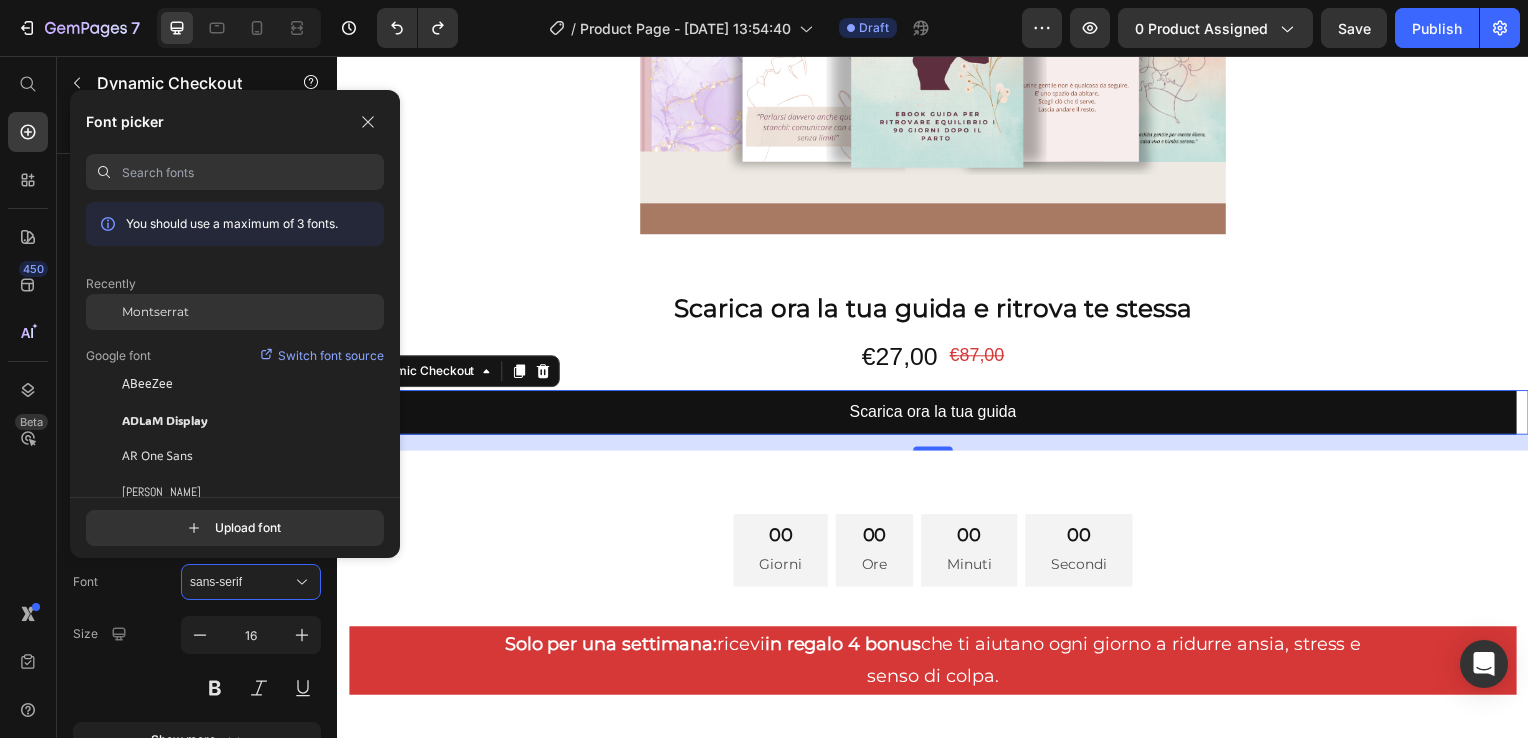 click on "Montserrat" 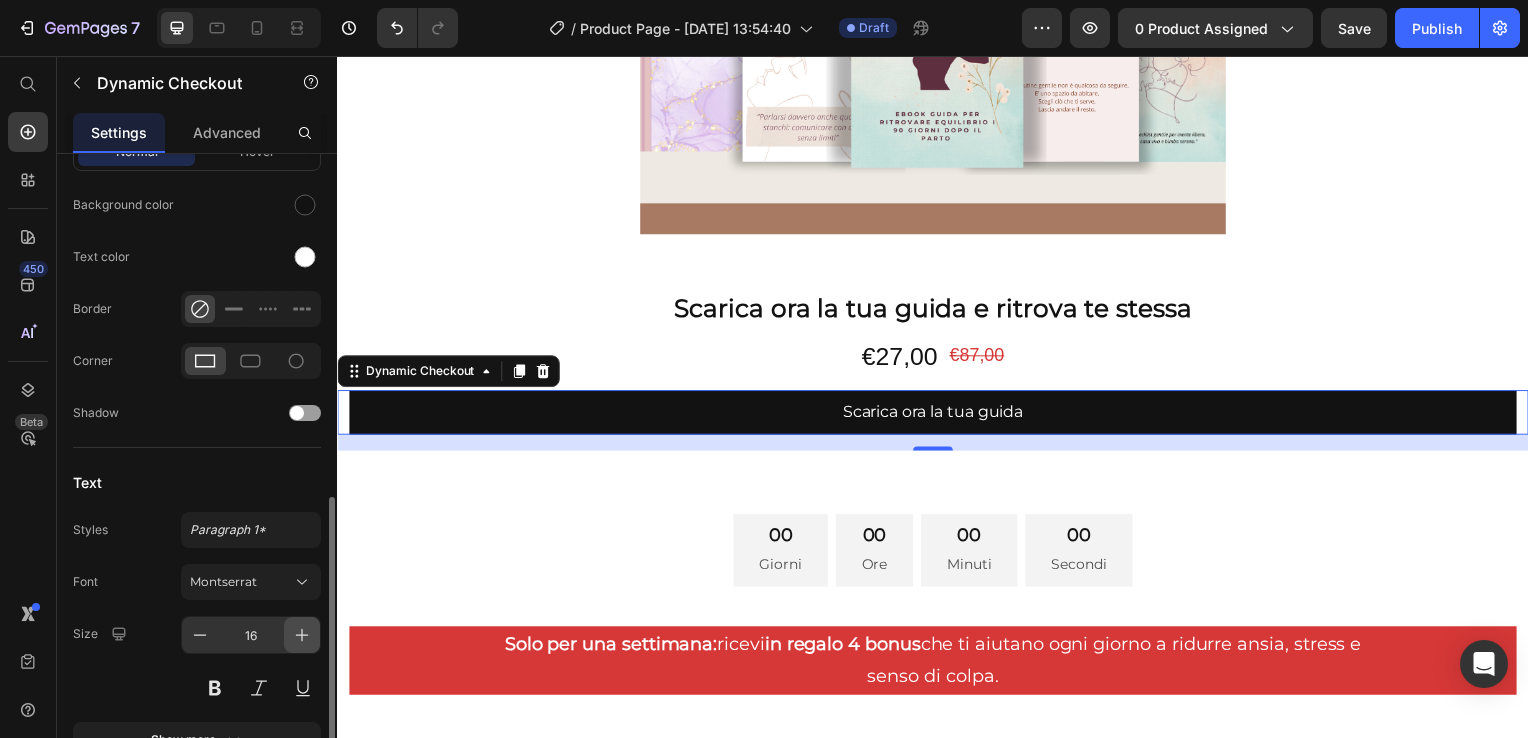 click 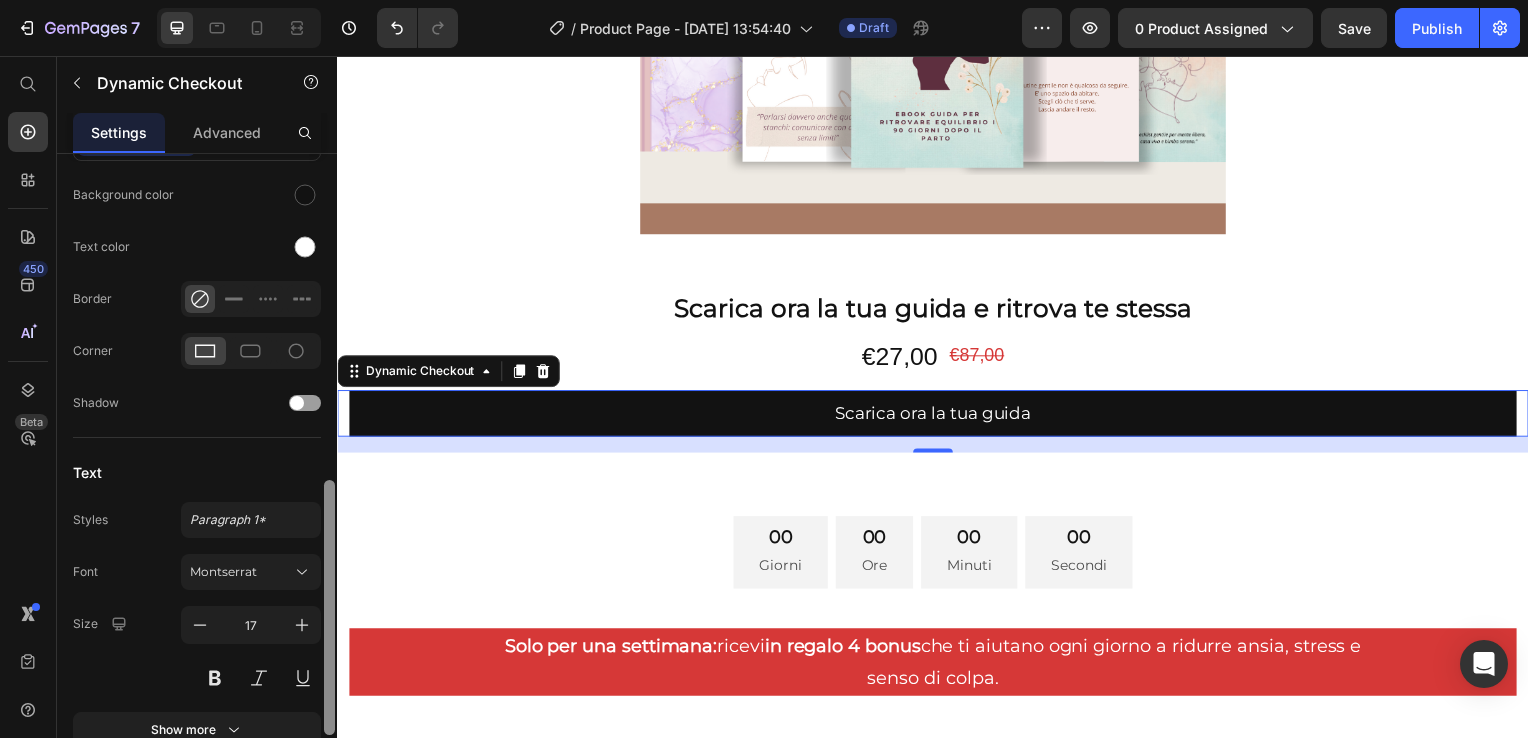 scroll, scrollTop: 856, scrollLeft: 0, axis: vertical 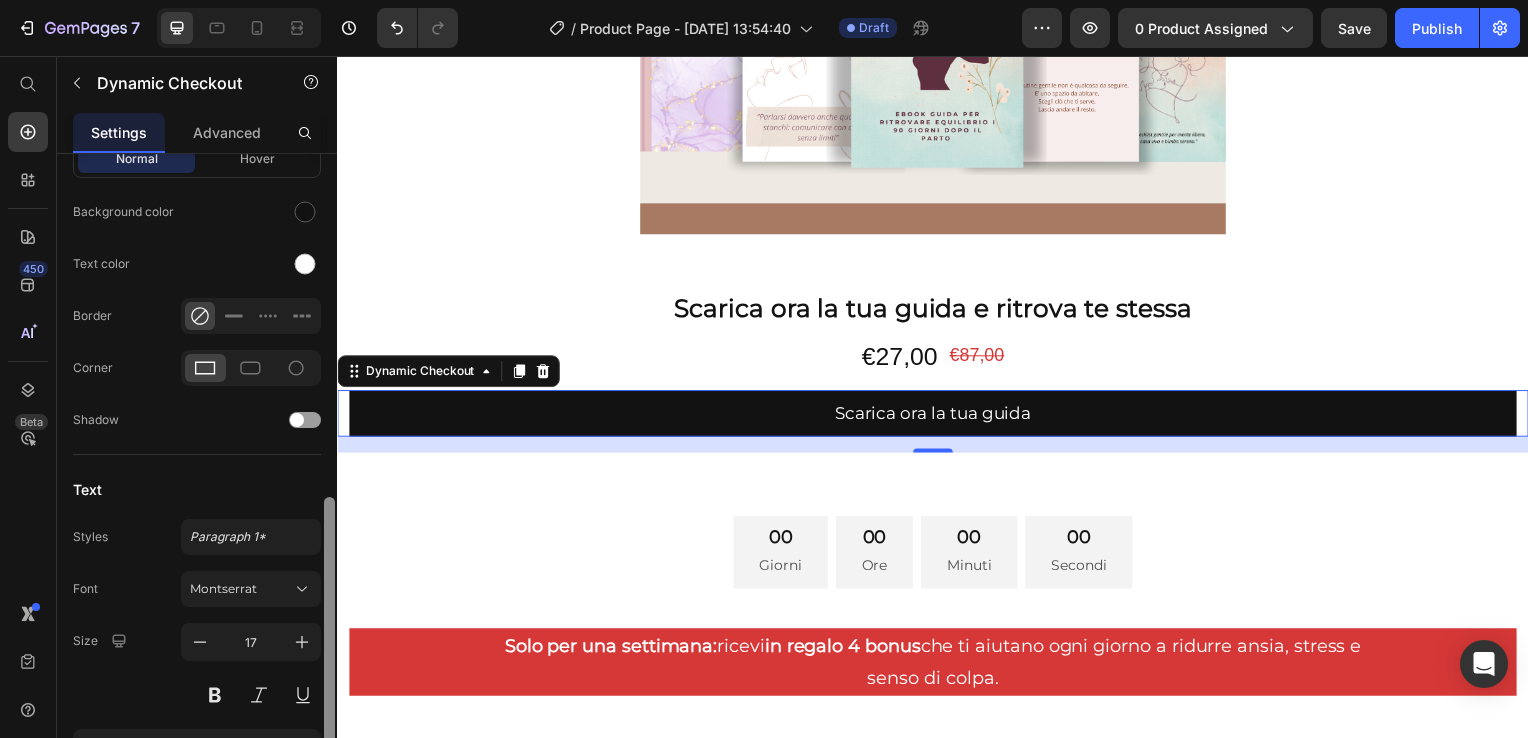 click at bounding box center [329, 624] 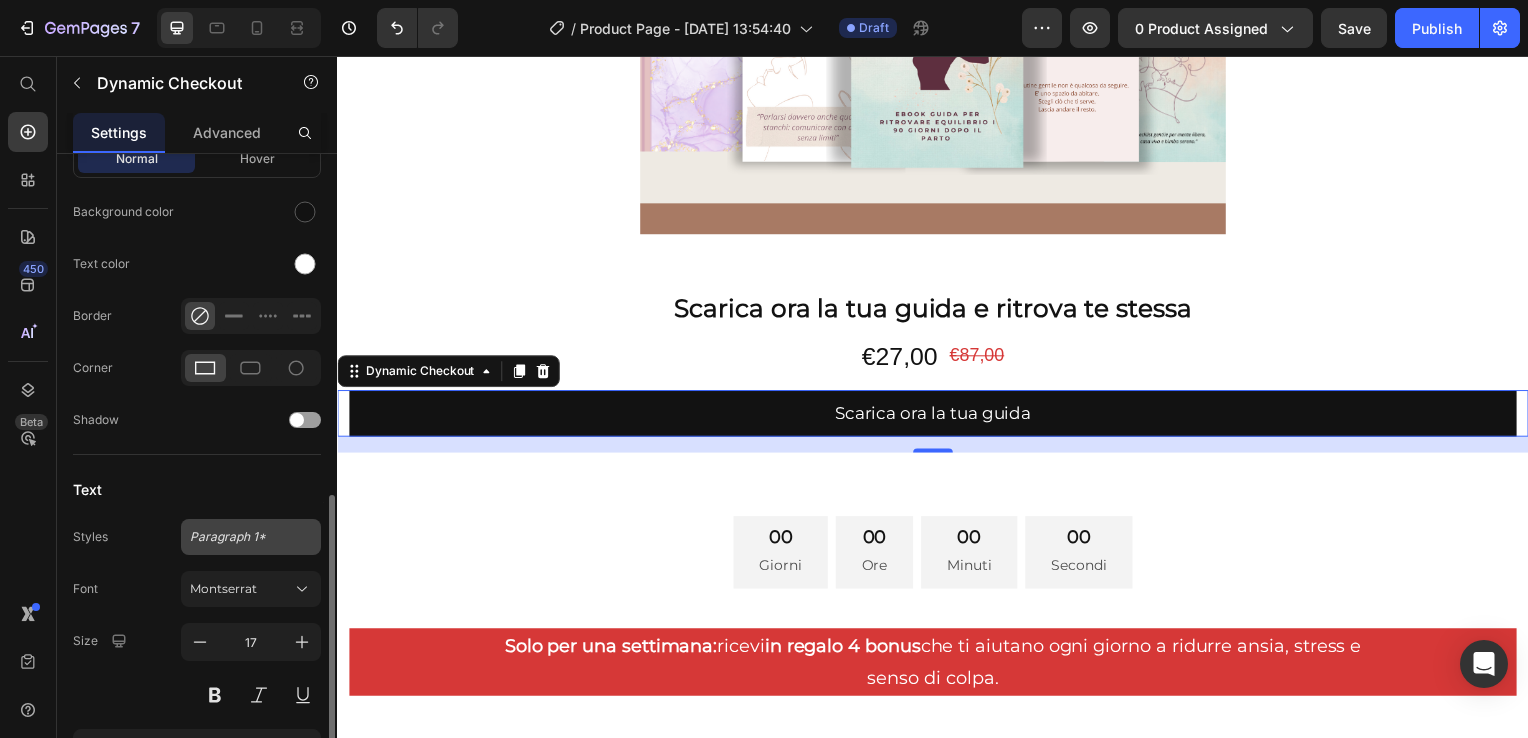 click on "Paragraph 1*" at bounding box center (251, 537) 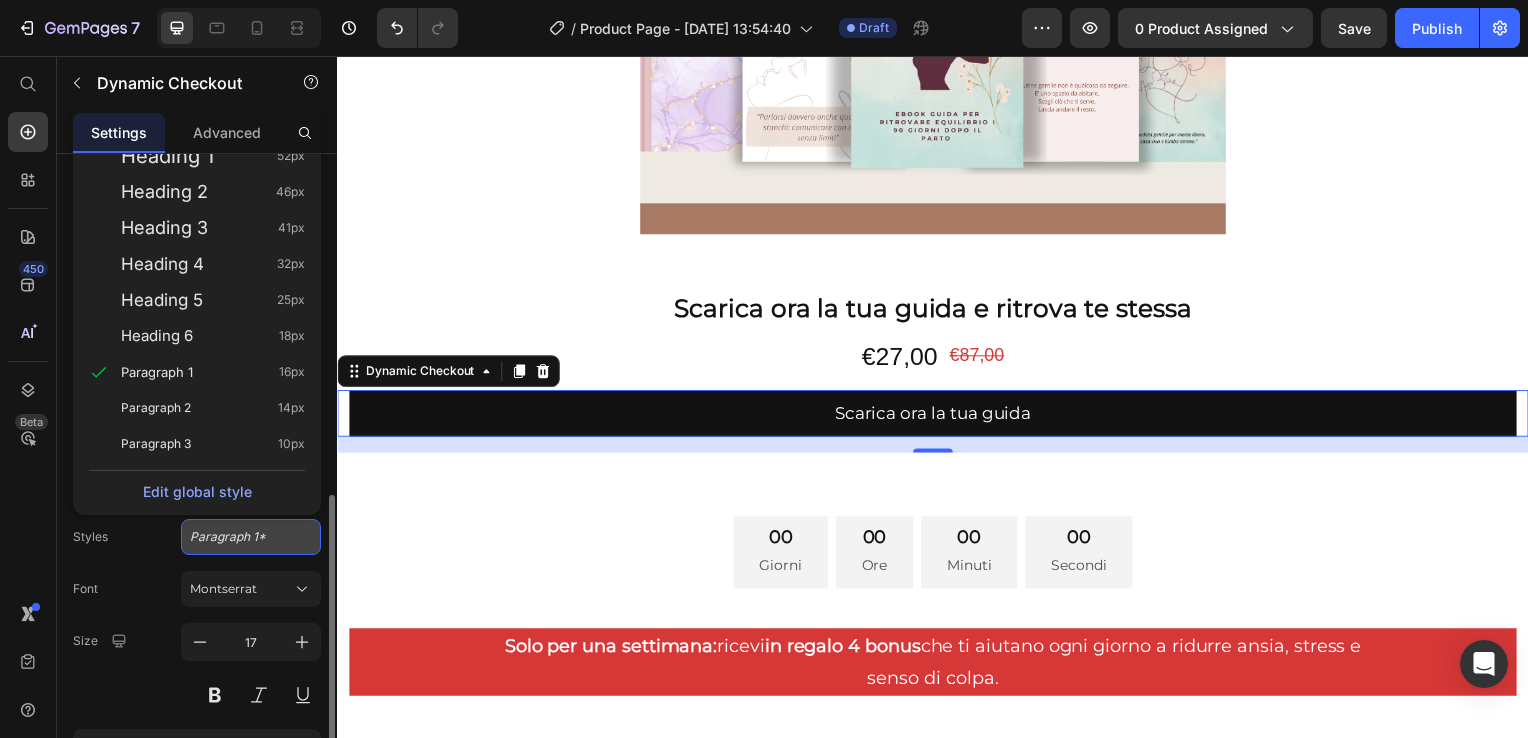 click on "Paragraph 1*" at bounding box center (251, 537) 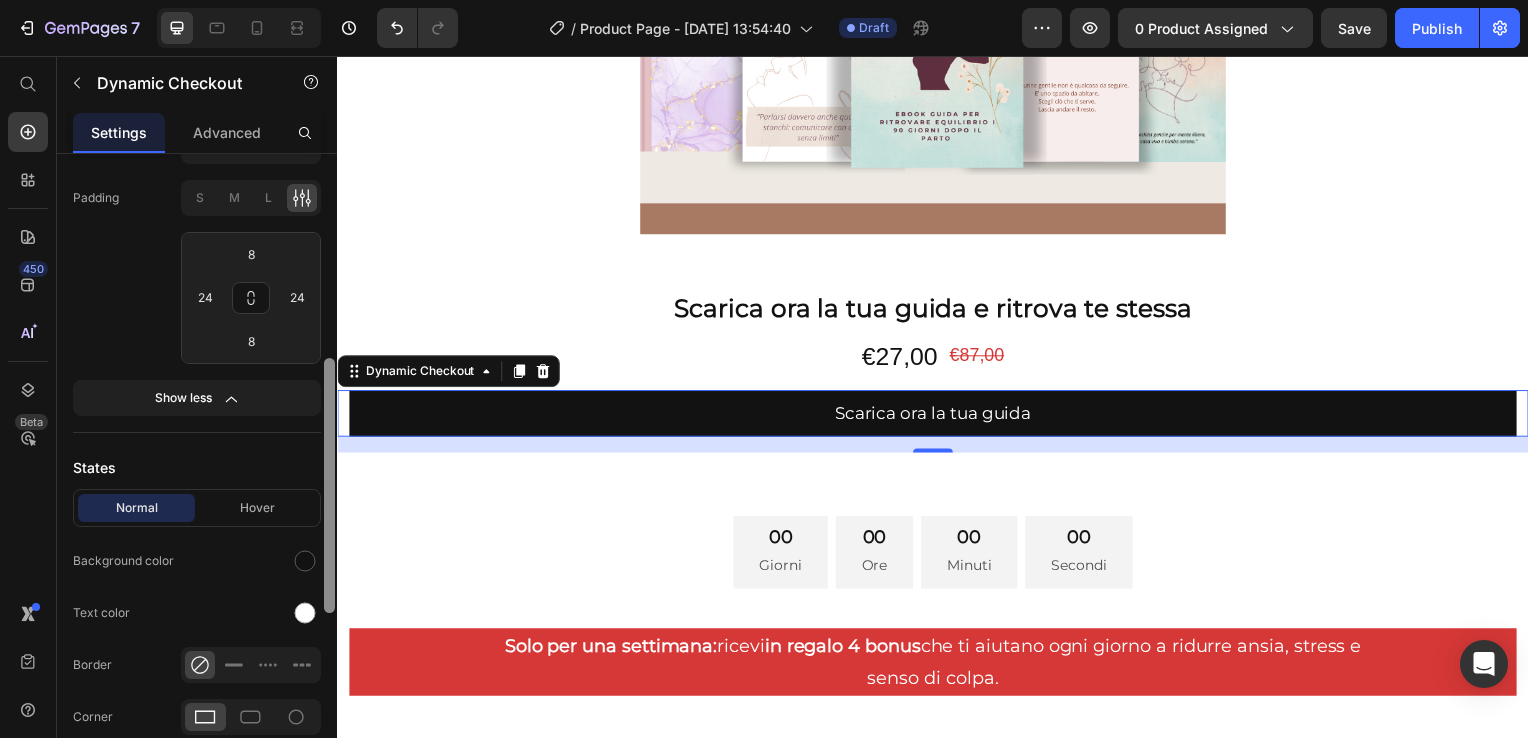 scroll, scrollTop: 494, scrollLeft: 0, axis: vertical 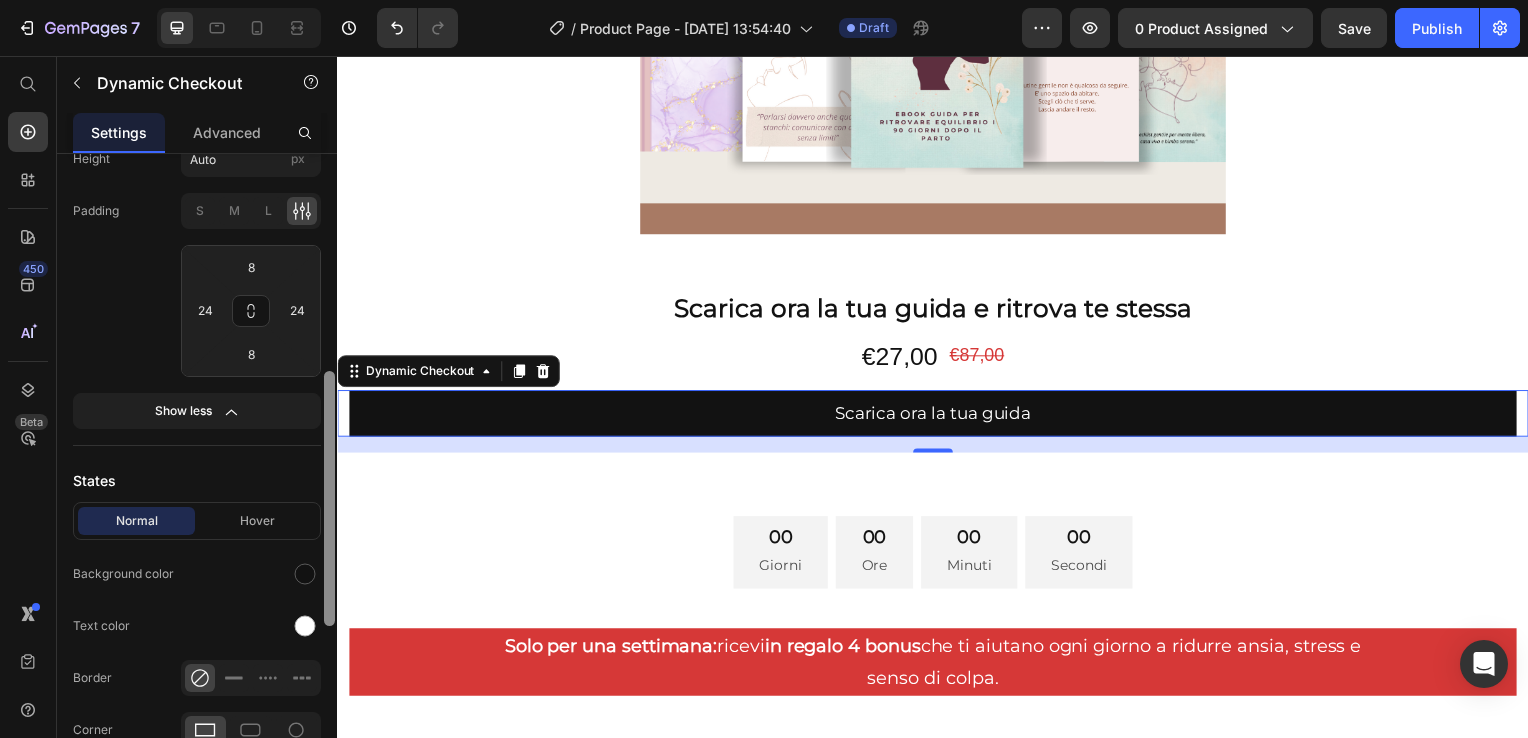 drag, startPoint x: 329, startPoint y: 544, endPoint x: 328, endPoint y: 400, distance: 144.00348 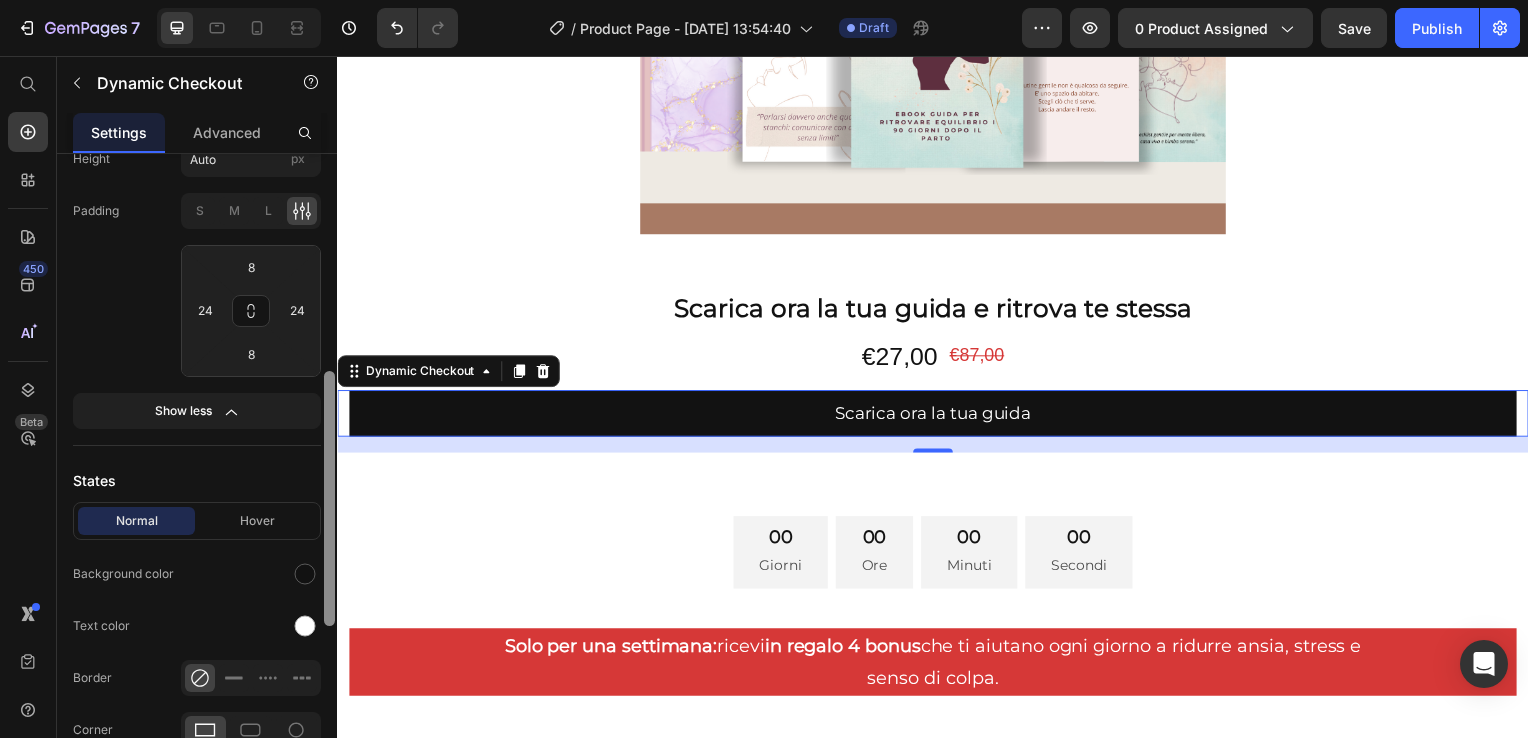 click at bounding box center (329, 498) 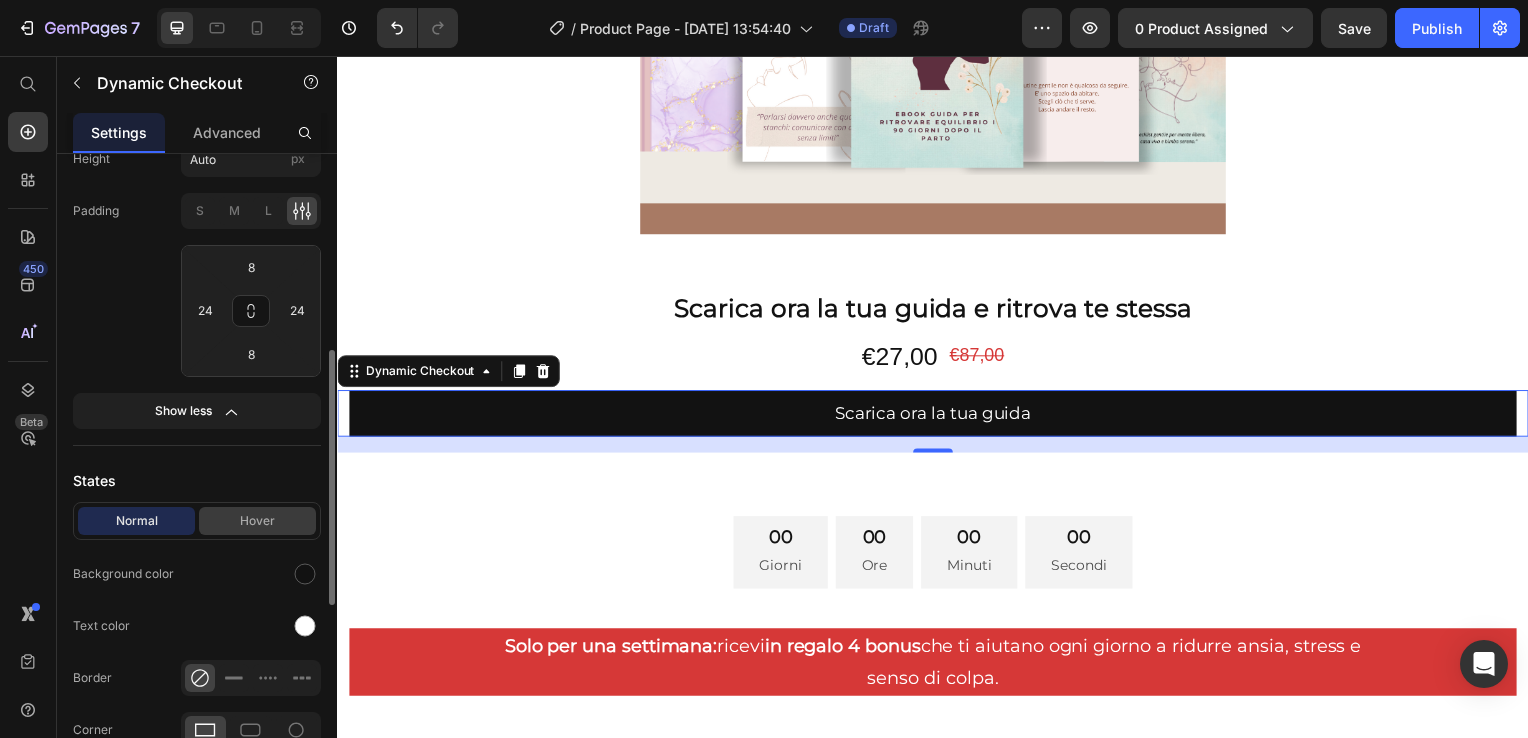 click on "Hover" at bounding box center [257, 521] 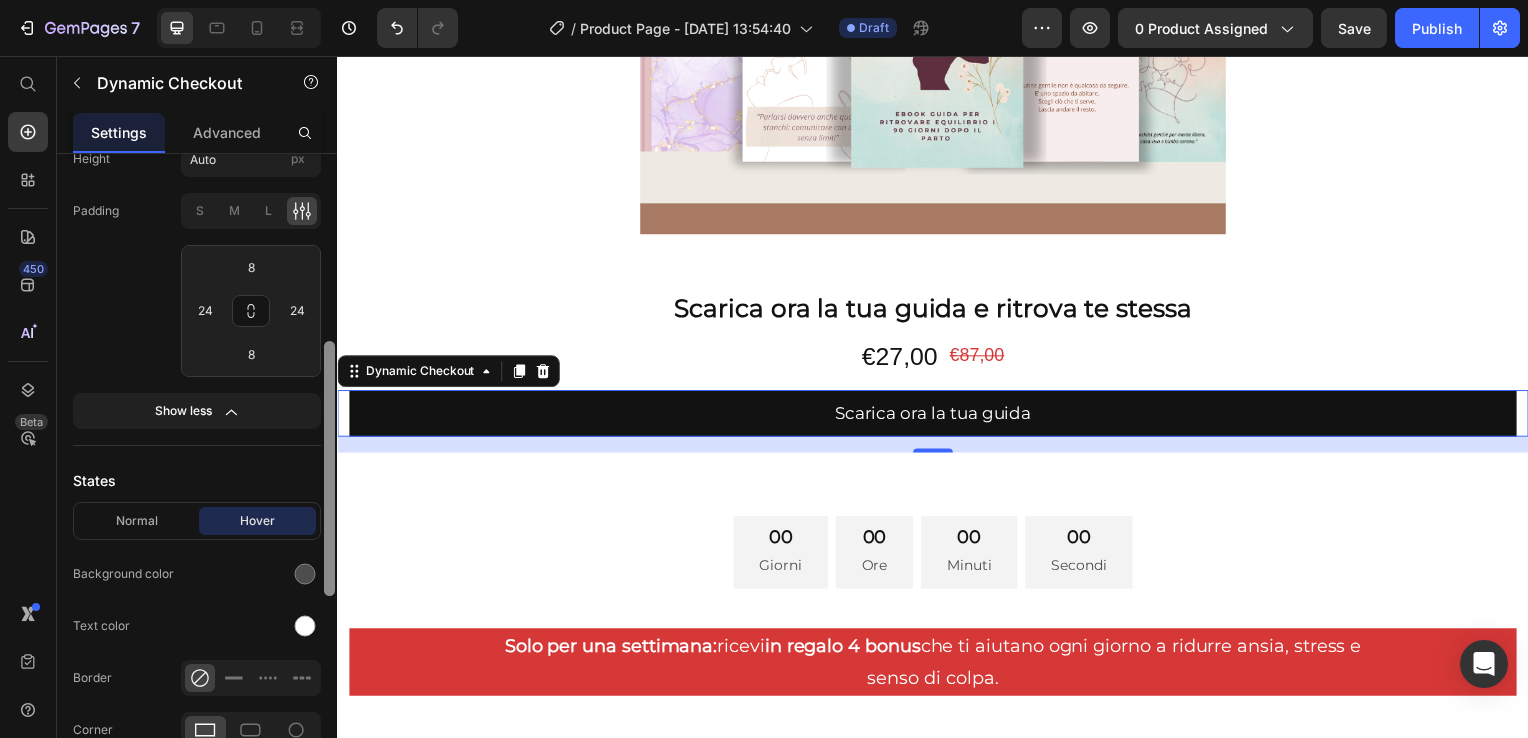 scroll, scrollTop: 444, scrollLeft: 0, axis: vertical 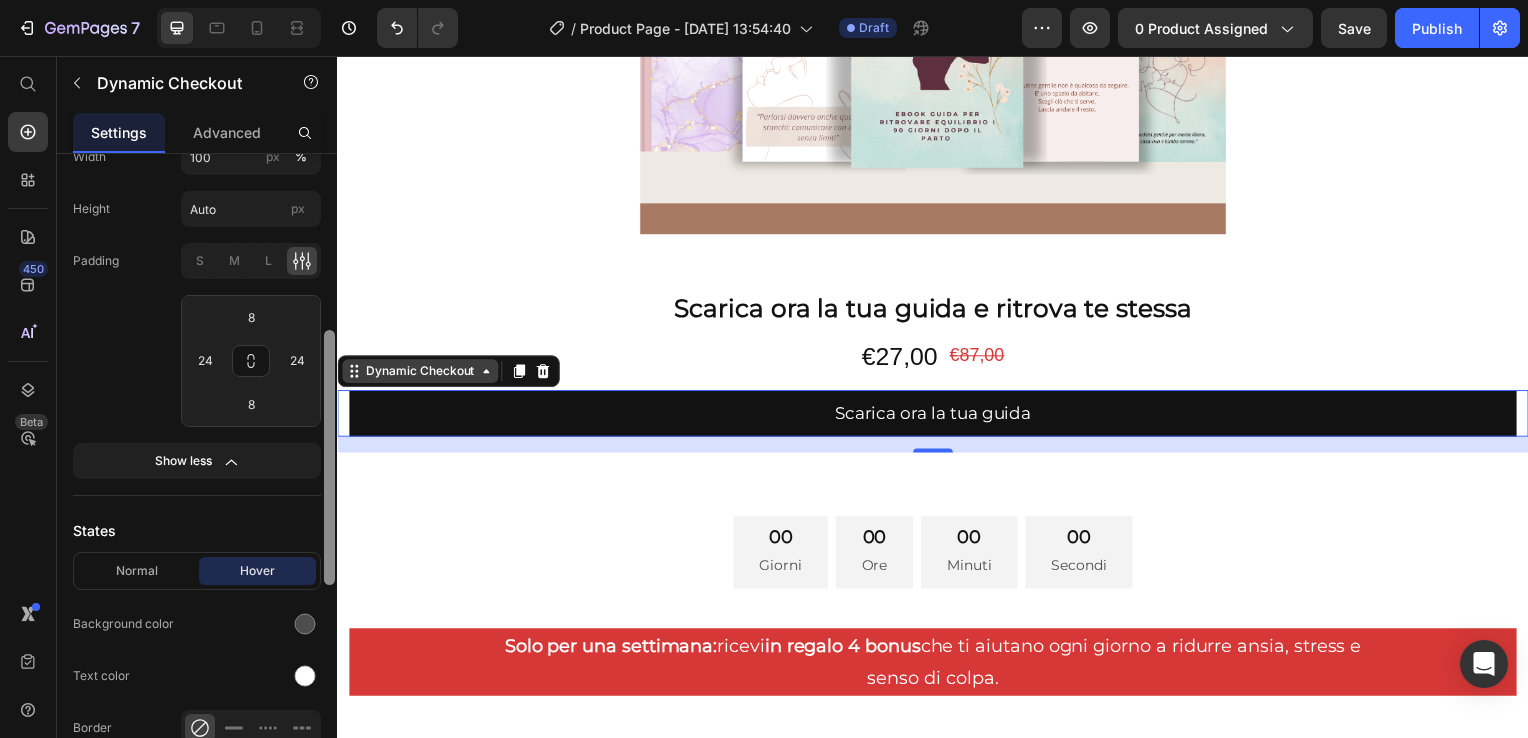 drag, startPoint x: 669, startPoint y: 578, endPoint x: 349, endPoint y: 376, distance: 378.42303 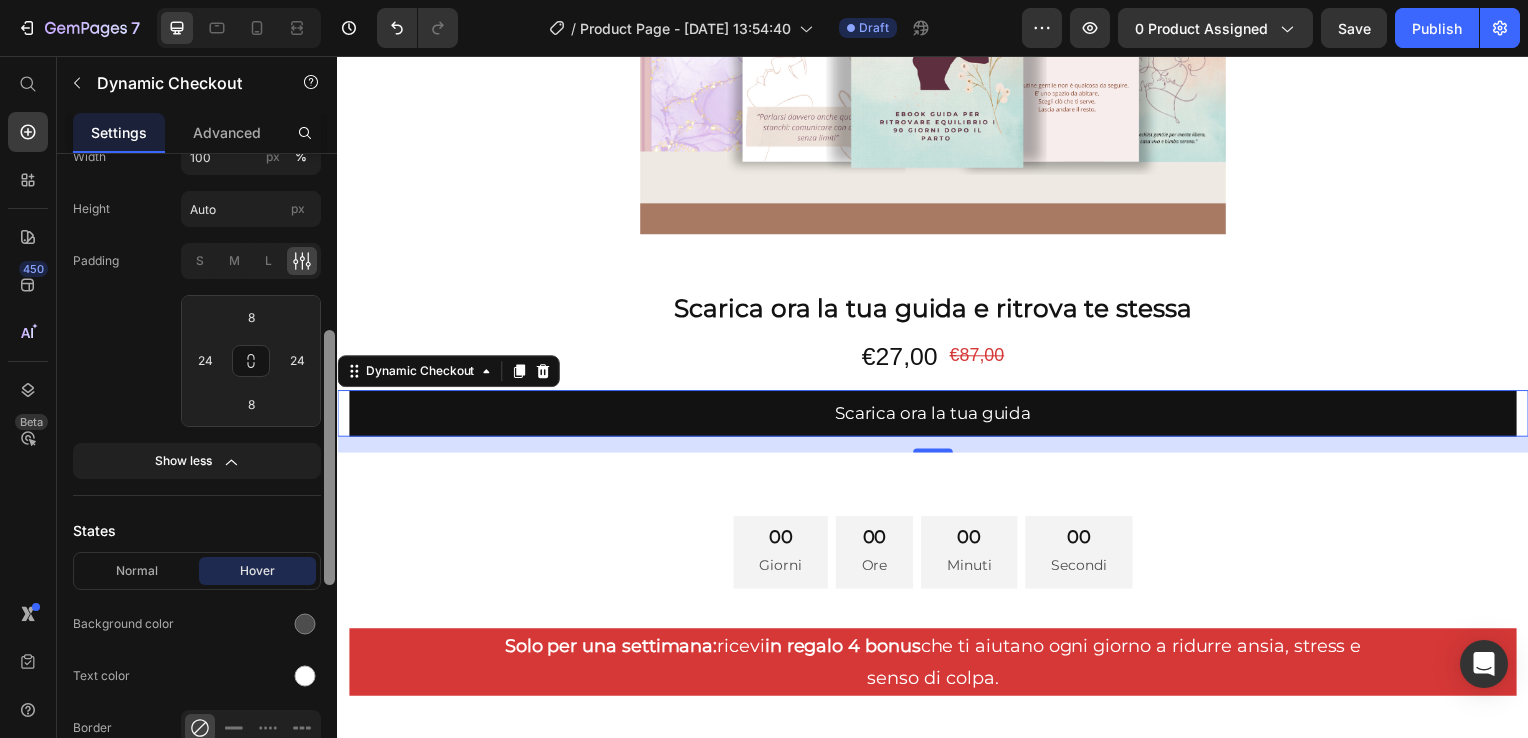 scroll, scrollTop: 0, scrollLeft: 0, axis: both 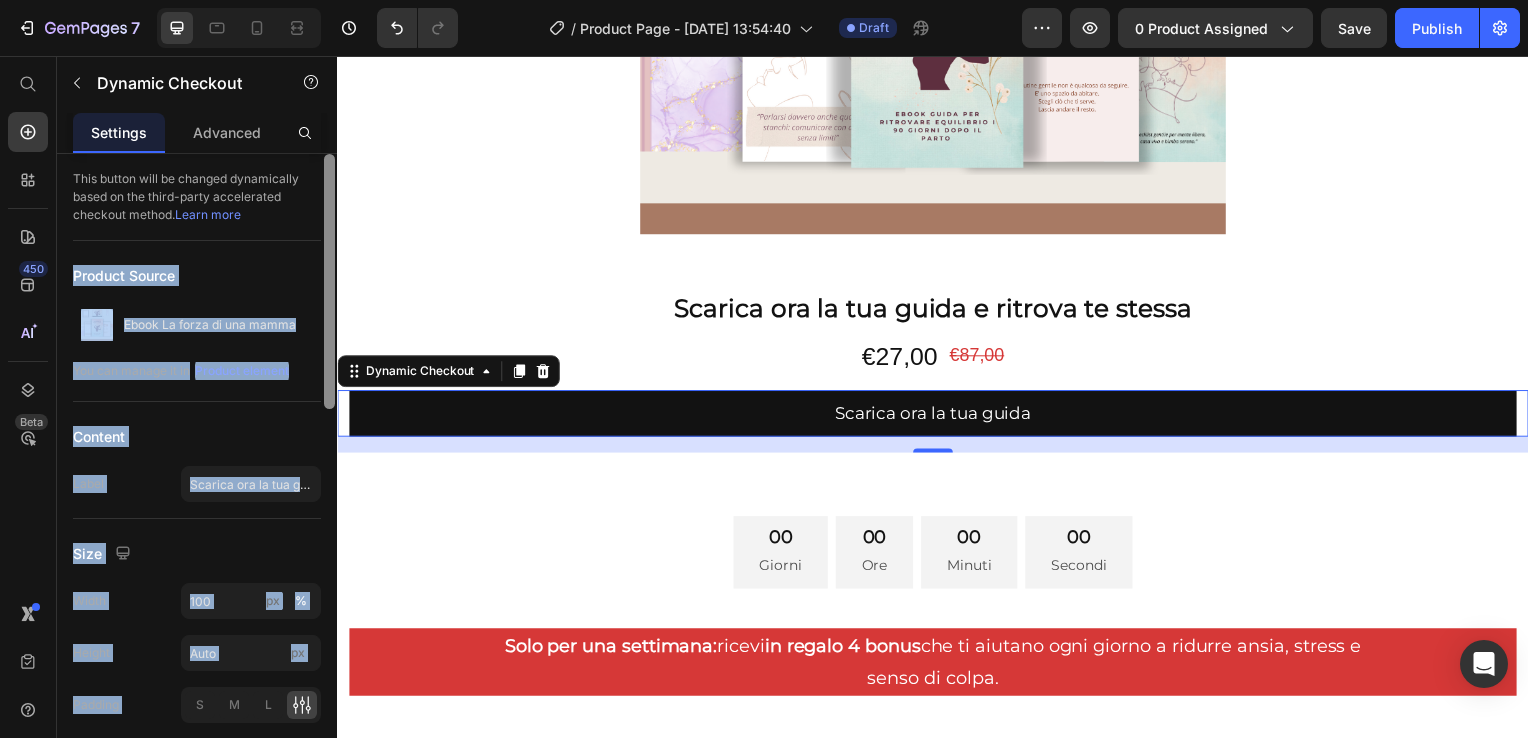 drag, startPoint x: 320, startPoint y: 220, endPoint x: 332, endPoint y: 154, distance: 67.08204 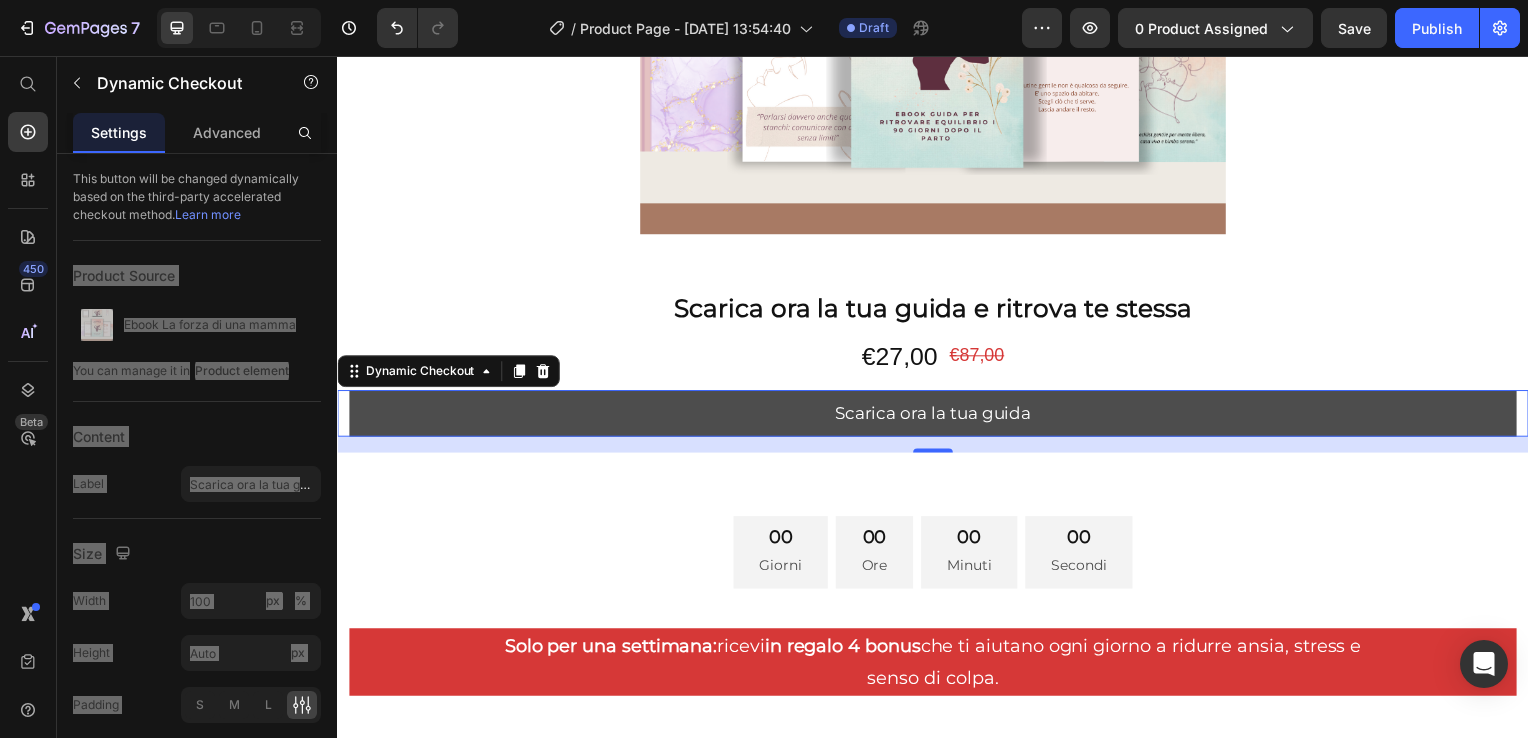 click on "Scarica ora la tua guida" at bounding box center (937, 416) 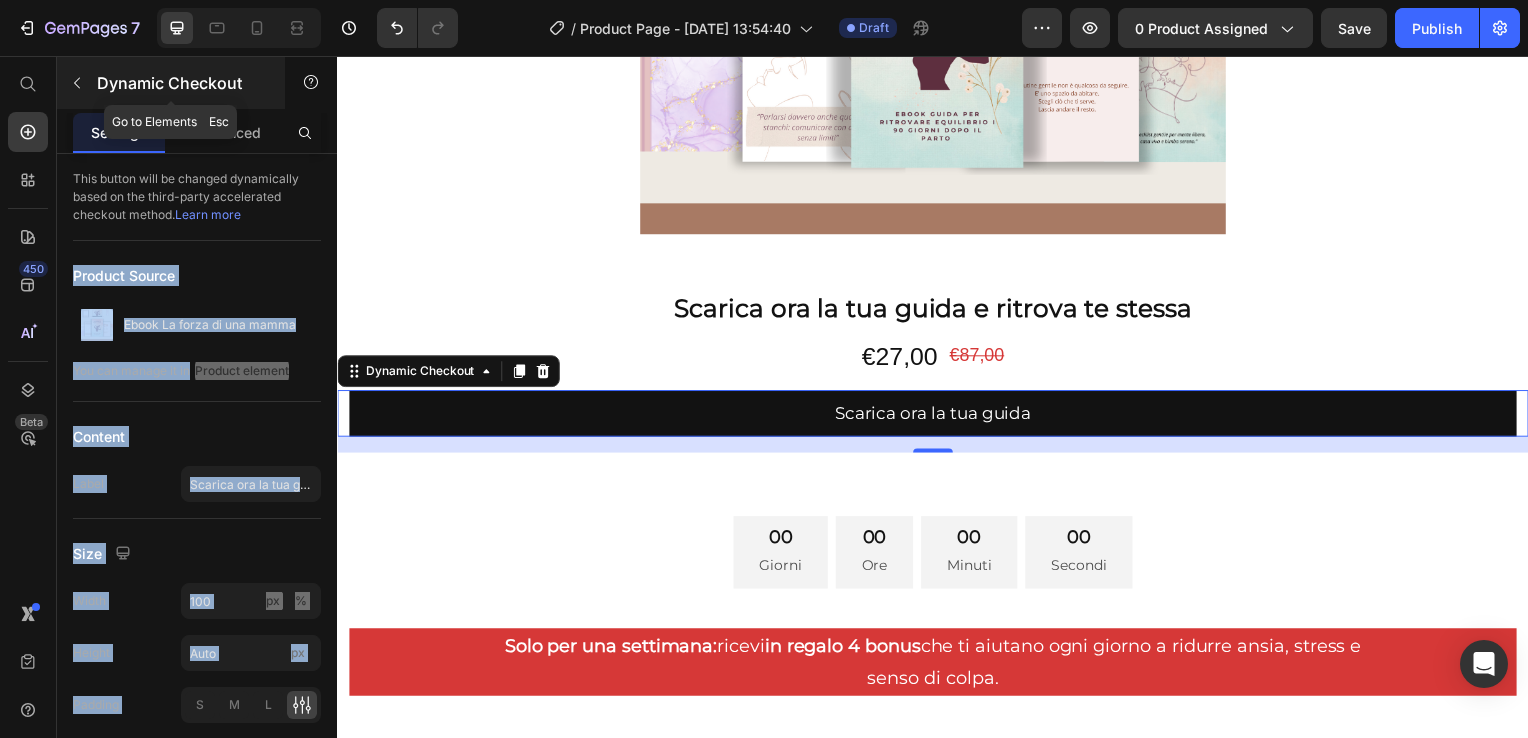 click 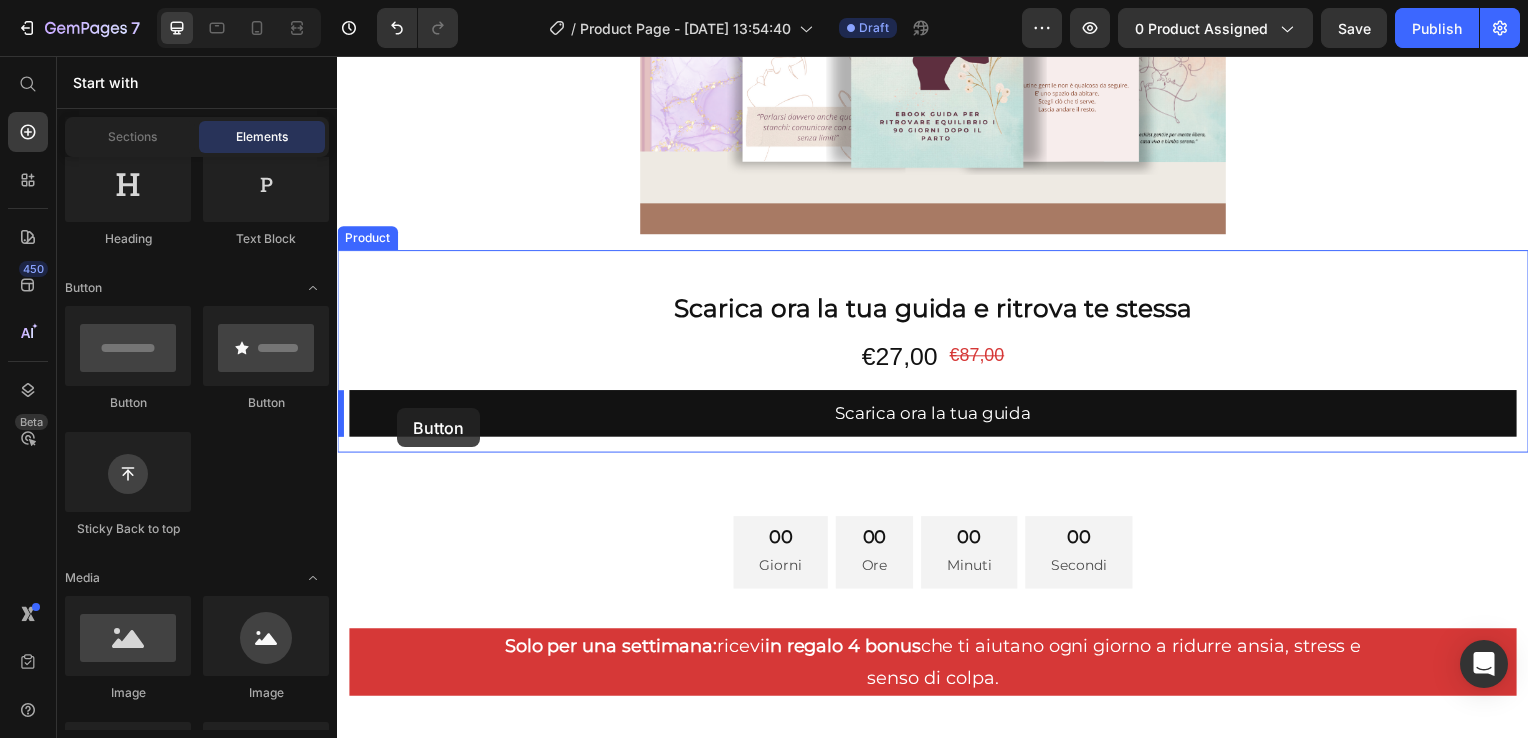 drag, startPoint x: 476, startPoint y: 394, endPoint x: 397, endPoint y: 409, distance: 80.411446 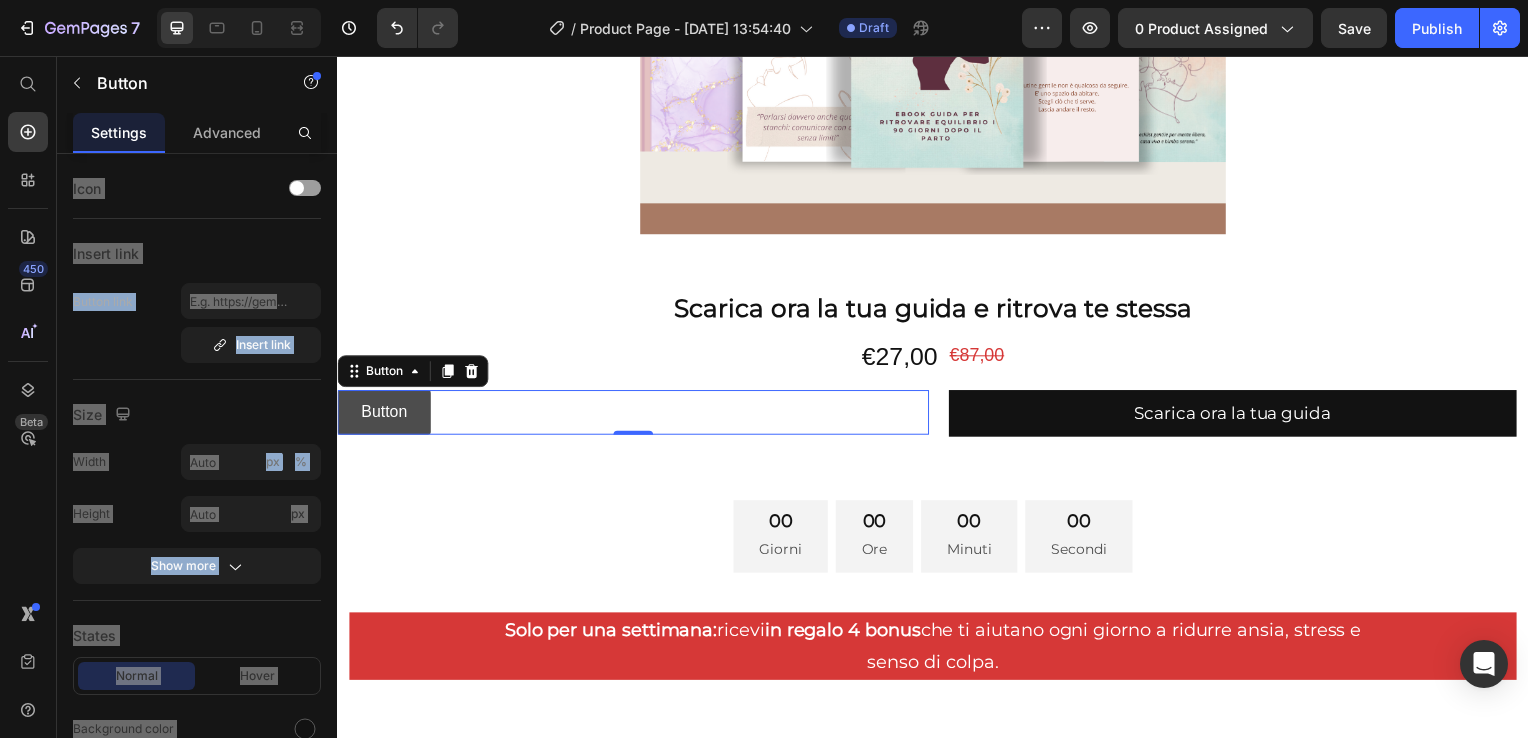 click on "Button" at bounding box center (384, 415) 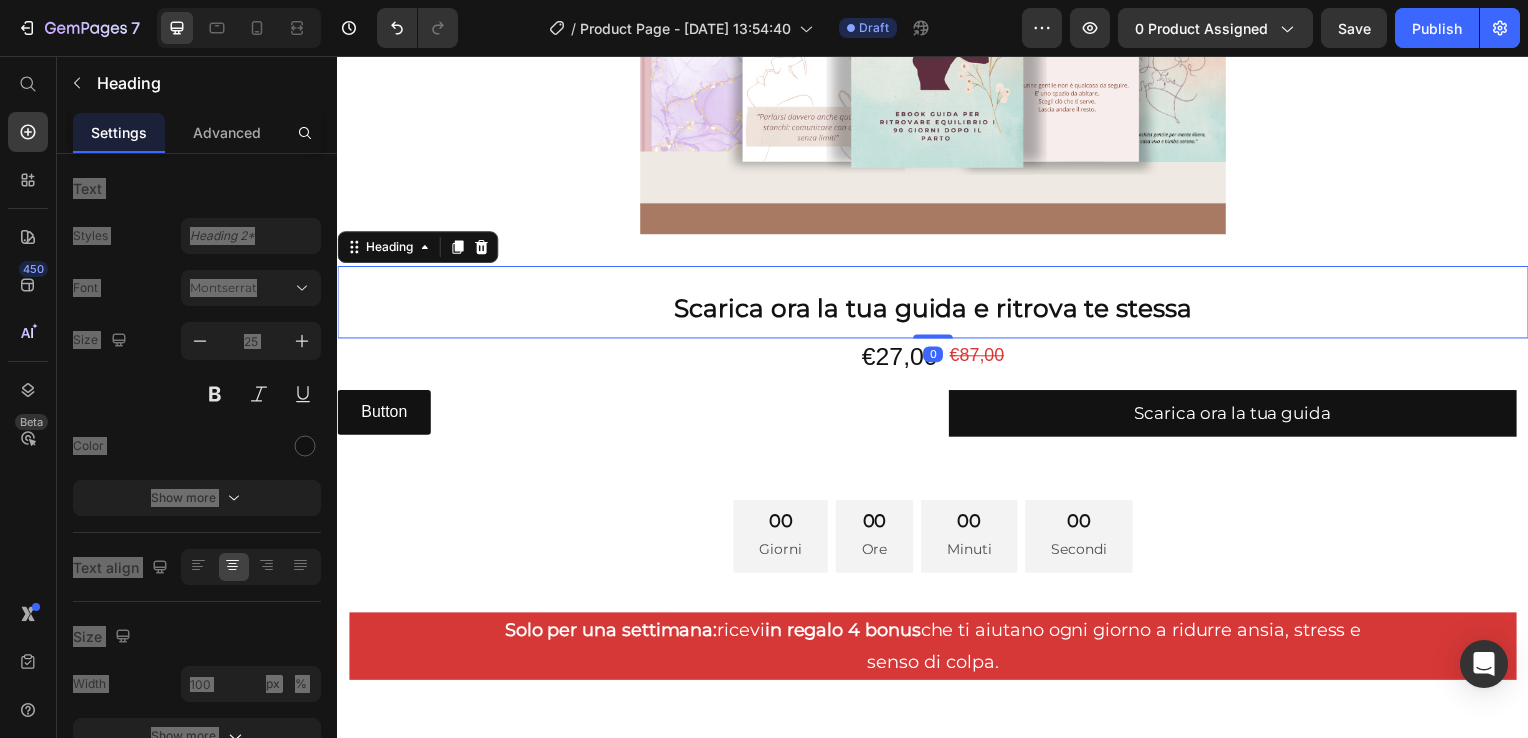 click on "Scarica ora la tua guida e ritrova te stessa Heading   0" at bounding box center (937, 304) 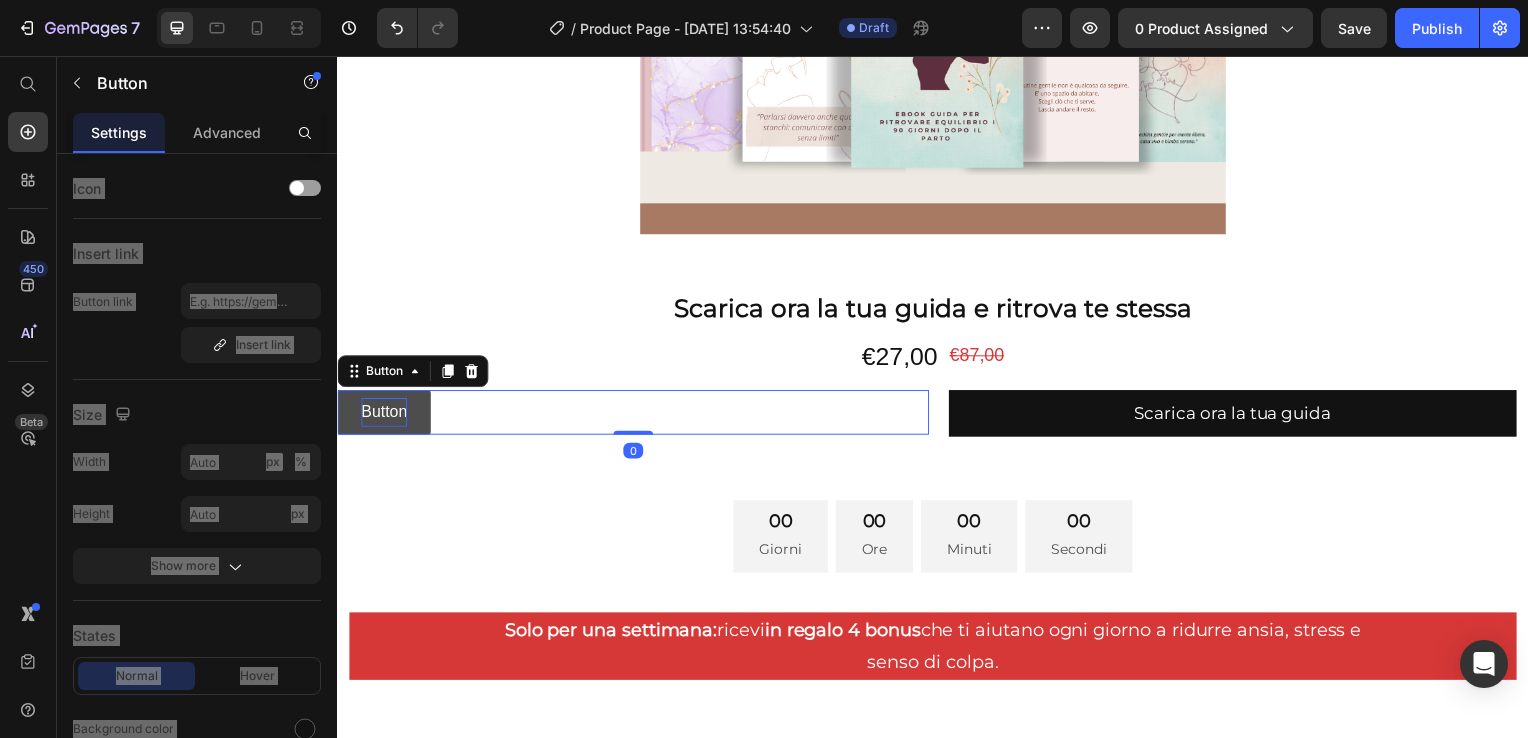 click on "Button" at bounding box center (384, 415) 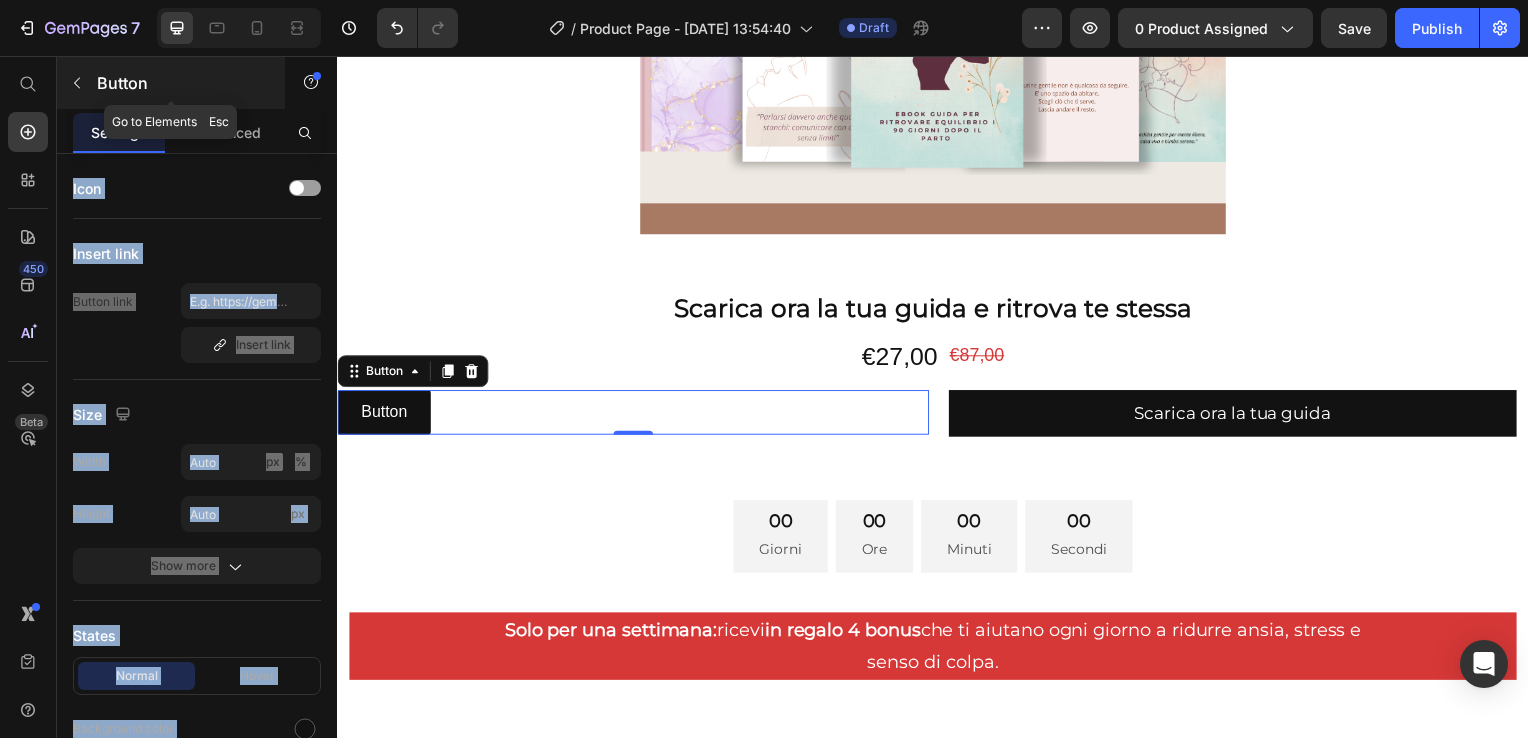 click 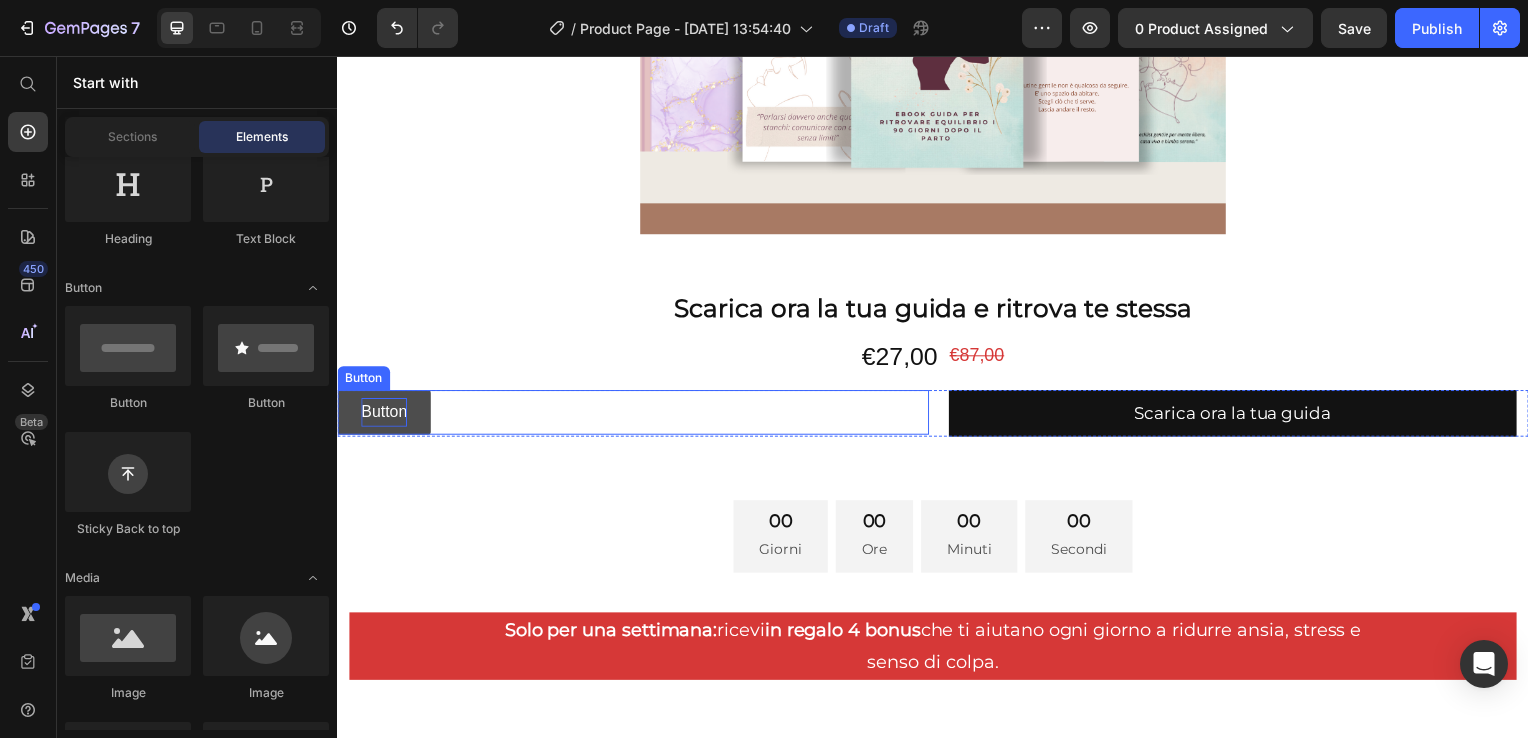 click on "Button" at bounding box center (384, 415) 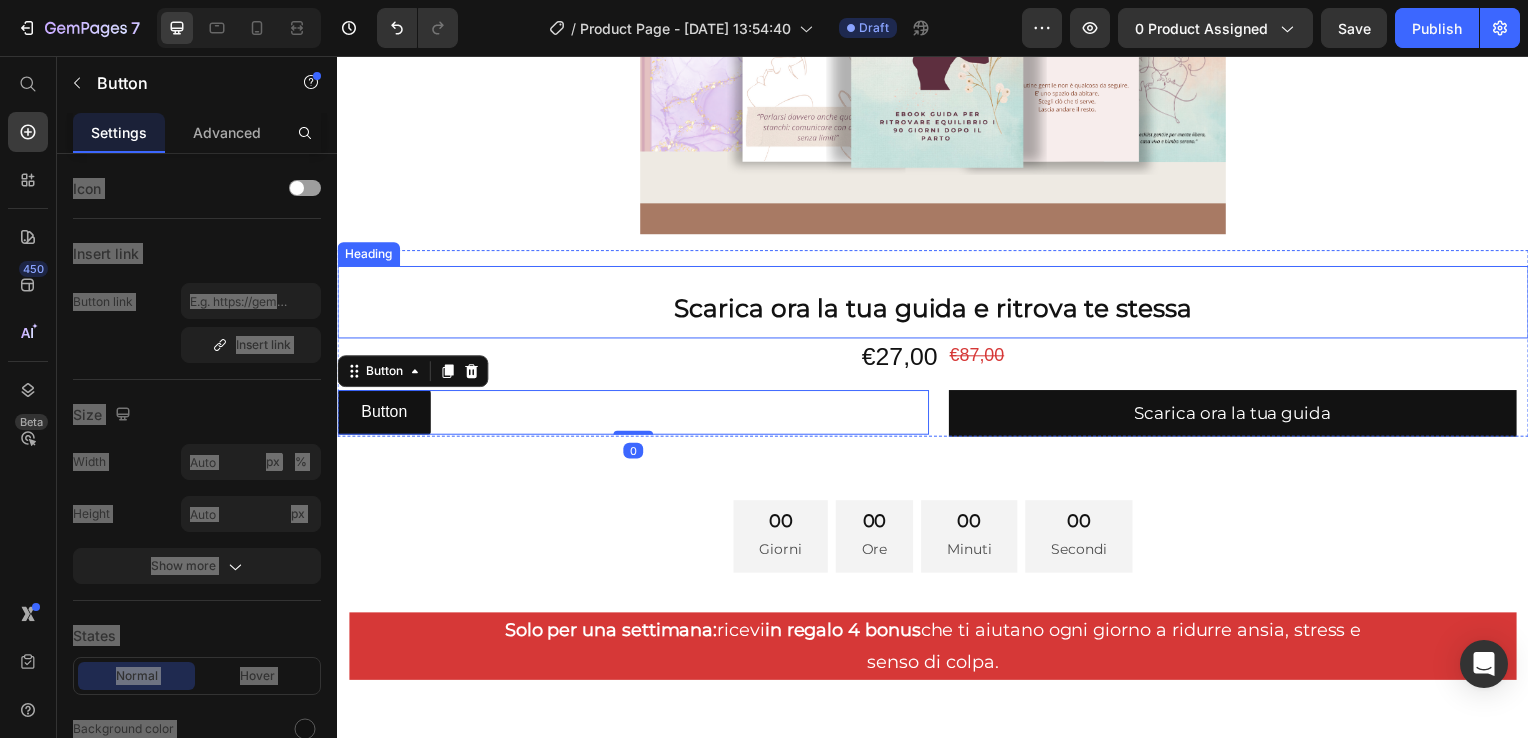click on "Scarica ora la tua guida e ritrova te stessa Heading" at bounding box center [937, 304] 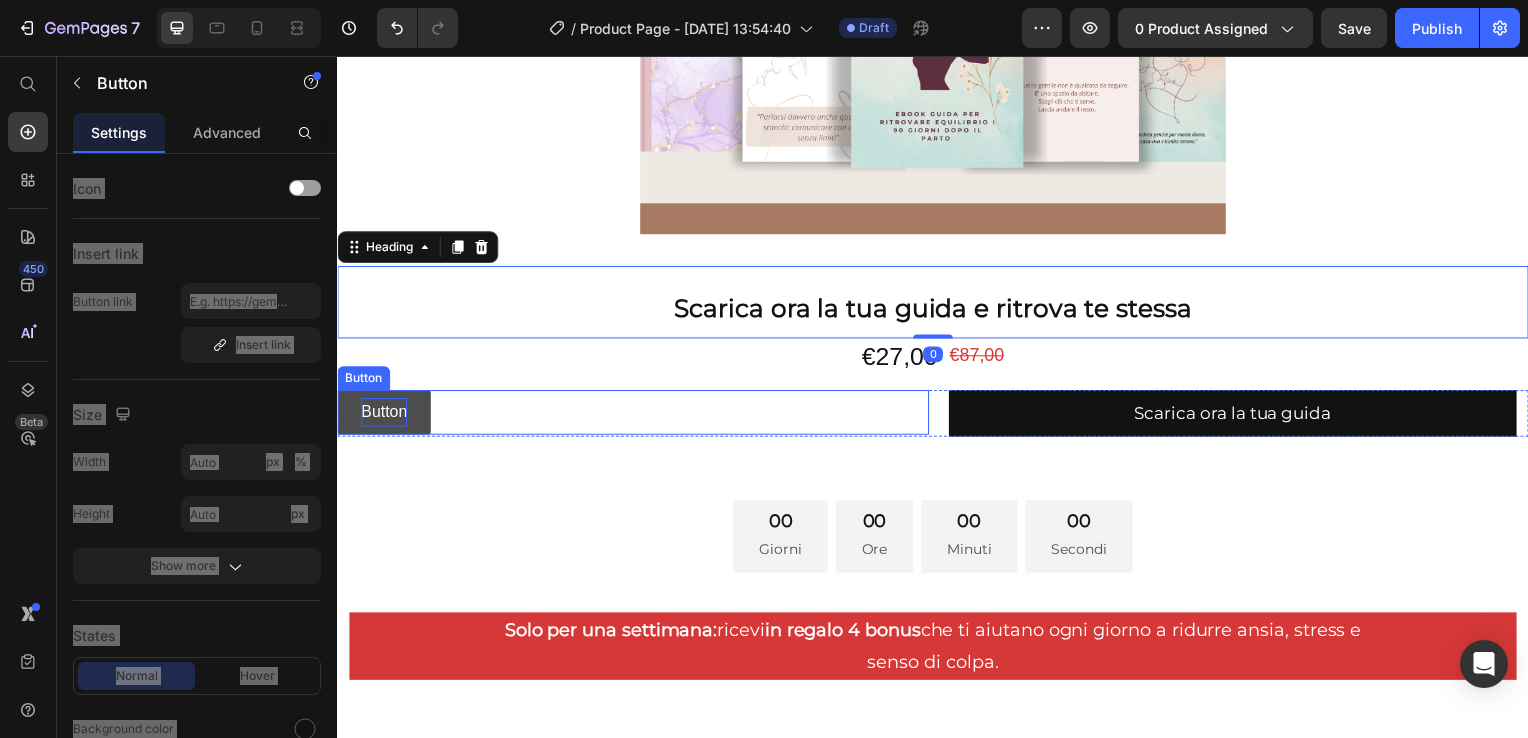 click on "Button" at bounding box center (384, 415) 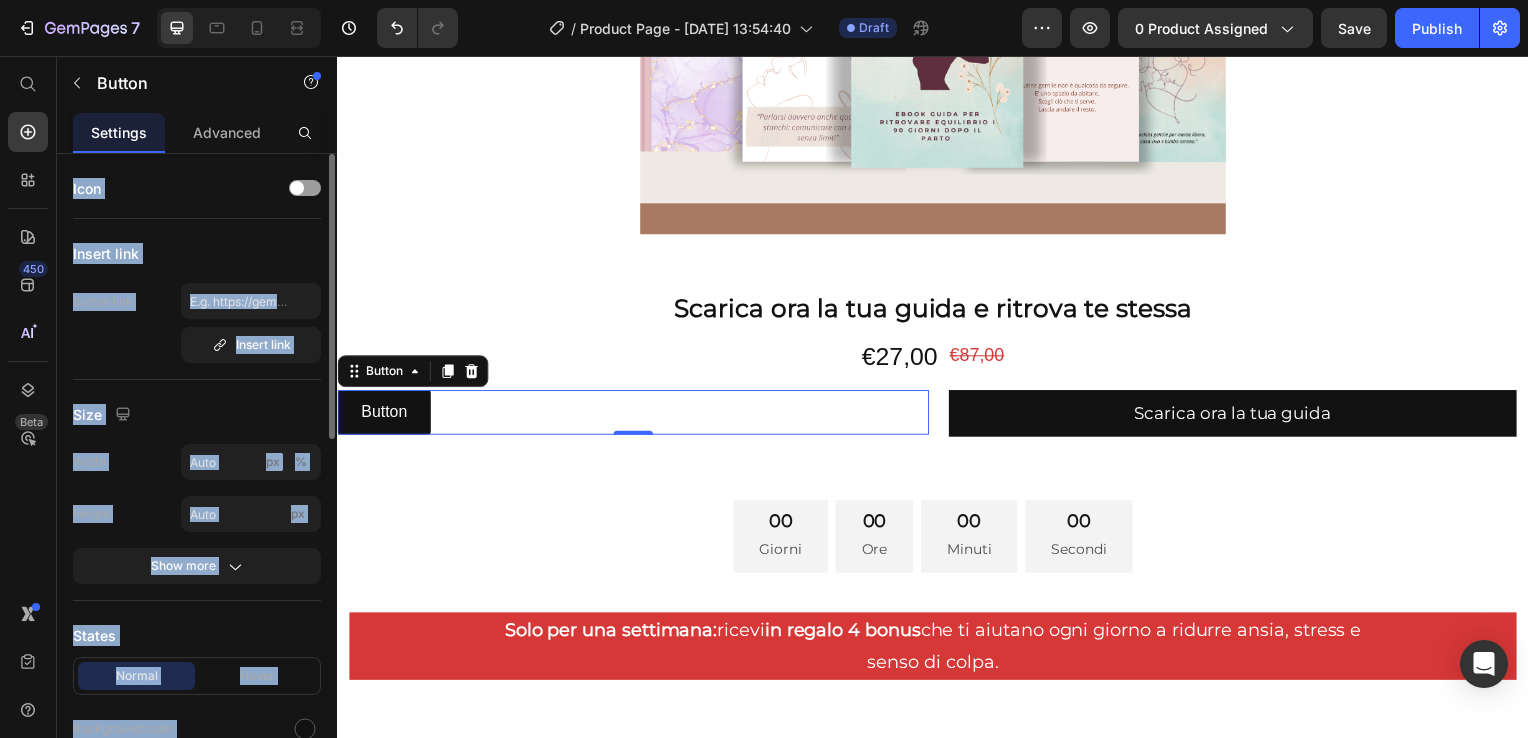 click on "Insert link" at bounding box center (197, 253) 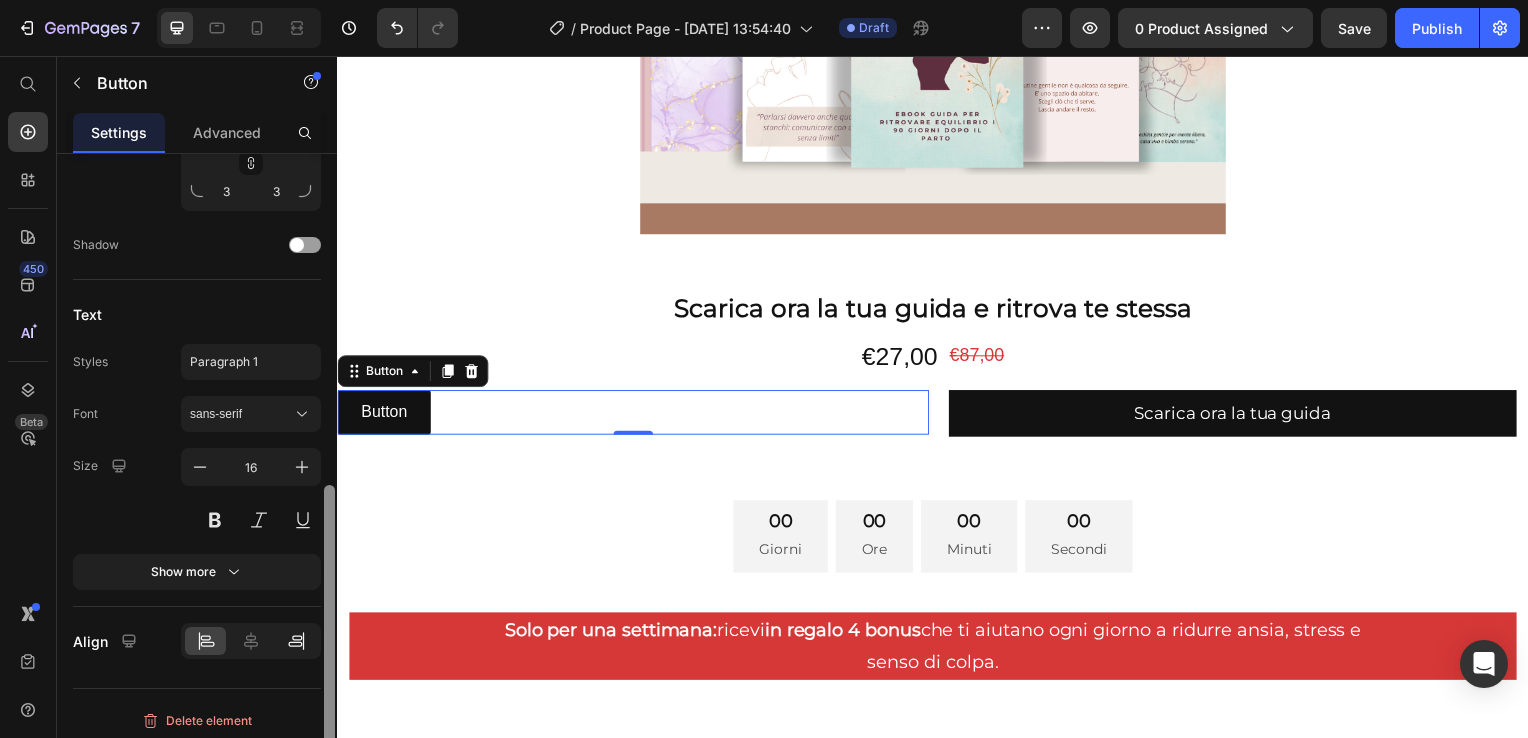 scroll, scrollTop: 801, scrollLeft: 0, axis: vertical 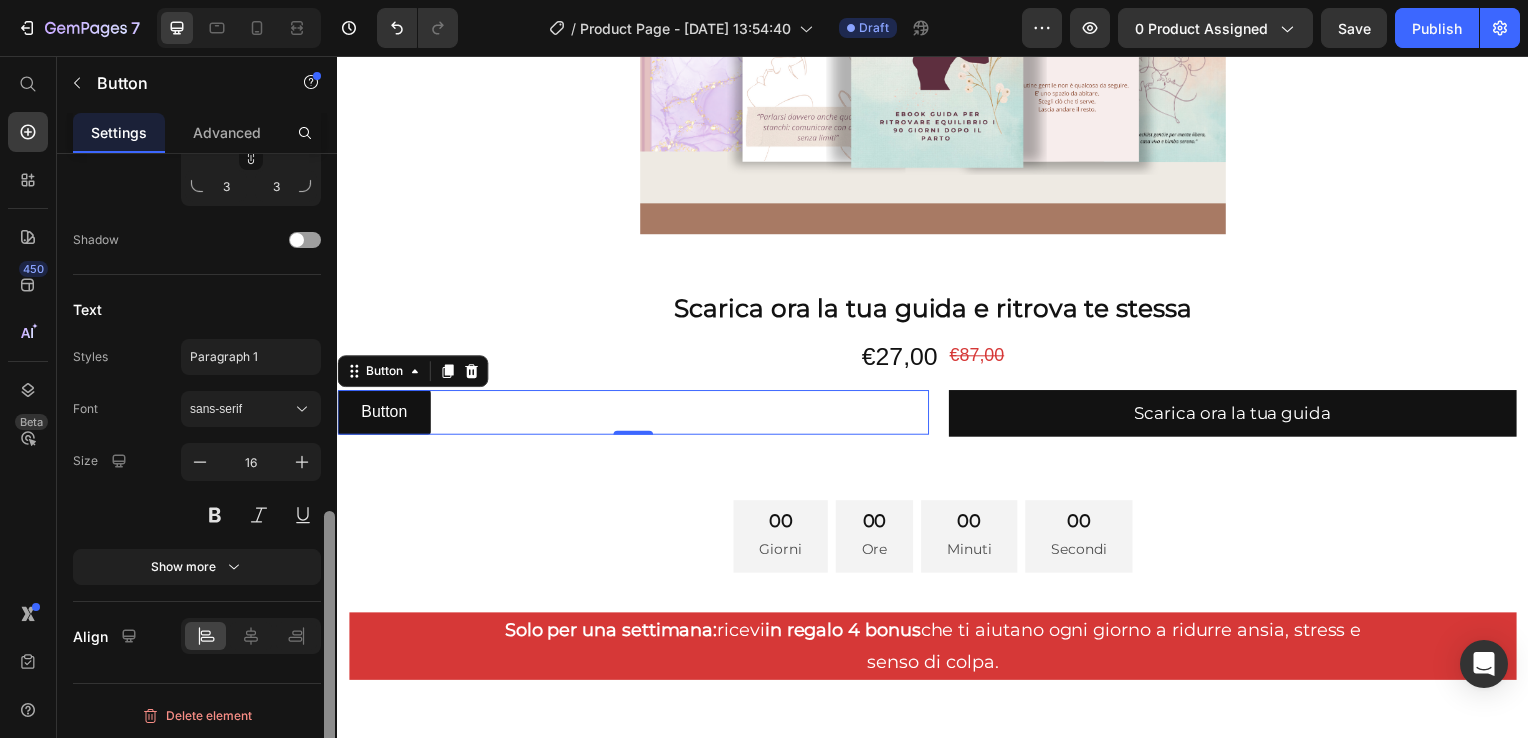 drag, startPoint x: 328, startPoint y: 276, endPoint x: 302, endPoint y: 648, distance: 372.9075 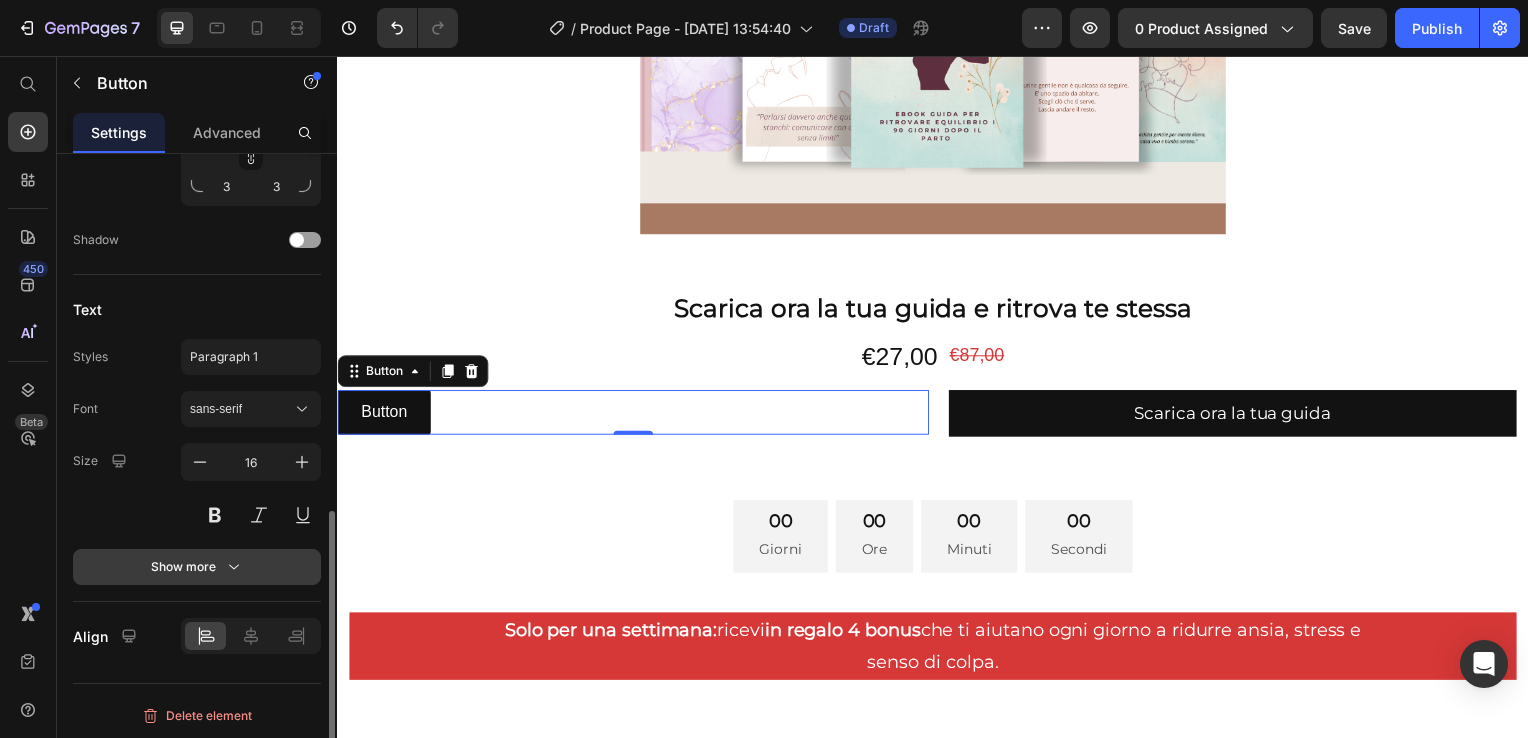 click on "Show more" at bounding box center [197, 567] 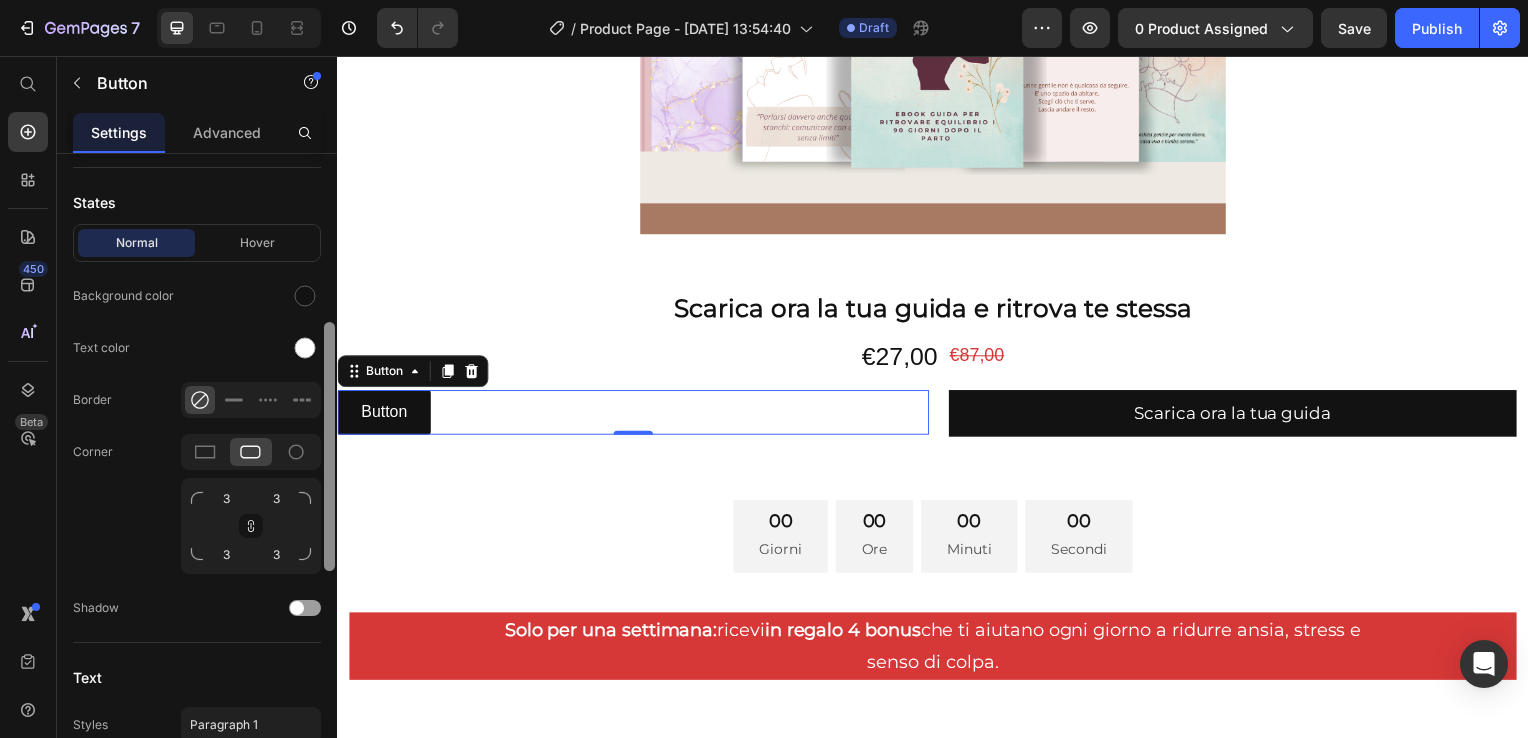 scroll, scrollTop: 294, scrollLeft: 0, axis: vertical 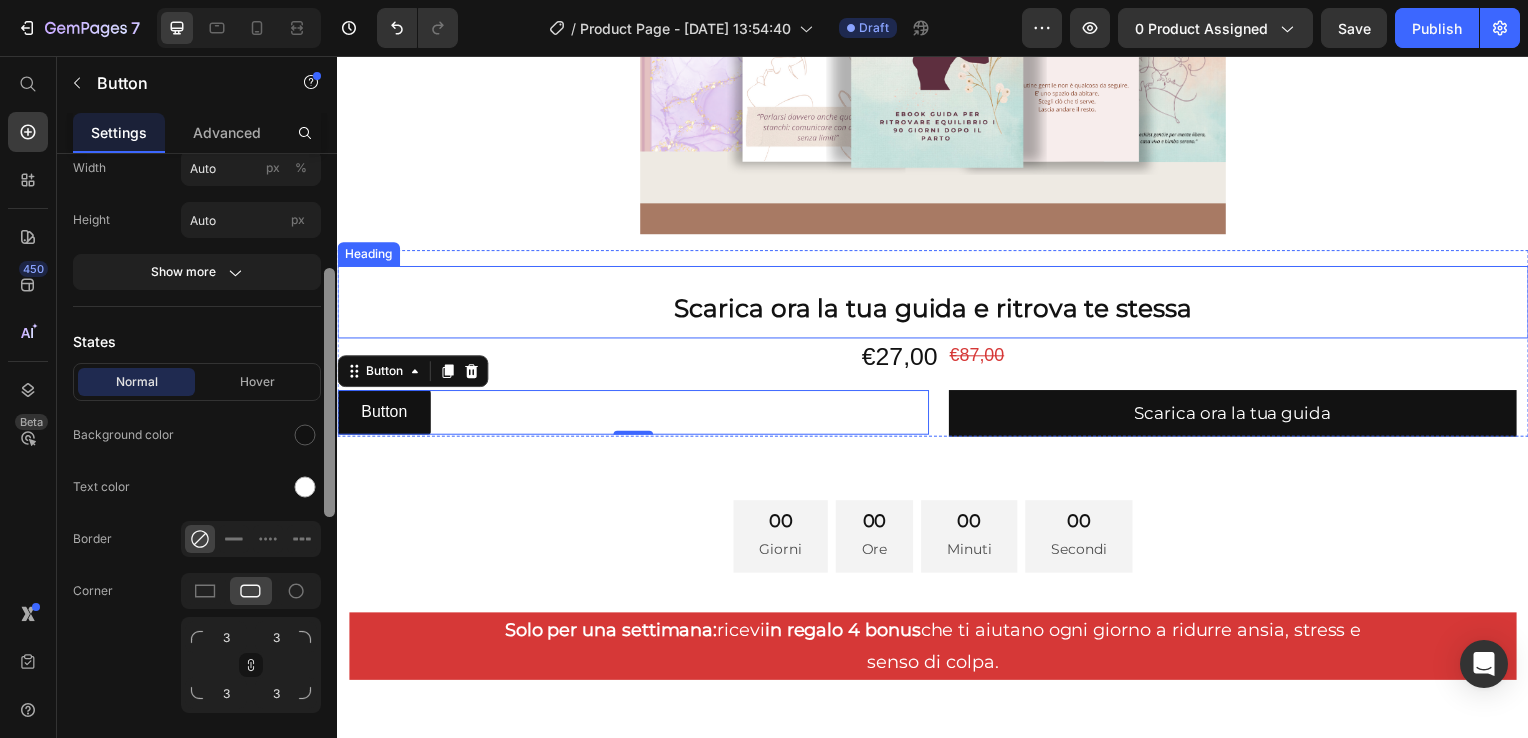 drag, startPoint x: 666, startPoint y: 649, endPoint x: 347, endPoint y: 303, distance: 470.61343 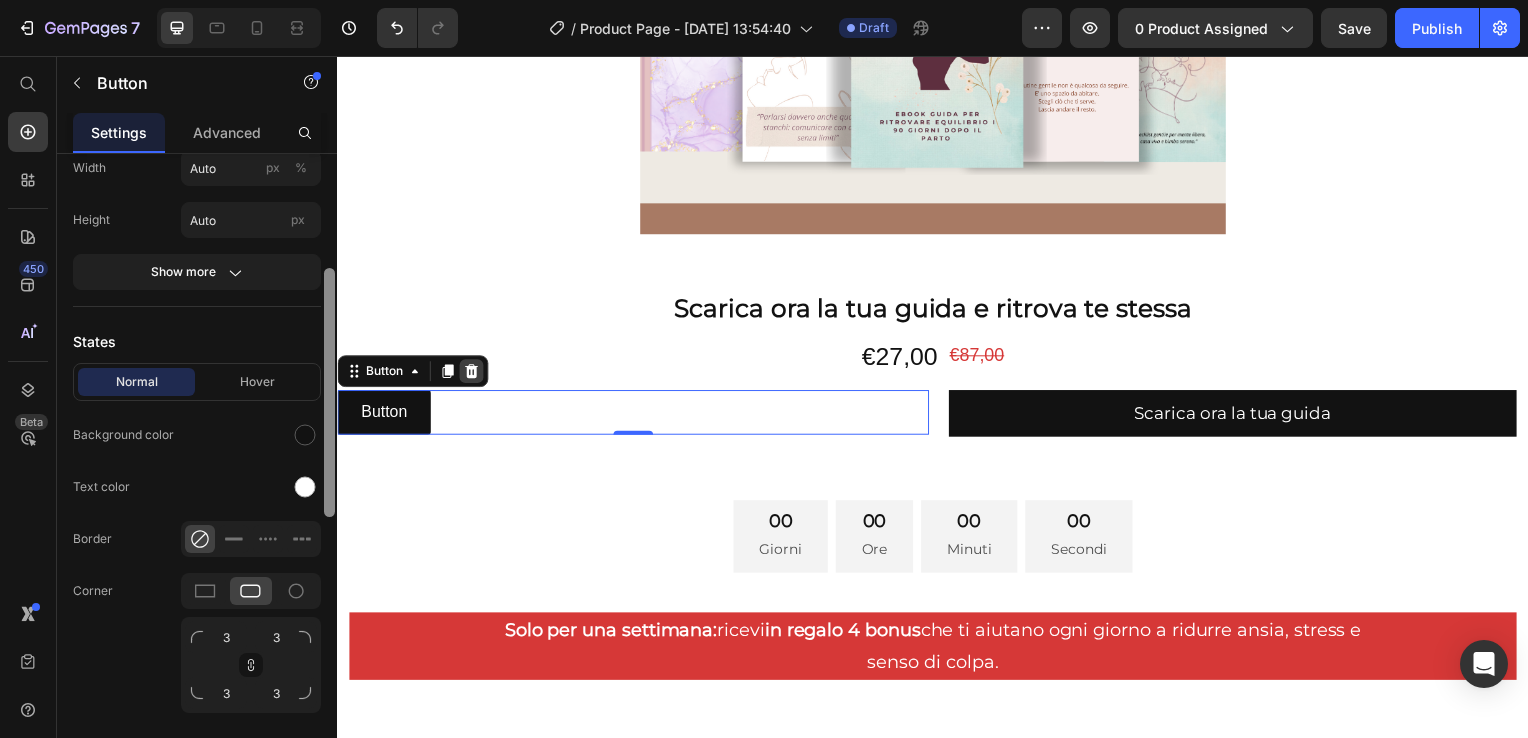 click 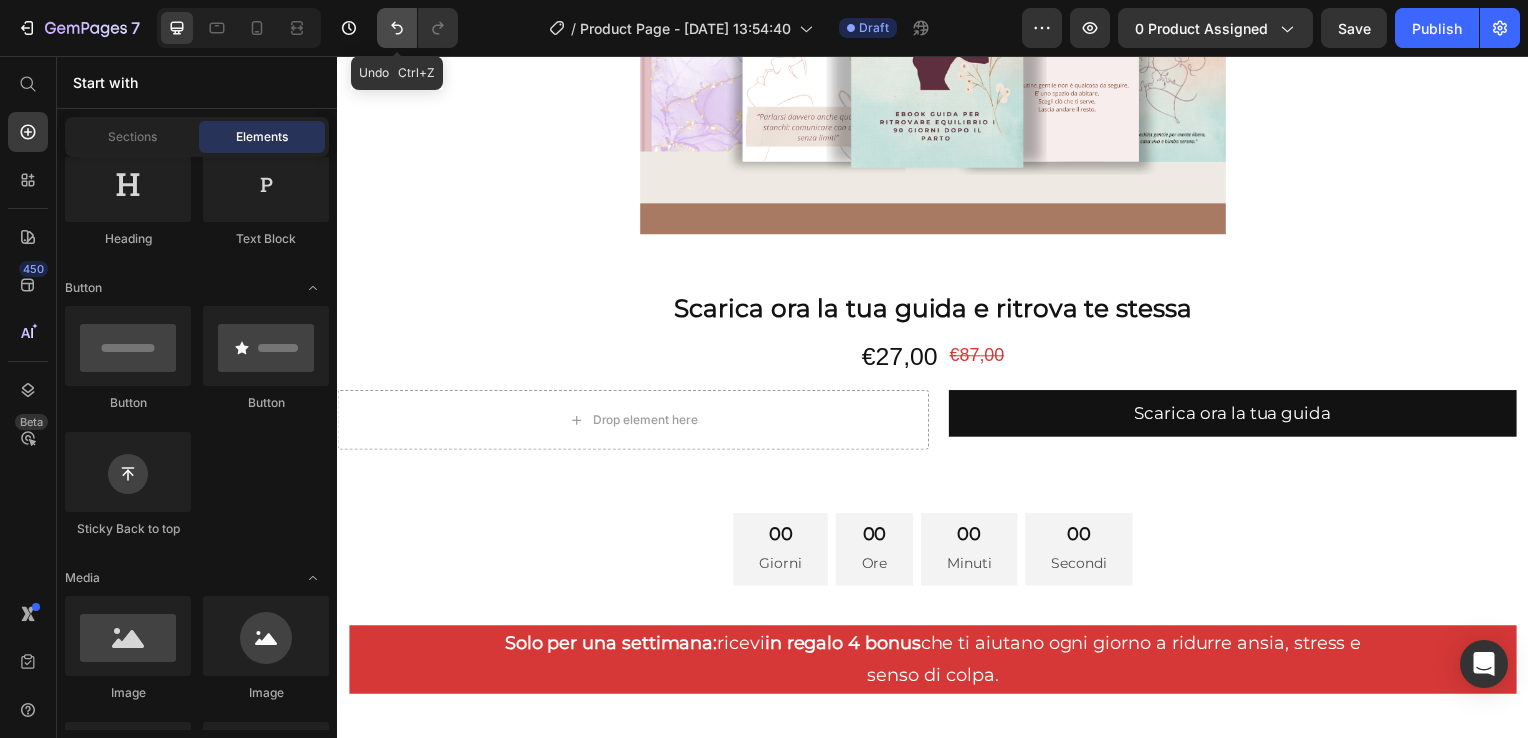 click 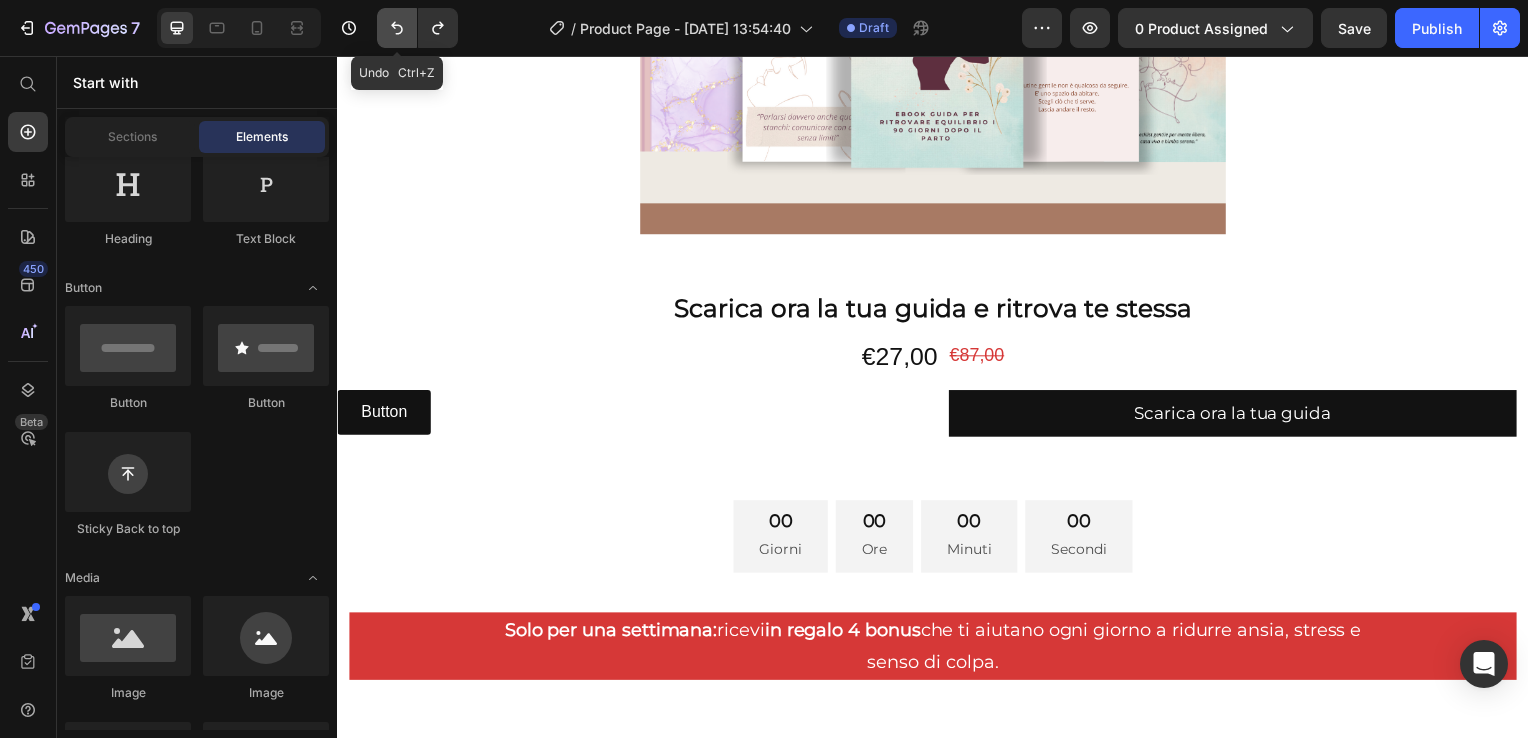 click 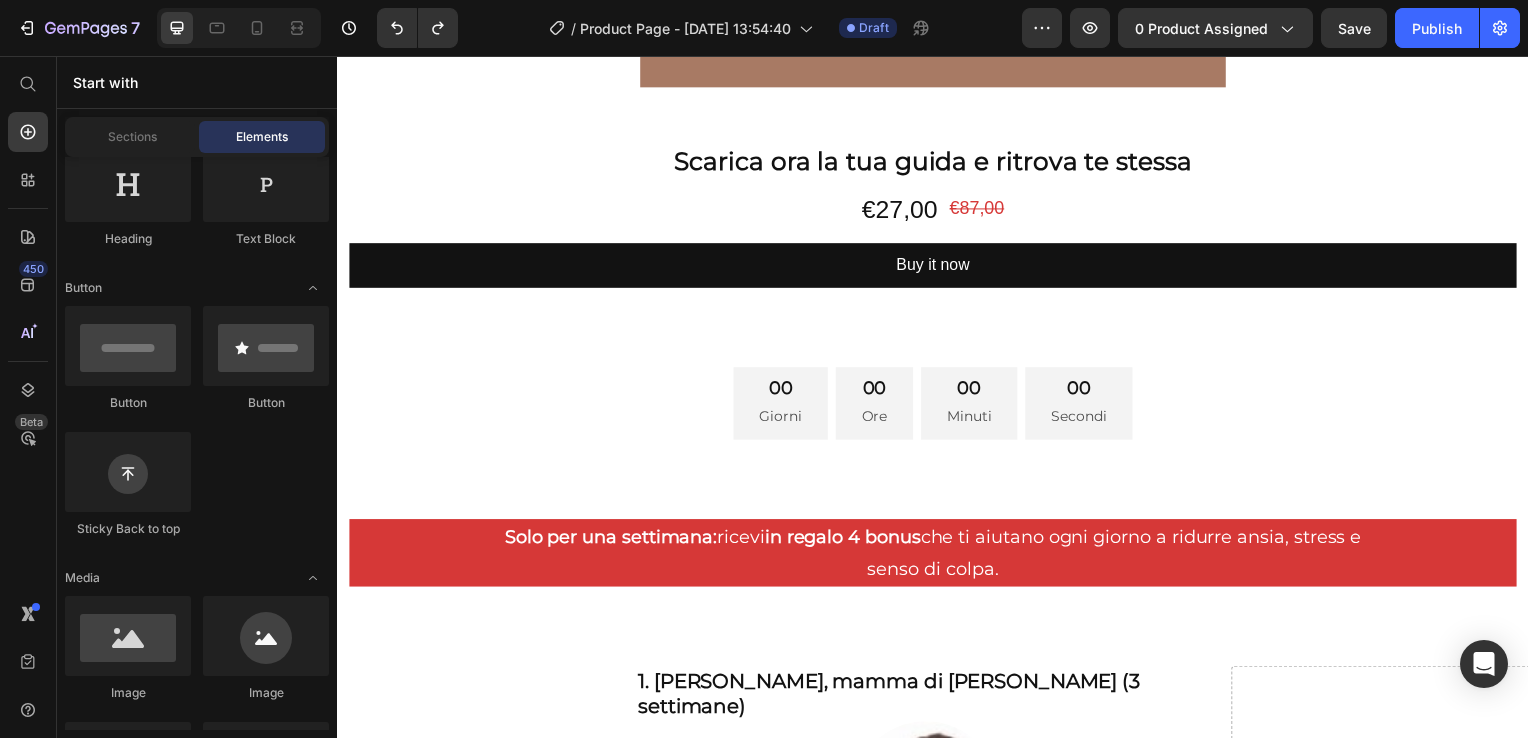 scroll, scrollTop: 1034, scrollLeft: 0, axis: vertical 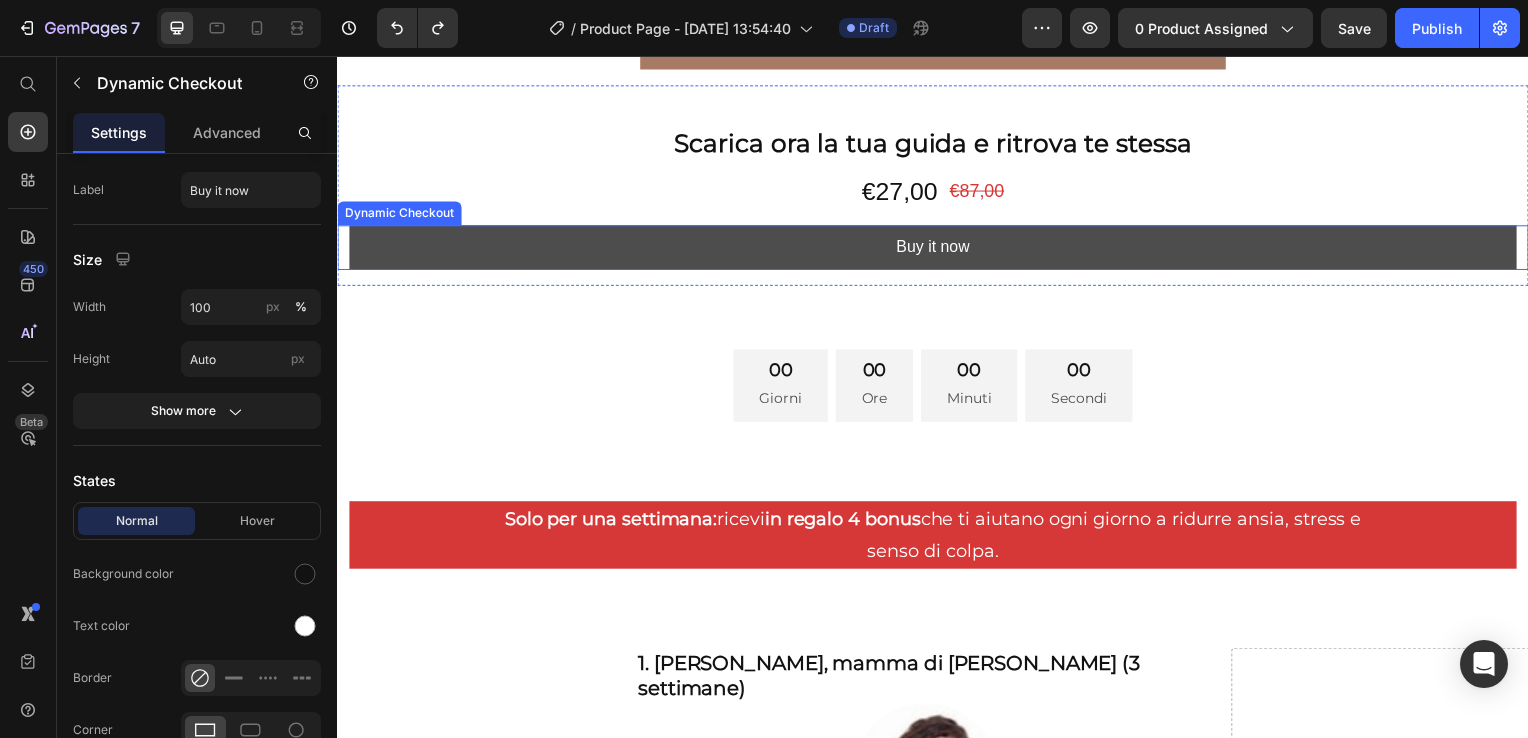 click on "Buy it now" at bounding box center (937, 249) 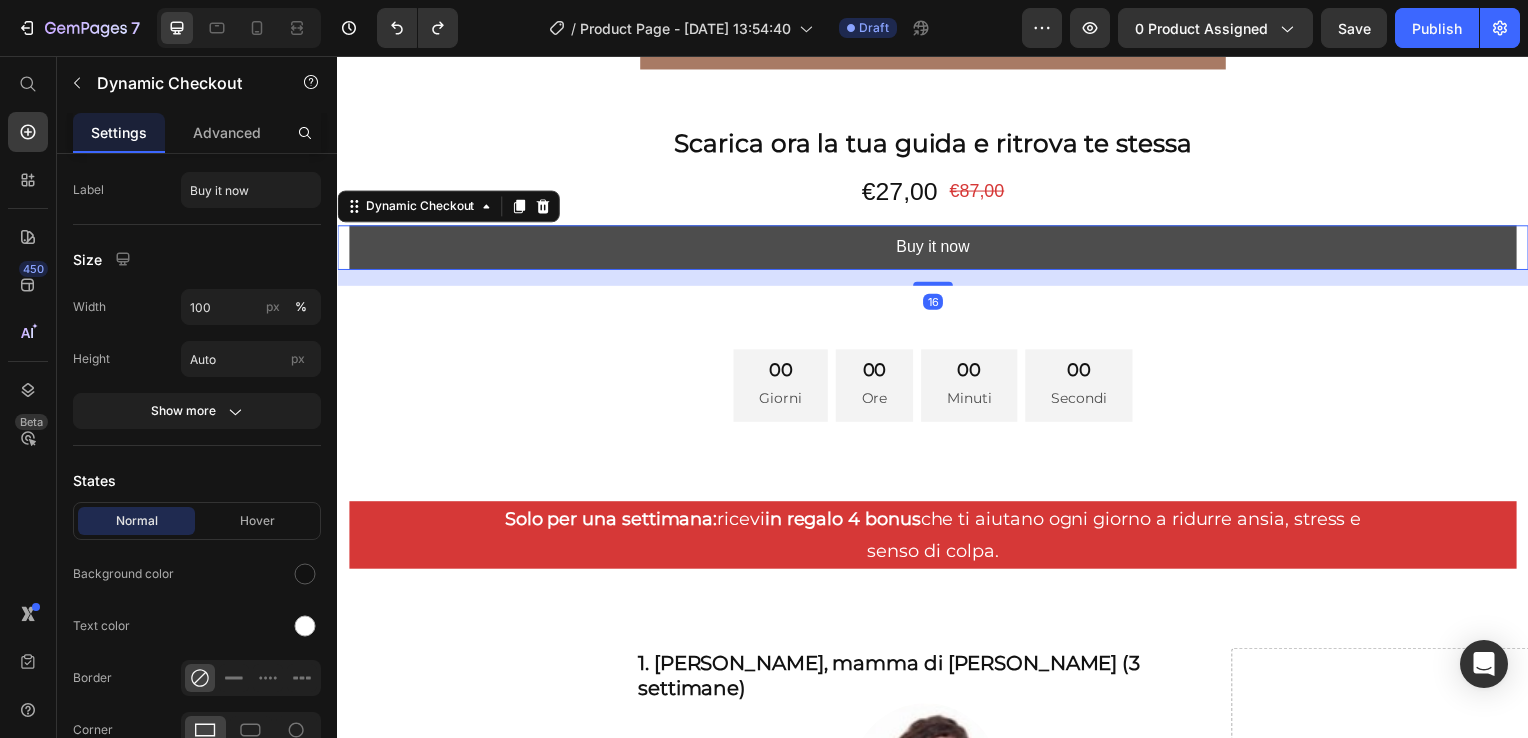 scroll, scrollTop: 0, scrollLeft: 0, axis: both 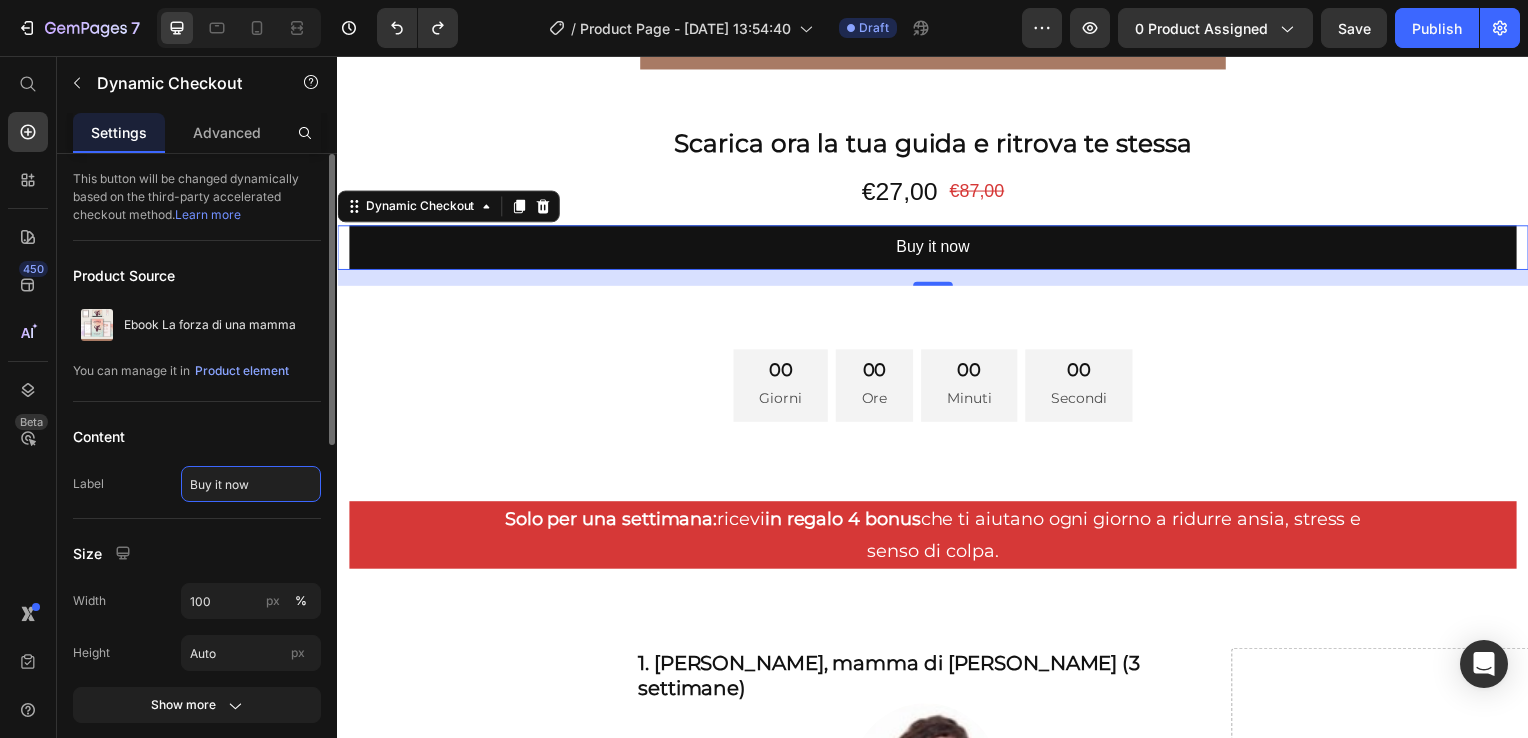 click on "Buy it now" 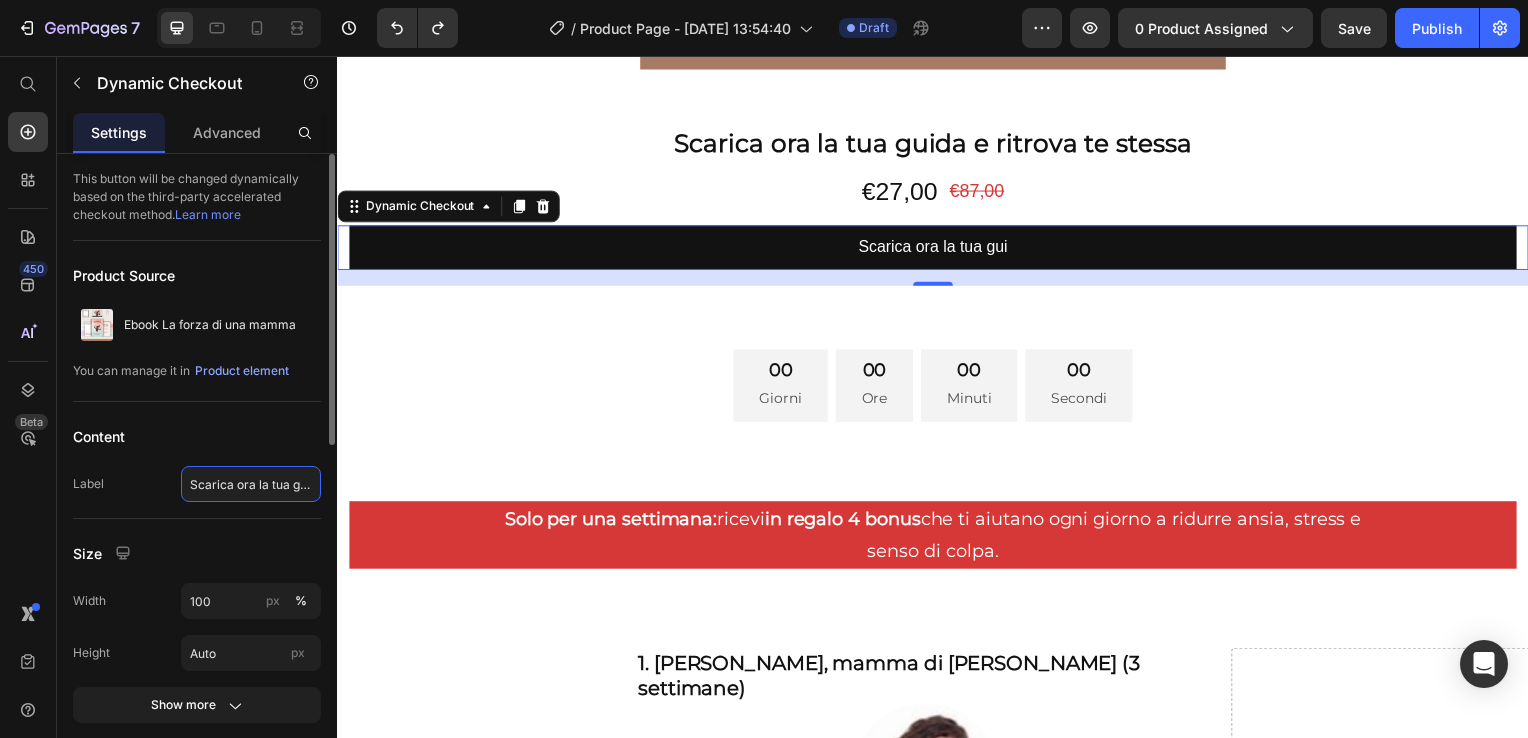 type on "Scarica ora la tua guida" 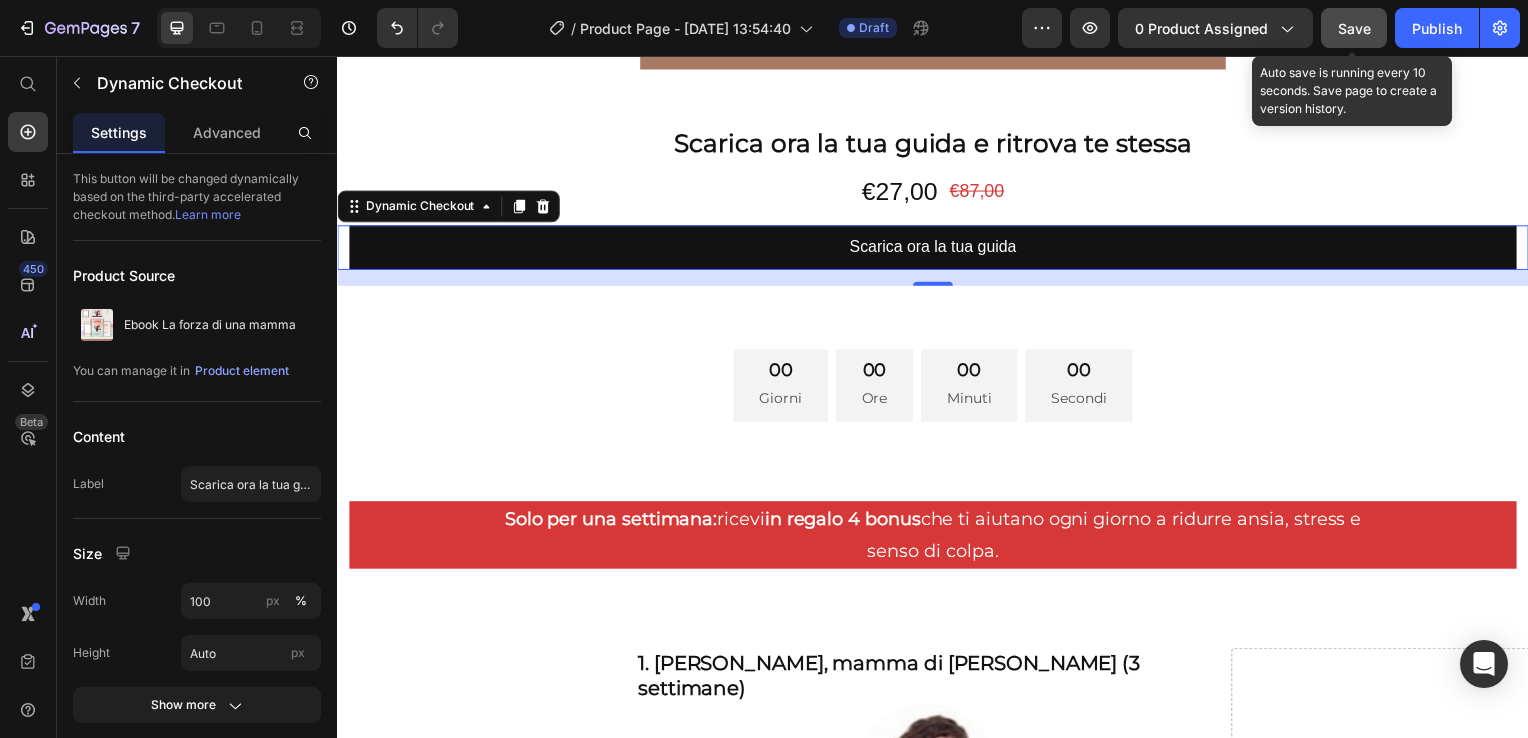 click on "Save" at bounding box center (1354, 28) 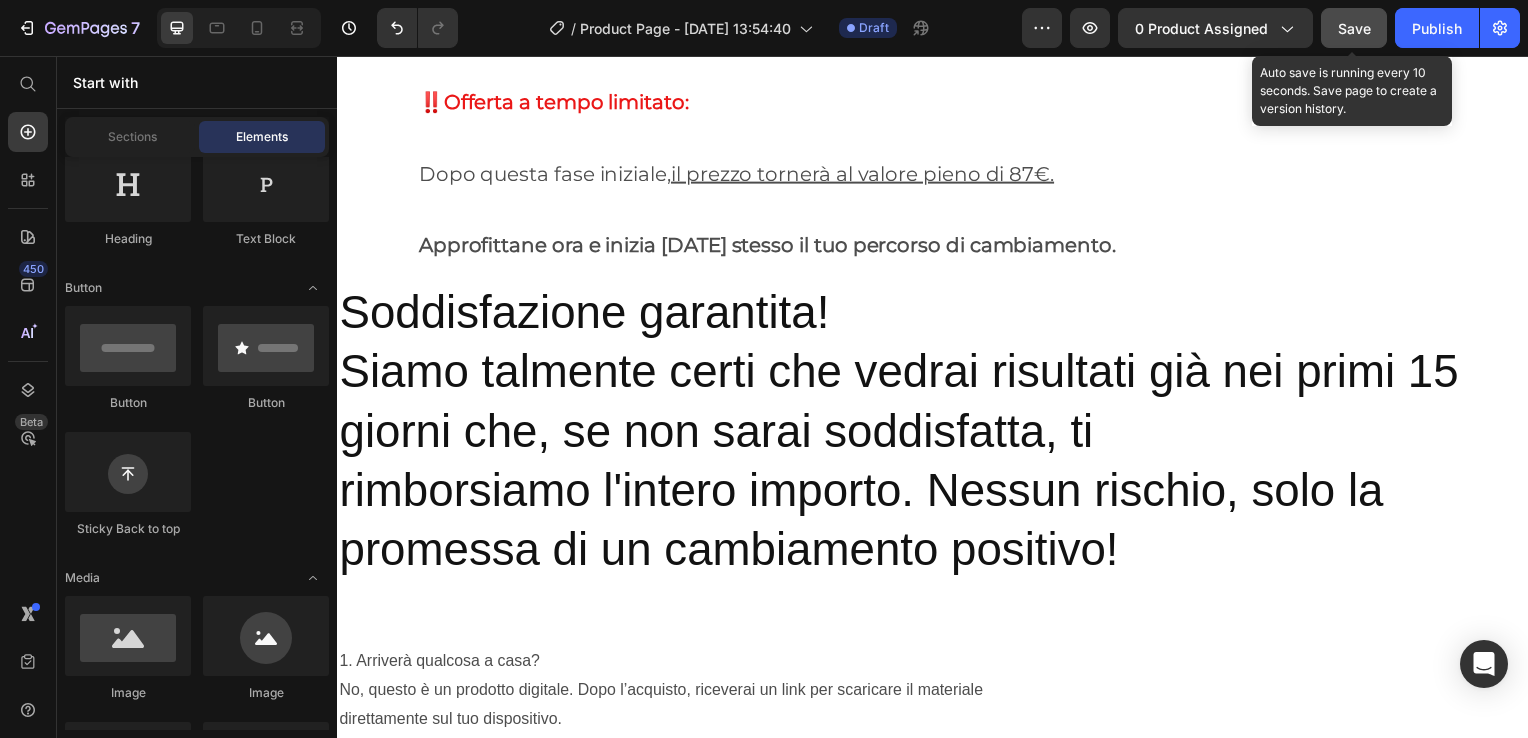 scroll, scrollTop: 12189, scrollLeft: 0, axis: vertical 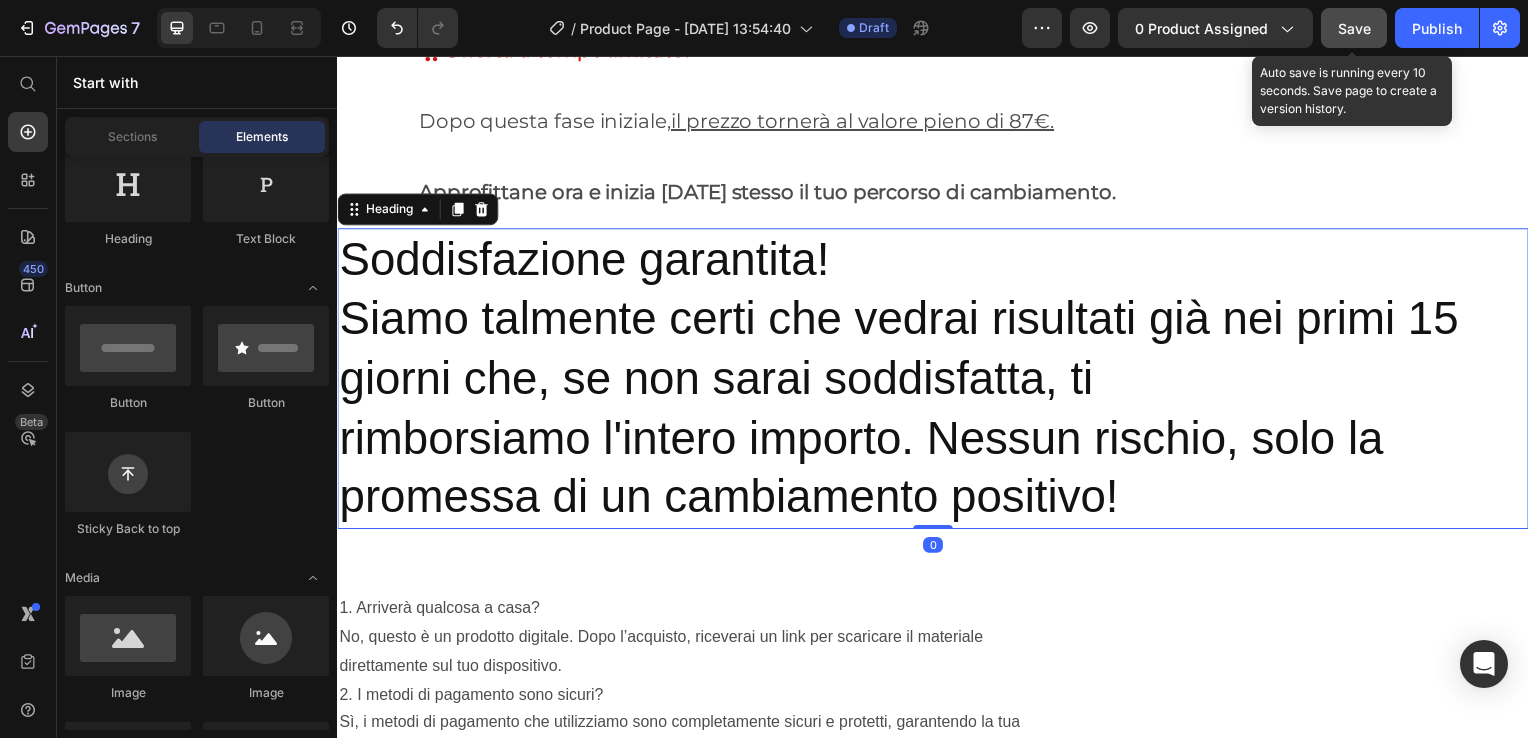 click on "Soddisfazione garantita! Siamo talmente certi che vedrai risultati già nei primi 15 giorni che, se non sarai soddisfatta, ti rimborsiamo l'intero importo. Nessun rischio, solo la promessa di un cambiamento positivo!" at bounding box center (937, 381) 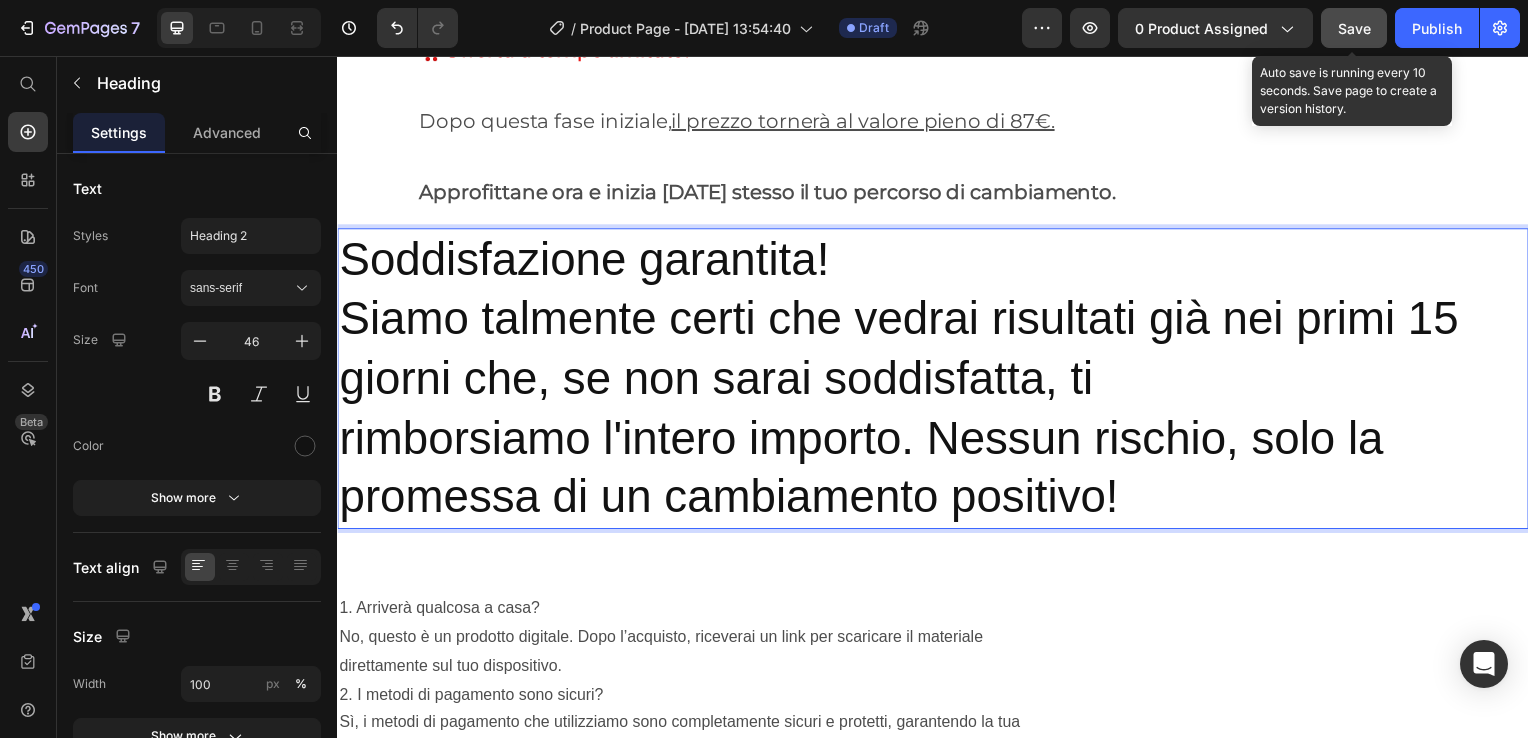 click on "Soddisfazione garantita! Siamo talmente certi che vedrai risultati già nei primi 15 giorni che, se non sarai soddisfatta, ti rimborsiamo l'intero importo. Nessun rischio, solo la promessa di un cambiamento positivo!" at bounding box center (937, 381) 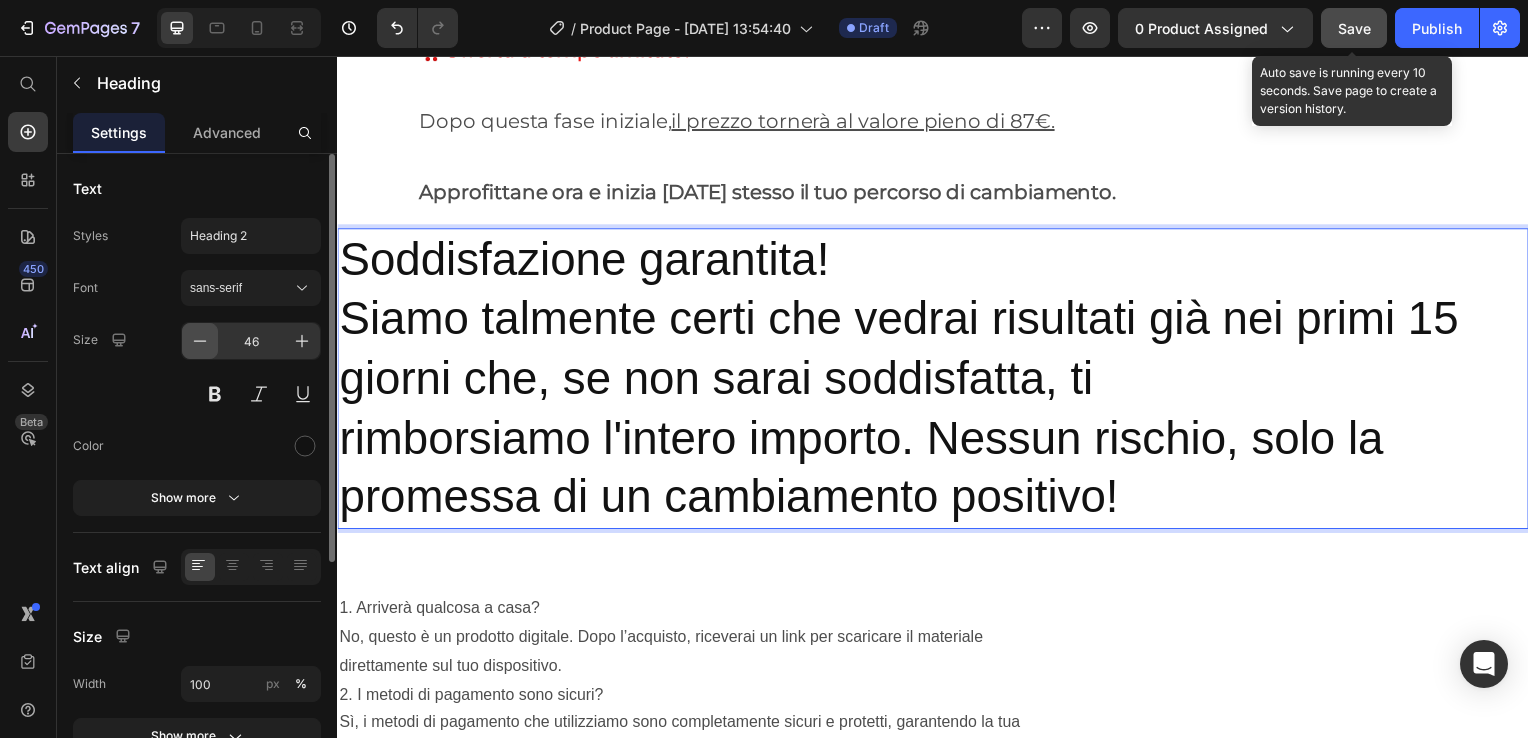click 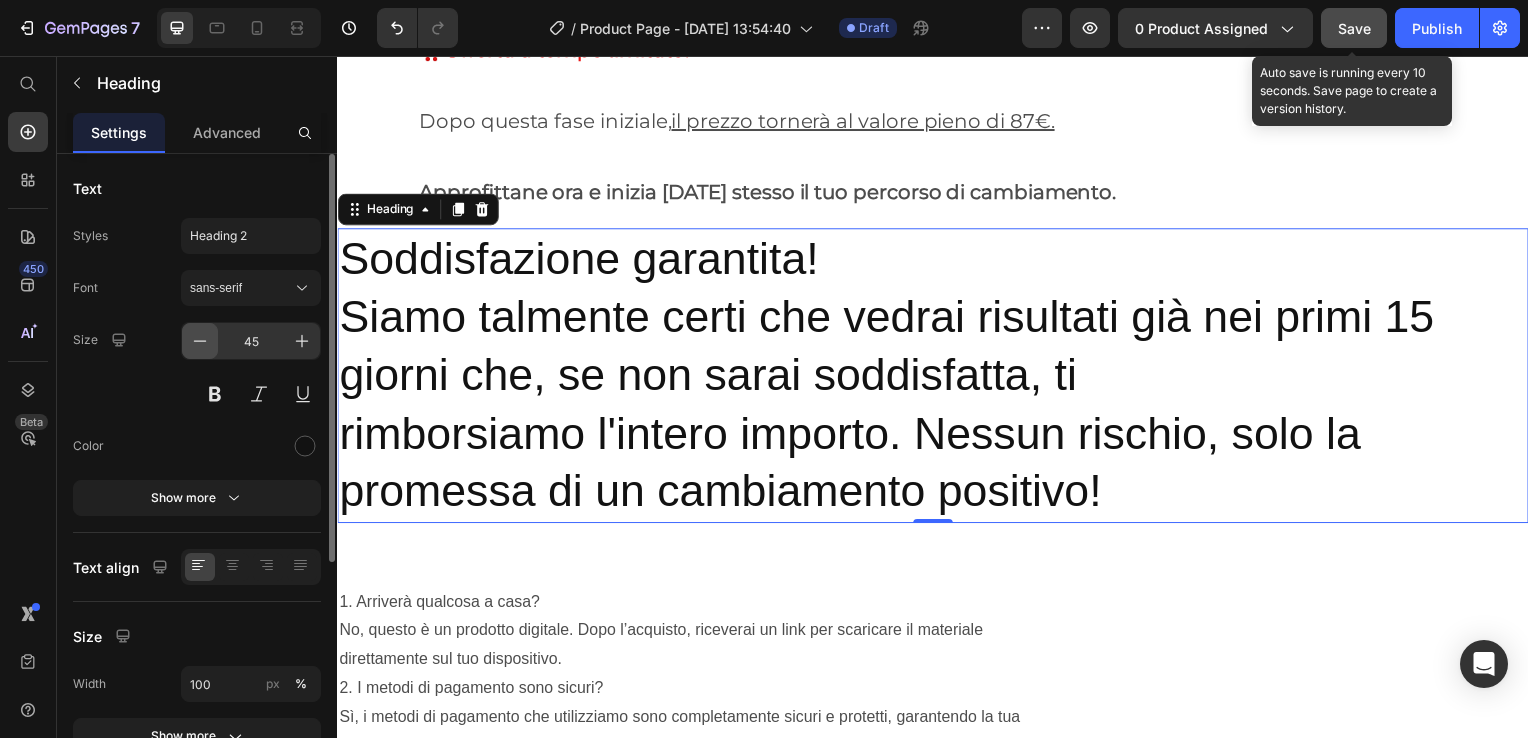 click 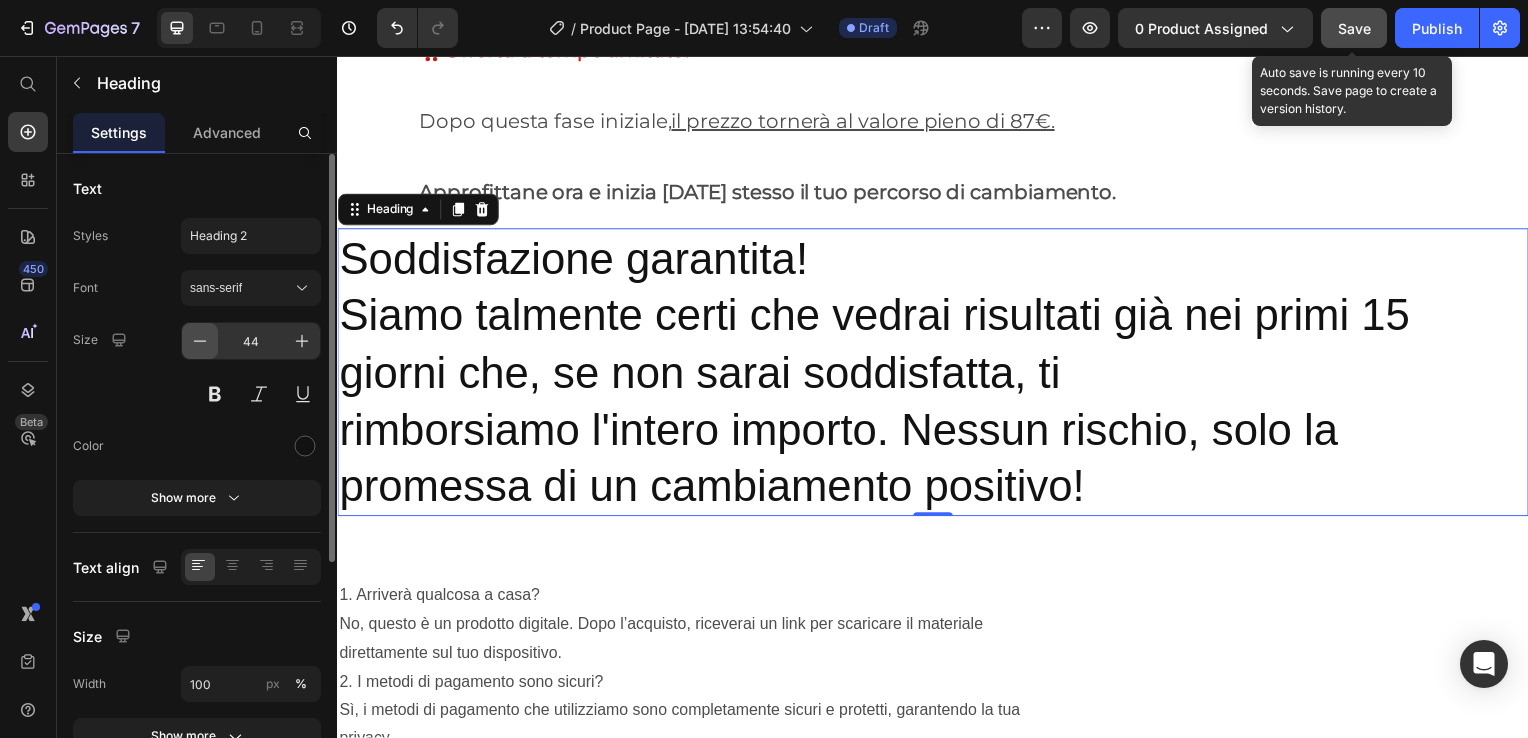 click 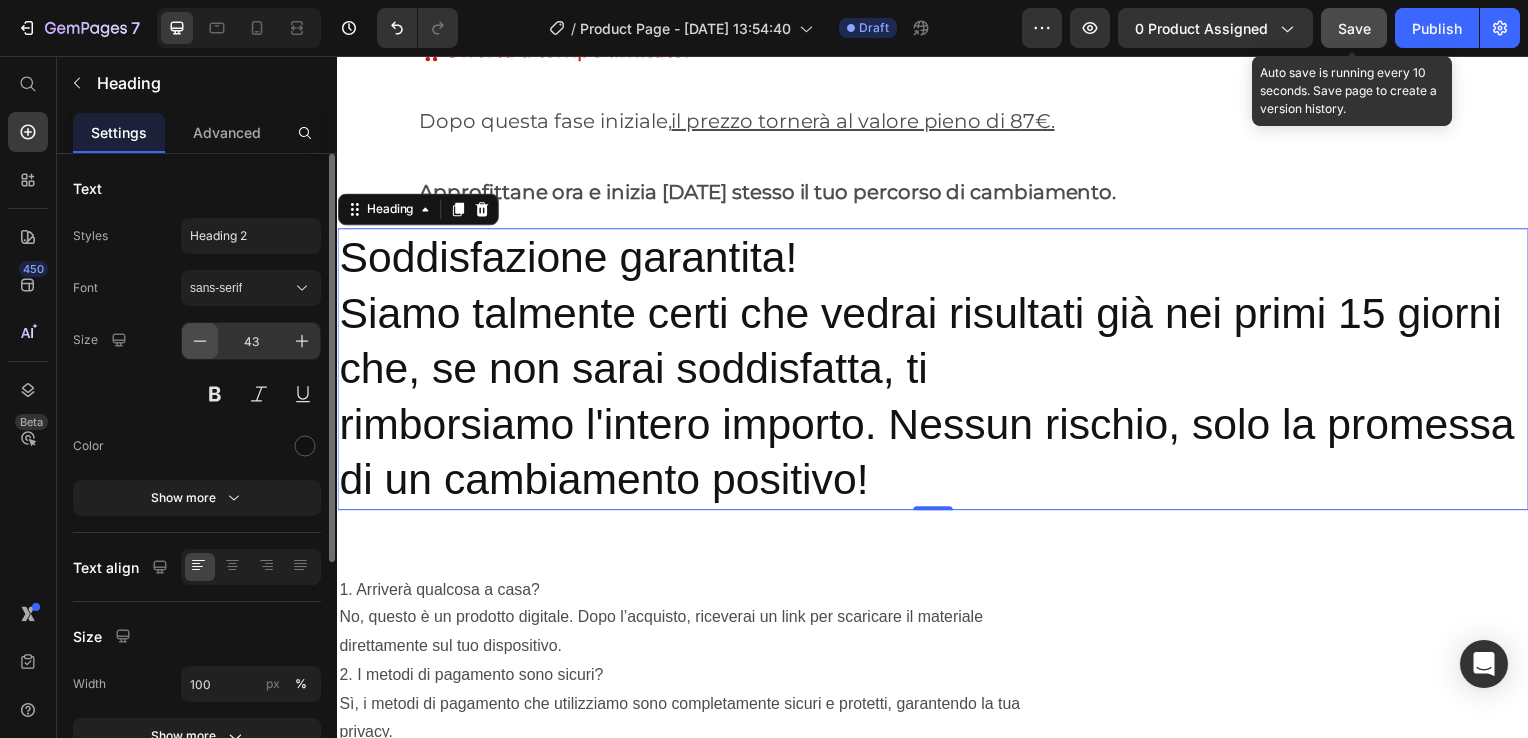 click 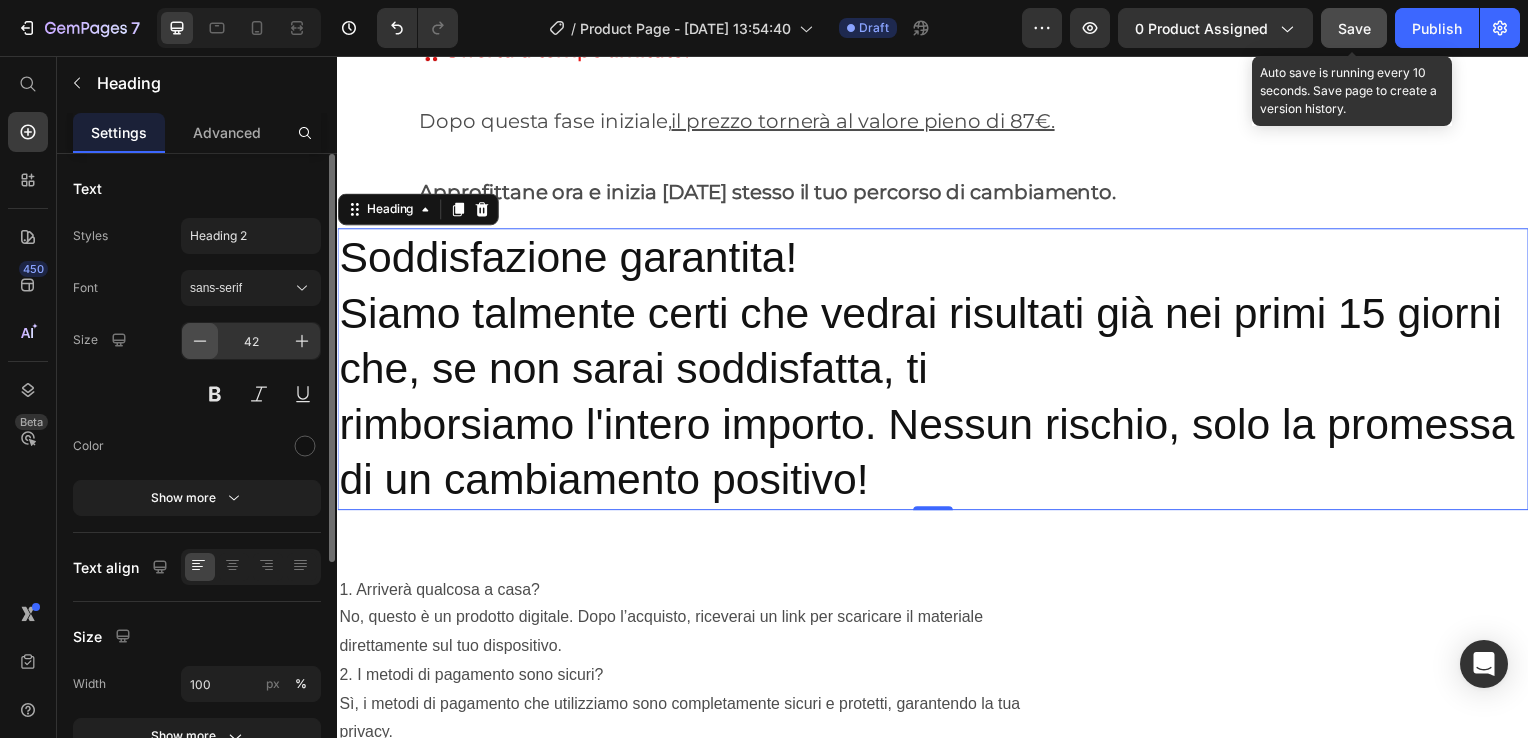 click 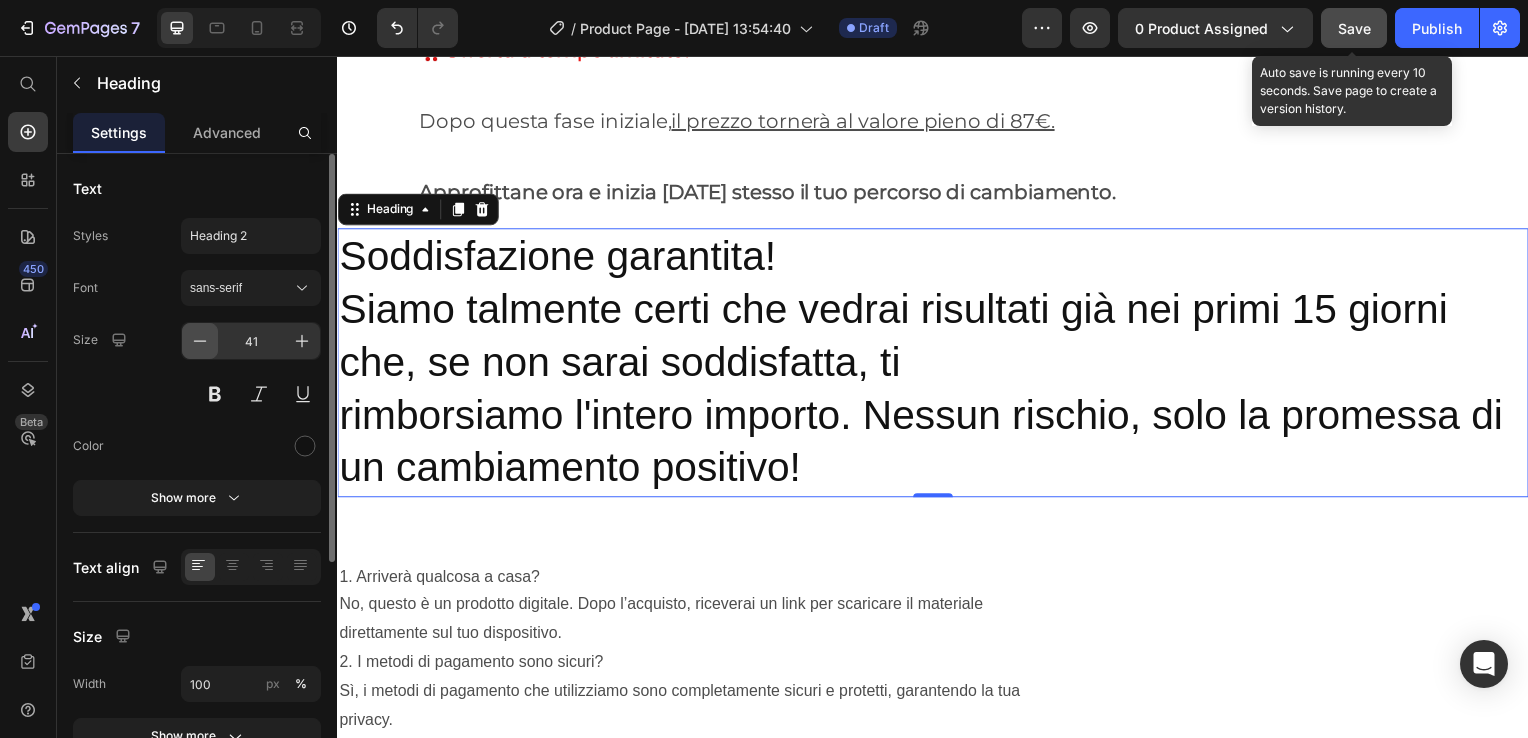 click 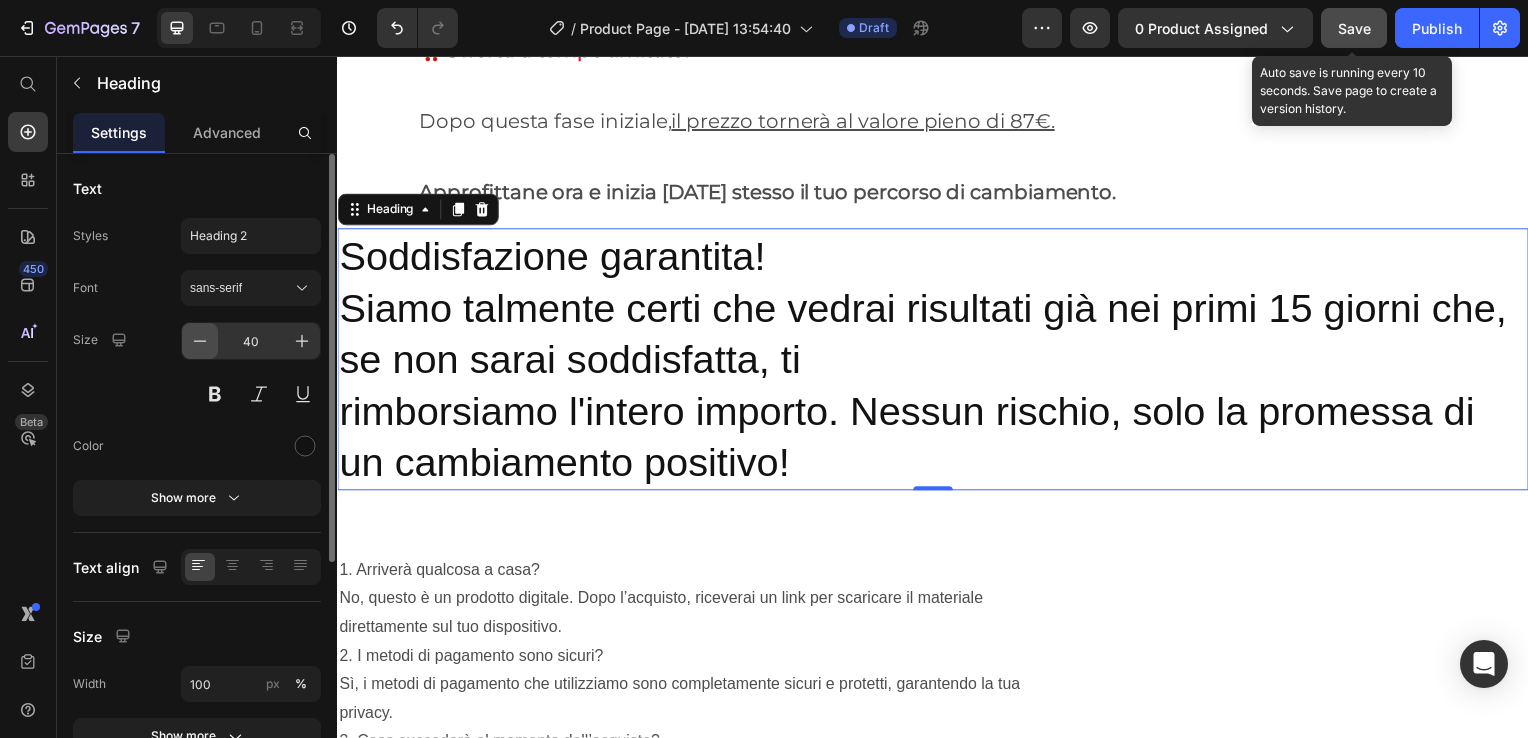 click 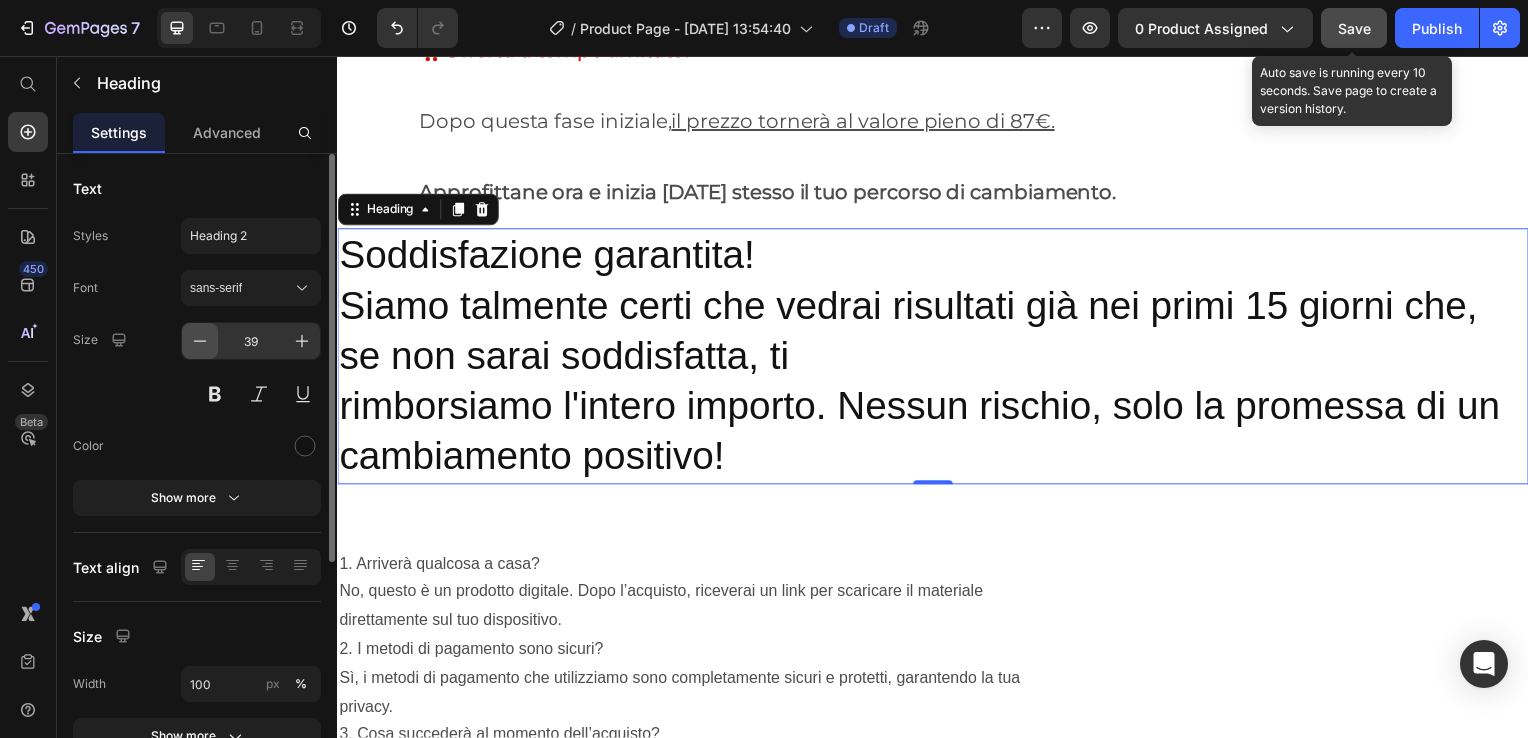 click 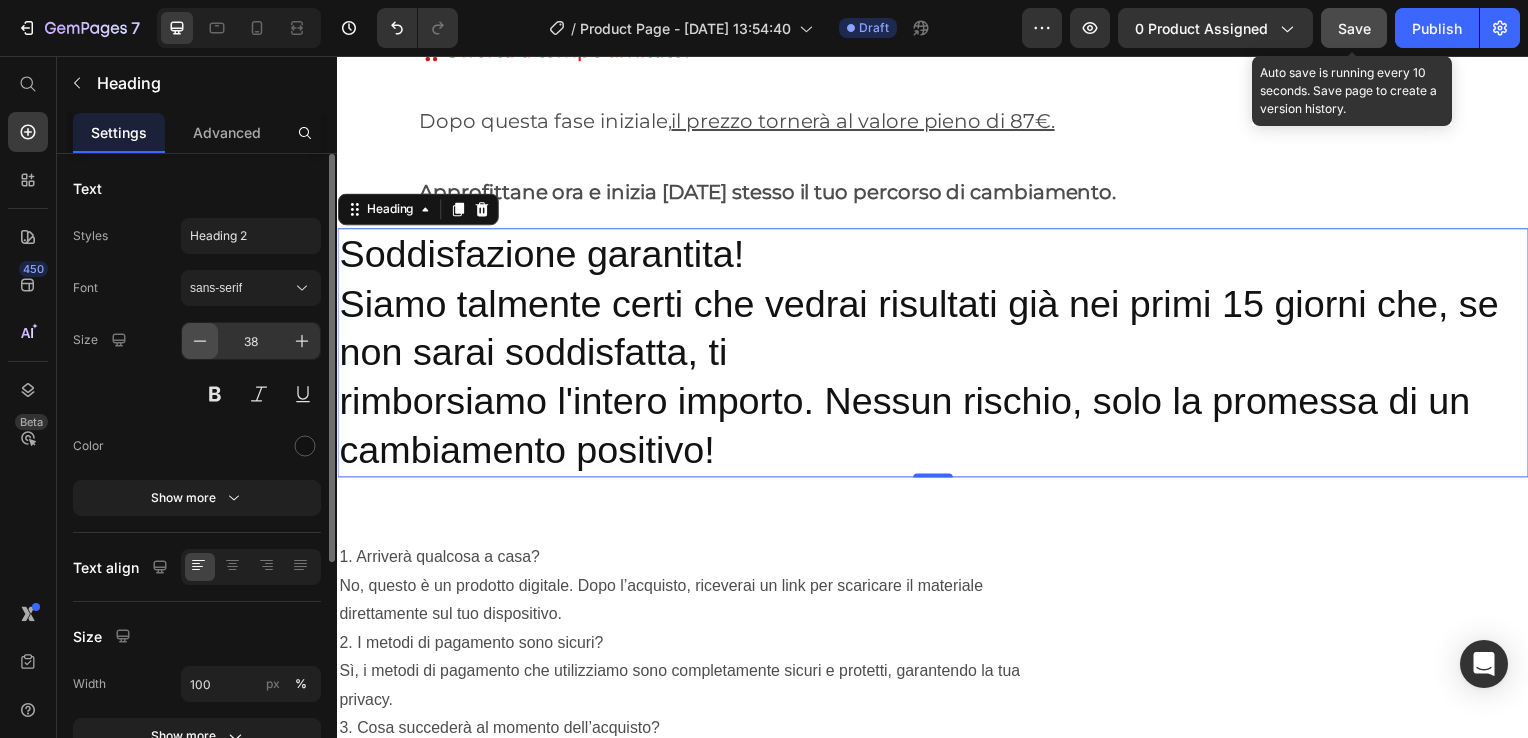 click 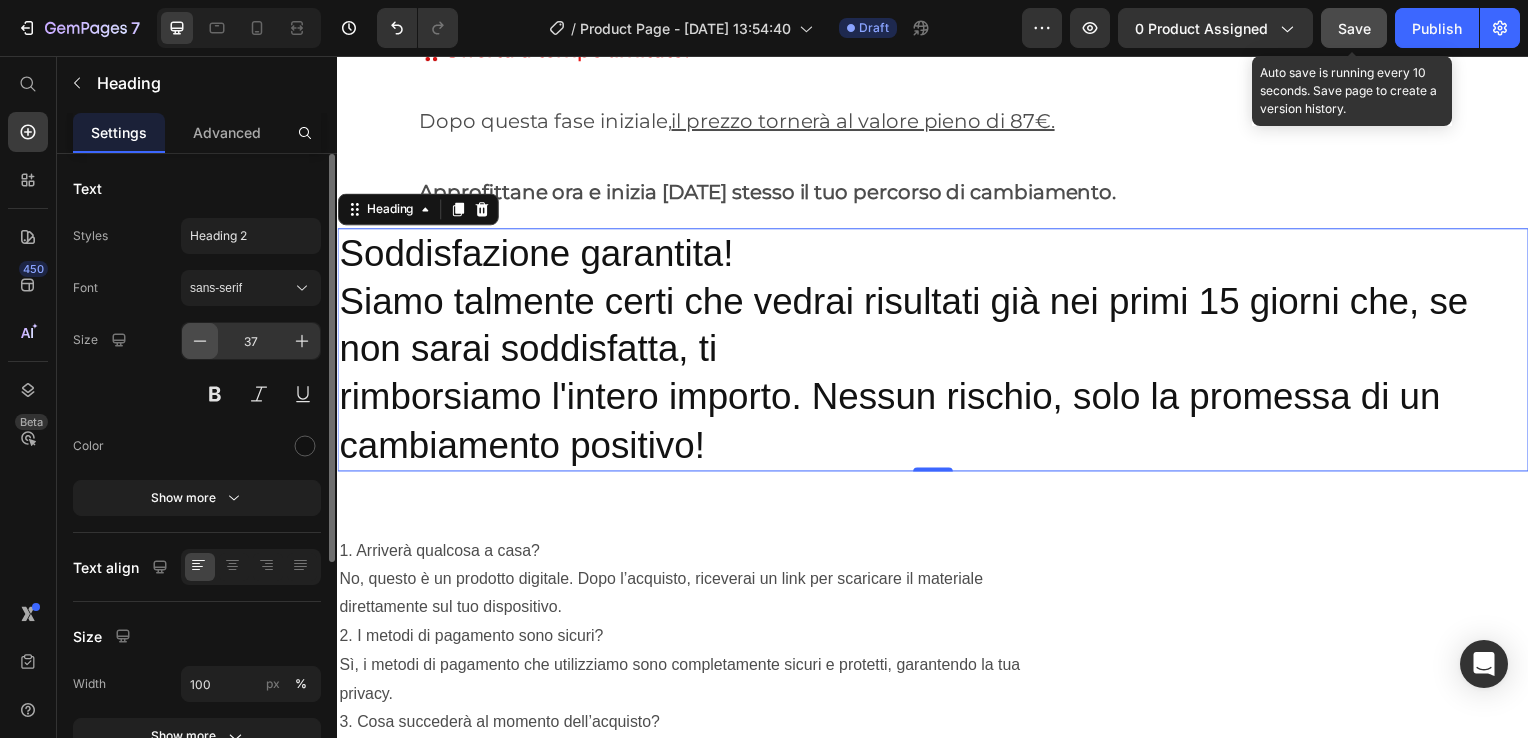 click 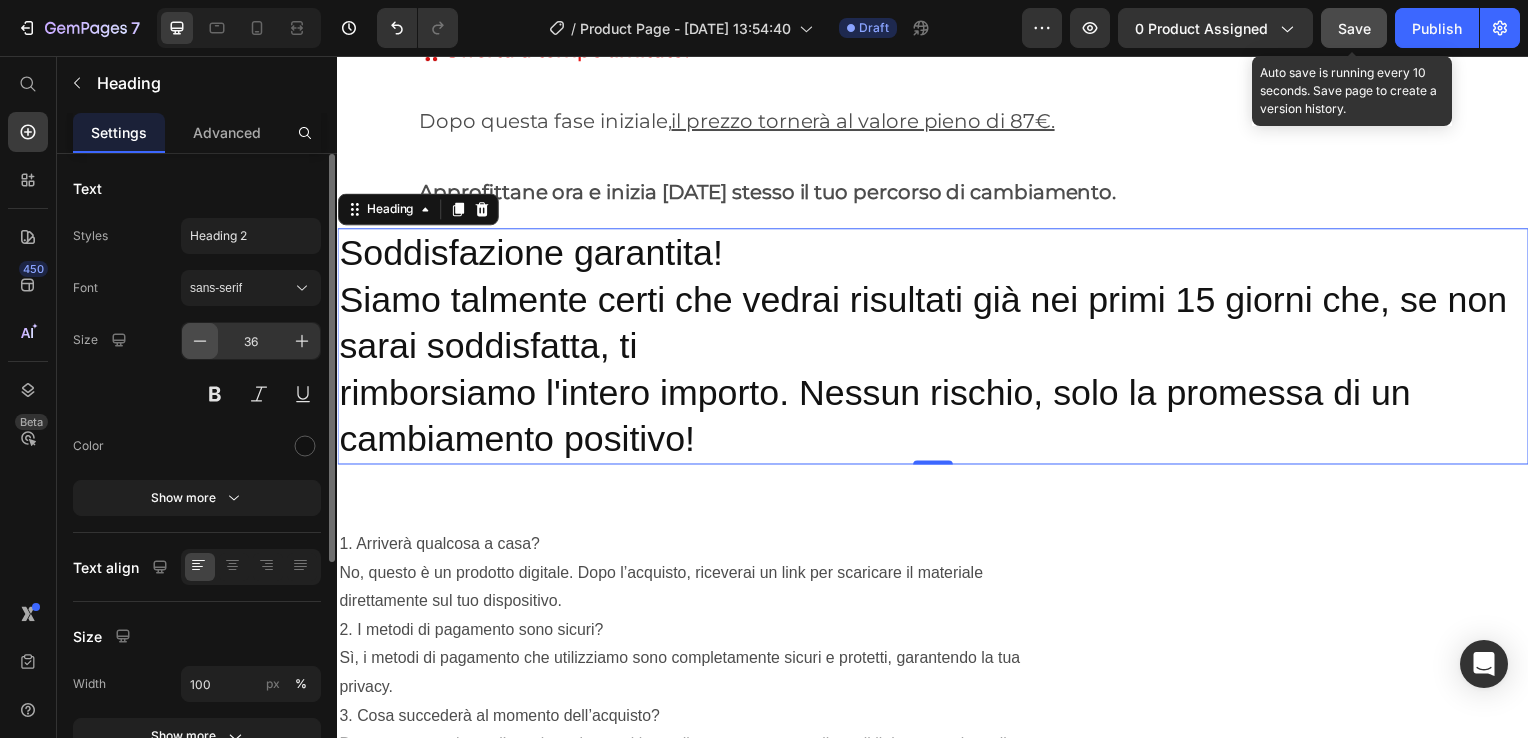click 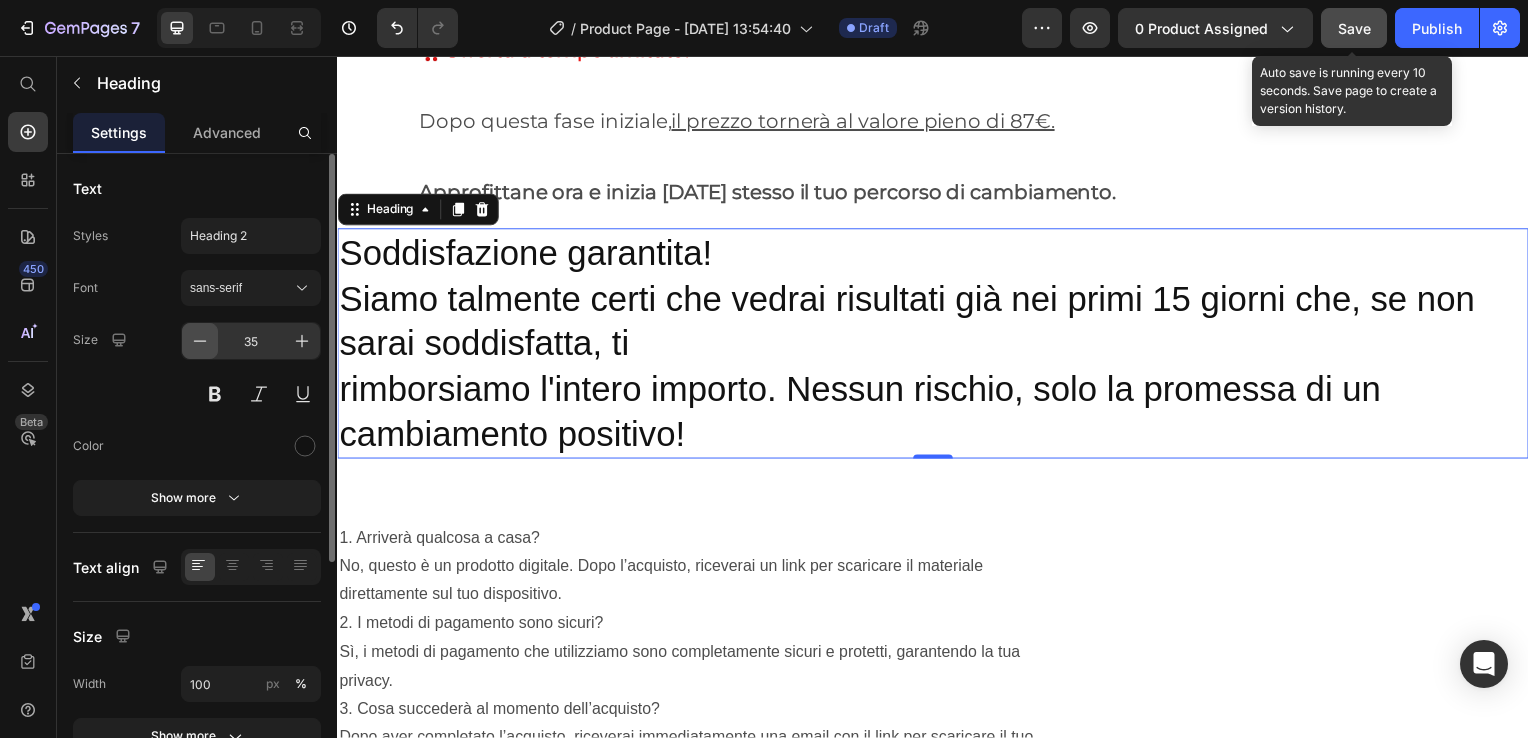 click 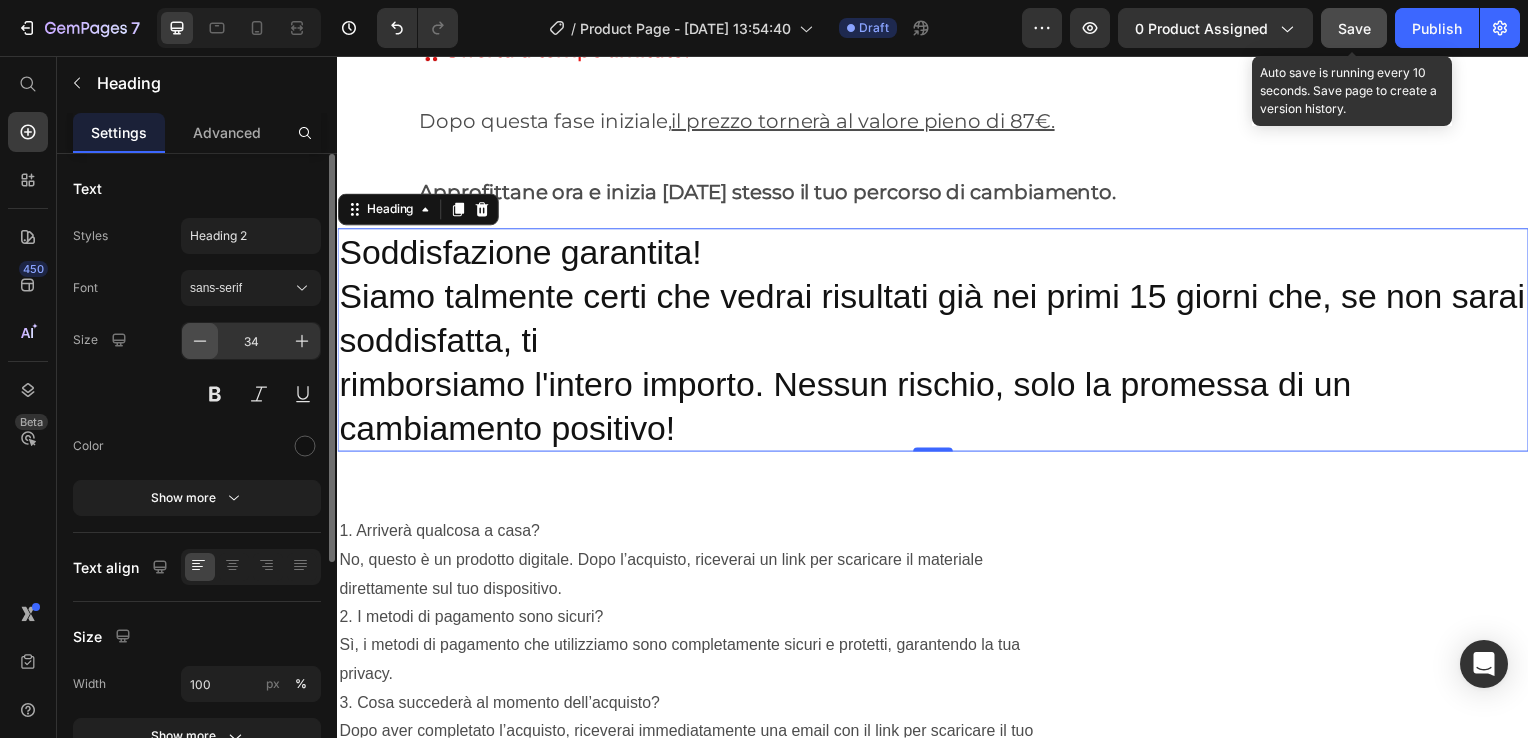 click 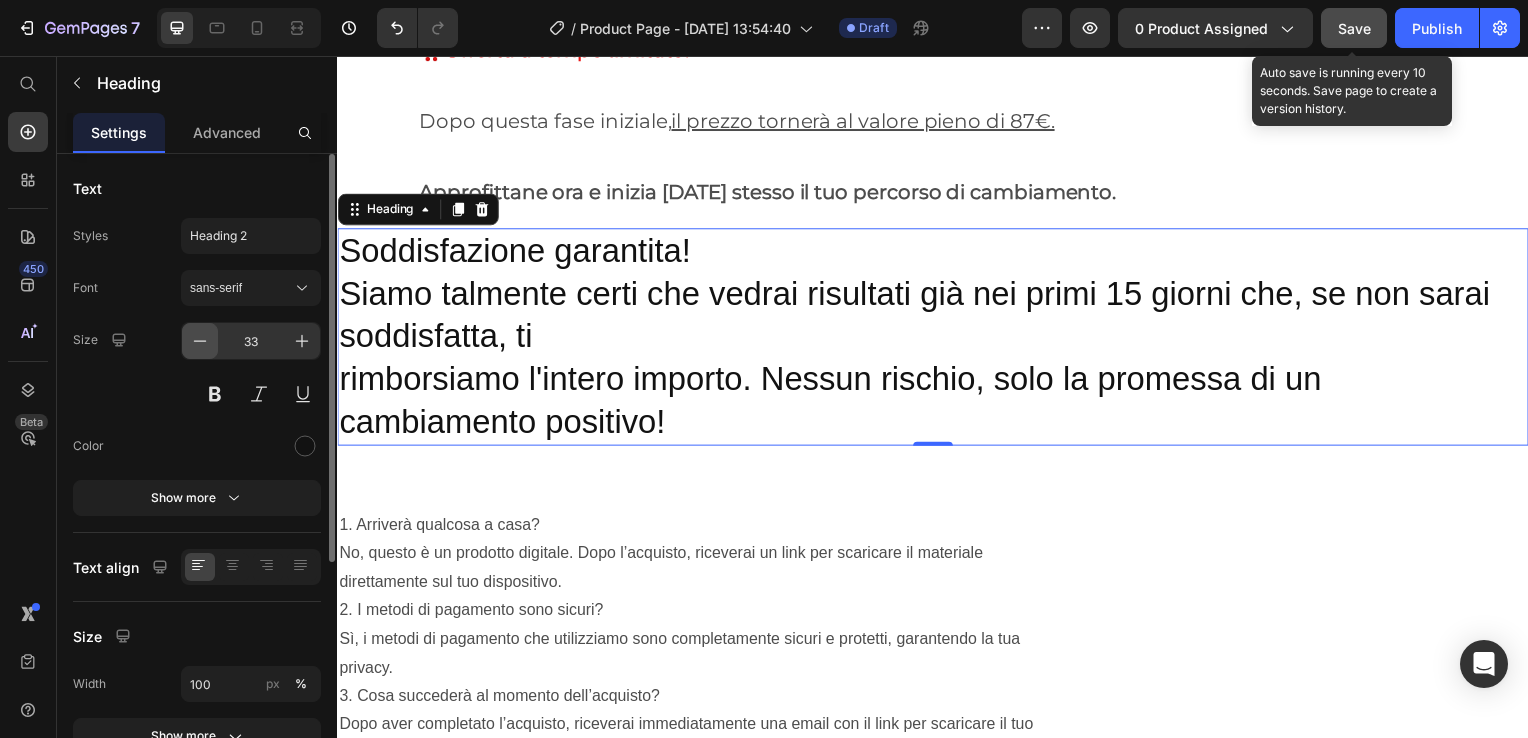 click 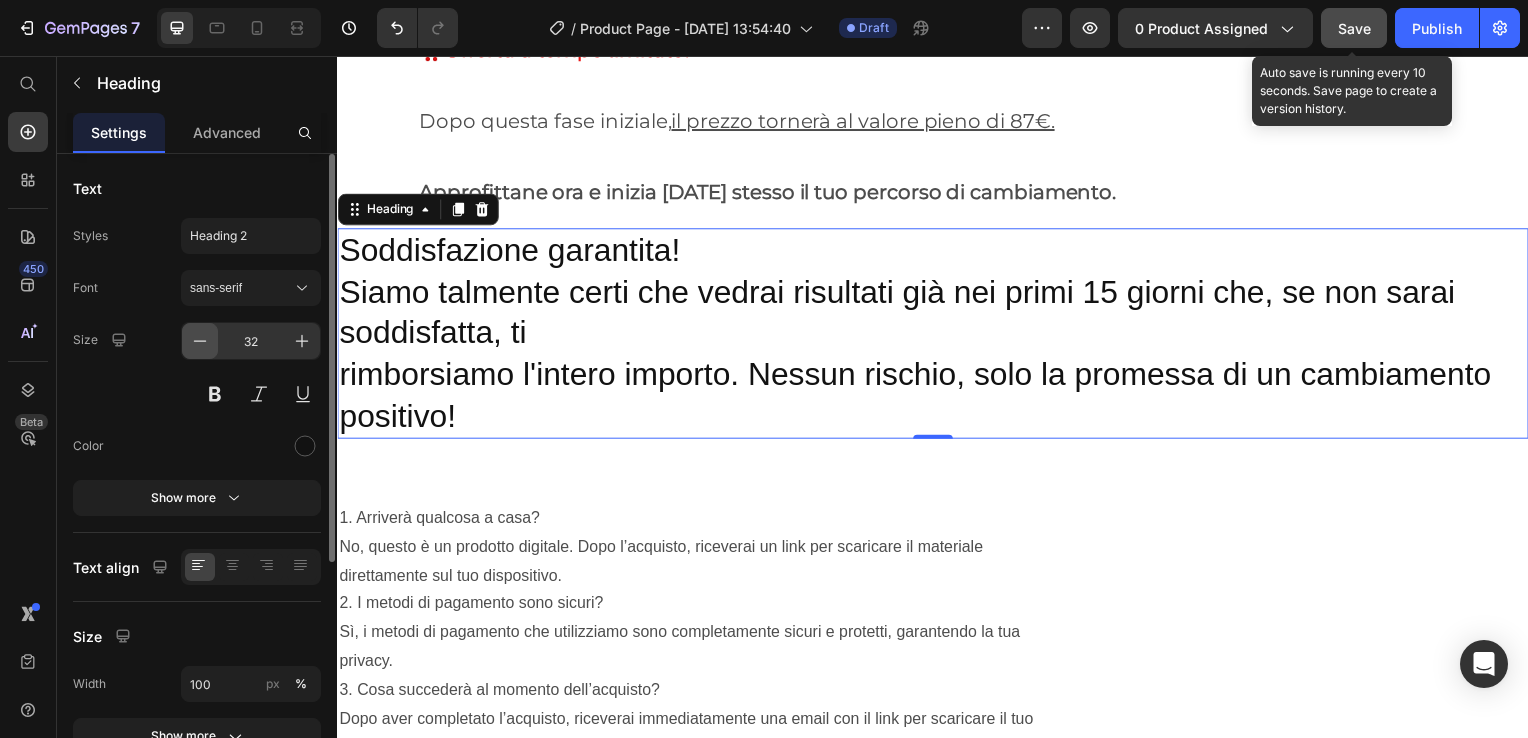 click 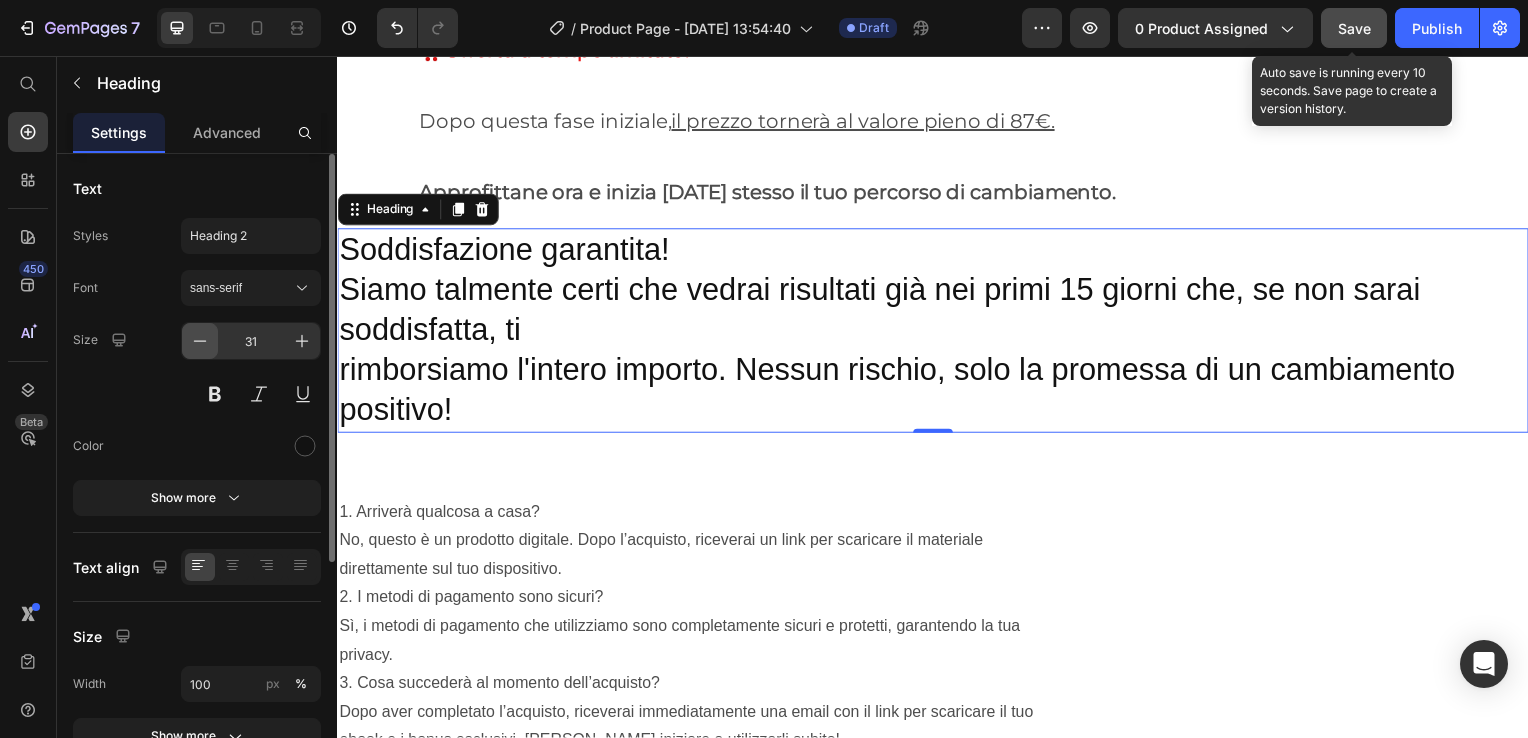 click 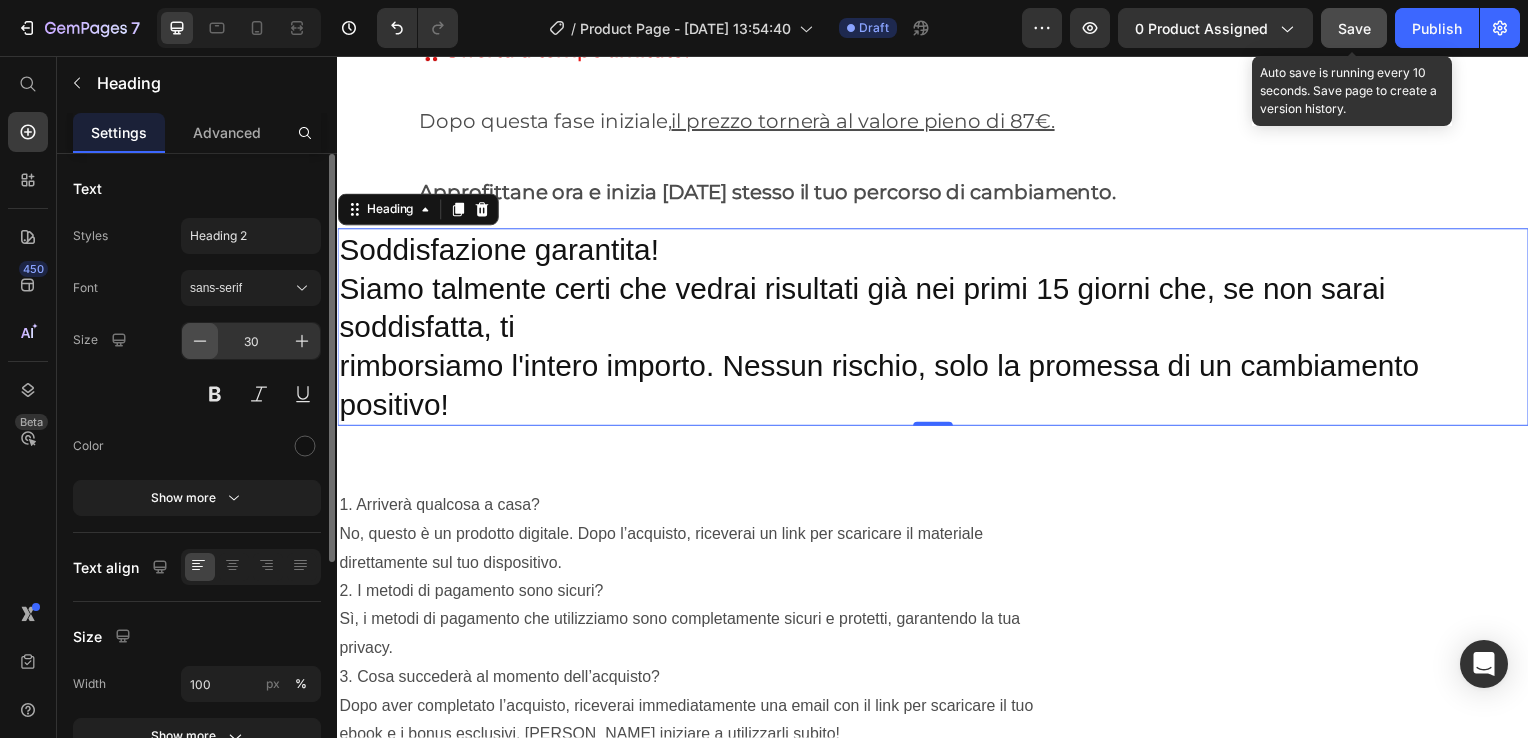 click 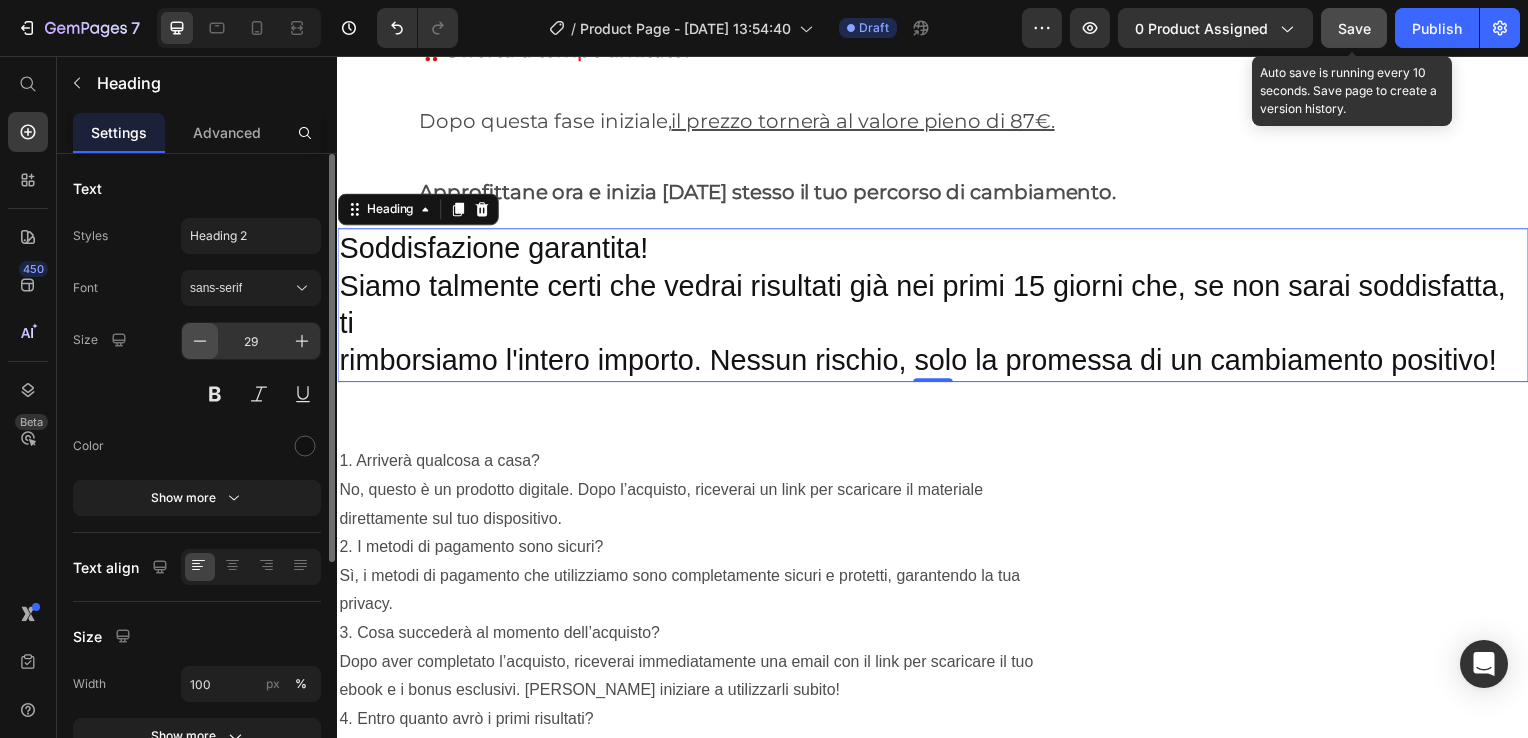 click 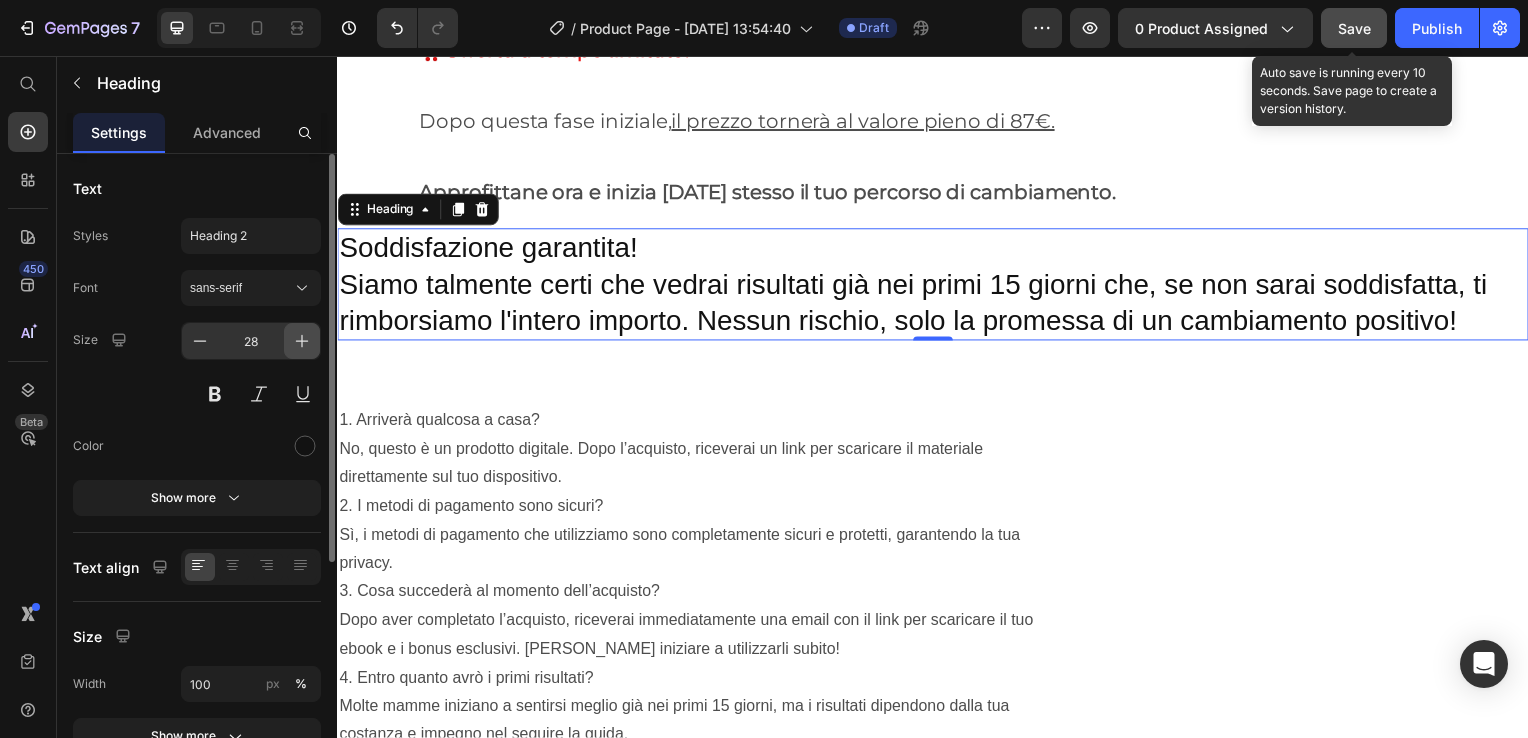 click 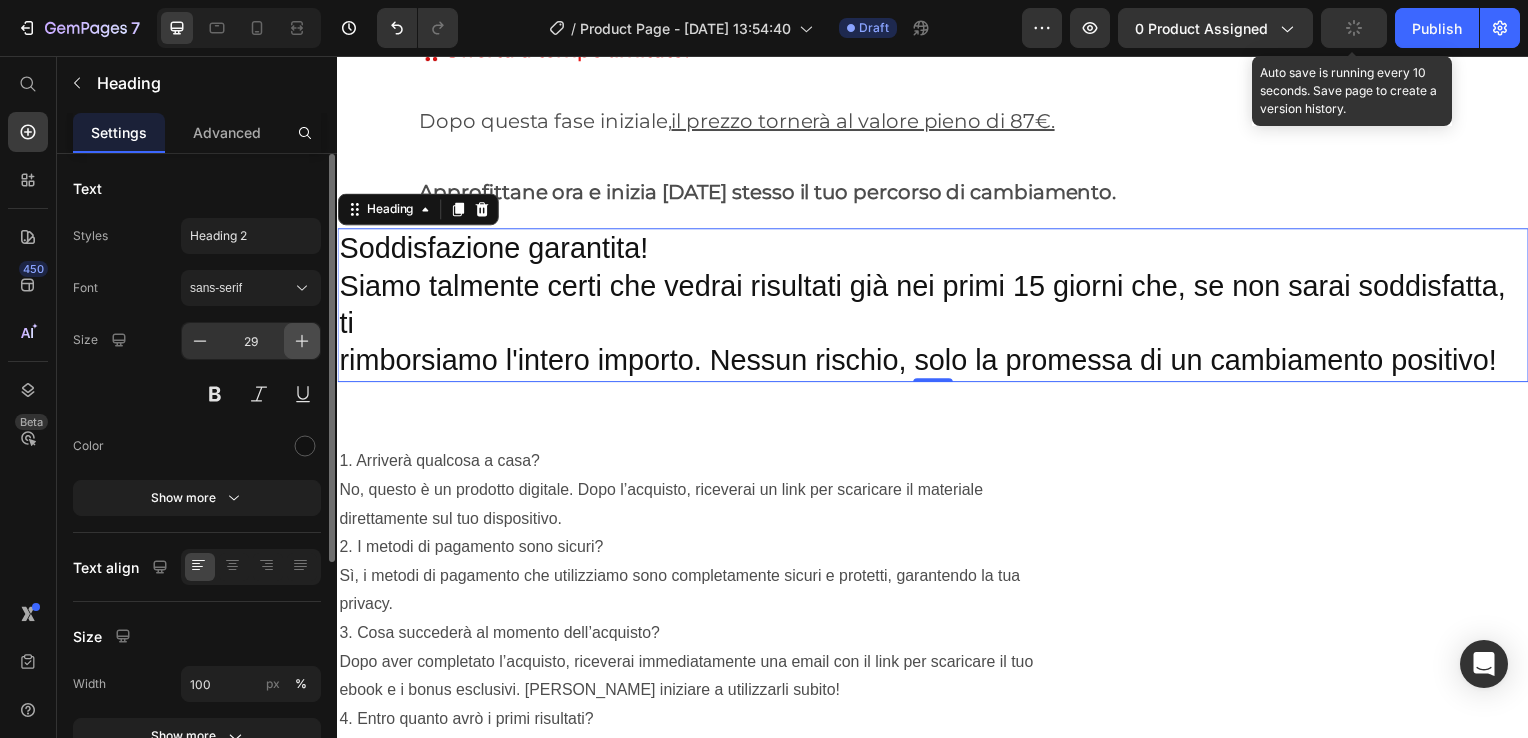 click 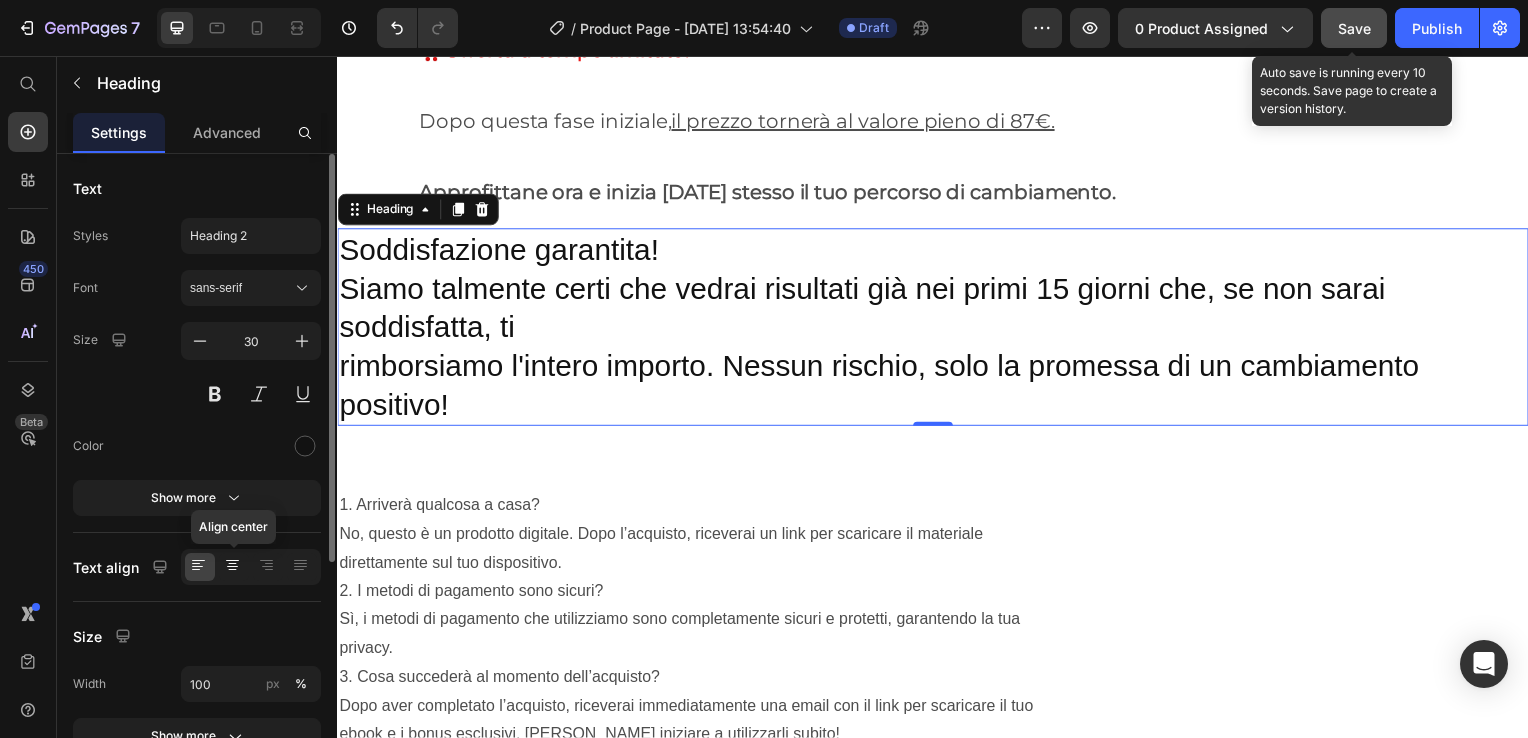 click 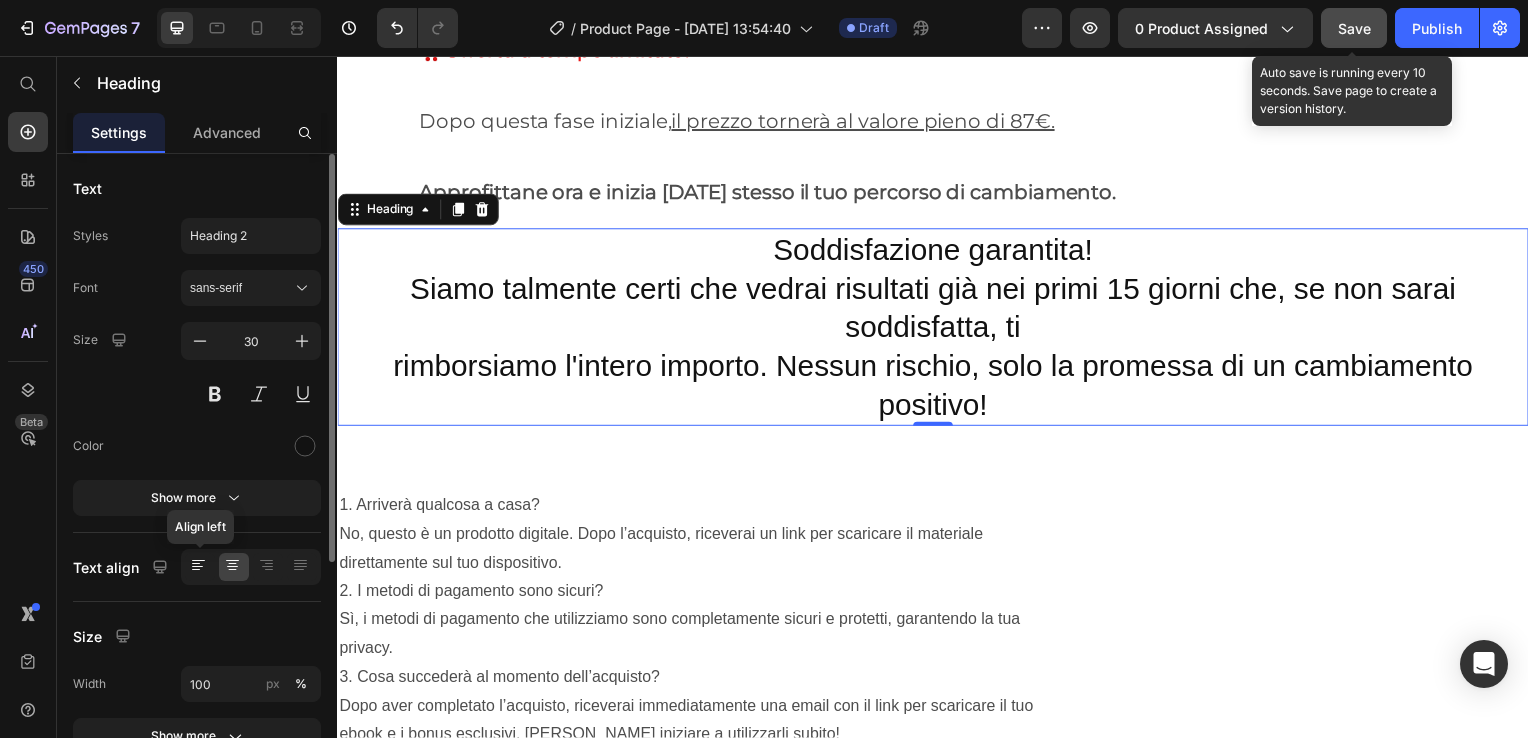 click 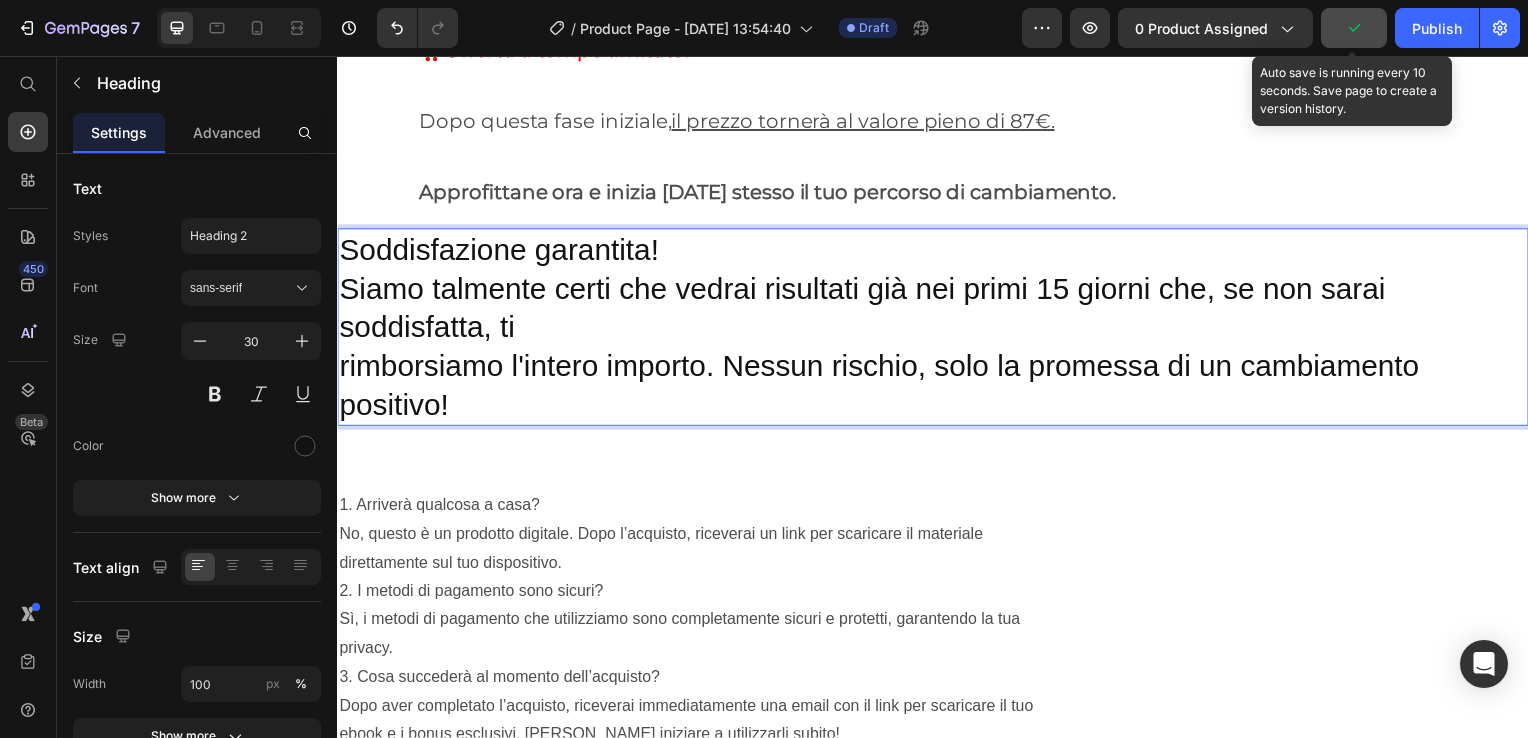 click on "Soddisfazione garantita! Siamo talmente certi che vedrai risultati già nei primi 15 giorni che, se non sarai soddisfatta, ti rimborsiamo l'intero importo. Nessun rischio, solo la promessa di un cambiamento positivo!" at bounding box center (937, 329) 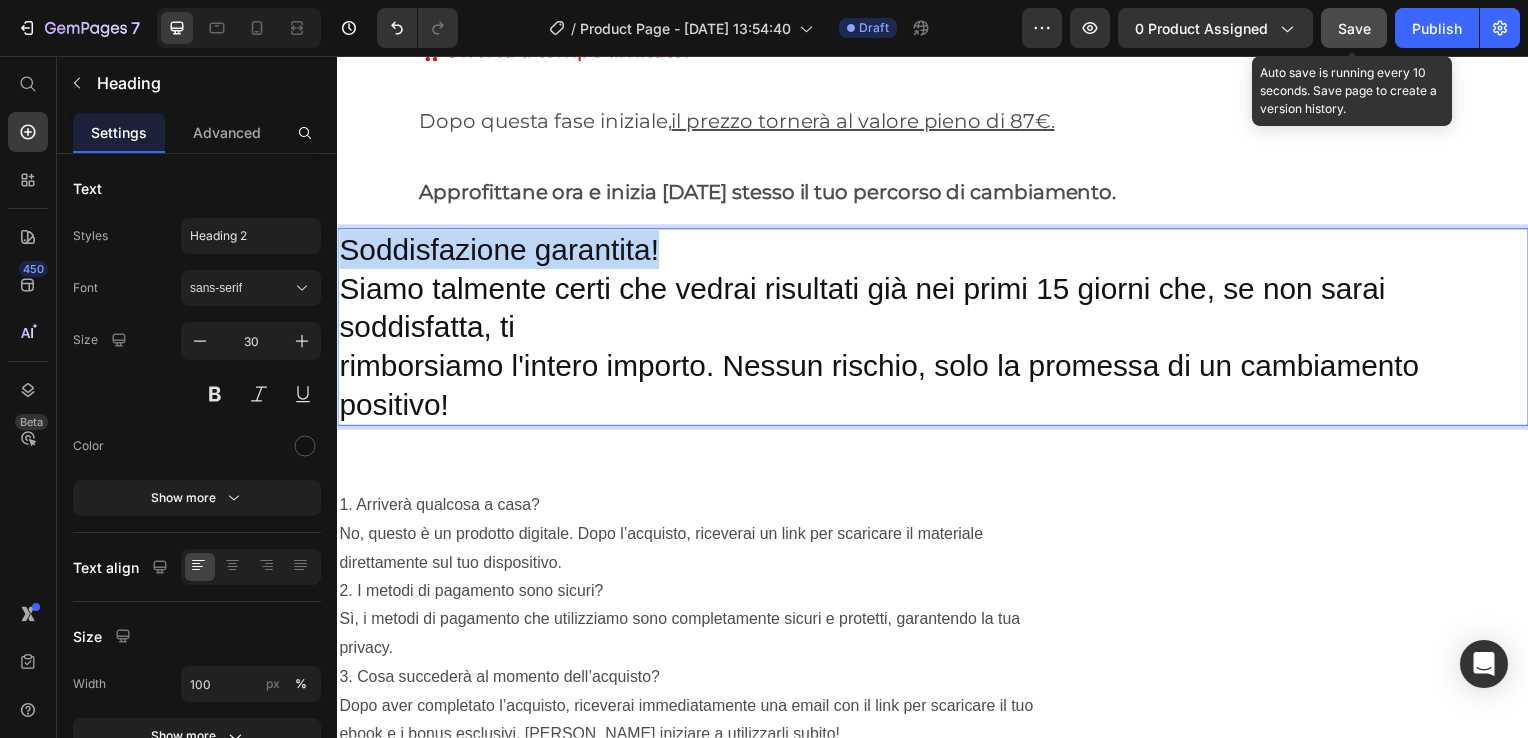 drag, startPoint x: 670, startPoint y: 252, endPoint x: 341, endPoint y: 261, distance: 329.12308 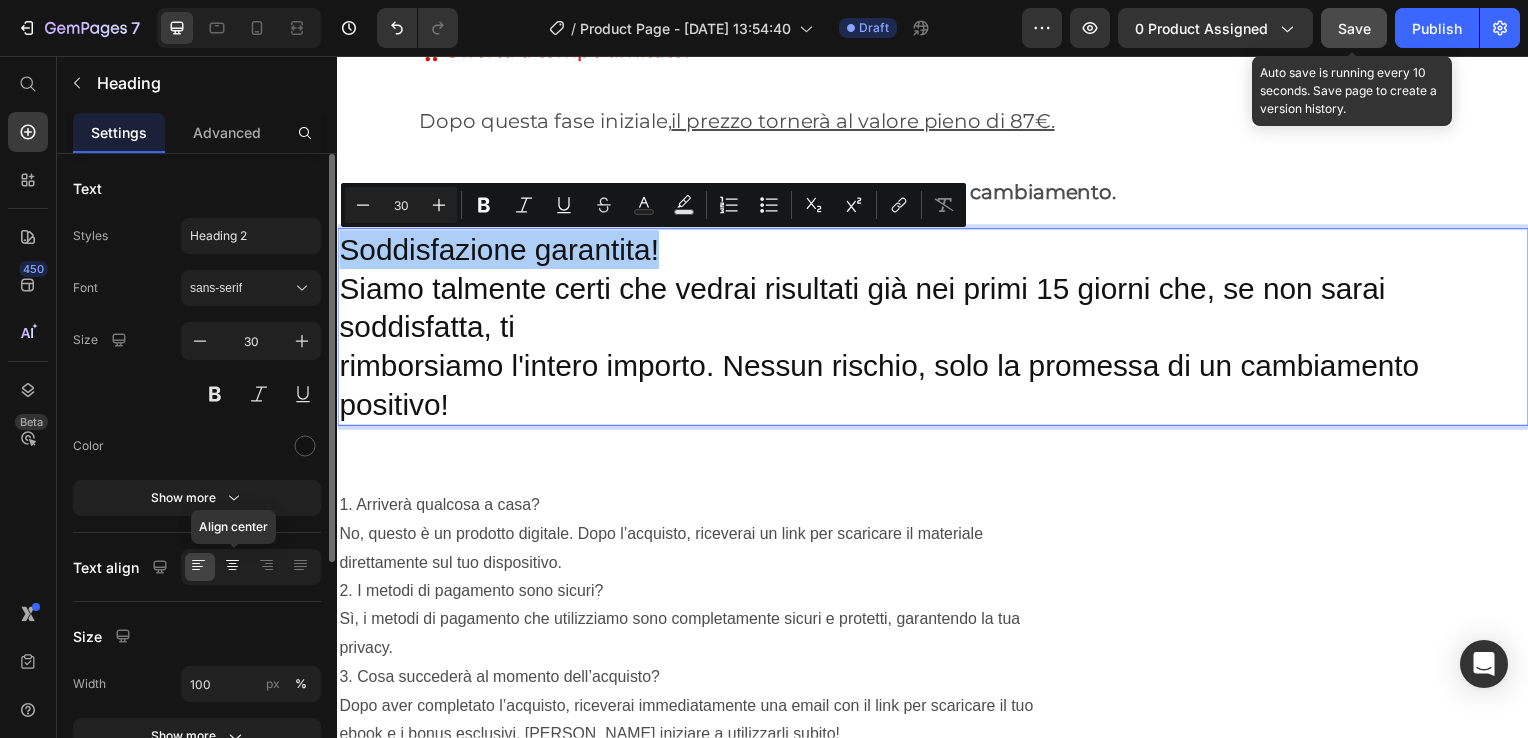 click 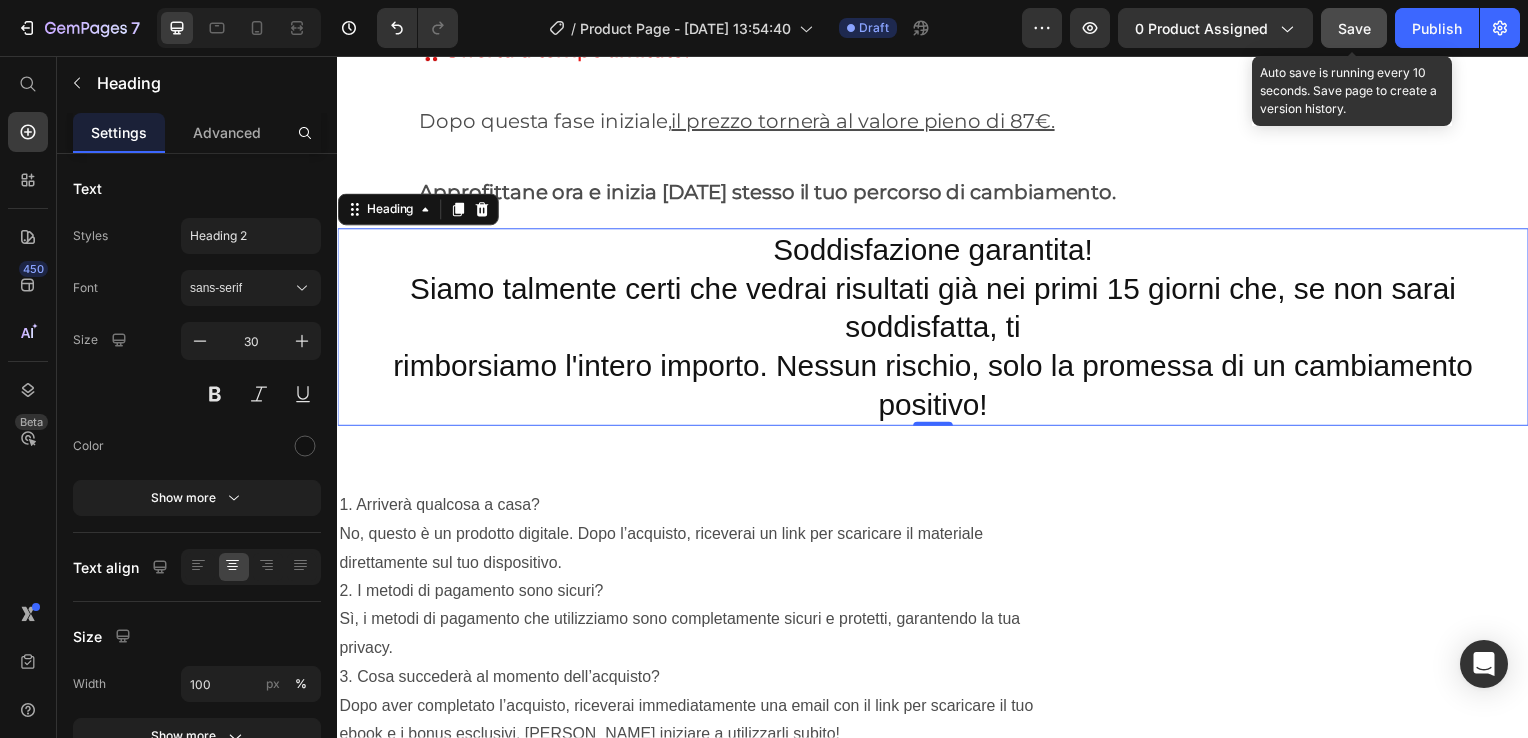click on "Soddisfazione garantita! Siamo talmente certi che vedrai risultati già nei primi 15 giorni che, se non sarai soddisfatta, ti rimborsiamo l'intero importo. Nessun rischio, solo la promessa di un cambiamento positivo!" at bounding box center (937, 329) 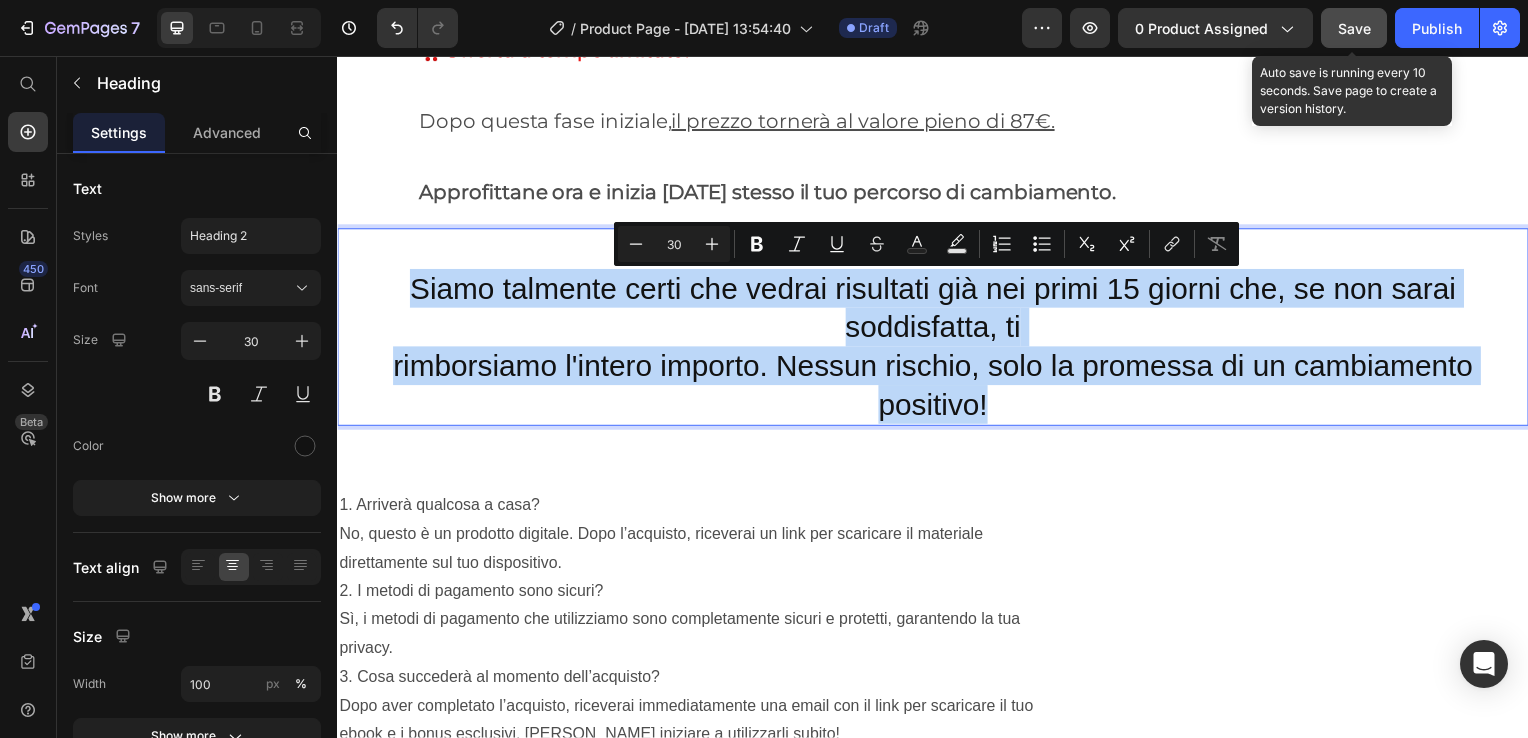 drag, startPoint x: 397, startPoint y: 292, endPoint x: 978, endPoint y: 409, distance: 592.66345 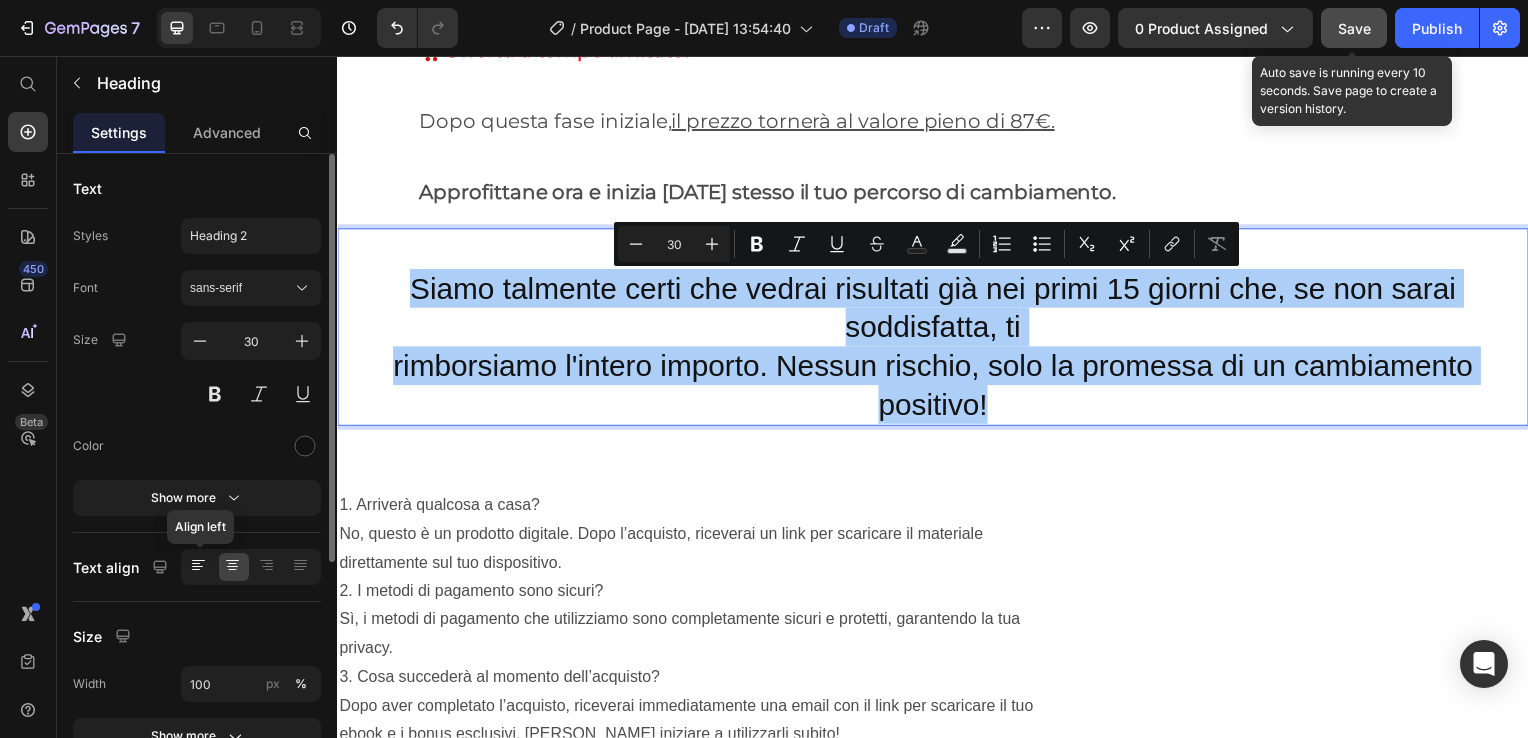 click 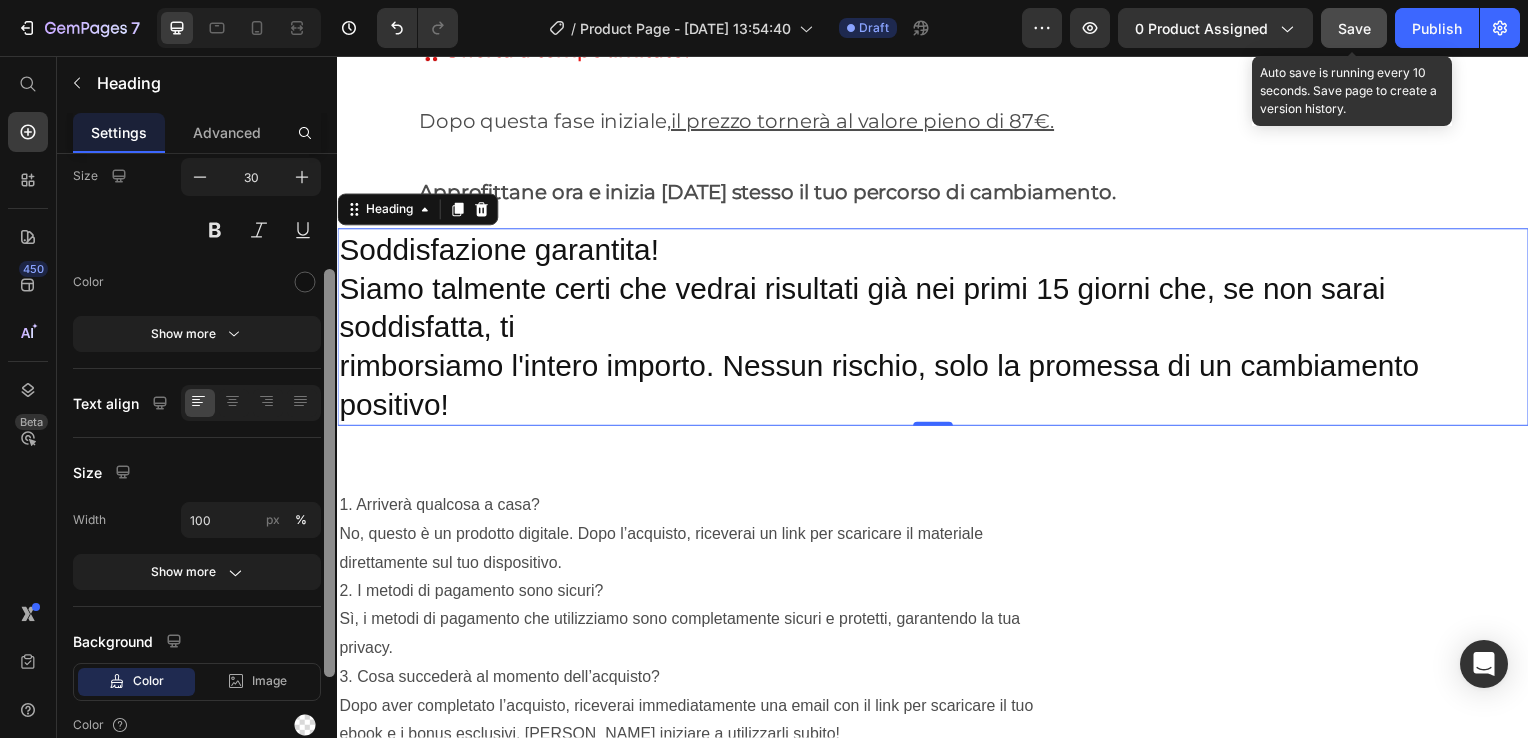 scroll, scrollTop: 159, scrollLeft: 0, axis: vertical 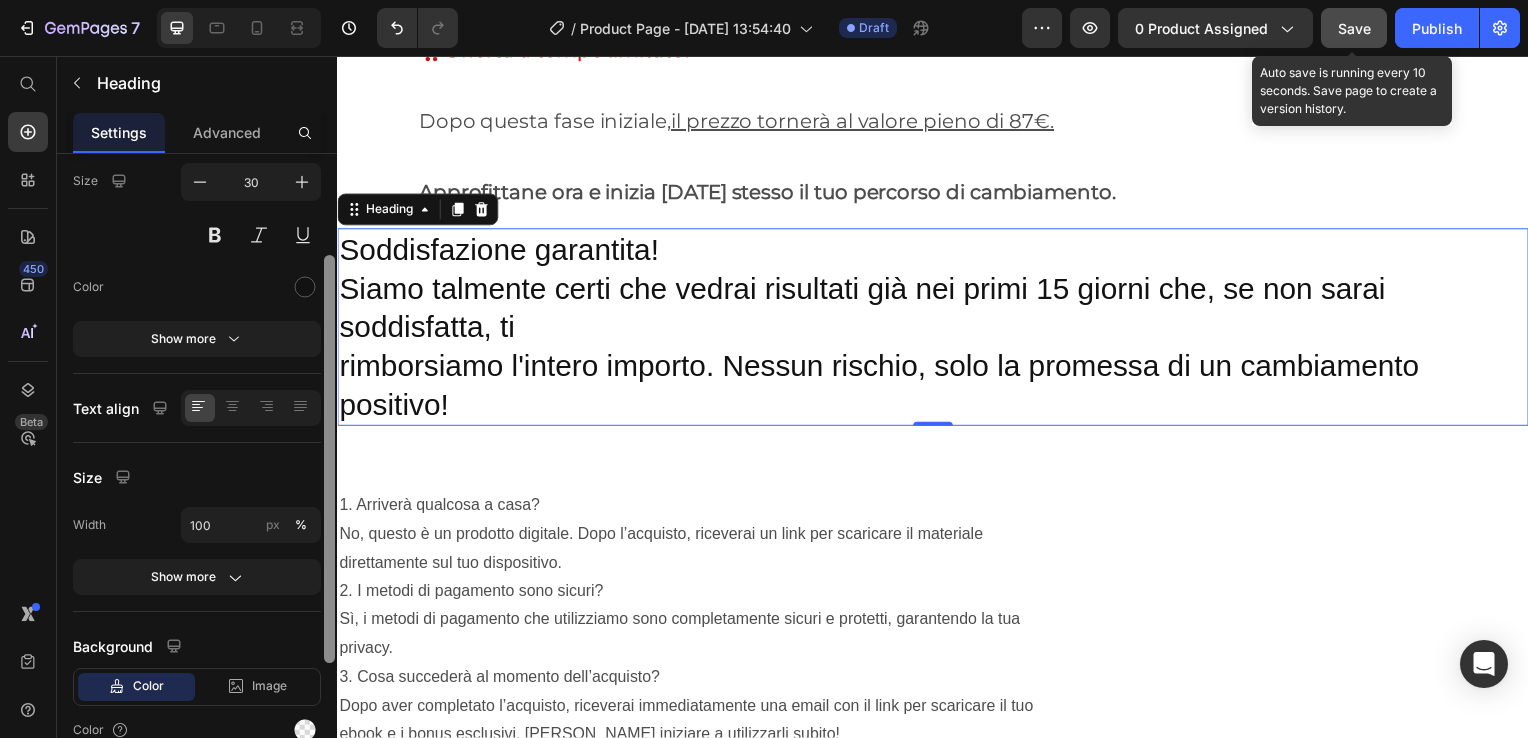 drag, startPoint x: 324, startPoint y: 502, endPoint x: 329, endPoint y: 603, distance: 101.12369 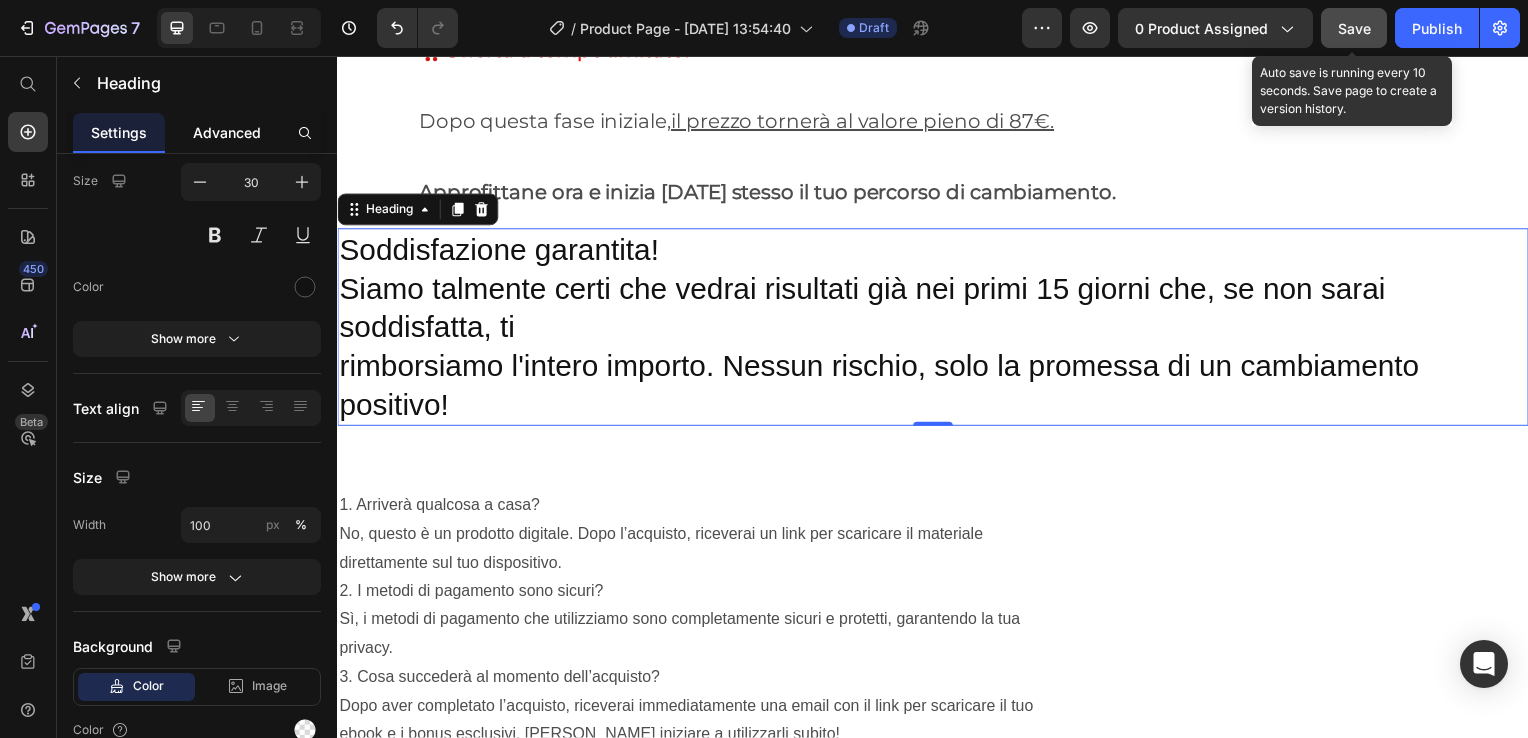 click on "Advanced" at bounding box center (227, 132) 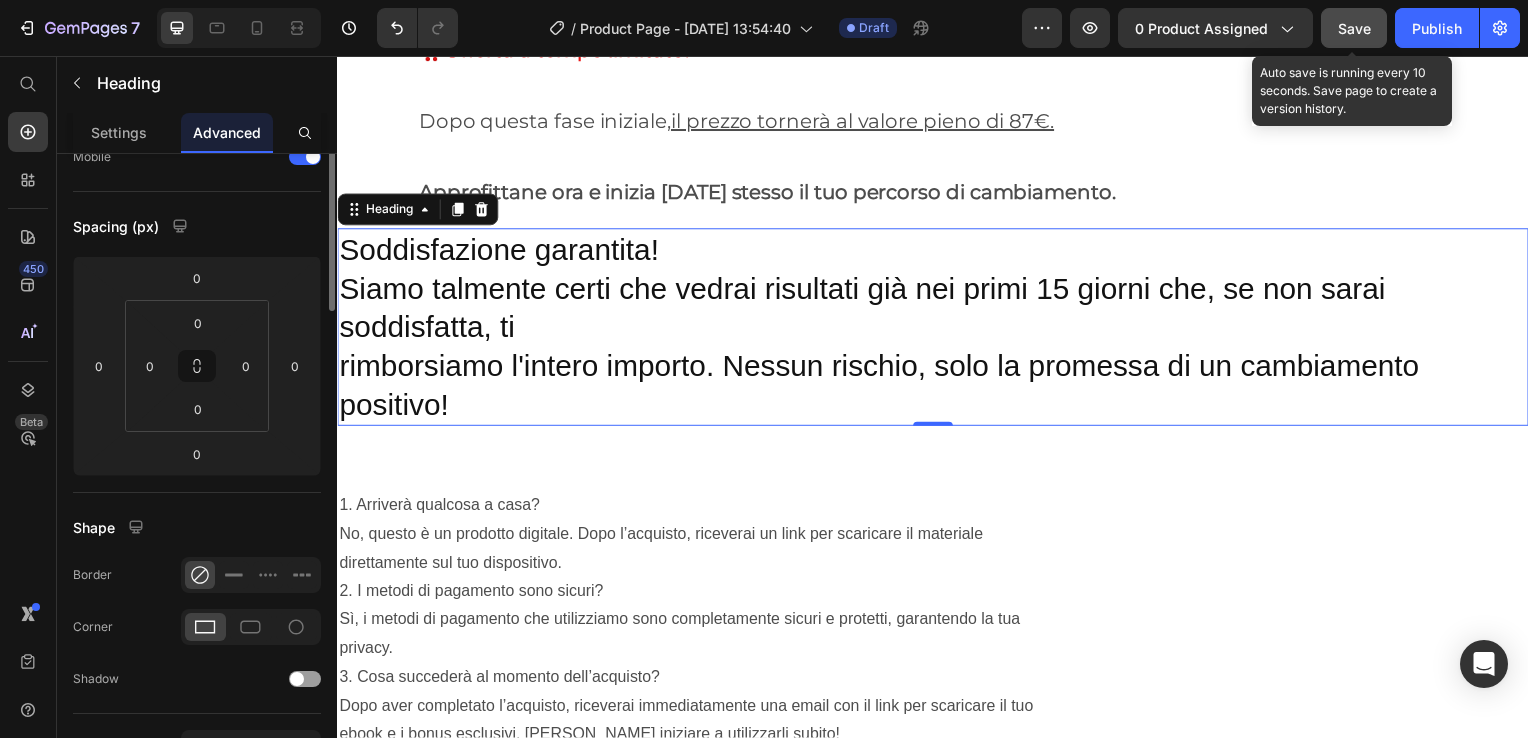 scroll, scrollTop: 0, scrollLeft: 0, axis: both 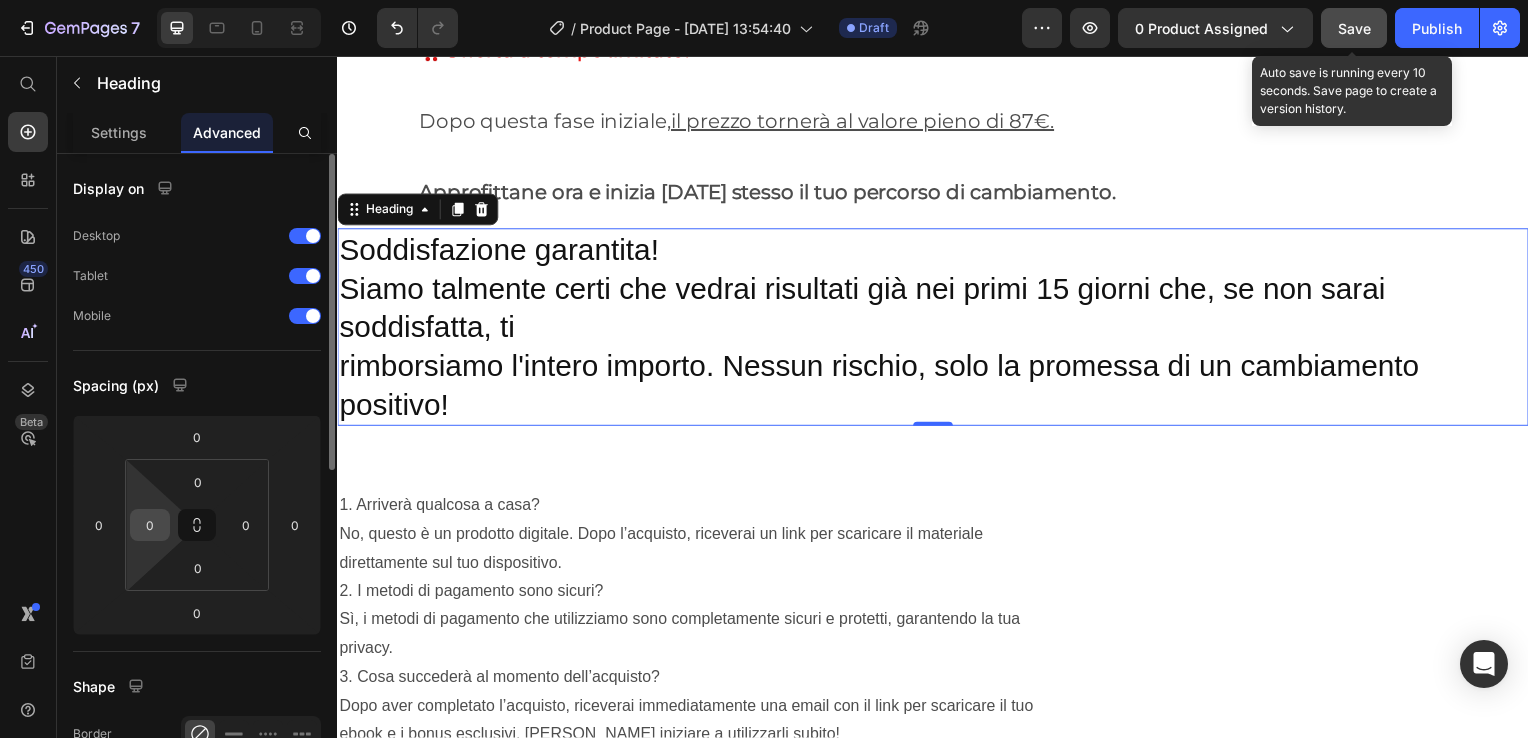 click on "0" at bounding box center [150, 525] 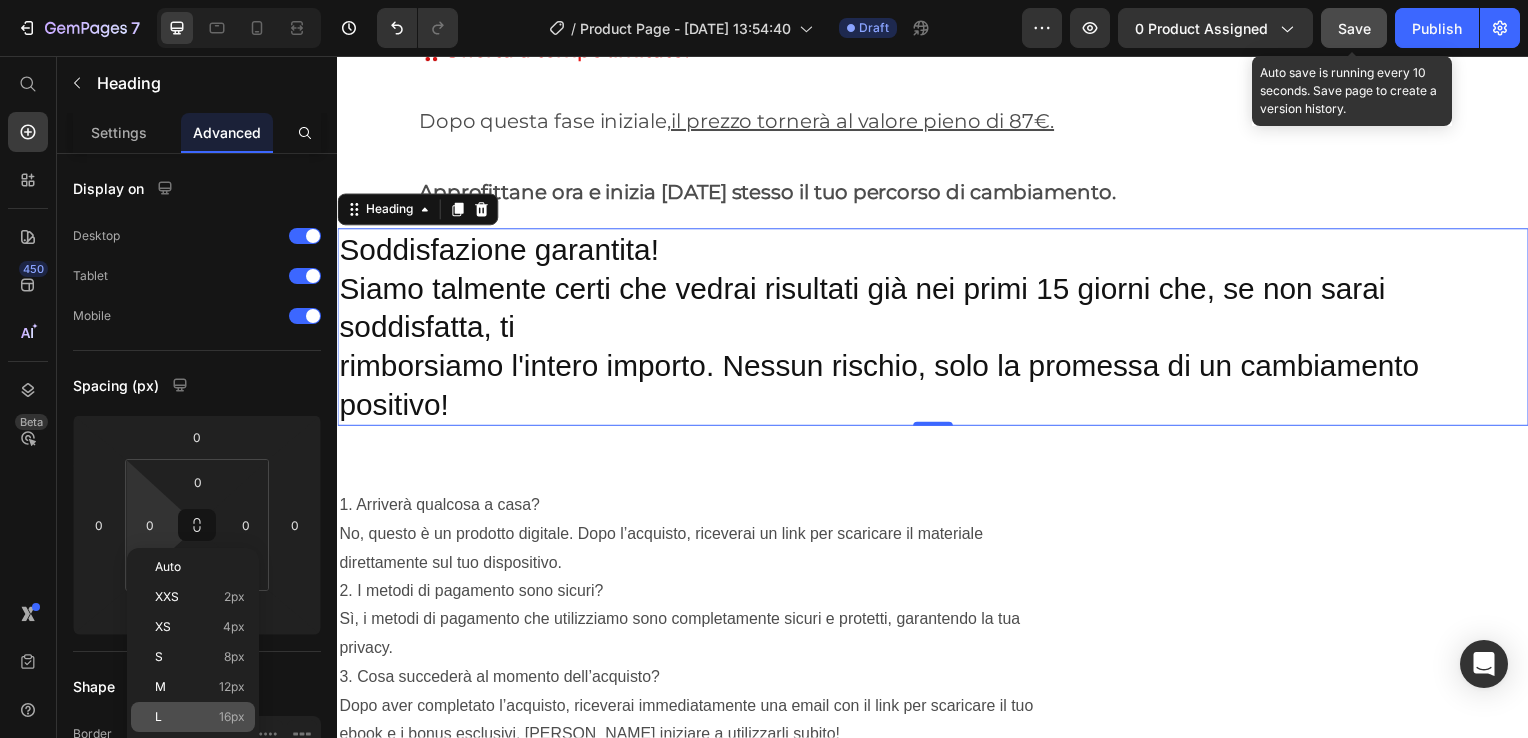 click on "L 16px" at bounding box center [200, 717] 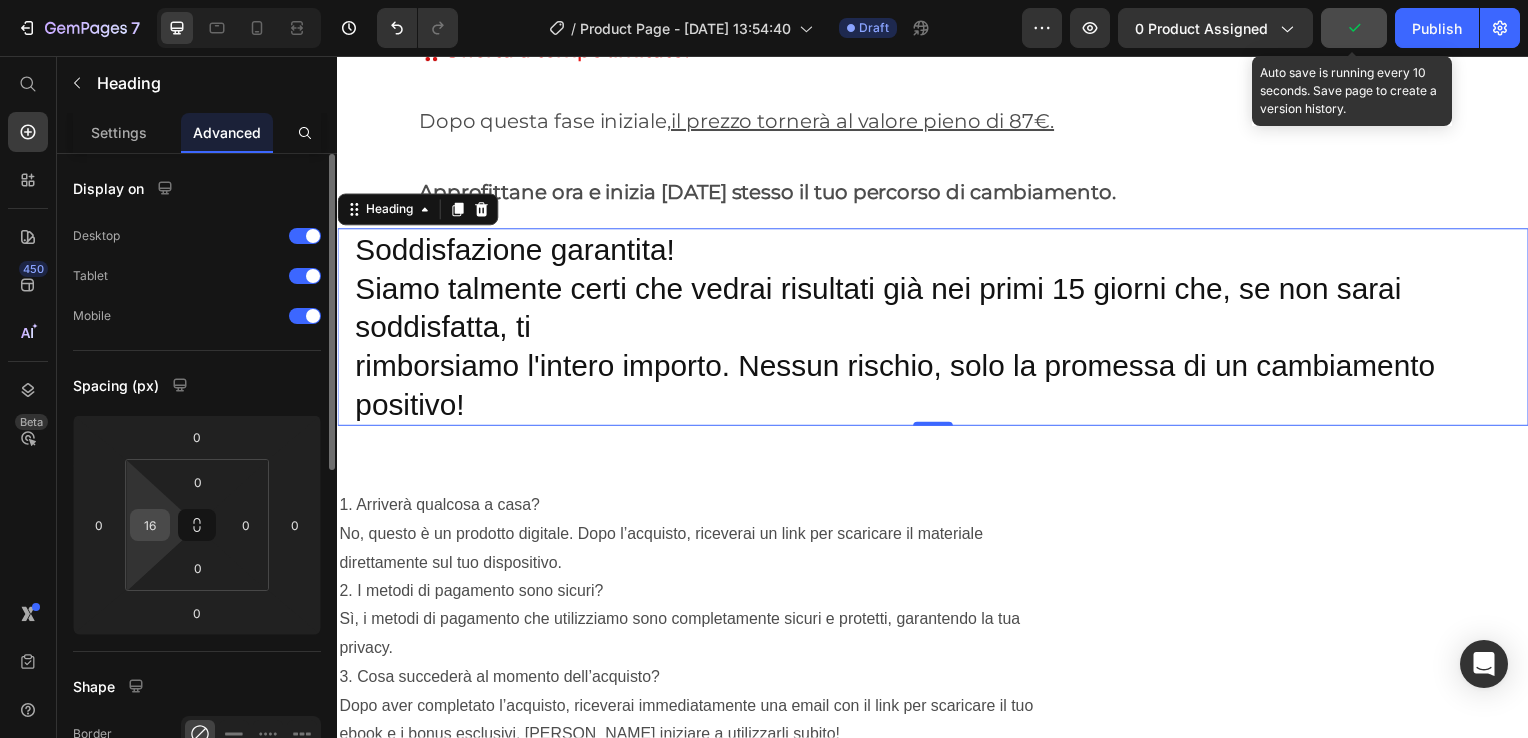 click on "16" at bounding box center (150, 525) 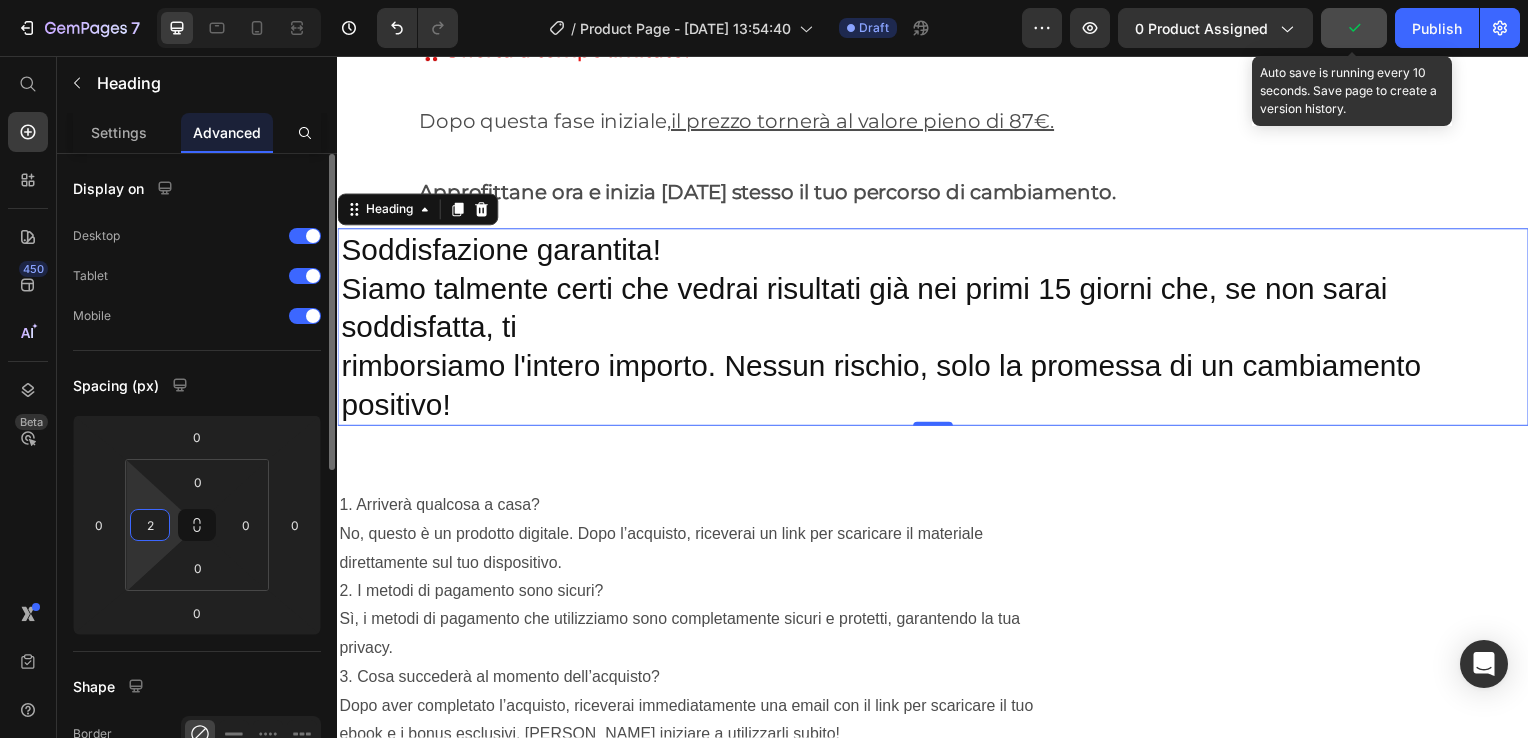 type on "24" 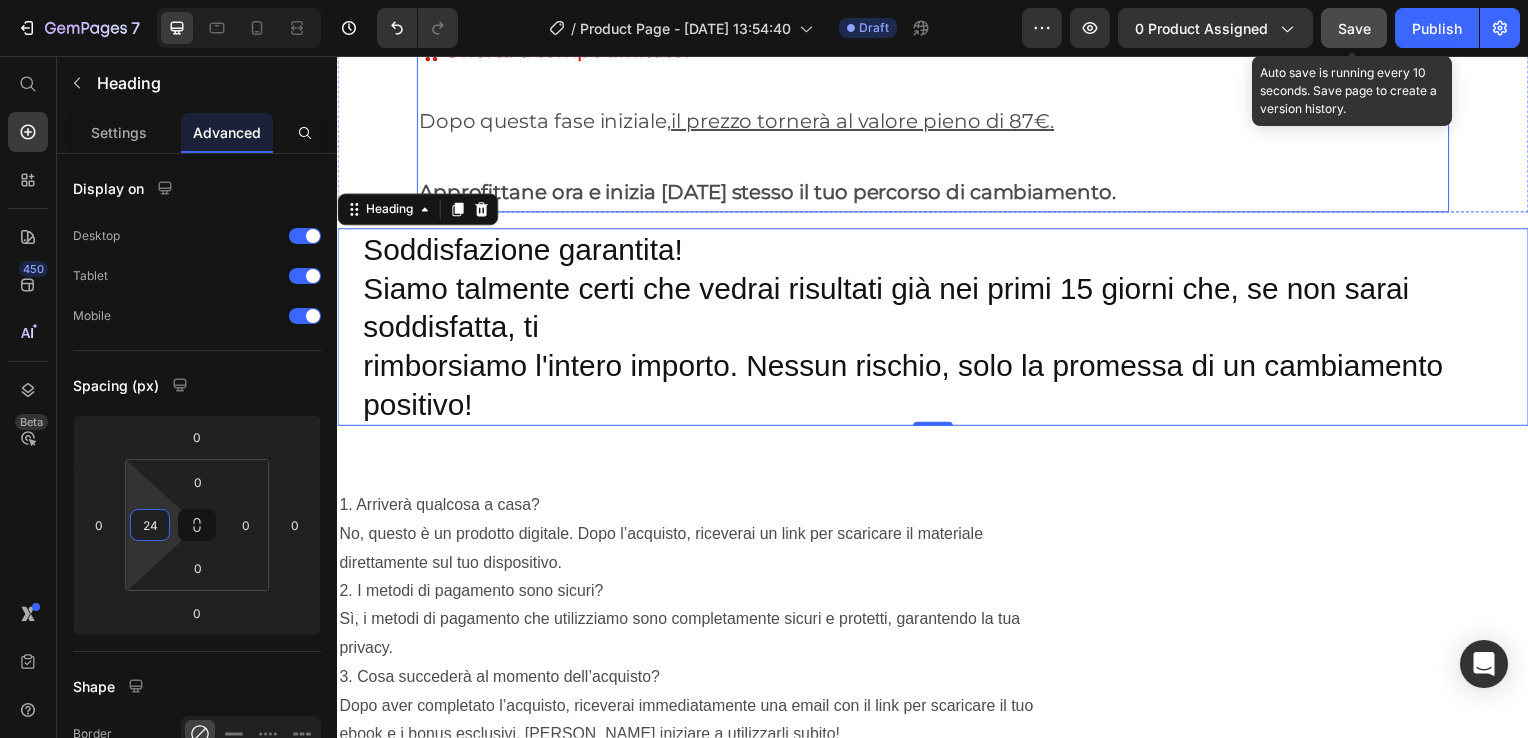 click on "Approfittane ora e inizia [DATE] stesso il tuo percorso di cambiamento." at bounding box center (937, 176) 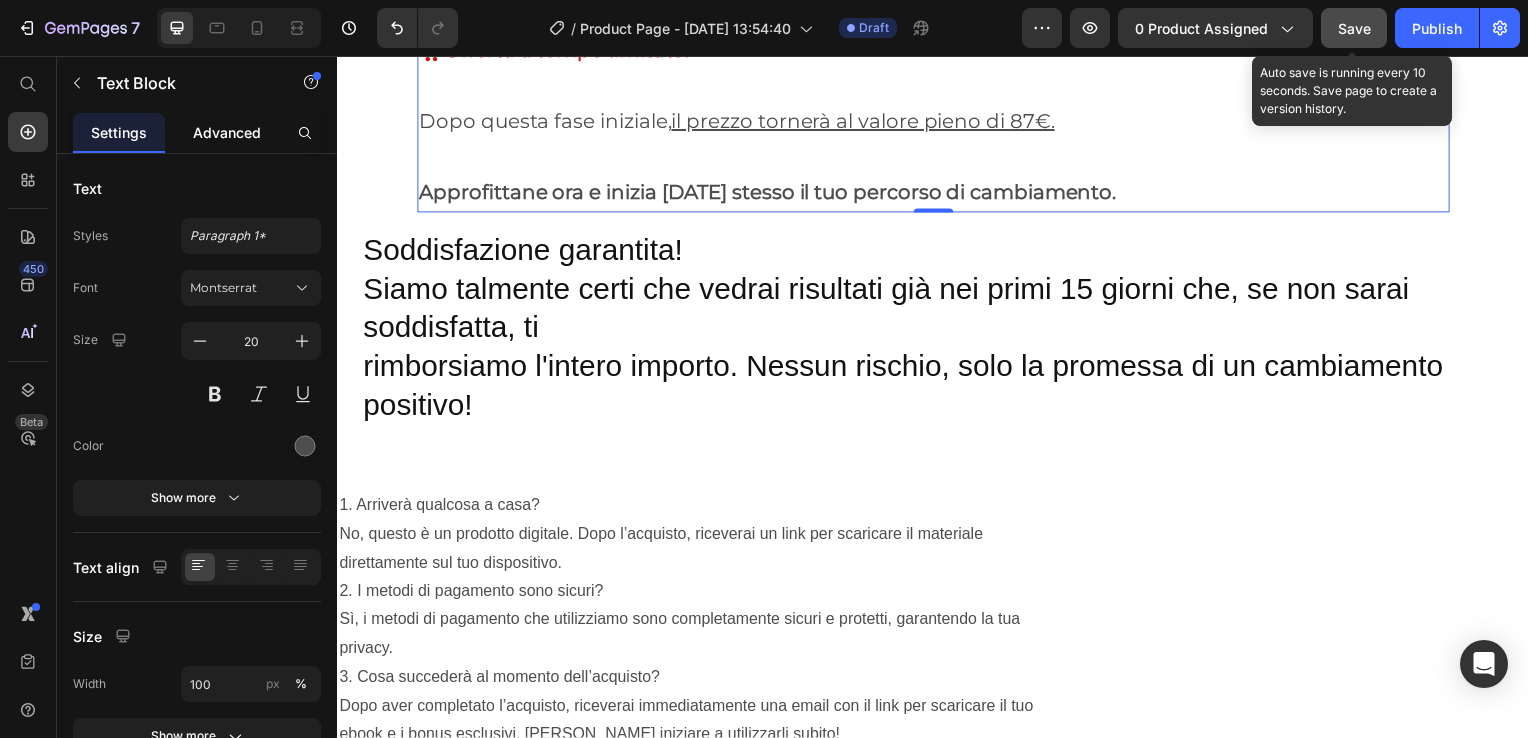 click on "Advanced" at bounding box center [227, 132] 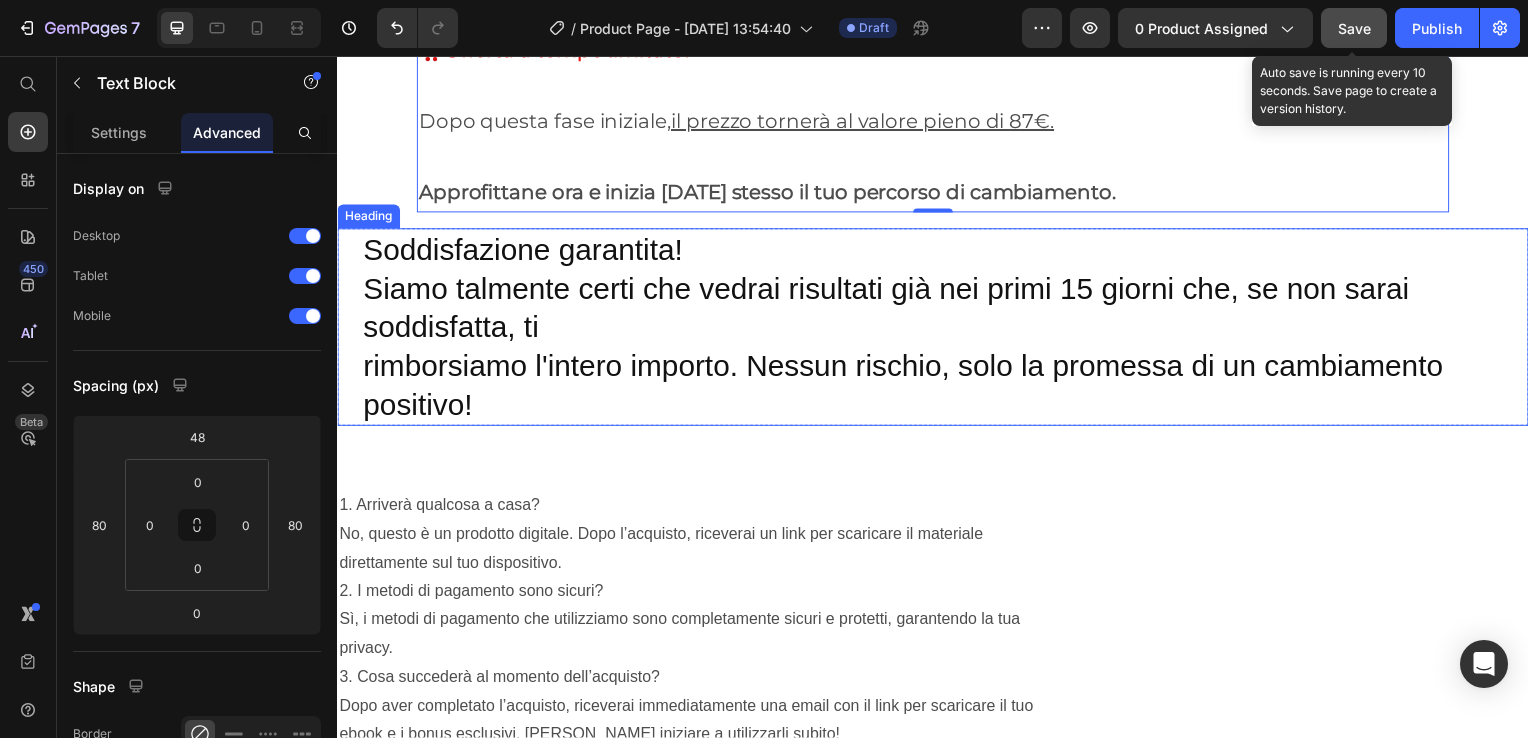 click on "Soddisfazione garantita! Siamo talmente certi che vedrai risultati già nei primi 15 giorni che, se non sarai soddisfatta, ti rimborsiamo l'intero importo. Nessun rischio, solo la promessa di un cambiamento positivo!" at bounding box center [949, 329] 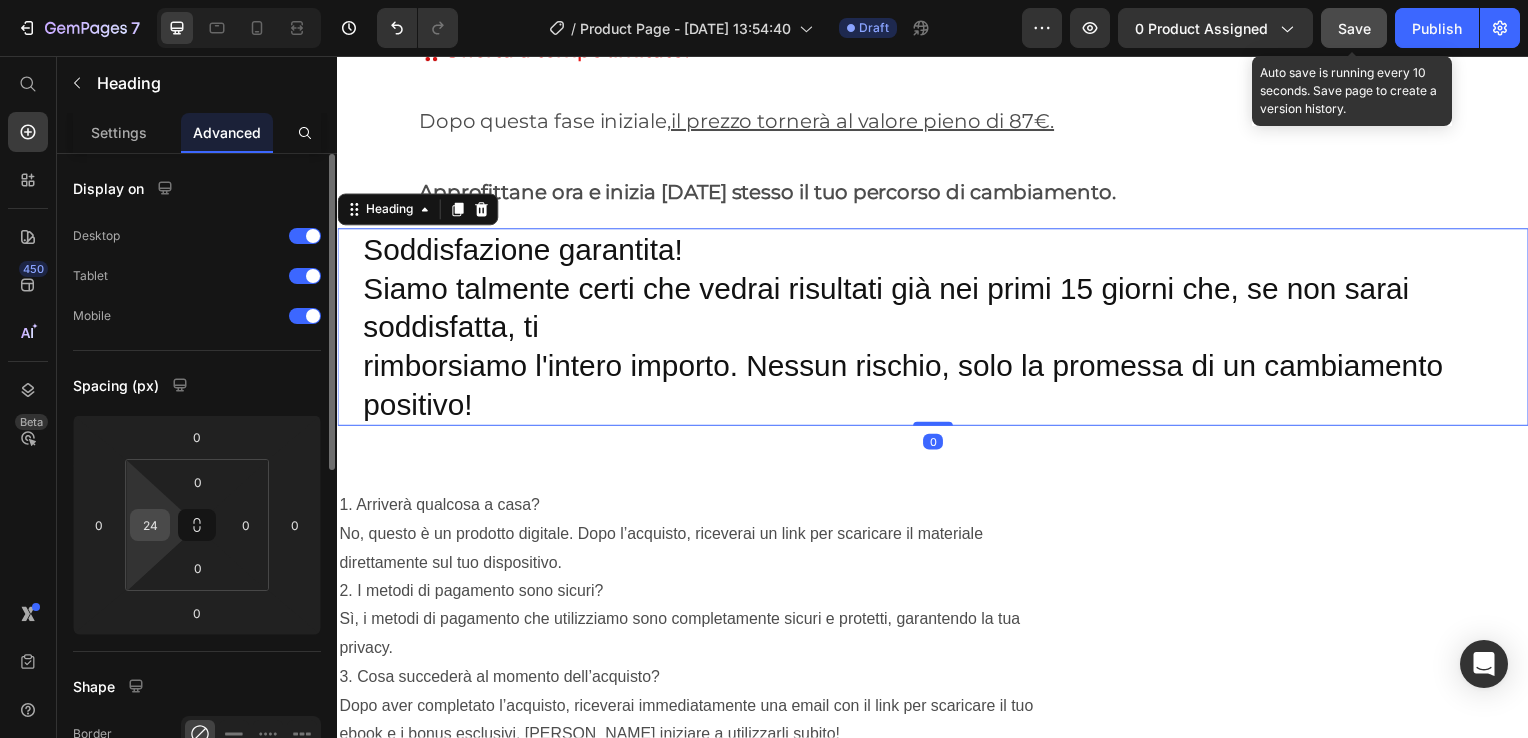 click on "24" at bounding box center (150, 525) 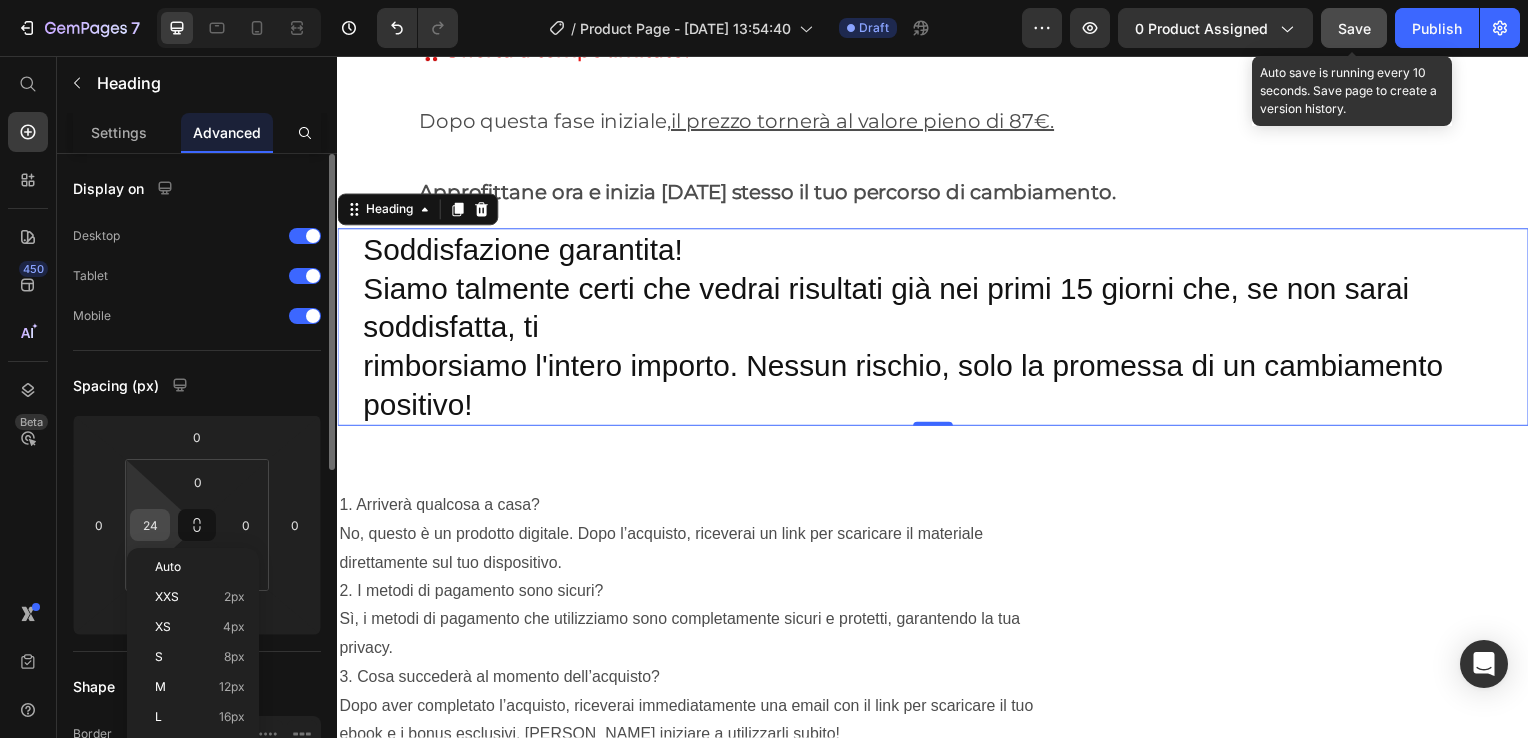 click on "24" at bounding box center [150, 525] 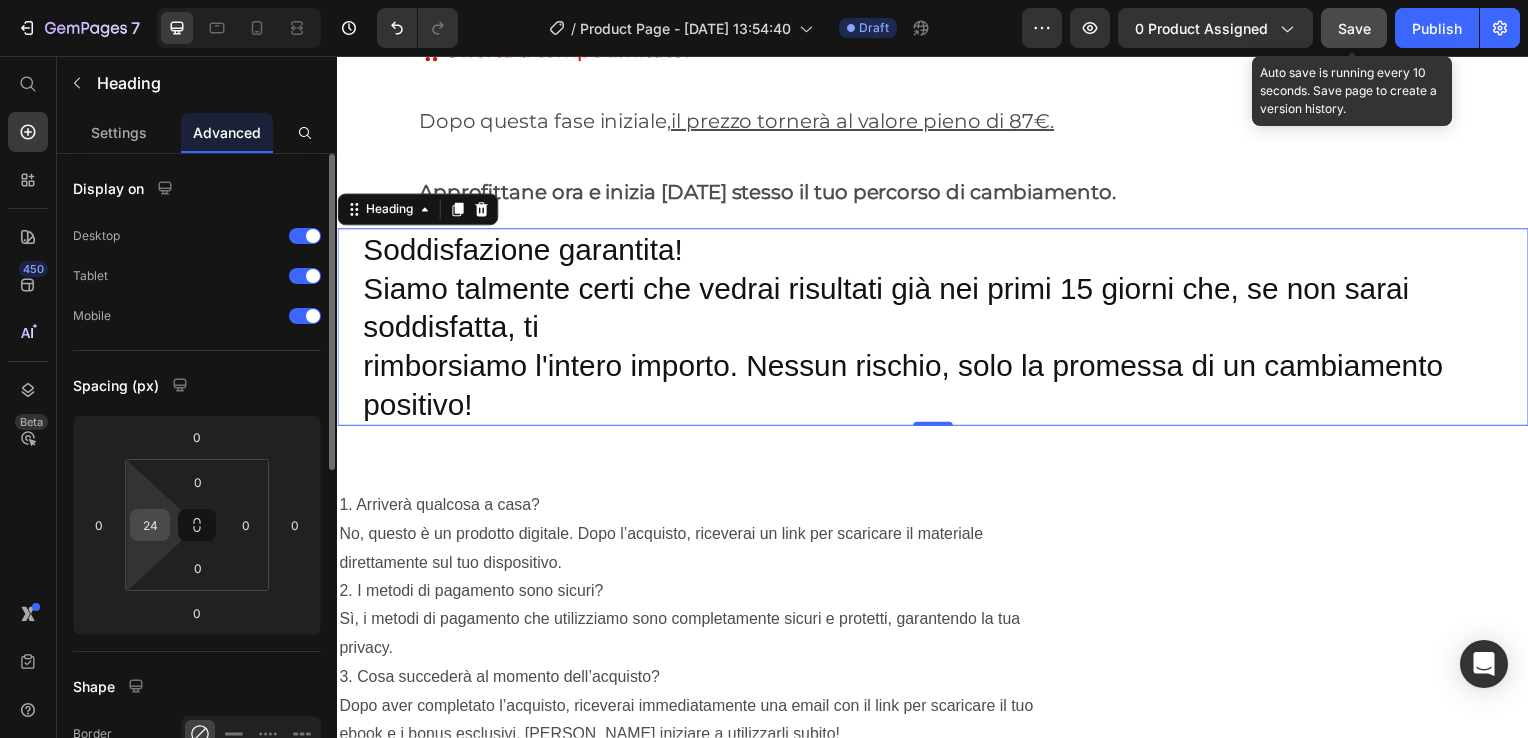 click on "24" at bounding box center (150, 525) 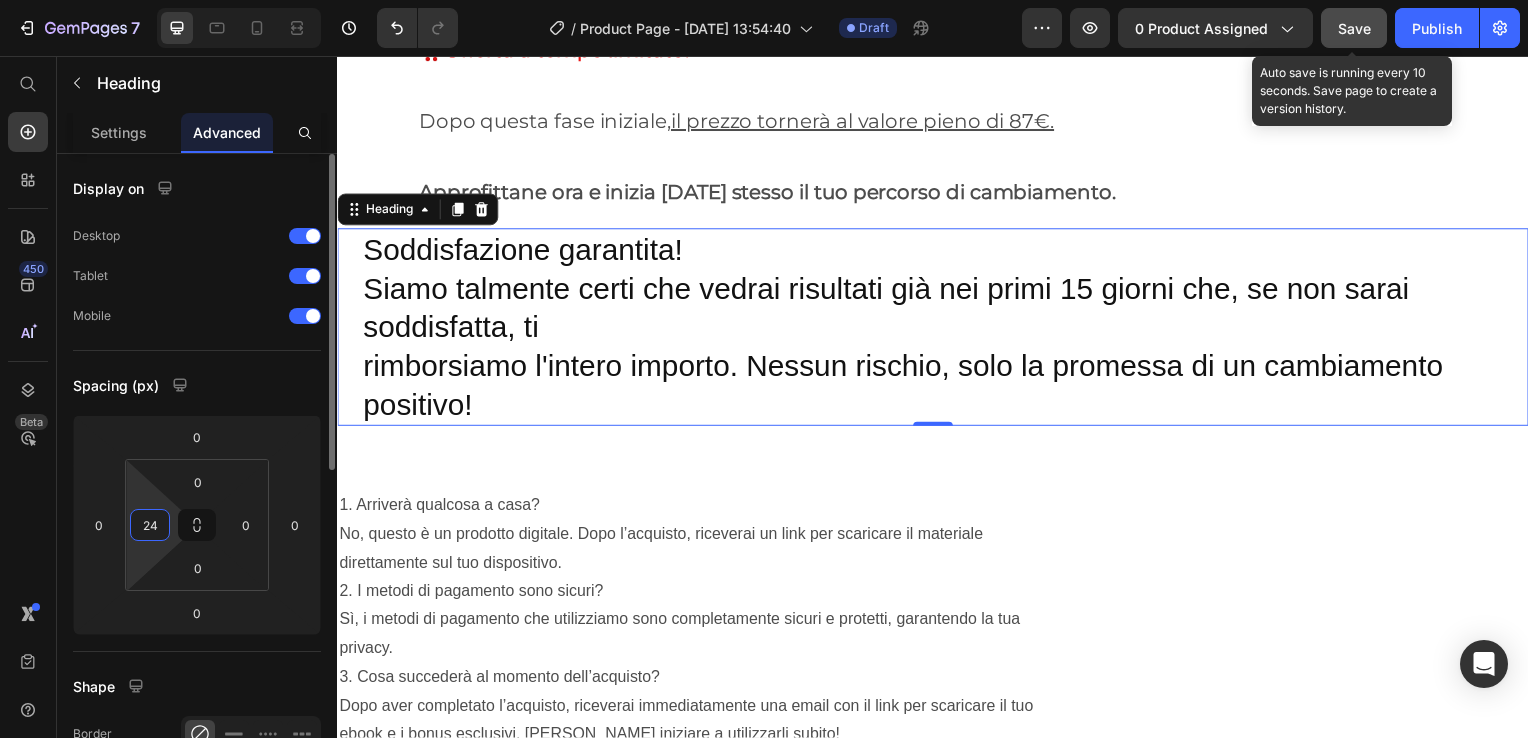 click on "24" at bounding box center [150, 525] 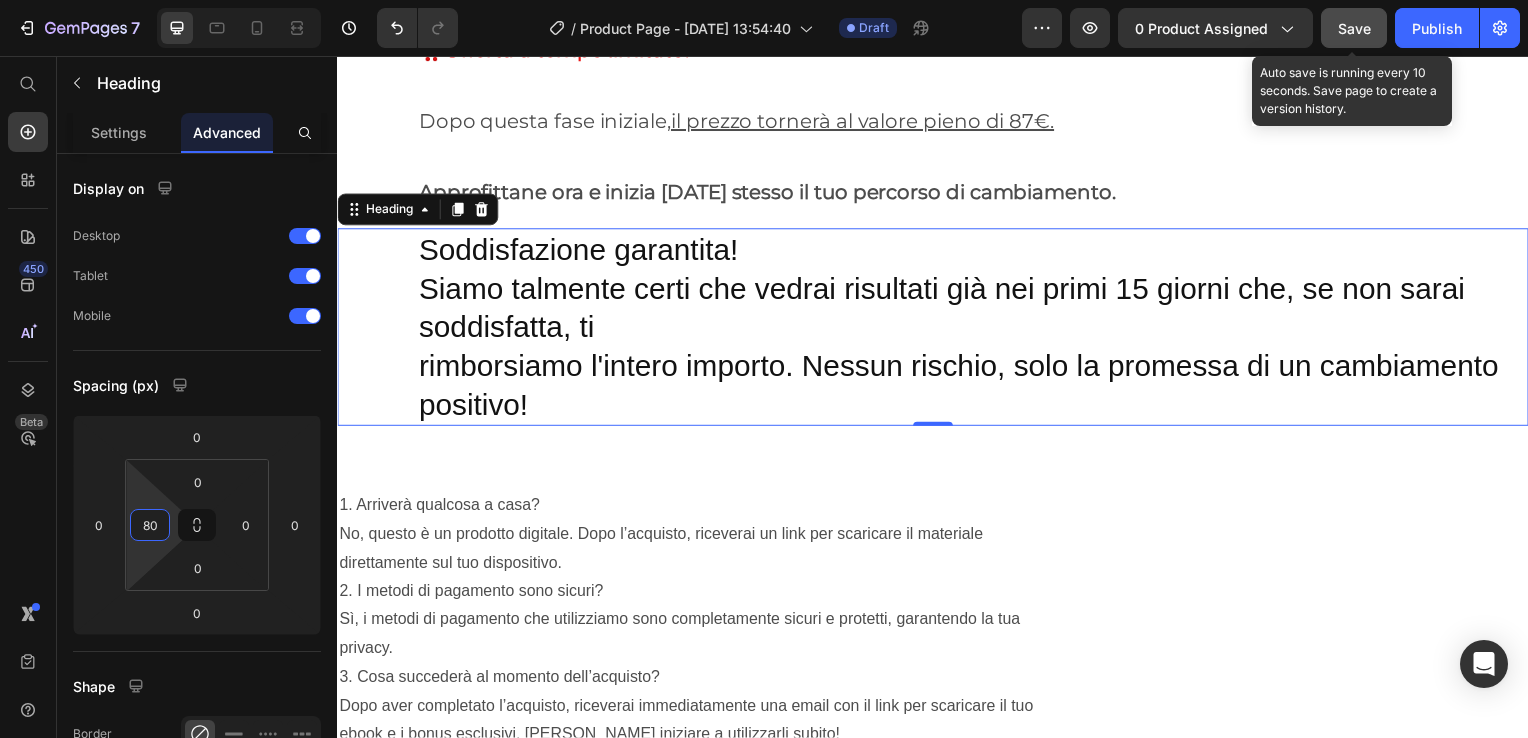type on "80" 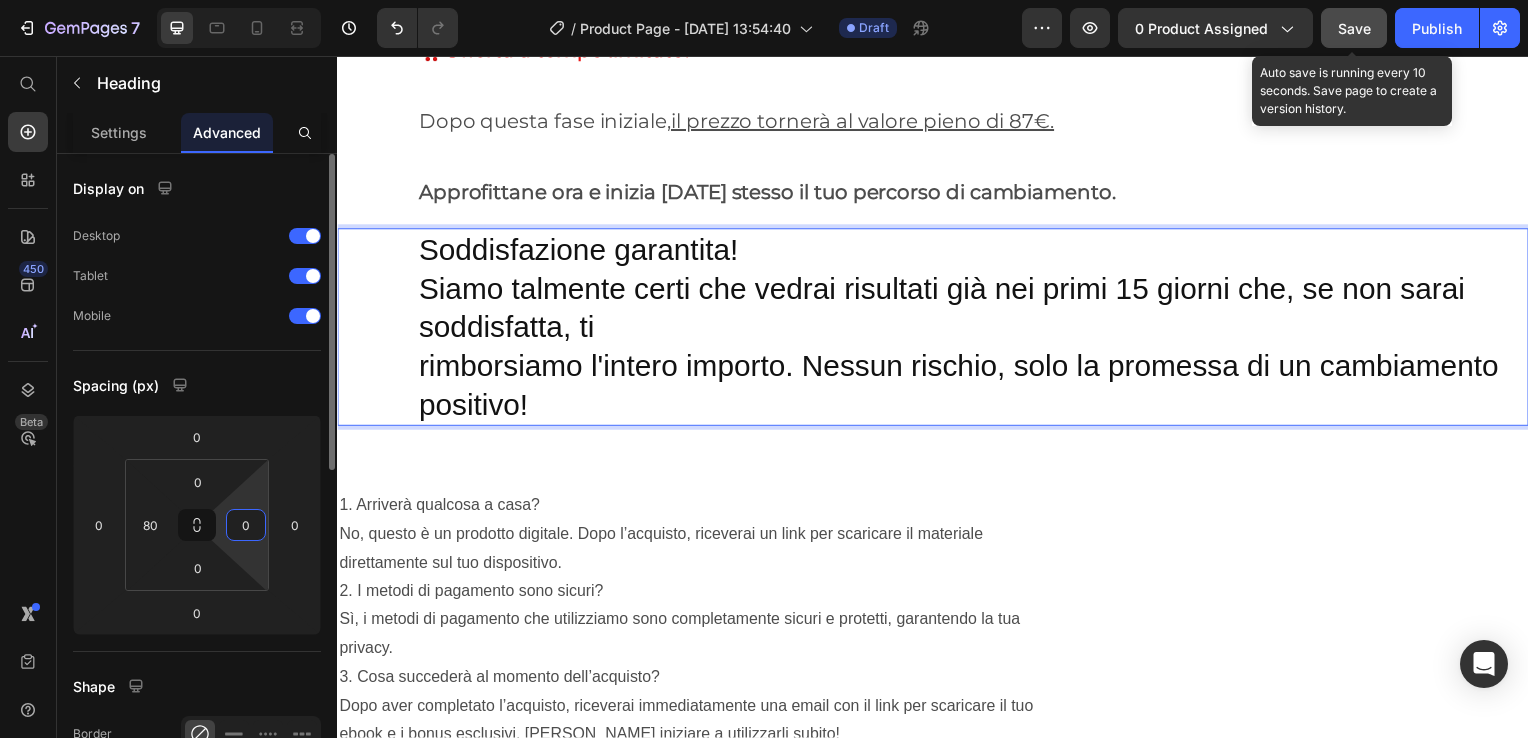 click on "0" at bounding box center [246, 525] 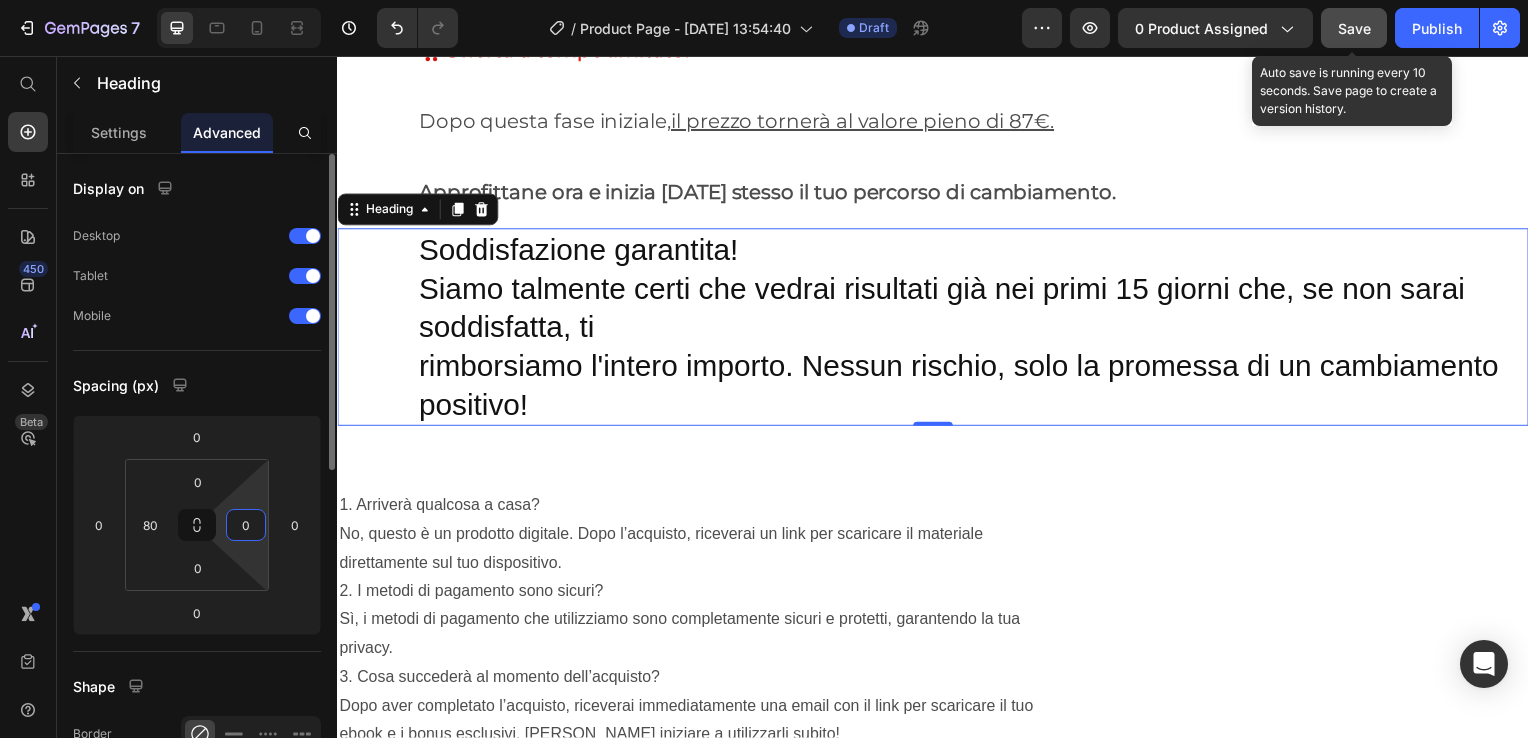 click on "0" at bounding box center (246, 525) 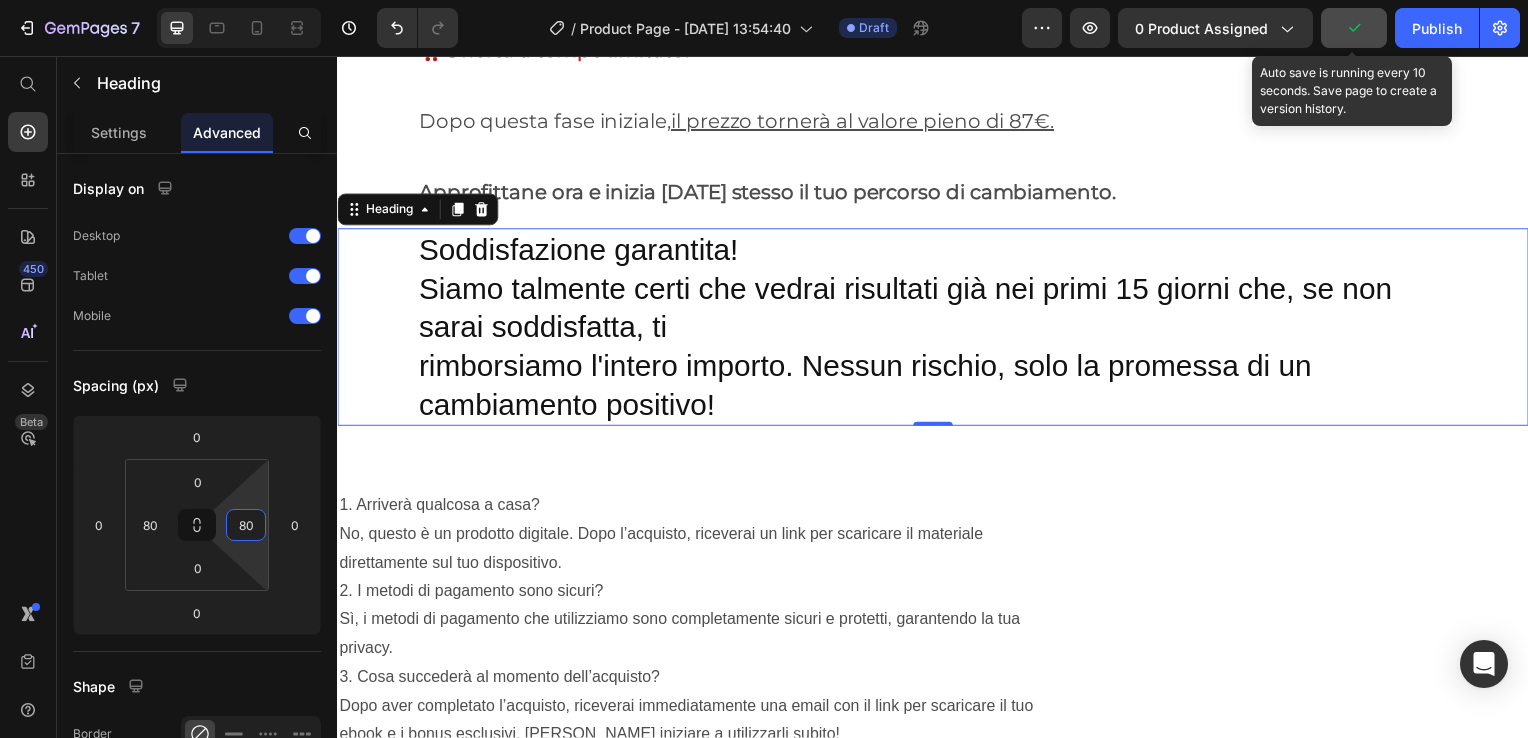 type on "80" 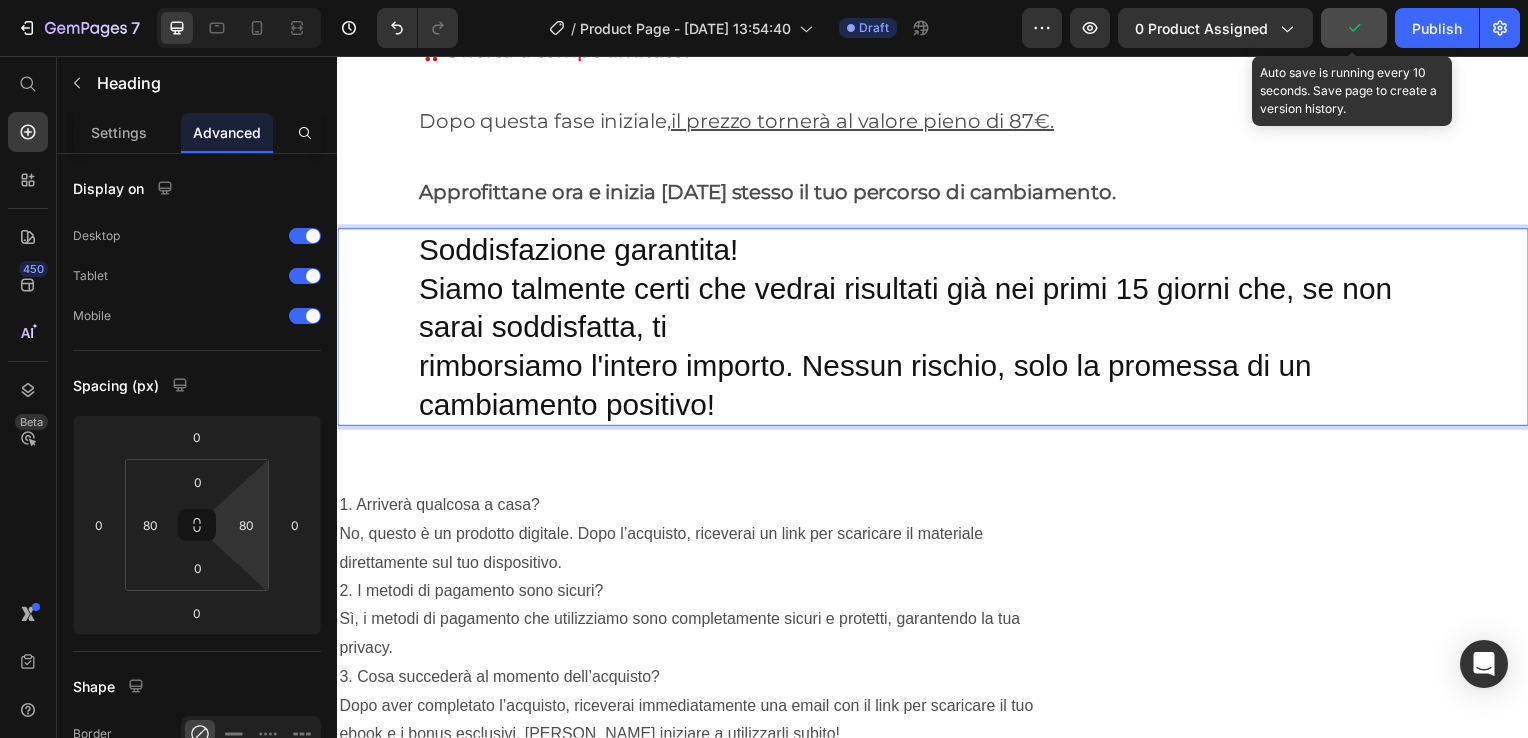 click on "Soddisfazione garantita! Siamo talmente certi che vedrai risultati già nei primi 15 giorni che, se non sarai soddisfatta, ti rimborsiamo l'intero importo. Nessun rischio, solo la promessa di un cambiamento positivo!" at bounding box center [937, 329] 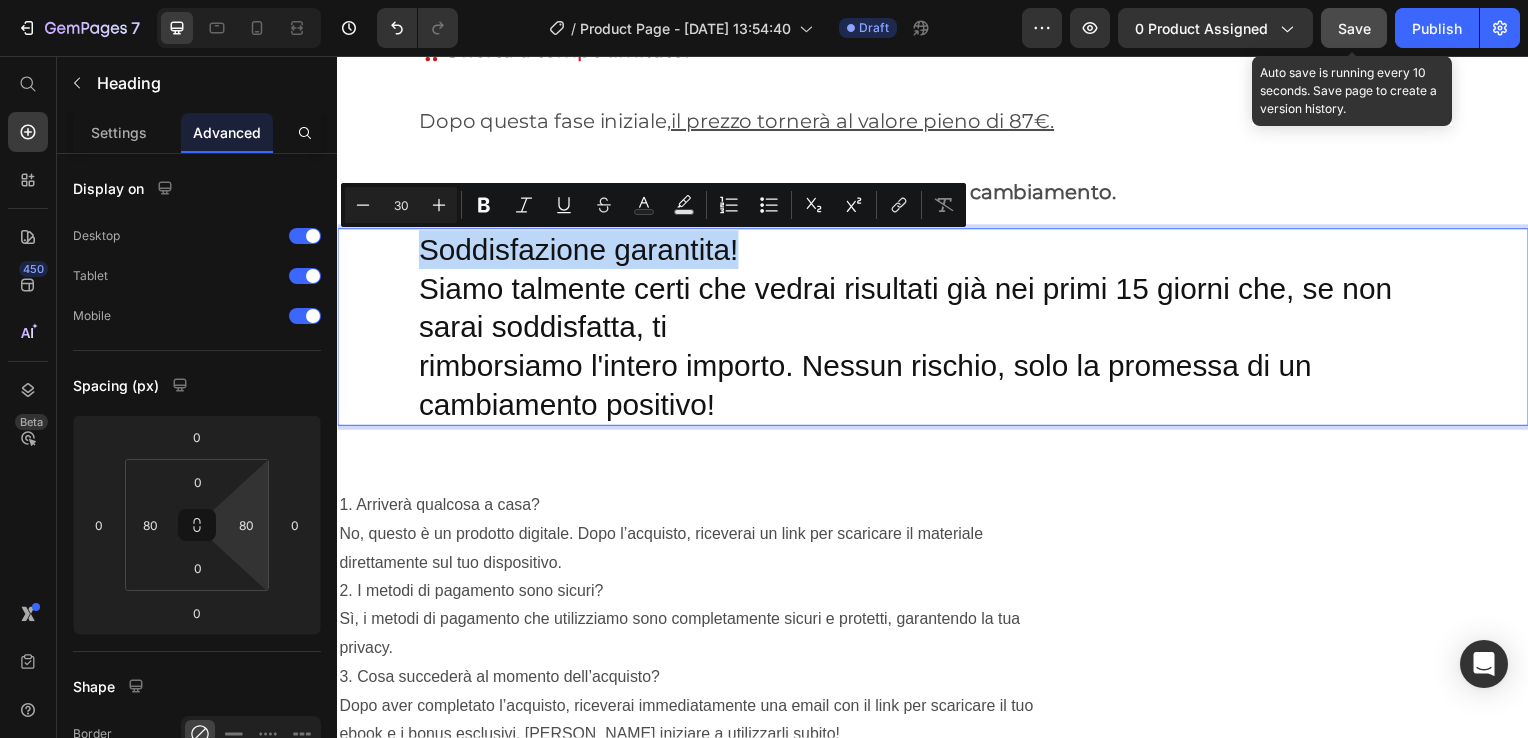 drag, startPoint x: 756, startPoint y: 251, endPoint x: 423, endPoint y: 255, distance: 333.02402 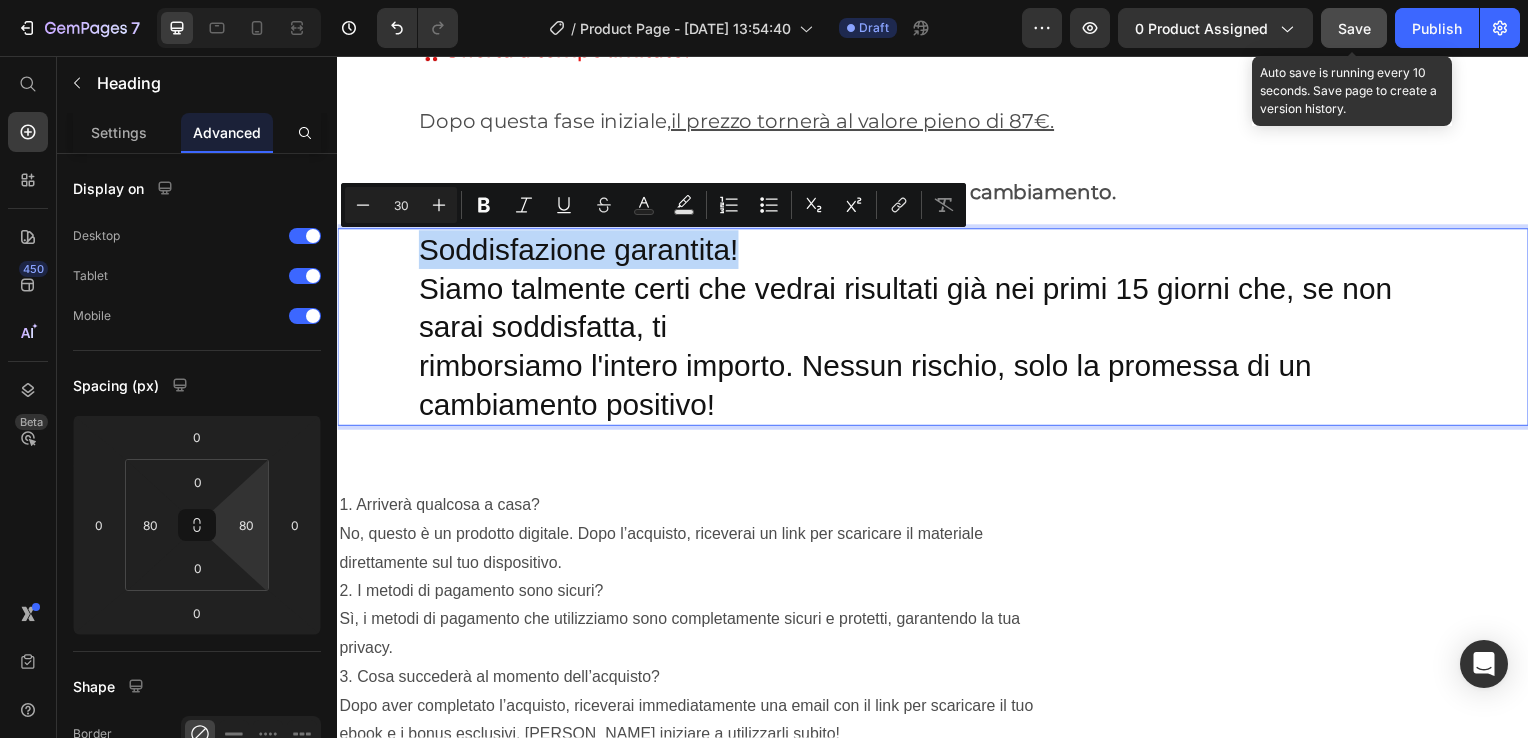 click on "Soddisfazione garantita! Siamo talmente certi che vedrai risultati già nei primi 15 giorni che, se non sarai soddisfatta, ti rimborsiamo l'intero importo. Nessun rischio, solo la promessa di un cambiamento positivo!" at bounding box center [937, 329] 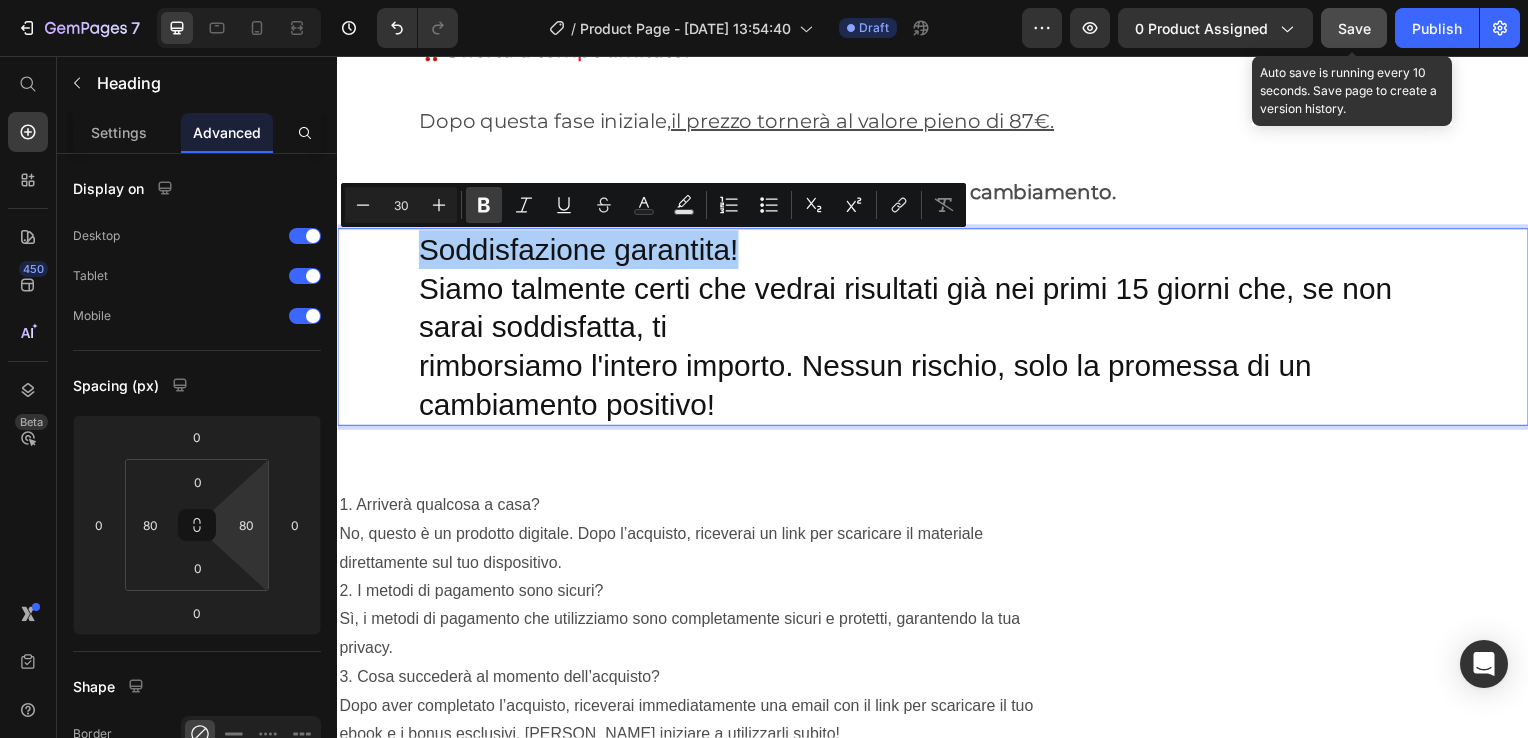 click on "Bold" at bounding box center [484, 205] 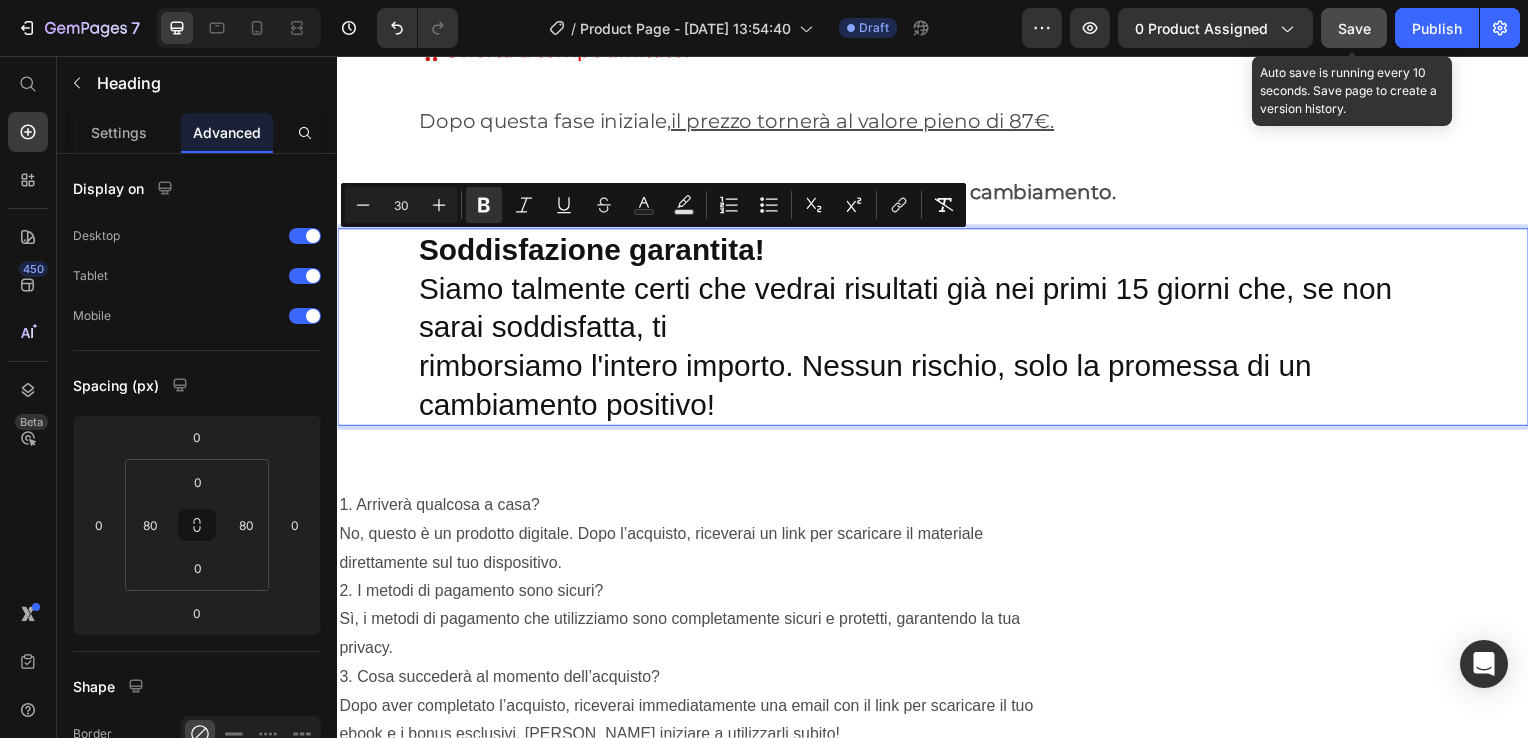 click on "Soddisfazione garantita! Siamo talmente certi che vedrai risultati già nei primi 15 giorni che, se non sarai soddisfatta, ti rimborsiamo l'intero importo. Nessun rischio, solo la promessa di un cambiamento positivo!" at bounding box center [937, 329] 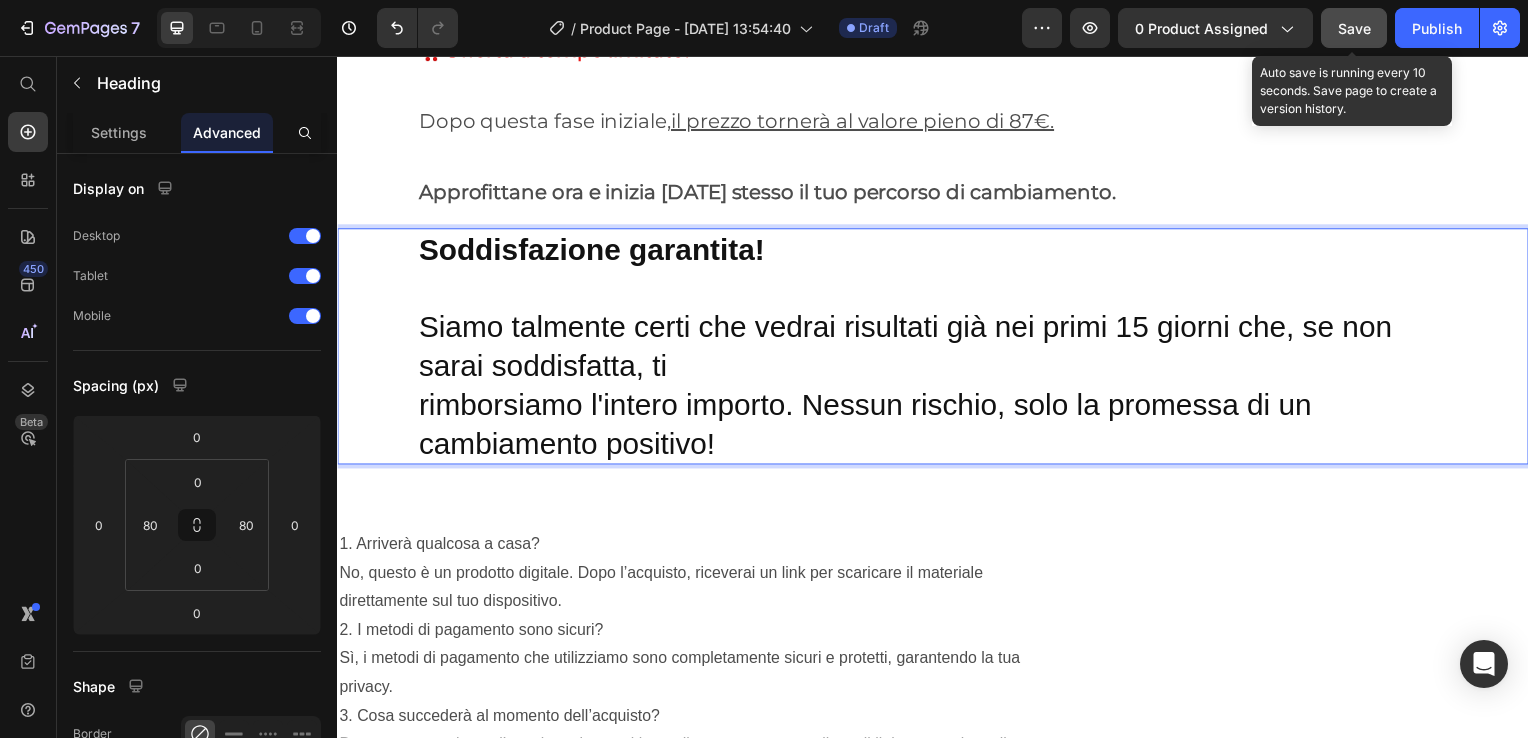 click on "Soddisfazione garantita! Siamo talmente certi che vedrai risultati già nei primi 15 giorni che, se non sarai soddisfatta, ti rimborsiamo l'intero importo. Nessun rischio, solo la promessa di un cambiamento positivo!" at bounding box center (937, 349) 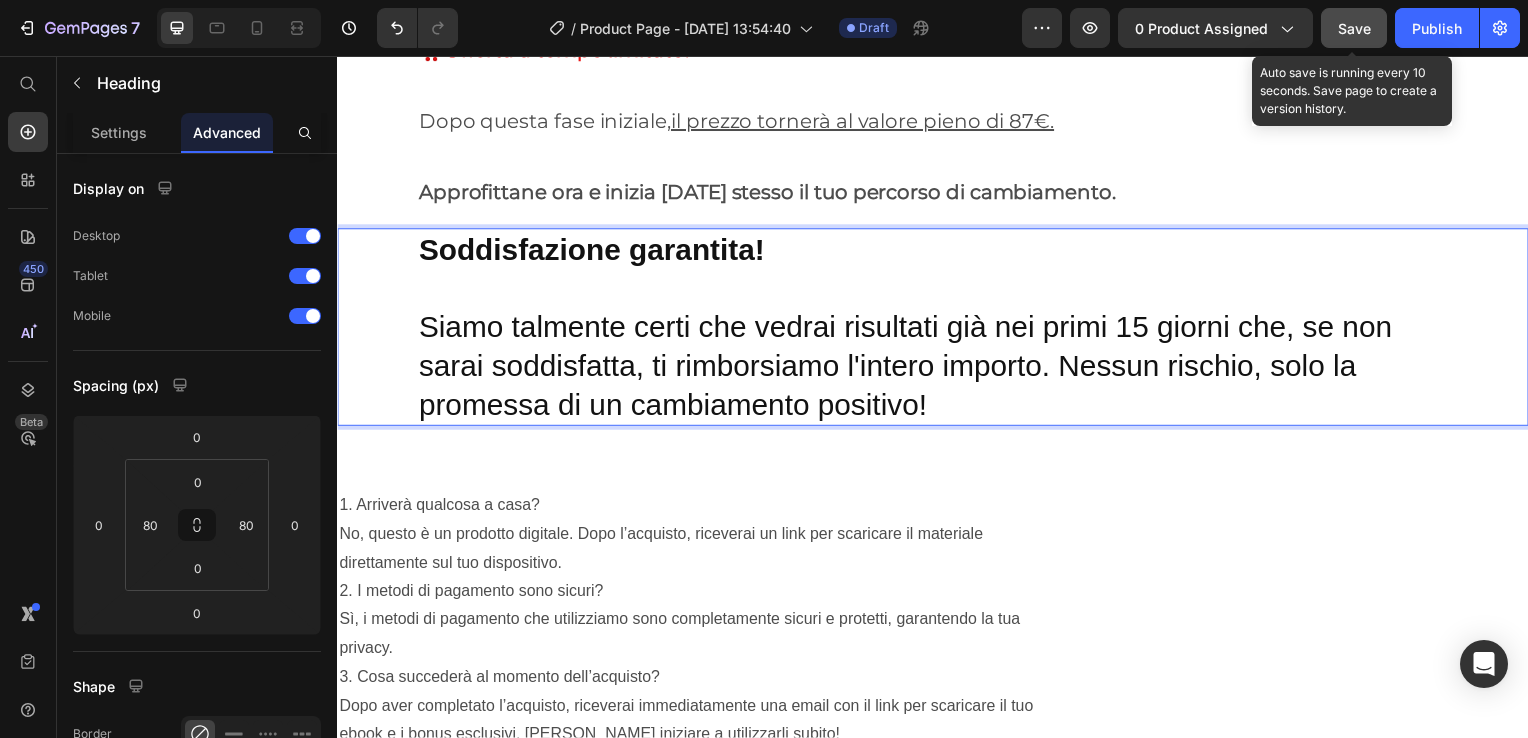 click on "Soddisfazione garantita! Siamo talmente certi che vedrai risultati già nei primi 15 giorni che, se non sarai soddisfatta, ti rimborsiamo l'intero importo. Nessun rischio, solo la promessa di un cambiamento positivo!" at bounding box center (937, 329) 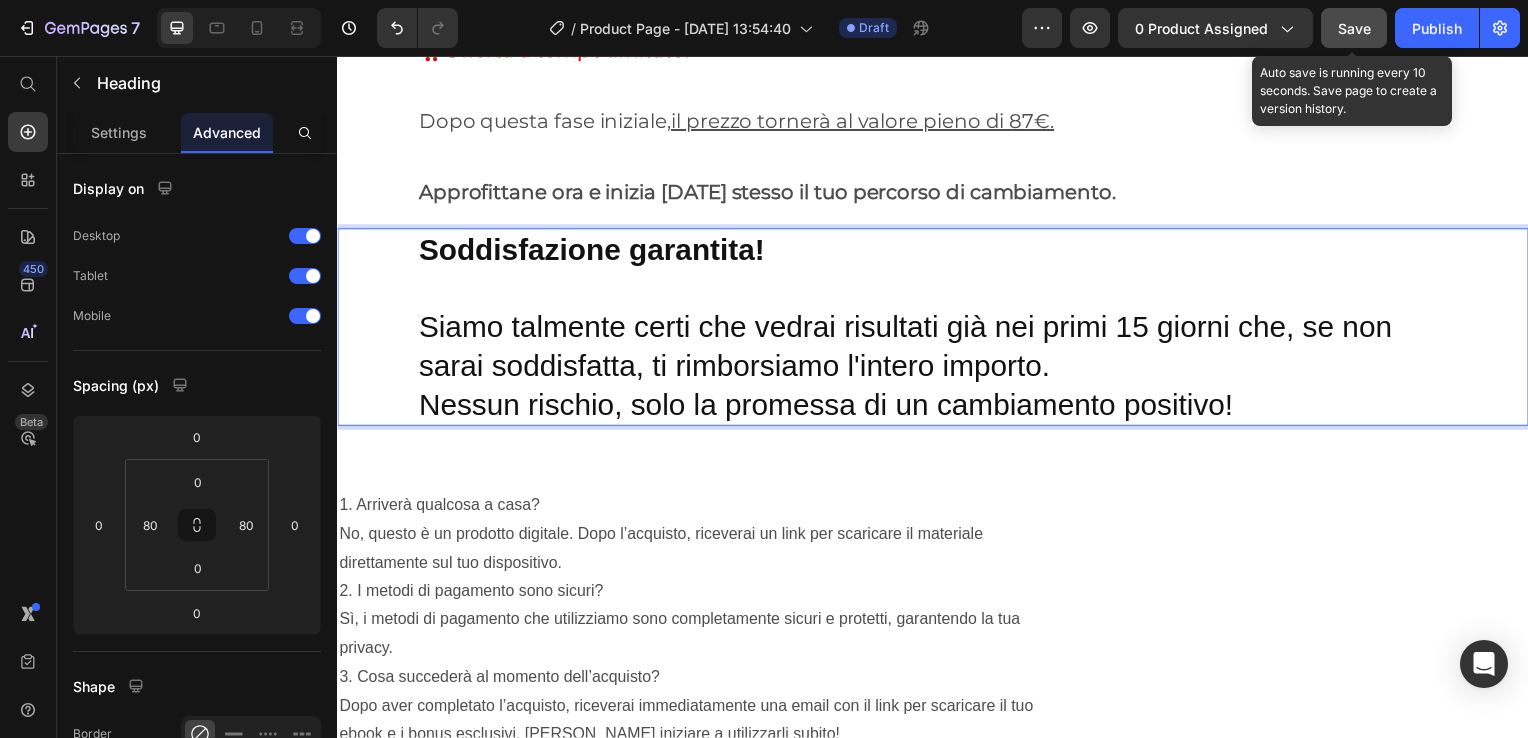 click on "Soddisfazione garantita! Siamo talmente certi che vedrai risultati già nei primi 15 giorni che, se non sarai soddisfatta, ti rimborsiamo l'intero importo.  Nessun rischio, solo la promessa di un cambiamento positivo!" at bounding box center [937, 329] 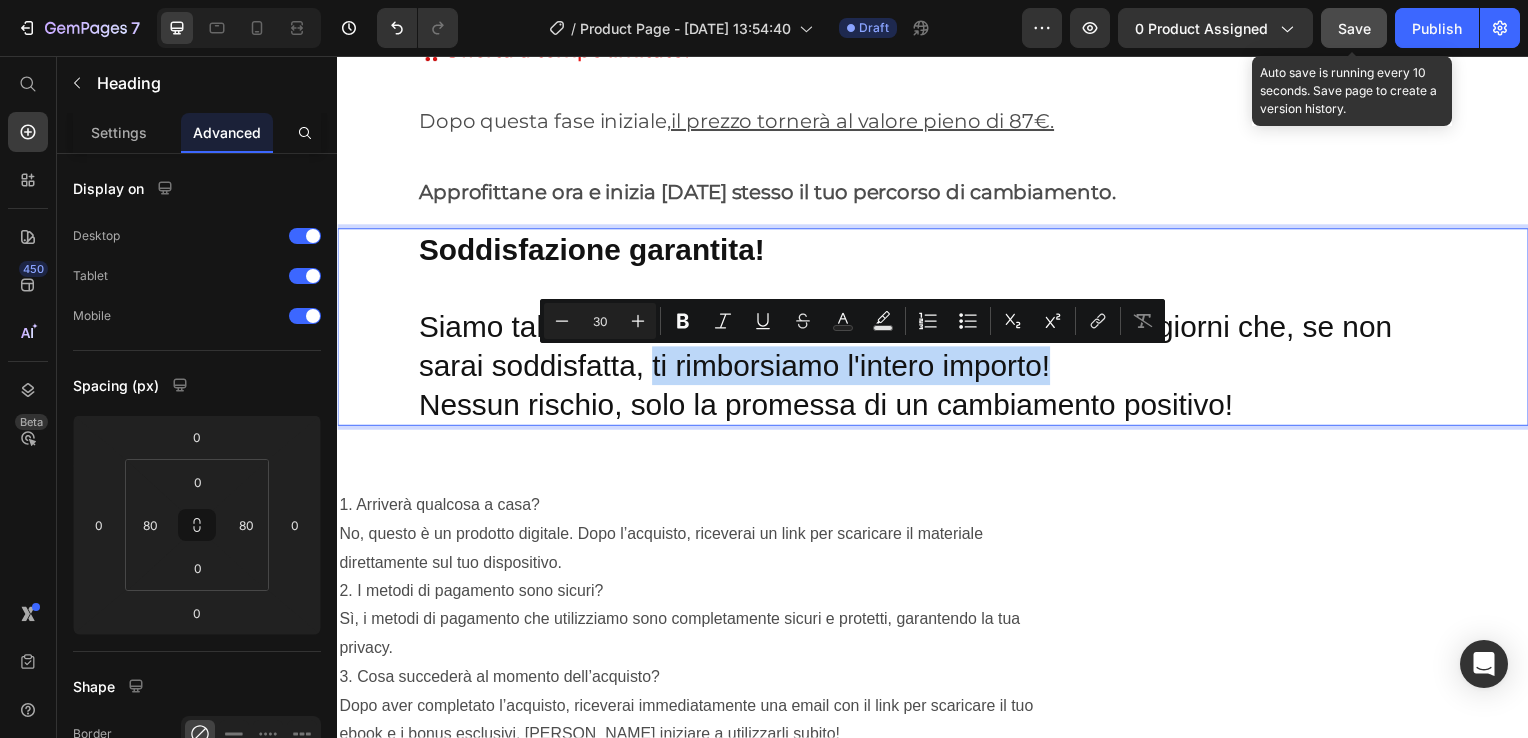 drag, startPoint x: 1057, startPoint y: 373, endPoint x: 653, endPoint y: 378, distance: 404.03094 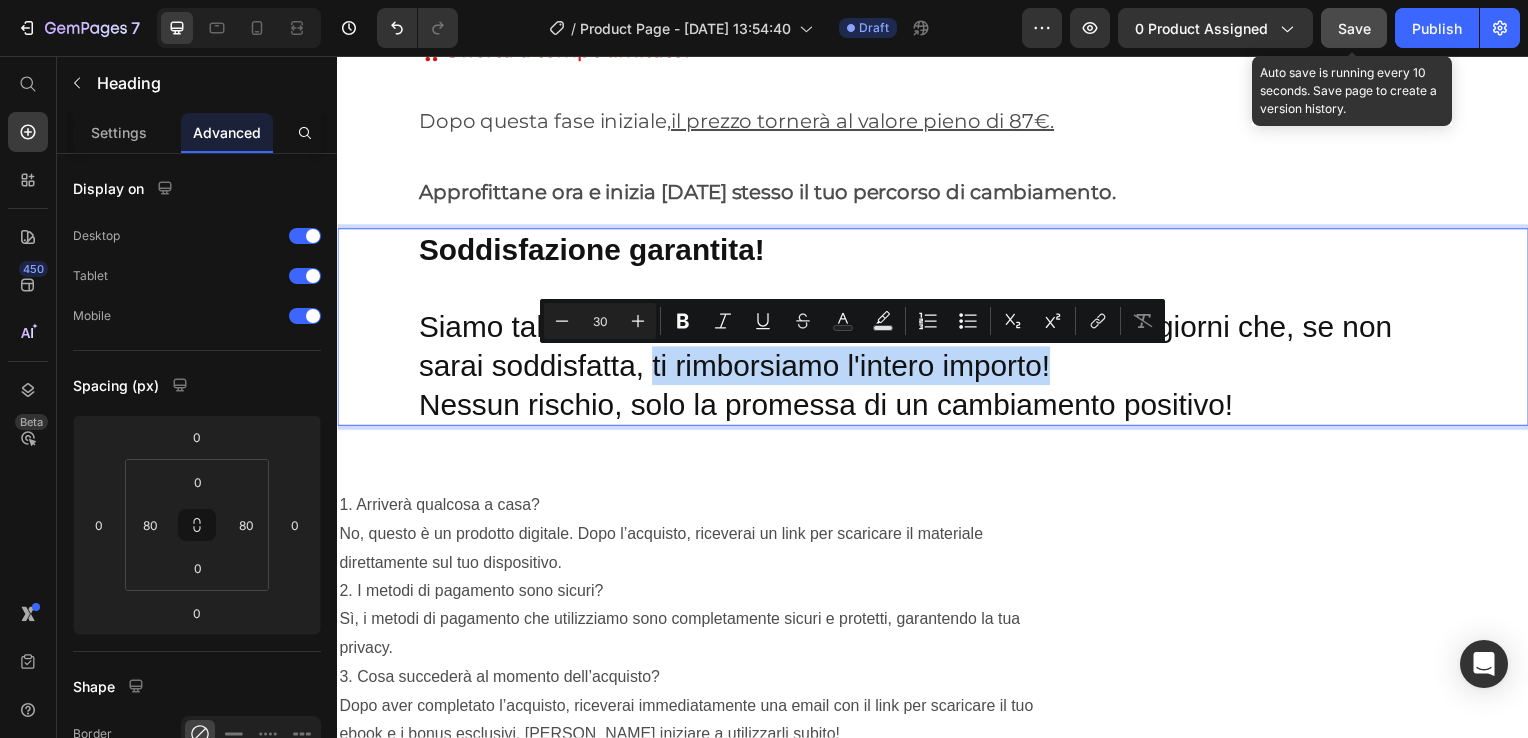 click on "Soddisfazione garantita! Siamo talmente certi che vedrai risultati già nei primi 15 giorni che, se non sarai soddisfatta, ti rimborsiamo l'intero importo!  Nessun rischio, solo la promessa di un cambiamento positivo!" at bounding box center (937, 329) 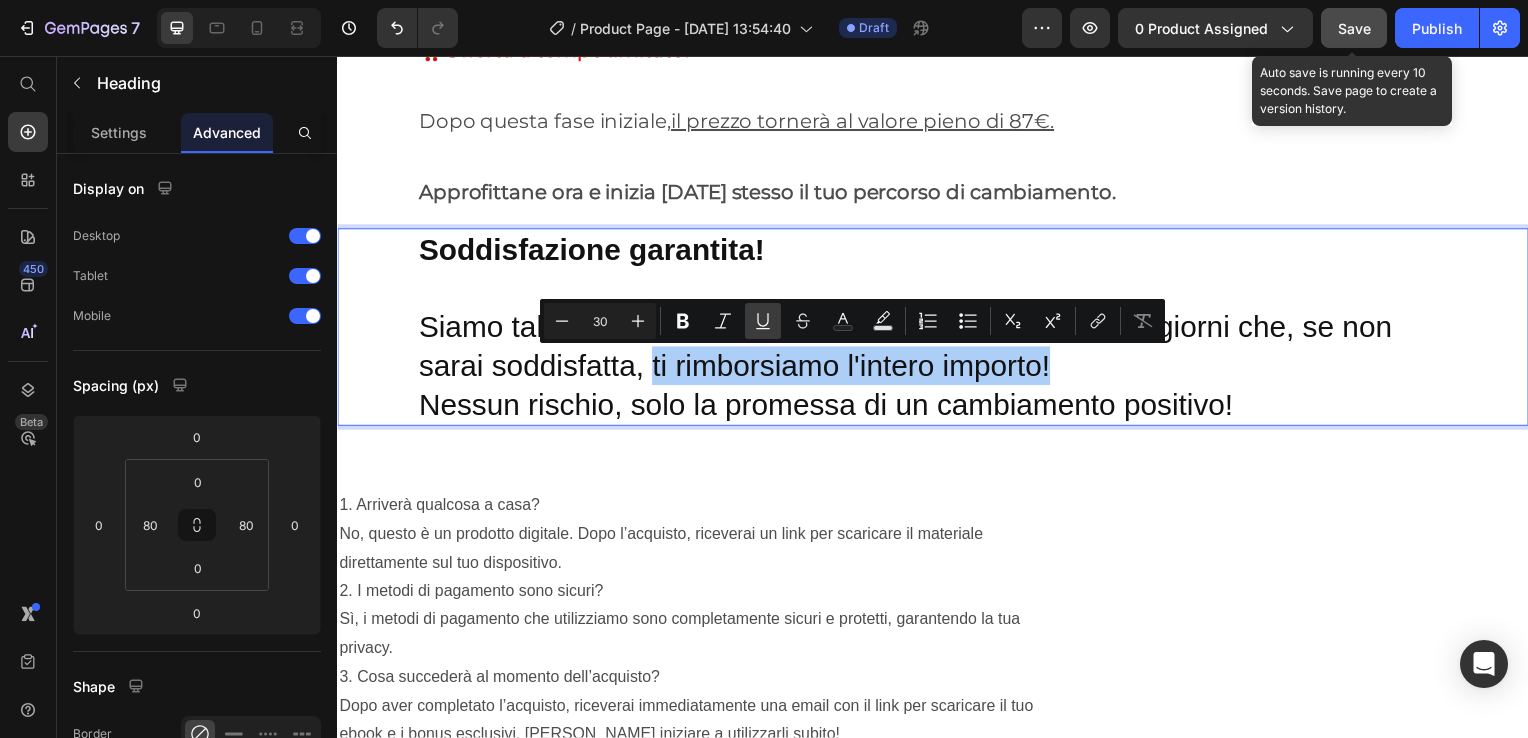 click 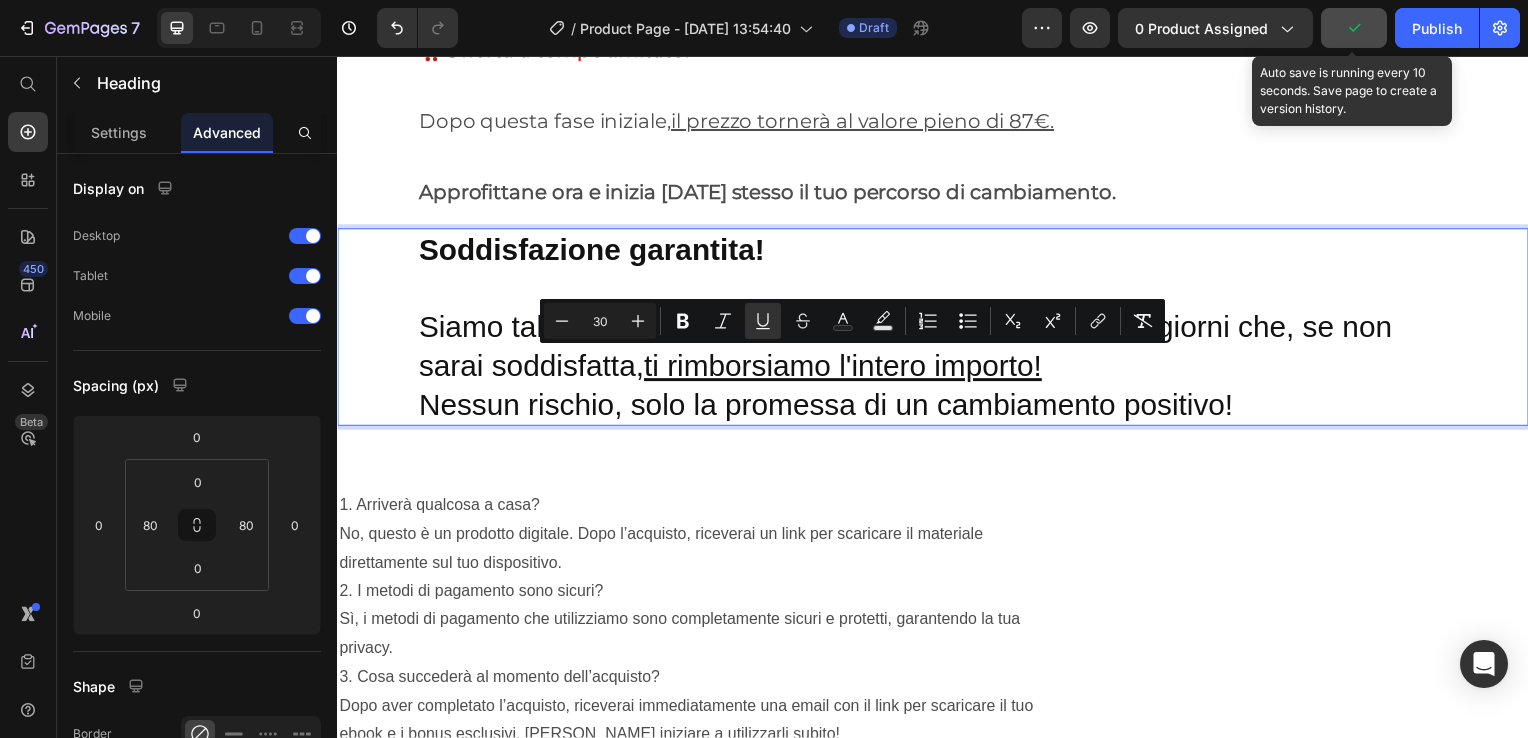 click on "Soddisfazione garantita! Siamo talmente certi che vedrai risultati già nei primi 15 giorni che, se non sarai soddisfatta,  ti rimborsiamo l'intero importo!   Nessun rischio, solo la promessa di un cambiamento positivo!" at bounding box center (937, 329) 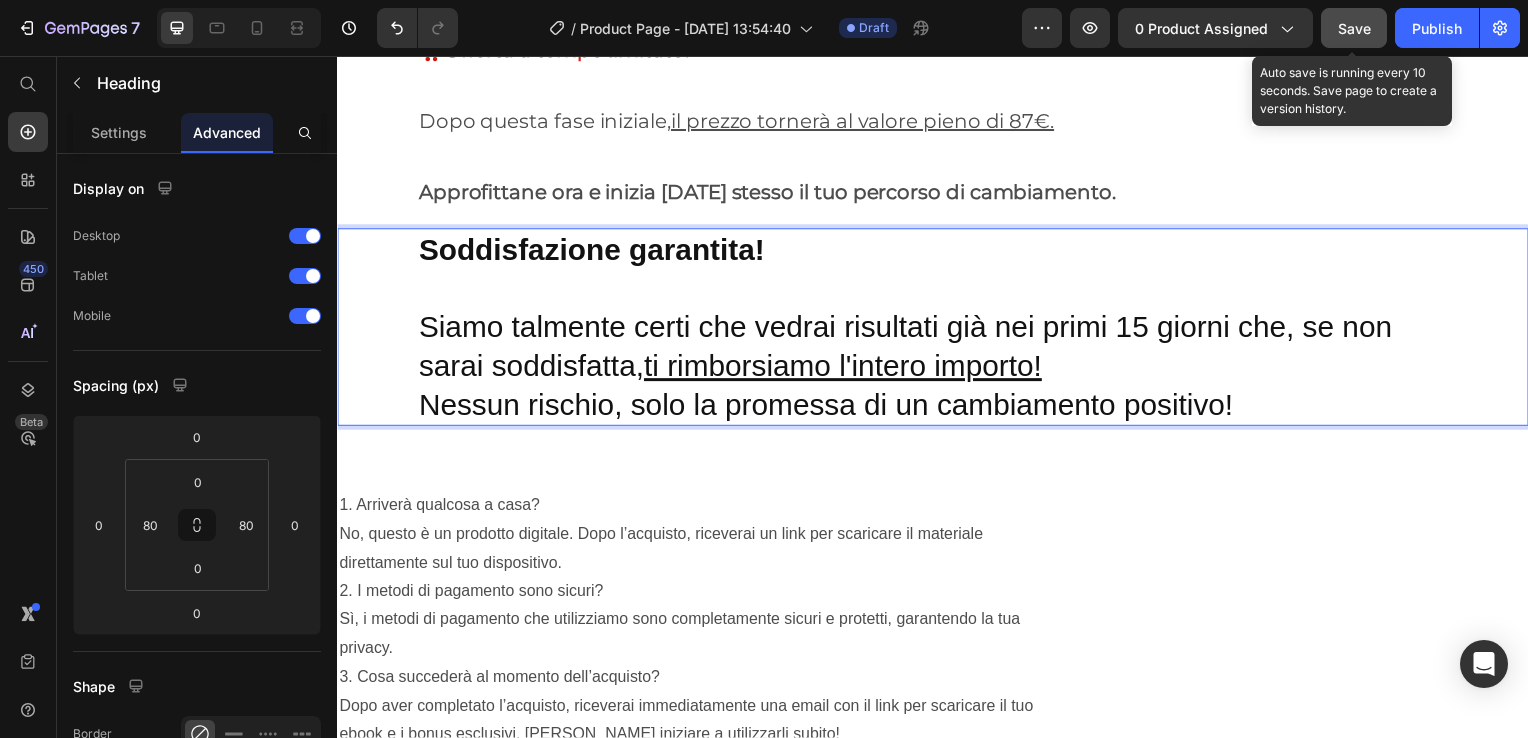 click on "Soddisfazione garantita! Siamo talmente certi che vedrai risultati già nei primi 15 giorni che, se non sarai soddisfatta,  ti rimborsiamo l'intero importo!   Nessun rischio, solo la promessa di un cambiamento positivo!" at bounding box center (937, 329) 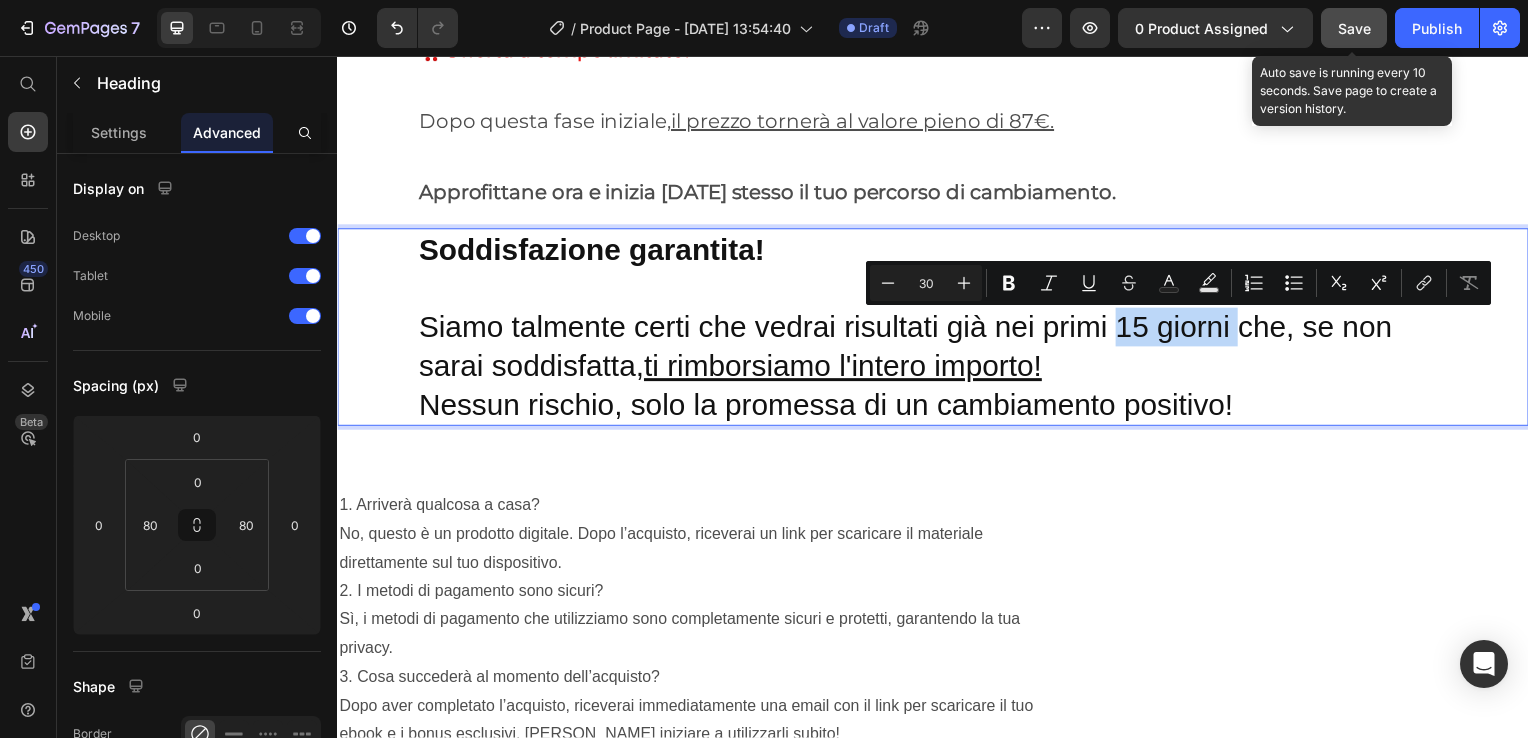drag, startPoint x: 1235, startPoint y: 333, endPoint x: 1135, endPoint y: 333, distance: 100 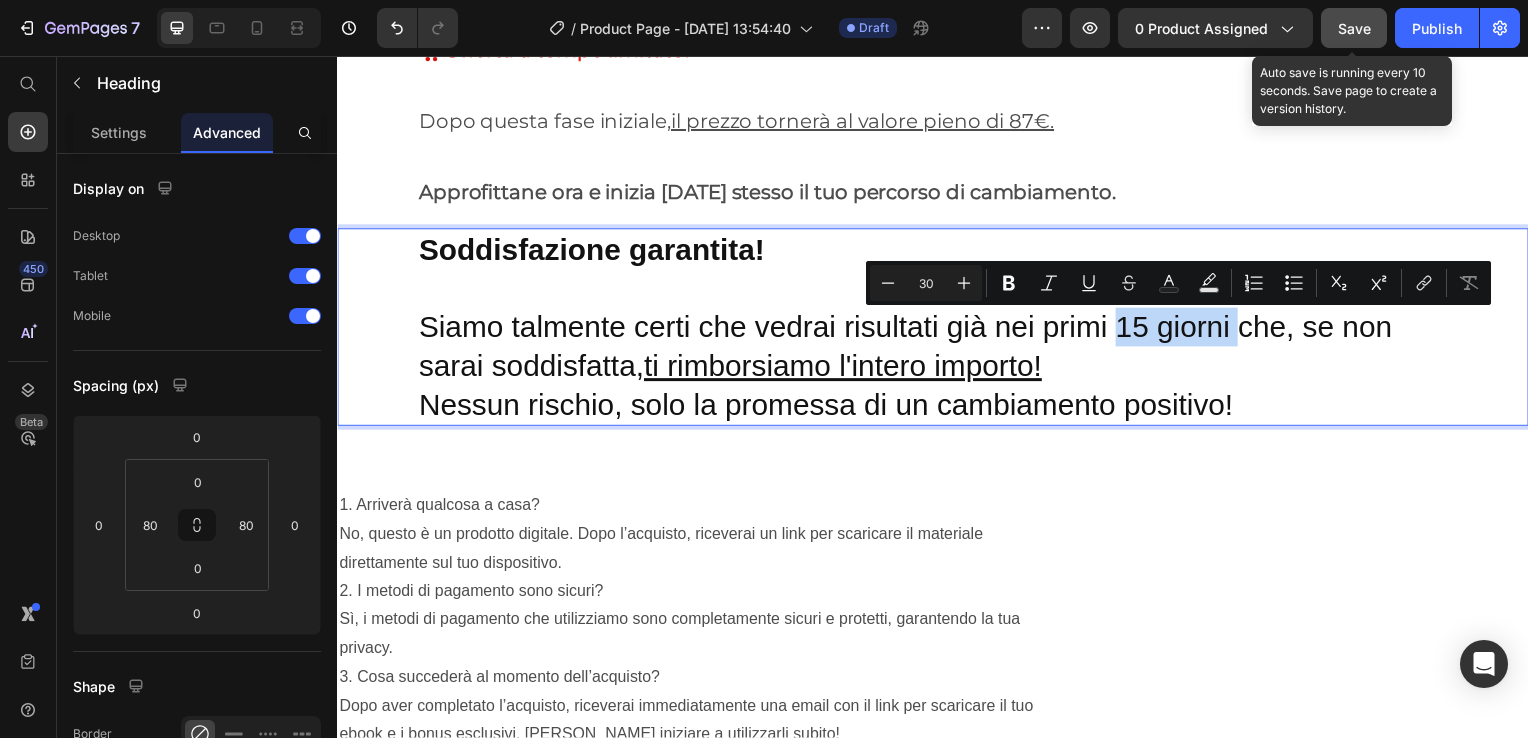 click on "Soddisfazione garantita! Siamo talmente certi che vedrai risultati già nei primi 15 giorni che, se non sarai soddisfatta,  ti rimborsiamo l'intero importo!   Nessun rischio, solo la promessa di un cambiamento positivo!" at bounding box center [937, 329] 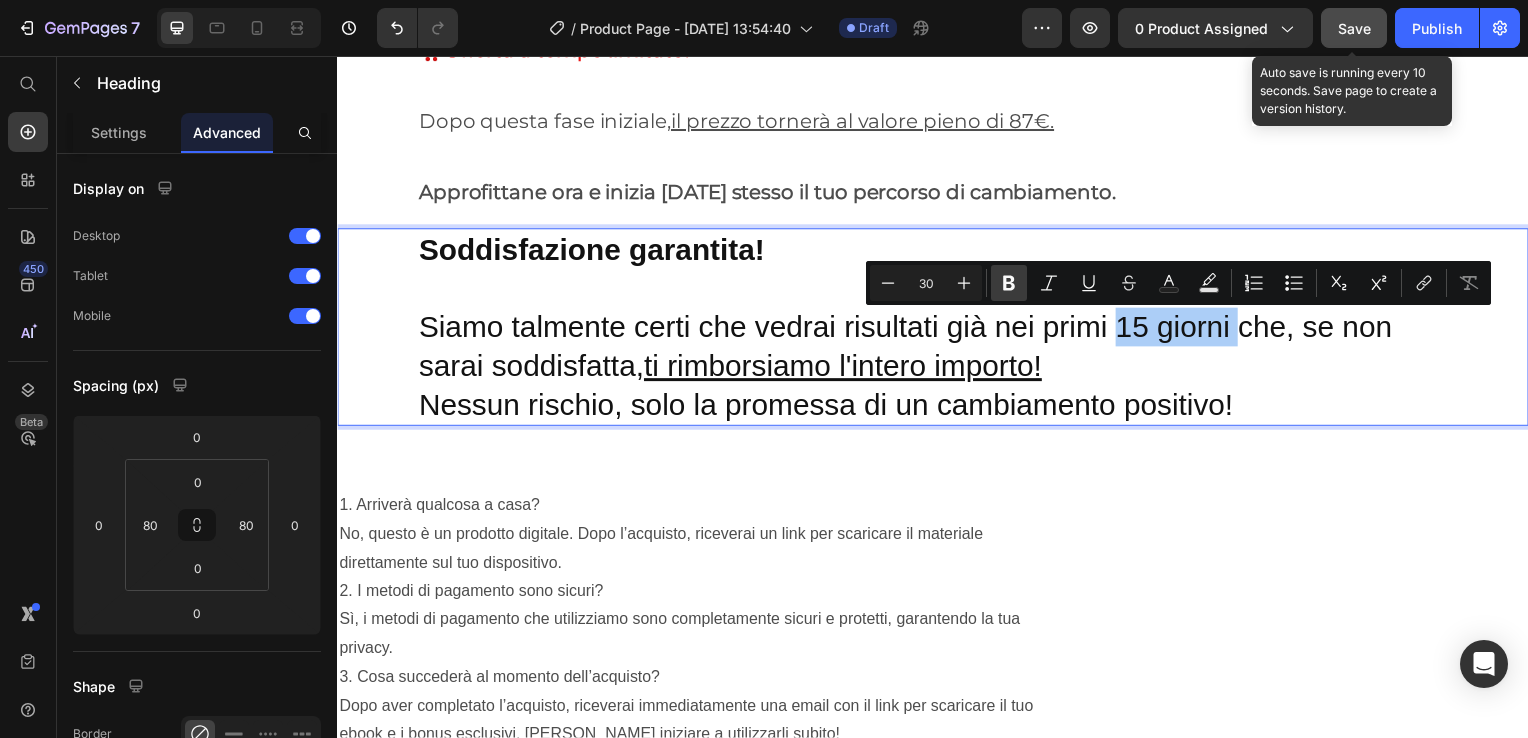 click 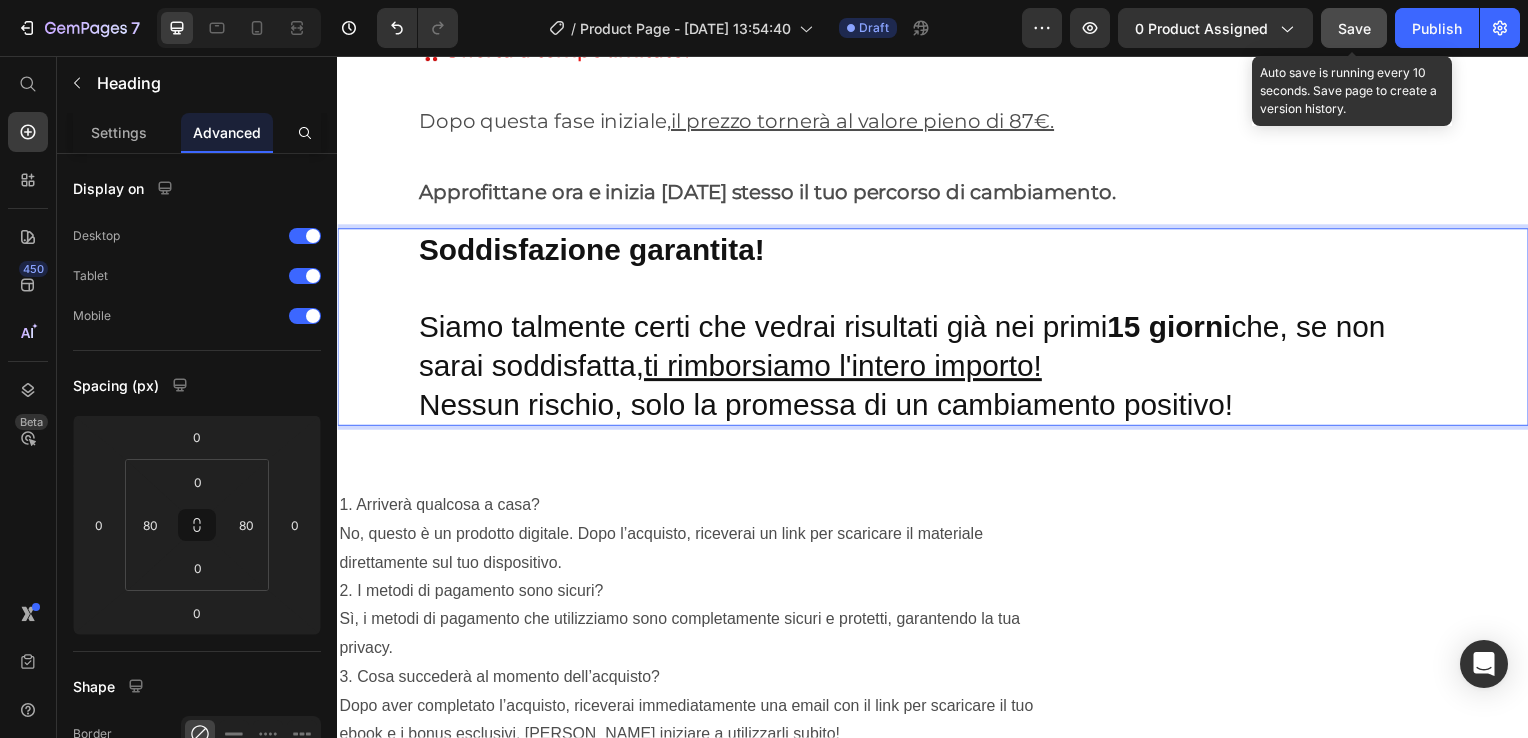 click on "Soddisfazione garantita! Siamo talmente certi che vedrai risultati già nei primi  15 giorni  che, se non sarai soddisfatta,  ti rimborsiamo l'intero importo!   Nessun rischio, solo la promessa di un cambiamento positivo!" at bounding box center (937, 329) 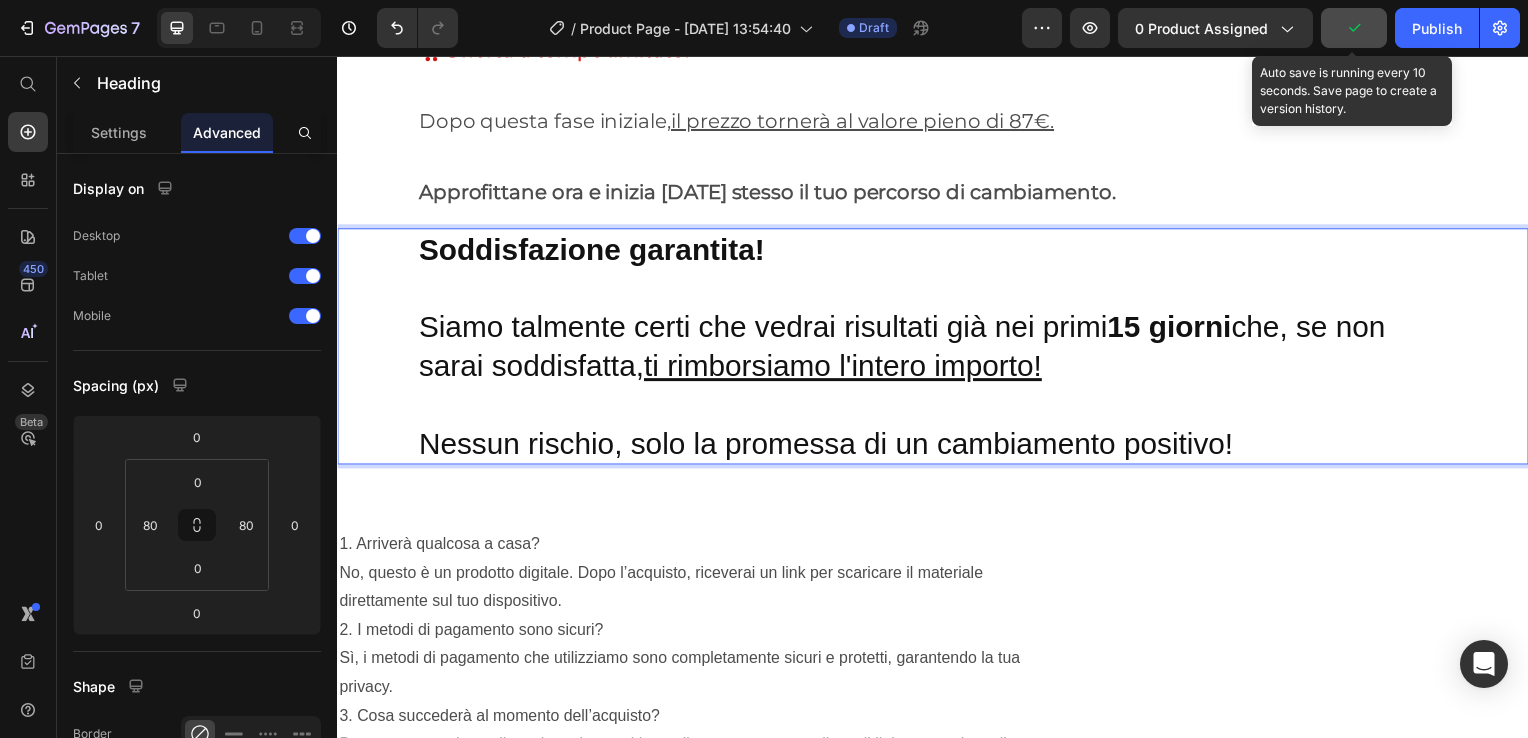click on "Soddisfazione garantita! Siamo talmente certi che vedrai risultati già nei primi  15 giorni  che, se non sarai soddisfatta,  ti rimborsiamo l'intero importo!   ⁠⁠⁠⁠⁠⁠⁠ Nessun rischio, solo la promessa di un cambiamento positivo!" at bounding box center [937, 349] 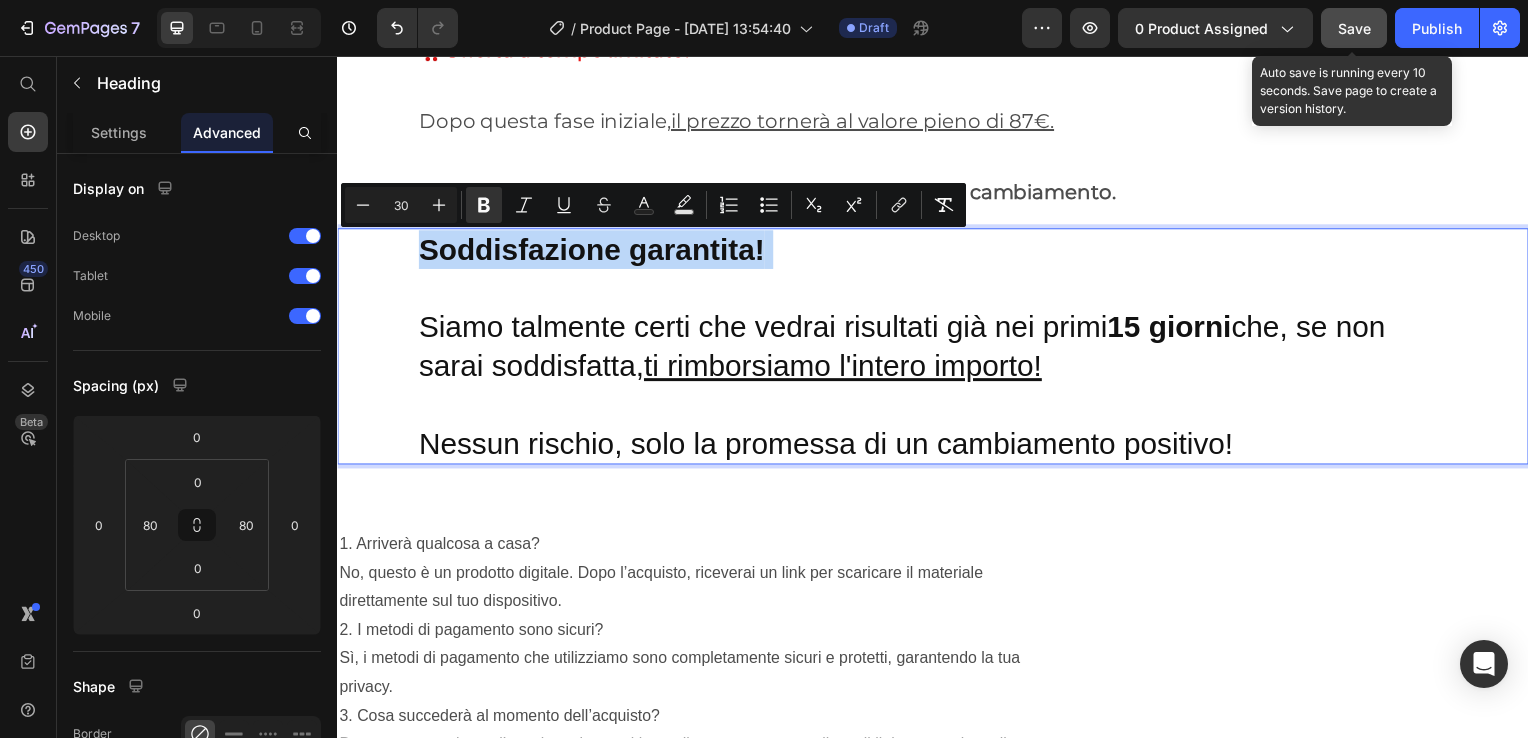 drag, startPoint x: 793, startPoint y: 246, endPoint x: 538, endPoint y: 257, distance: 255.23715 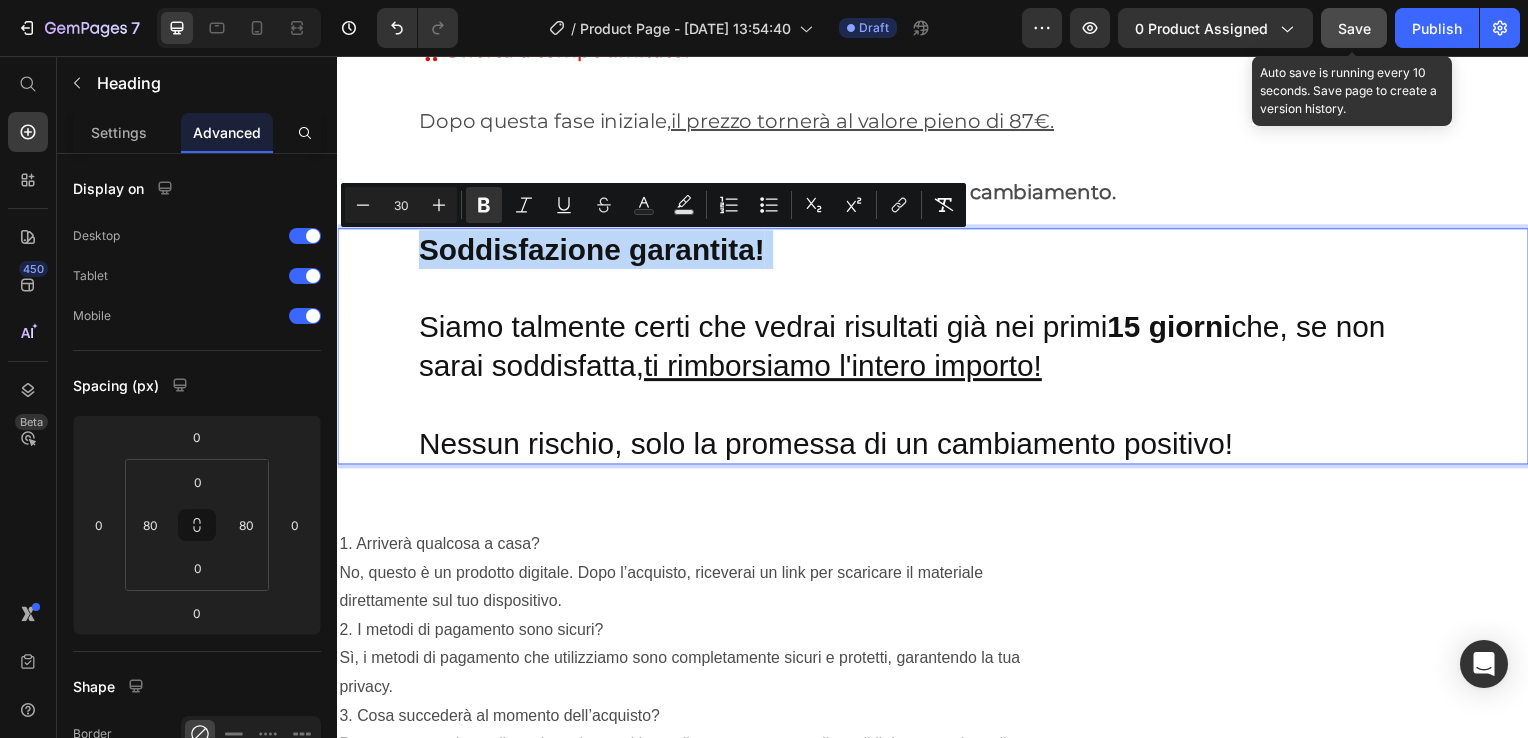 click on "Soddisfazione garantita! Siamo talmente certi che vedrai risultati già nei primi  15 giorni  che, se non sarai soddisfatta,  ti rimborsiamo l'intero importo!   Nessun rischio, solo la promessa di un cambiamento positivo!" at bounding box center [937, 349] 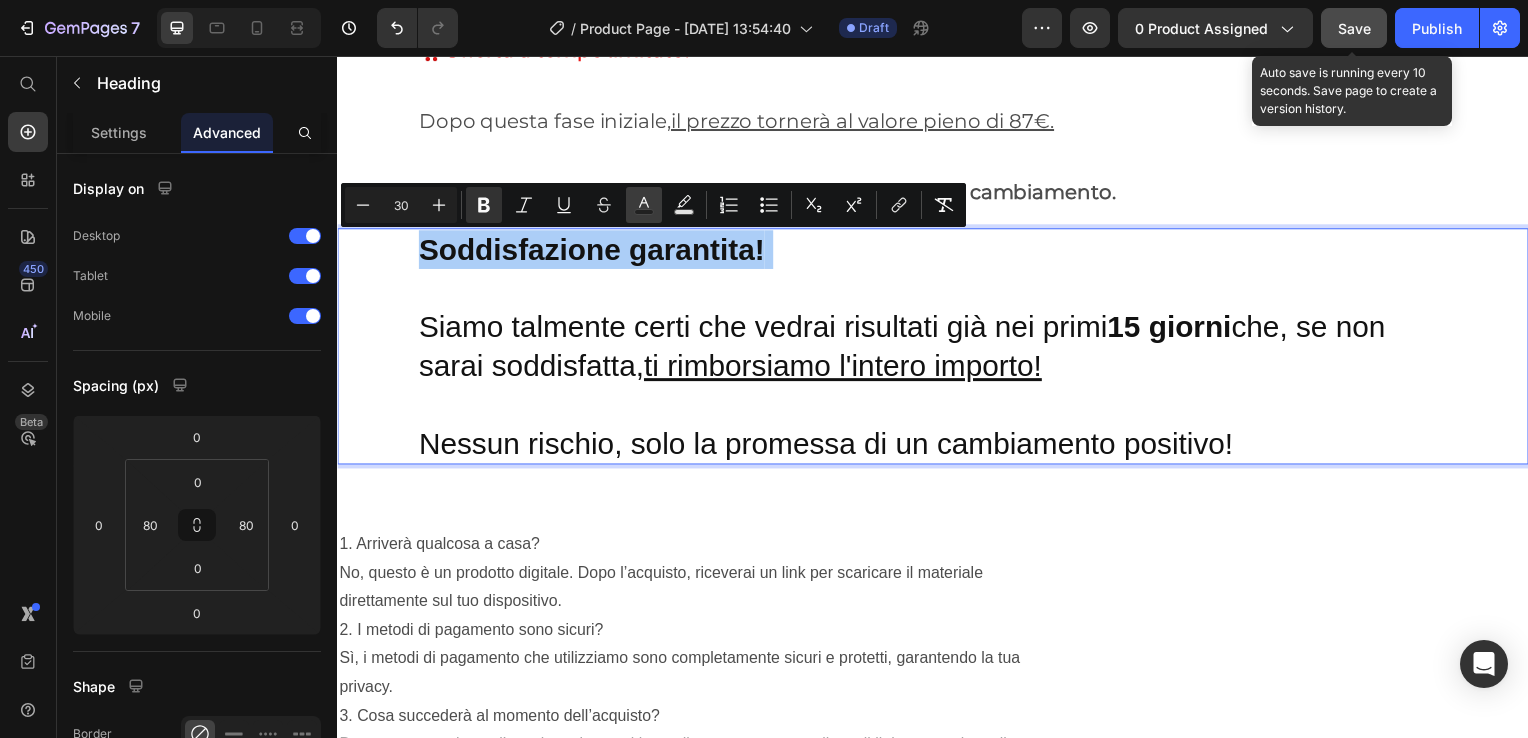 click 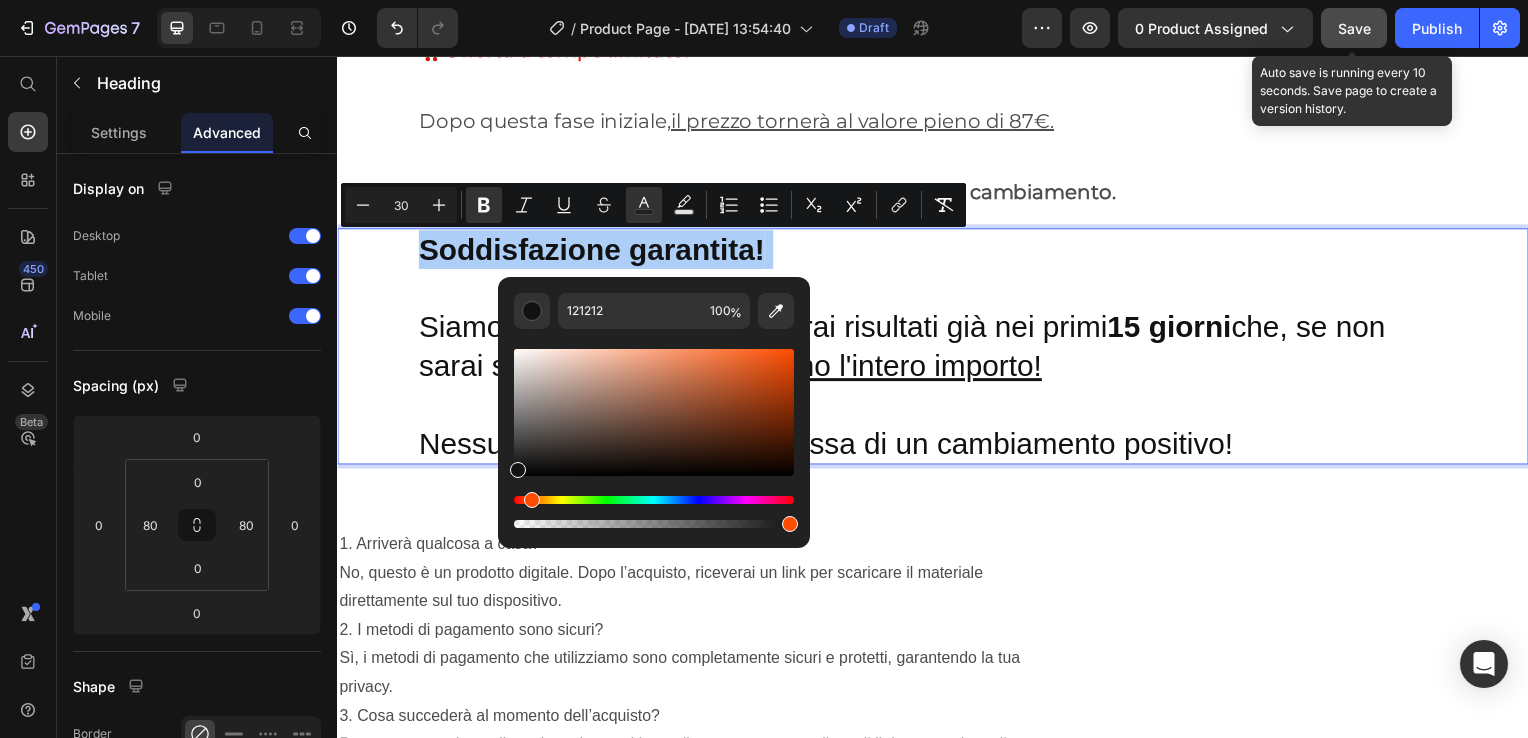 click at bounding box center (654, 500) 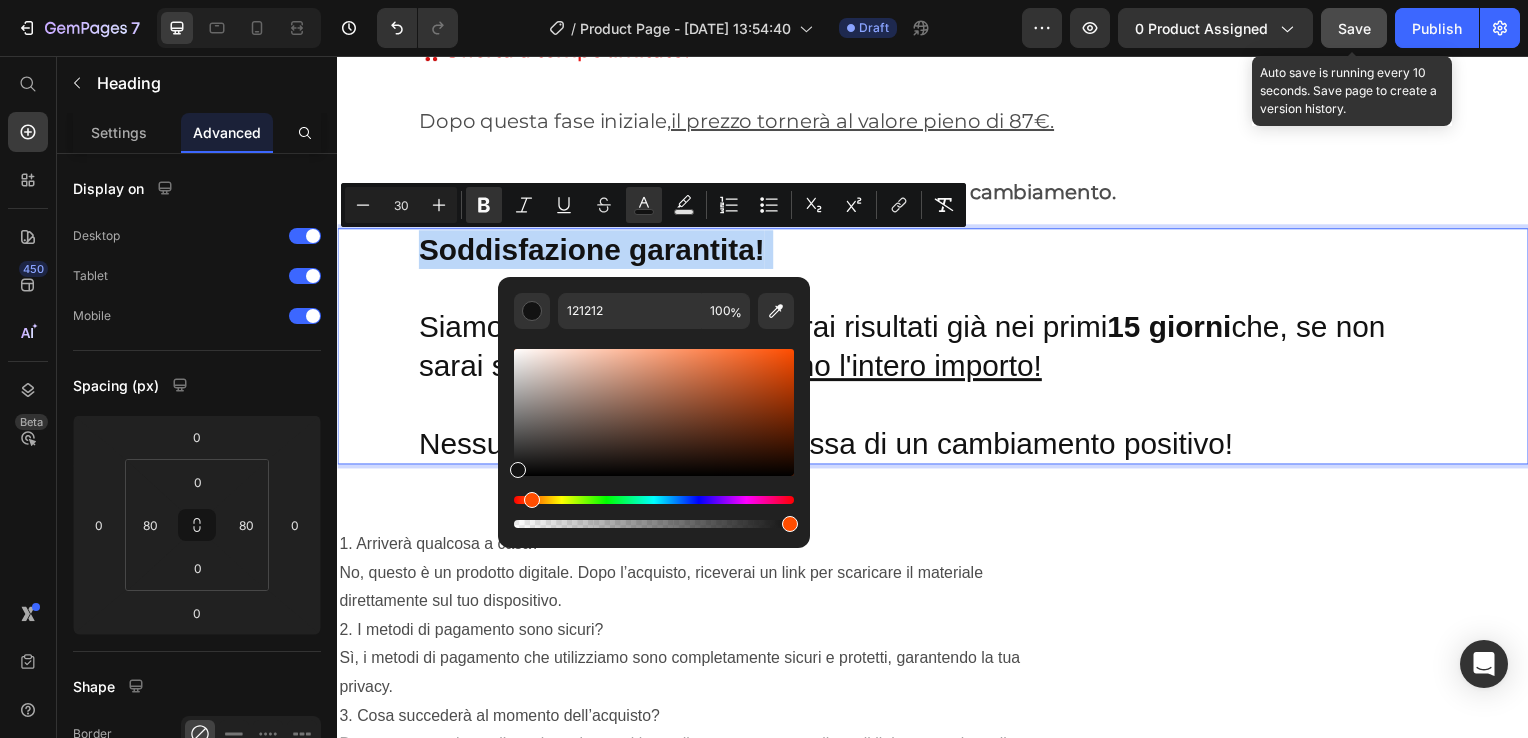 drag, startPoint x: 528, startPoint y: 497, endPoint x: 788, endPoint y: 524, distance: 261.39816 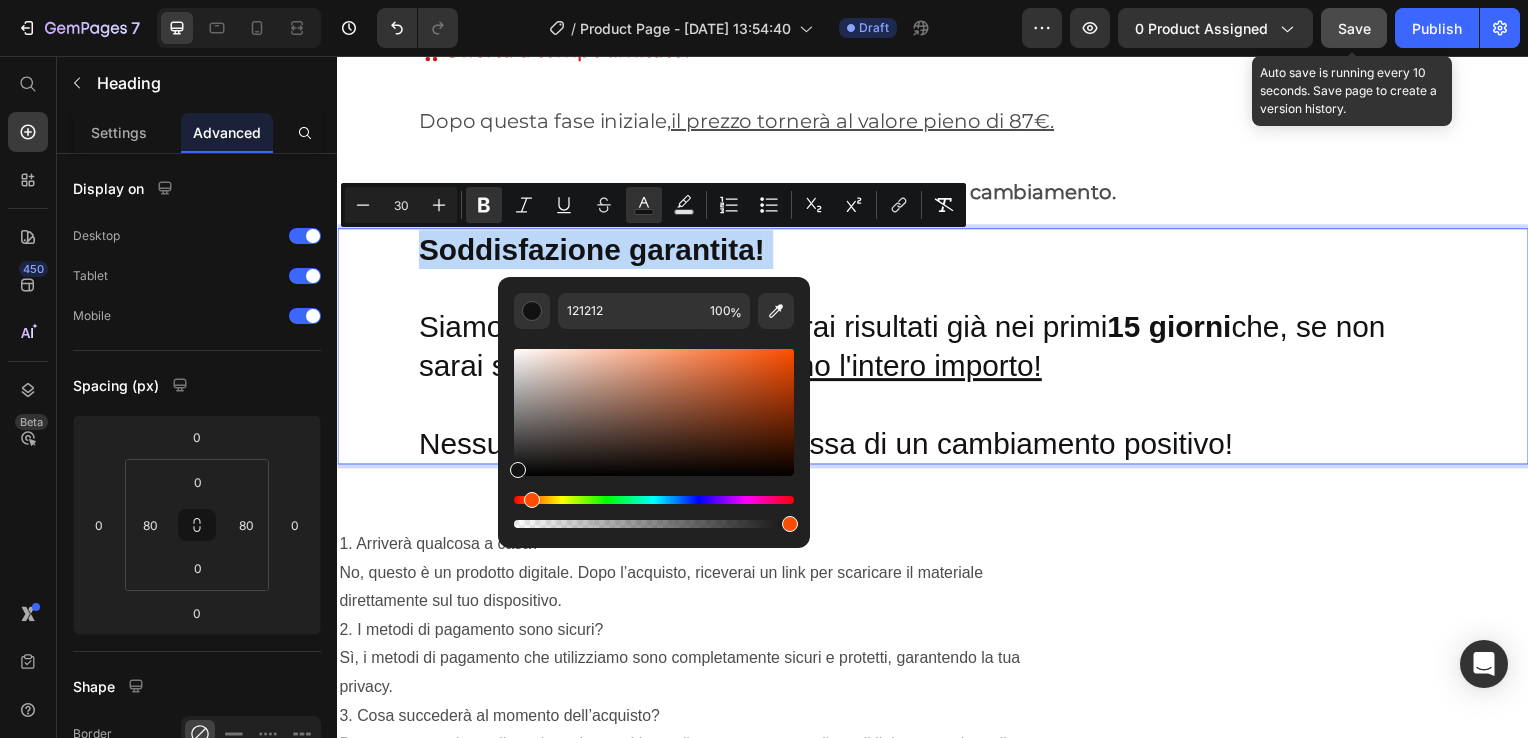 click at bounding box center (790, 524) 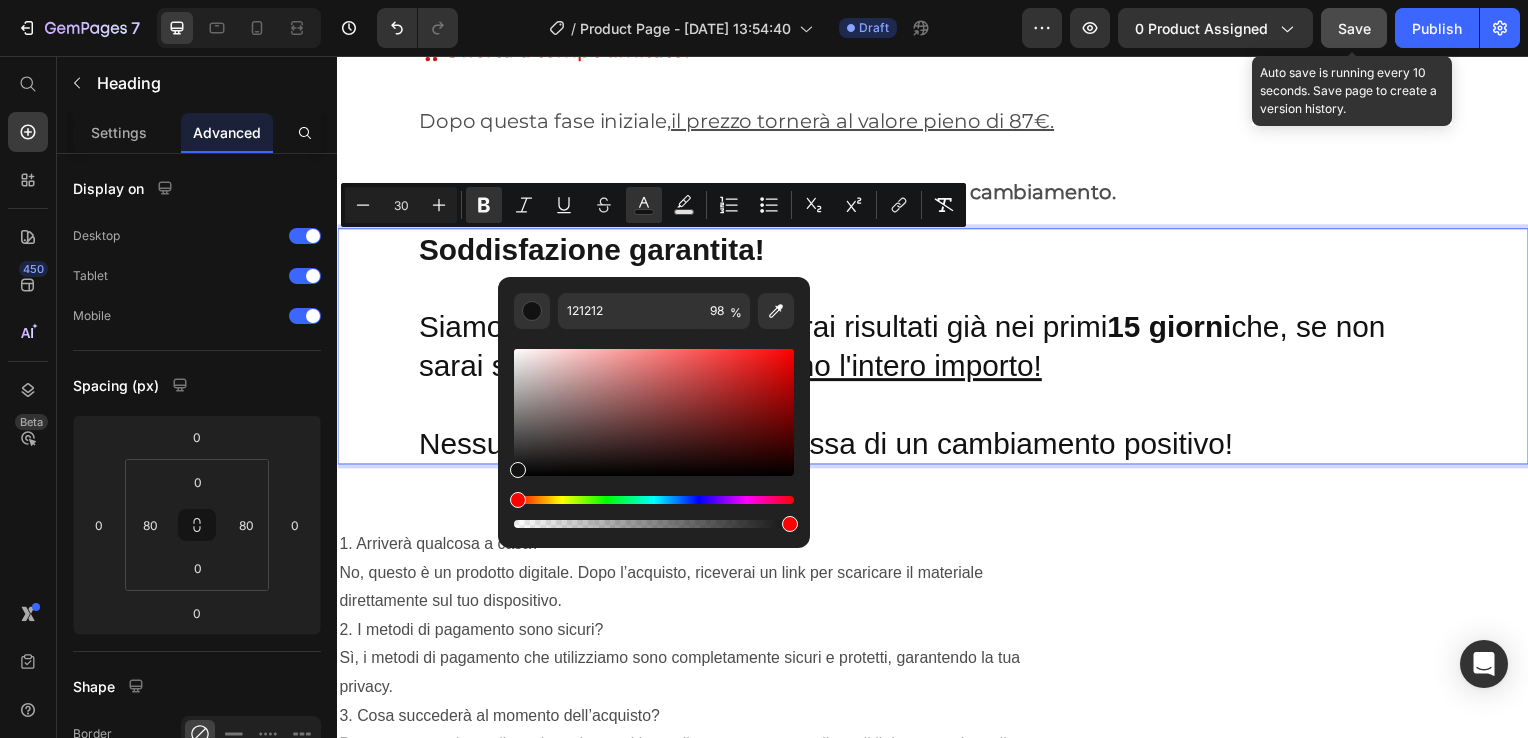 click on "Soddisfazione garantita! Siamo talmente certi che vedrai risultati già nei primi  15 giorni  che, se non sarai soddisfatta,  ti rimborsiamo l'intero importo!   Nessun rischio, solo la promessa di un cambiamento positivo!" at bounding box center [937, 349] 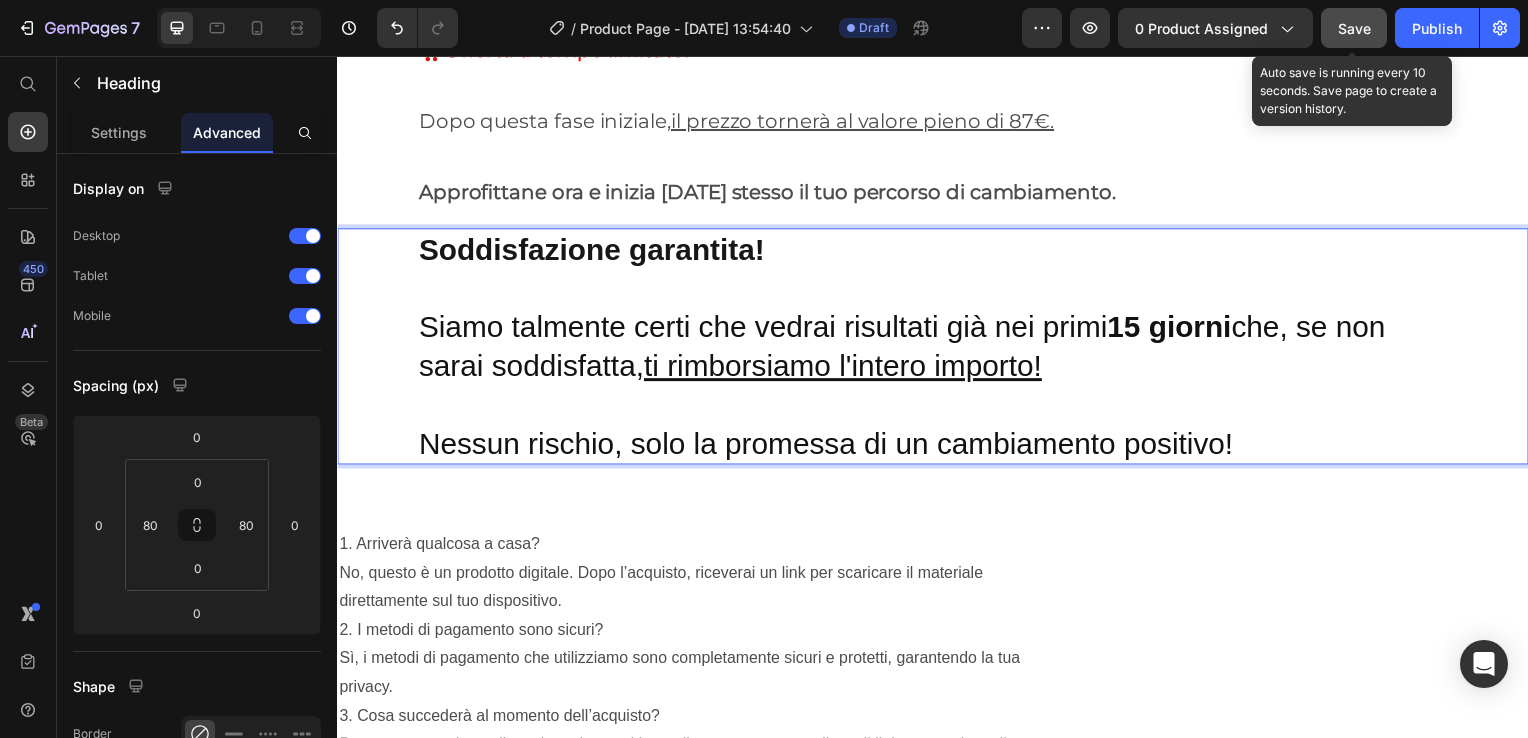 click on "Soddisfazione garantita! Siamo talmente certi che vedrai risultati già nei primi  15 giorni  che, se non sarai soddisfatta,  ti rimborsiamo l'intero importo!   Nessun rischio, solo la promessa di un cambiamento positivo!" at bounding box center [937, 349] 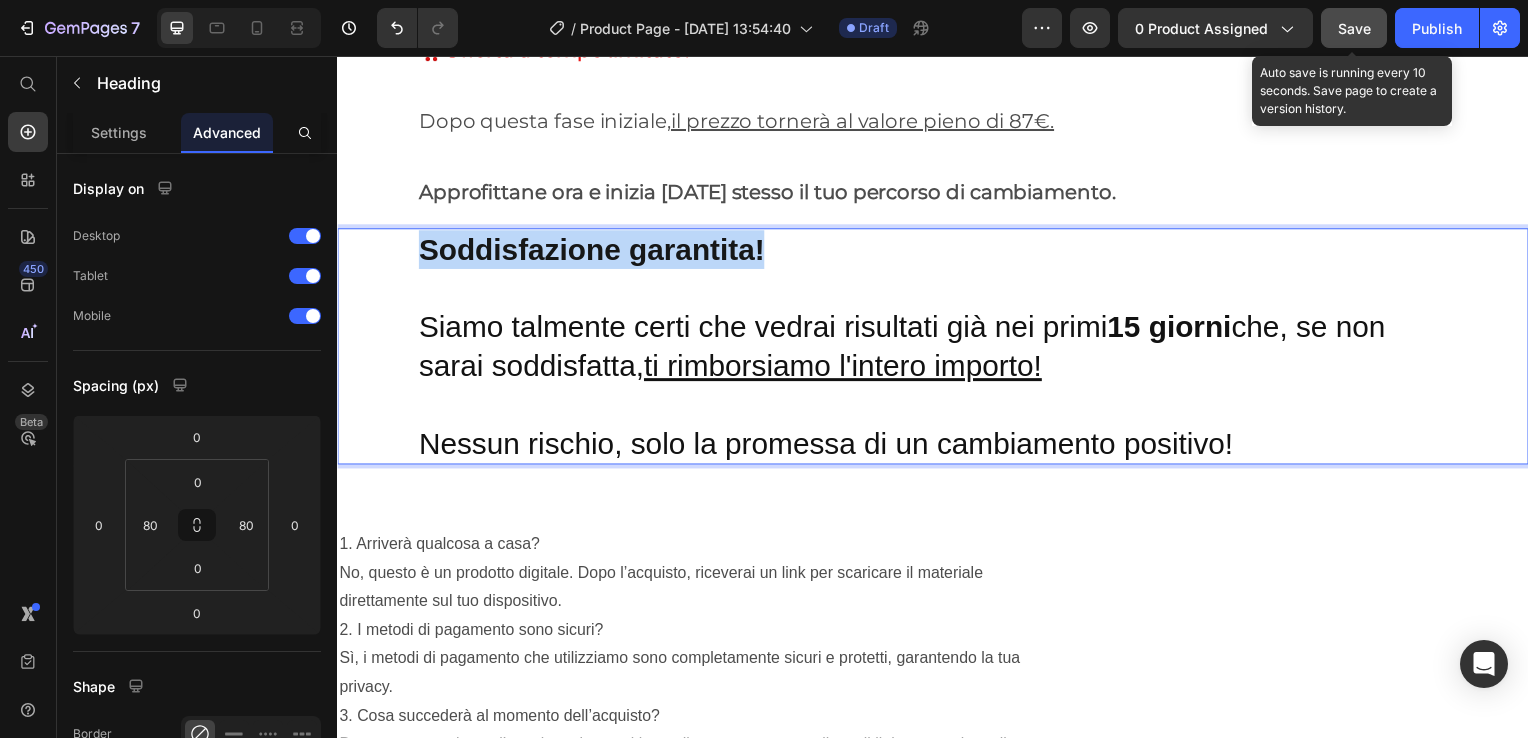 drag, startPoint x: 797, startPoint y: 252, endPoint x: 426, endPoint y: 251, distance: 371.00134 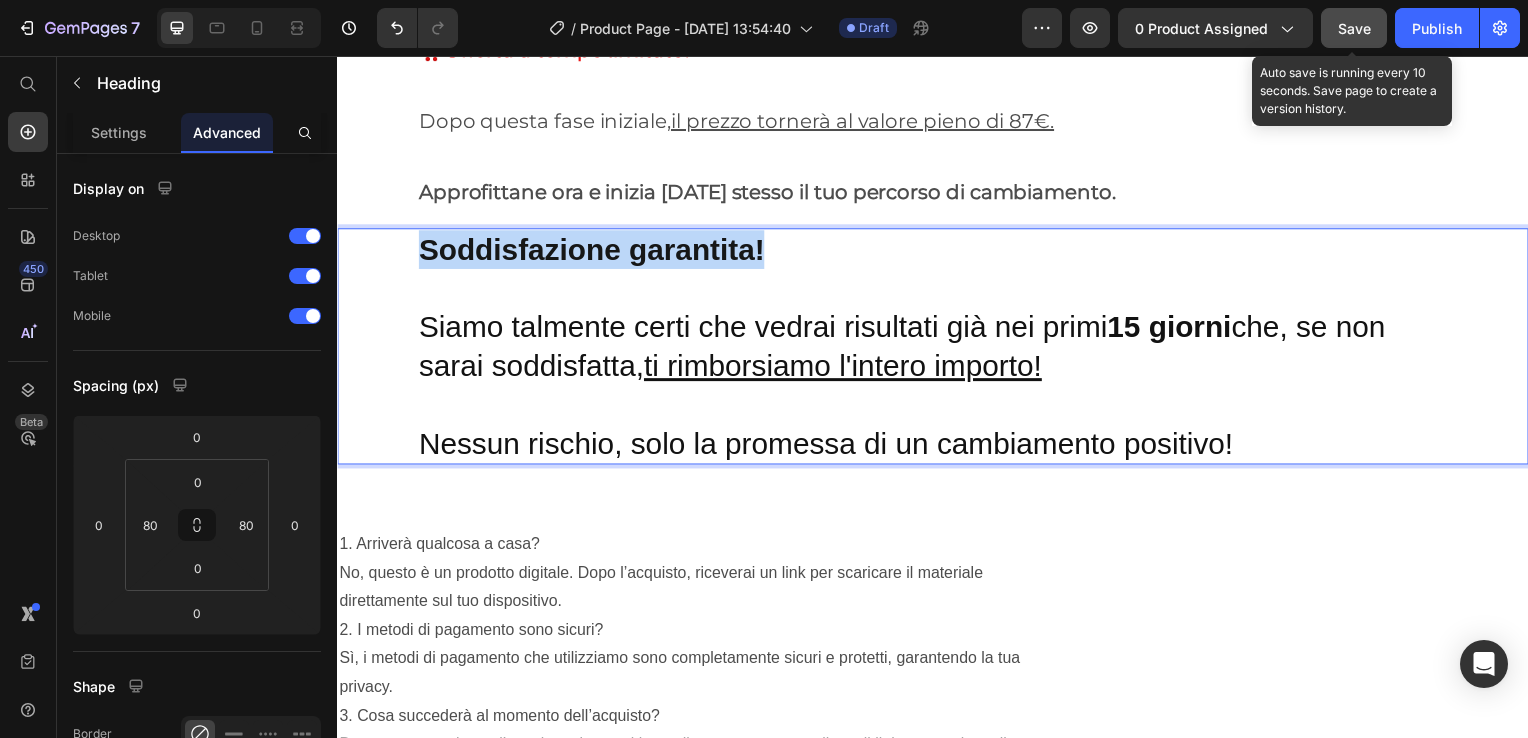 click on "Soddisfazione garantita! Siamo talmente certi che vedrai risultati già nei primi  15 giorni  che, se non sarai soddisfatta,  ti rimborsiamo l'intero importo!   Nessun rischio, solo la promessa di un cambiamento positivo!" at bounding box center [937, 349] 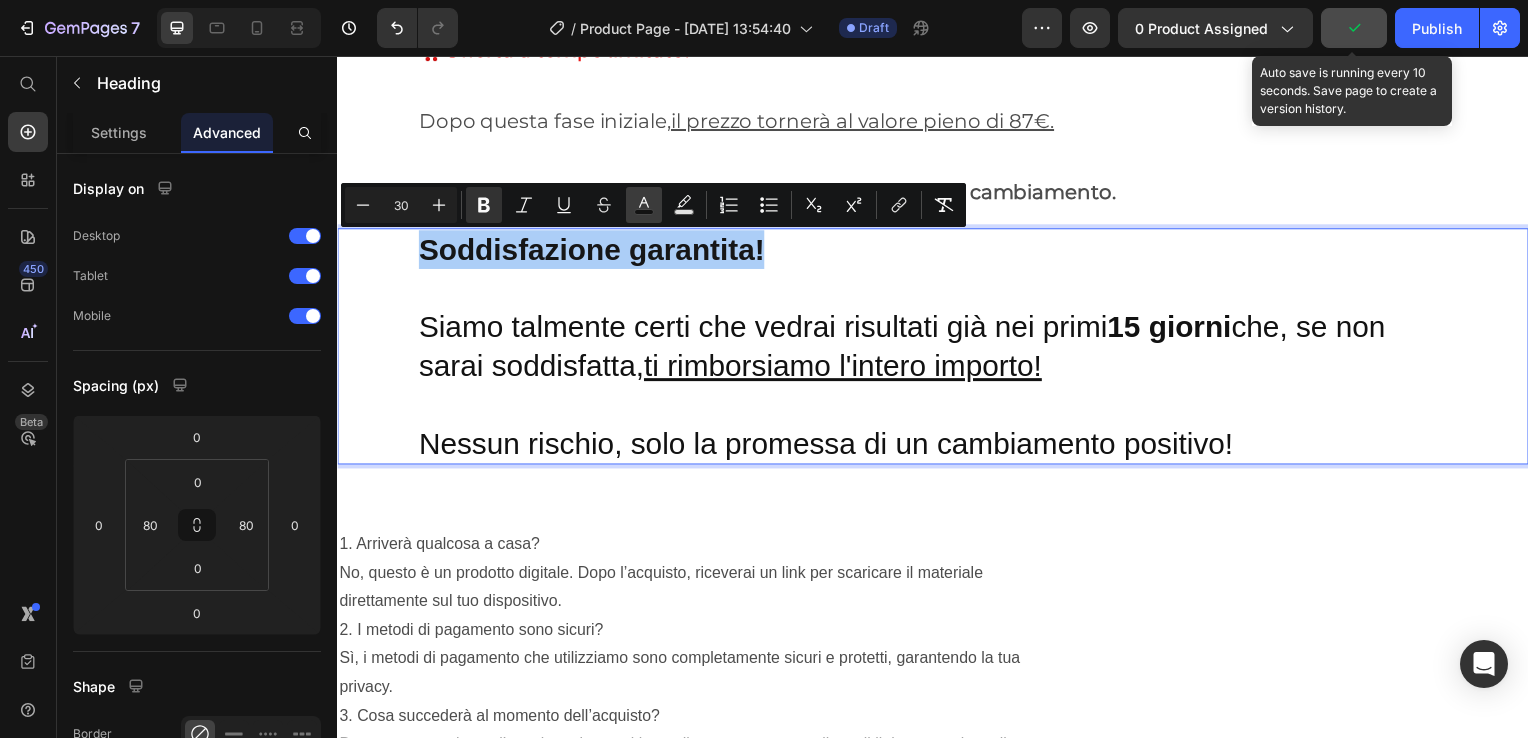 click 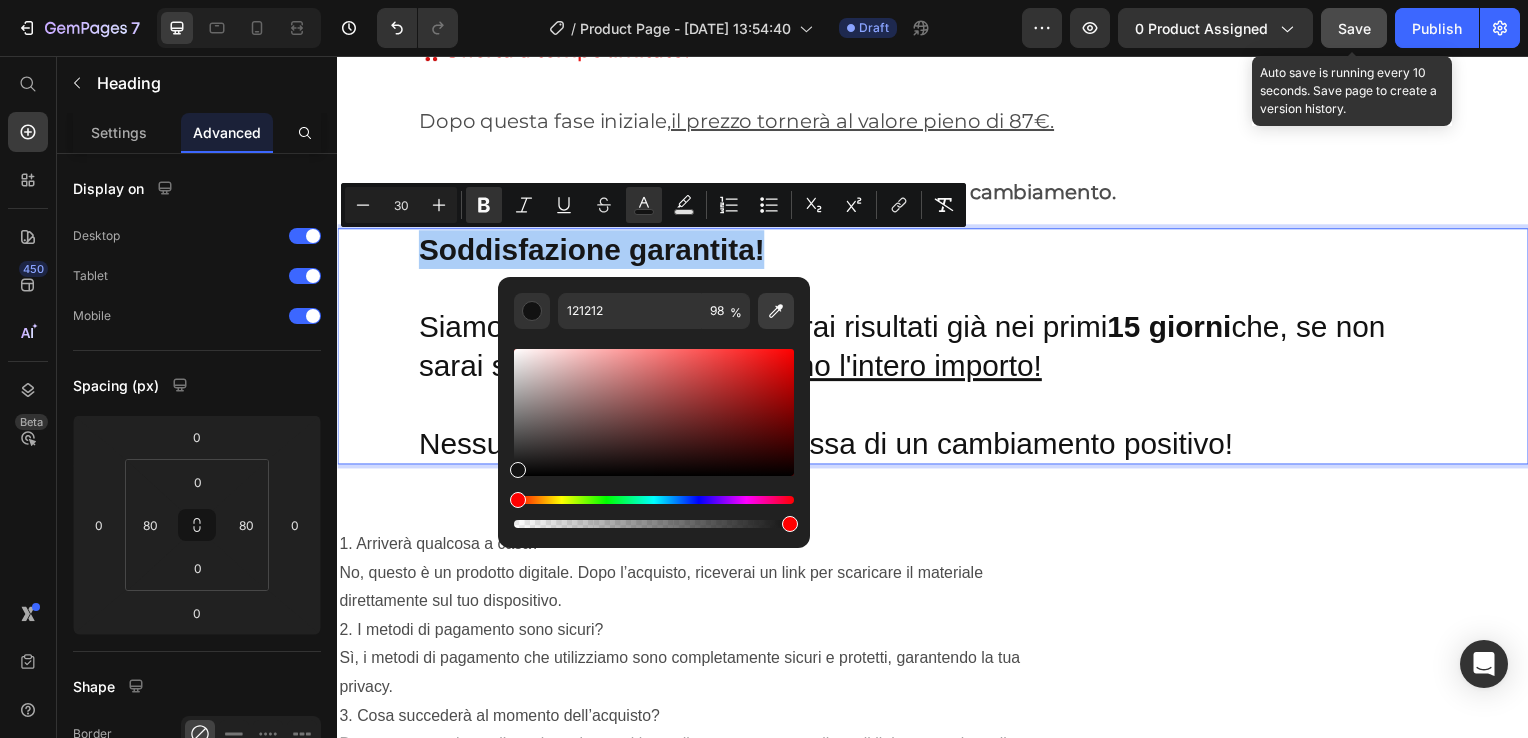 click 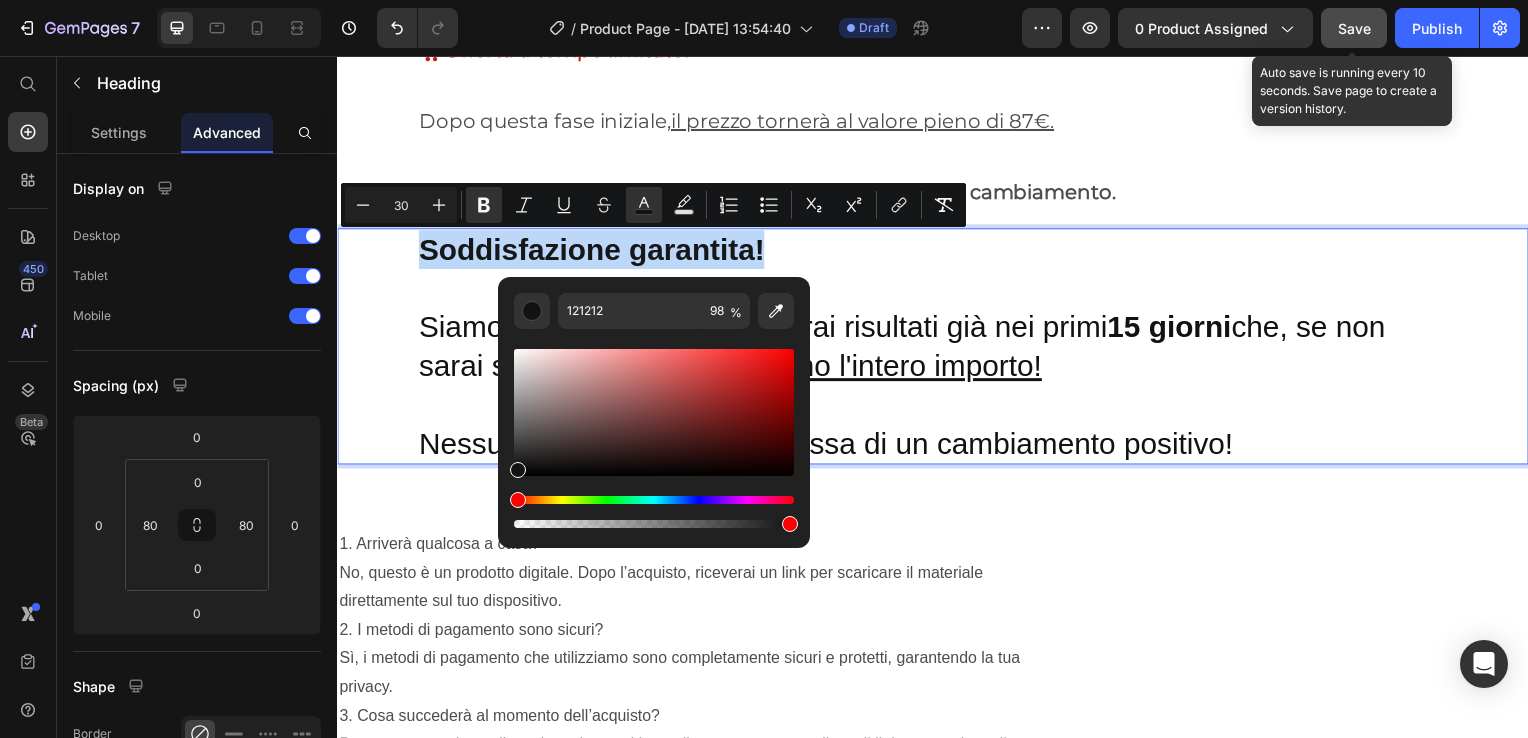 type on "E14242" 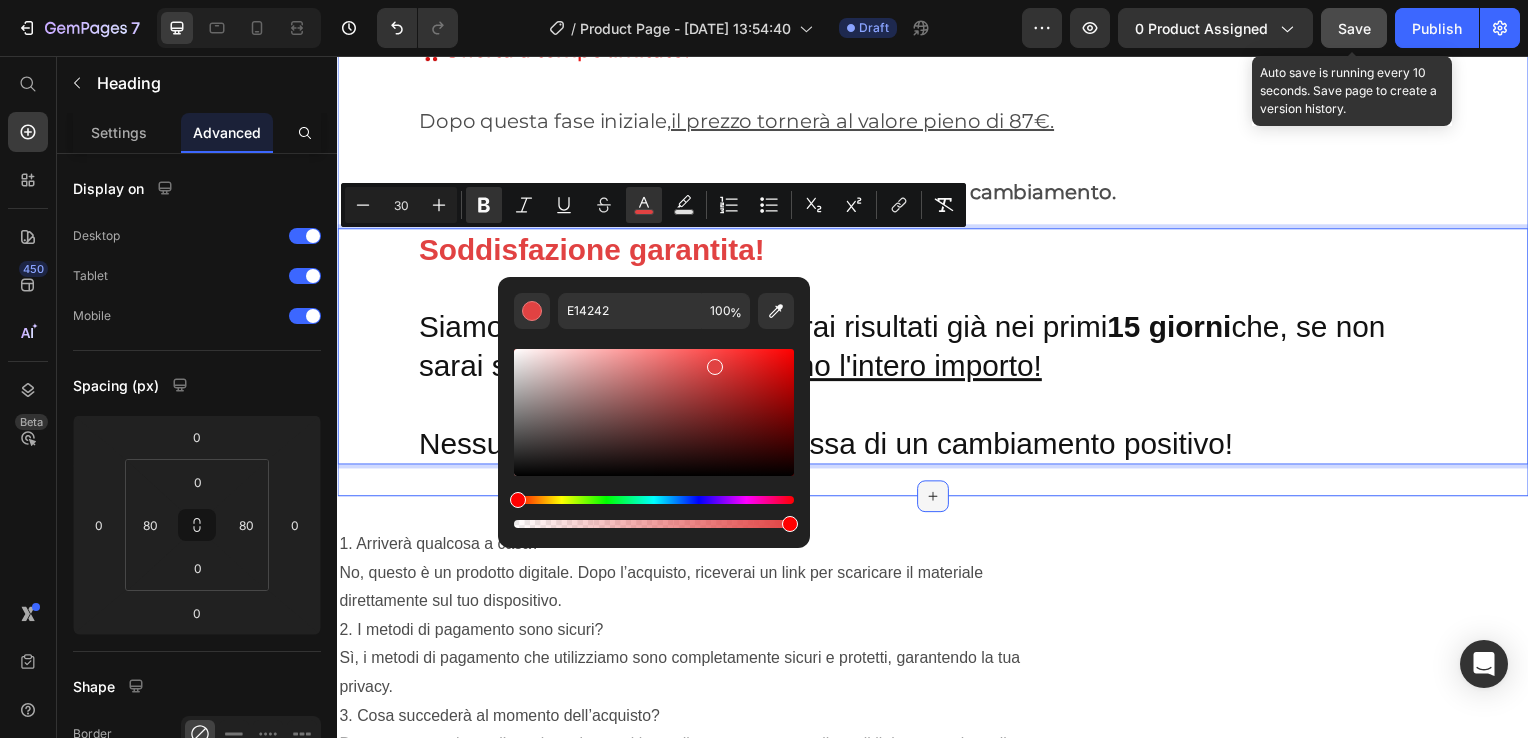 click 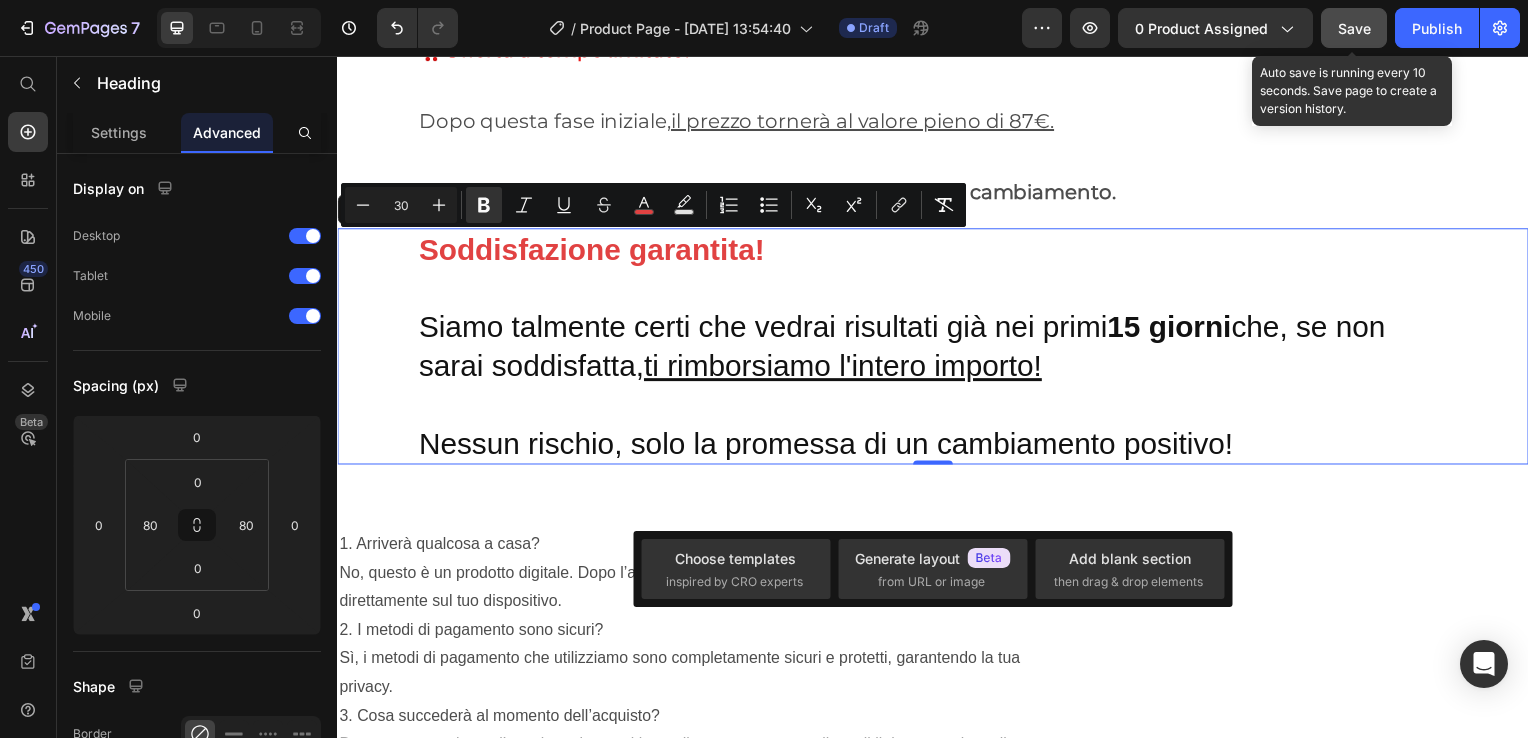 click on "Soddisfazione garantita! Siamo talmente certi che vedrai risultati già nei primi  15 giorni  che, se non sarai soddisfatta,  ti rimborsiamo l'intero importo!   Nessun rischio, solo la promessa di un cambiamento positivo!" at bounding box center [937, 349] 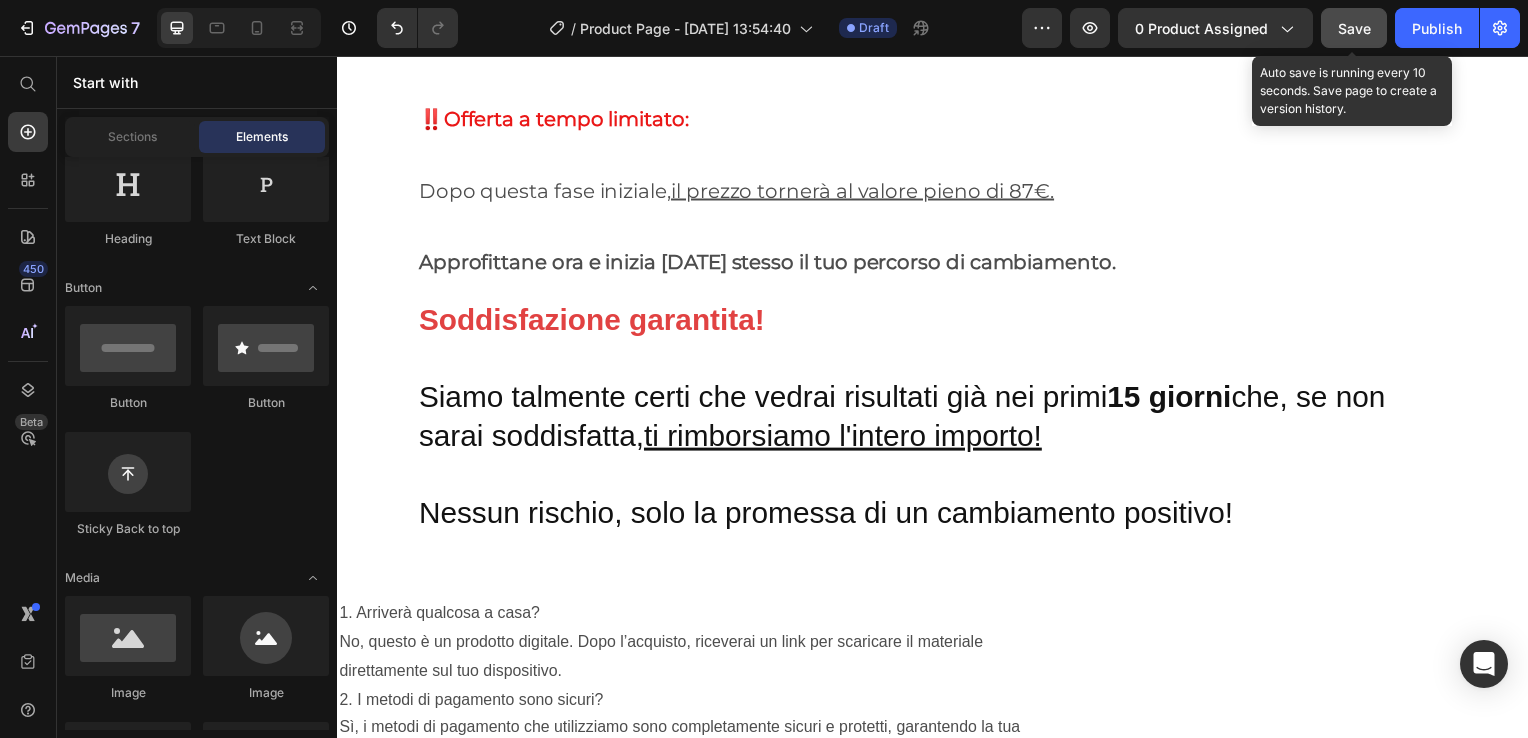 scroll, scrollTop: 12101, scrollLeft: 0, axis: vertical 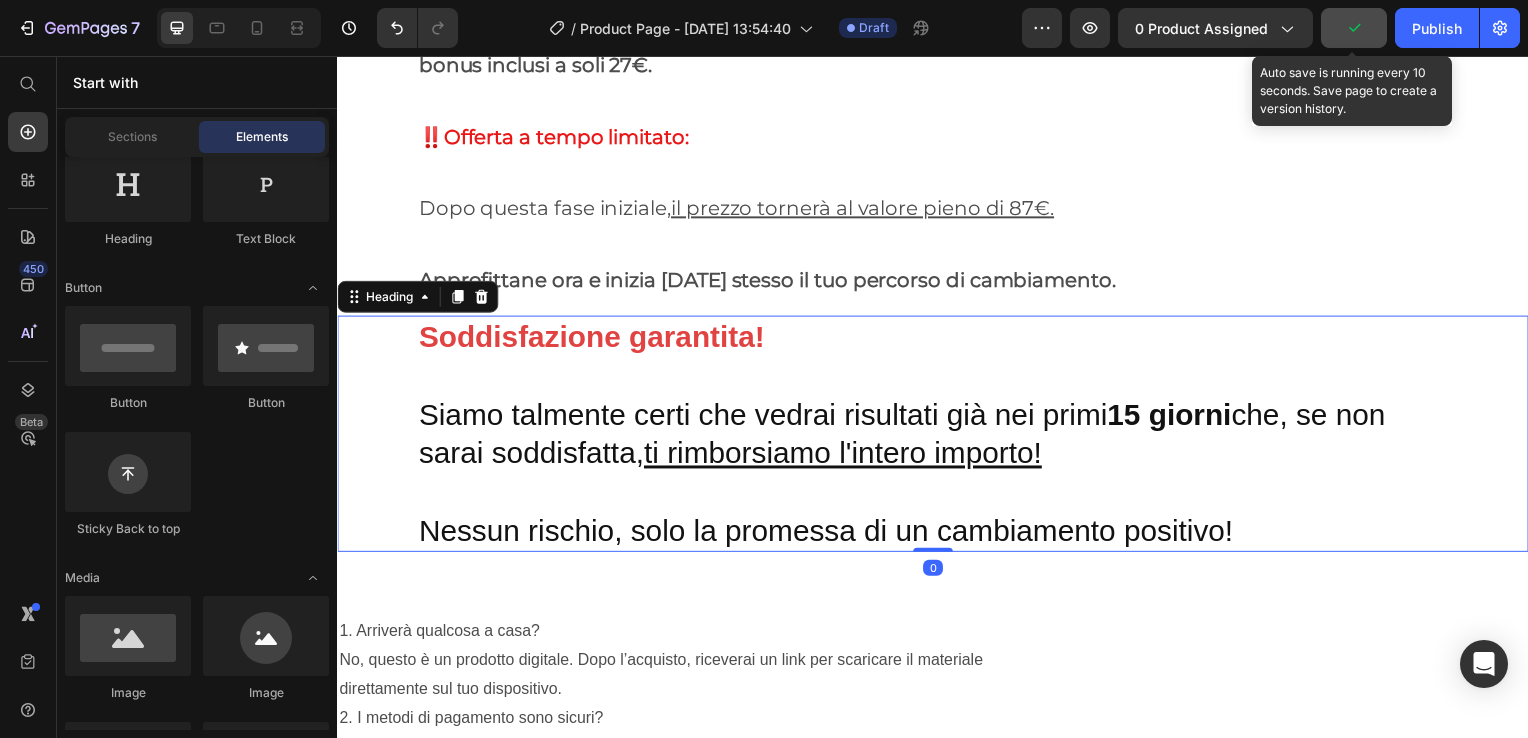 click on "⁠⁠⁠⁠⁠⁠⁠ Soddisfazione garantita! Siamo talmente certi che vedrai risultati già nei primi  15 giorni  che, se non sarai soddisfatta,  ti rimborsiamo l'intero importo!   Nessun rischio, solo la promessa di un cambiamento positivo!" at bounding box center [937, 437] 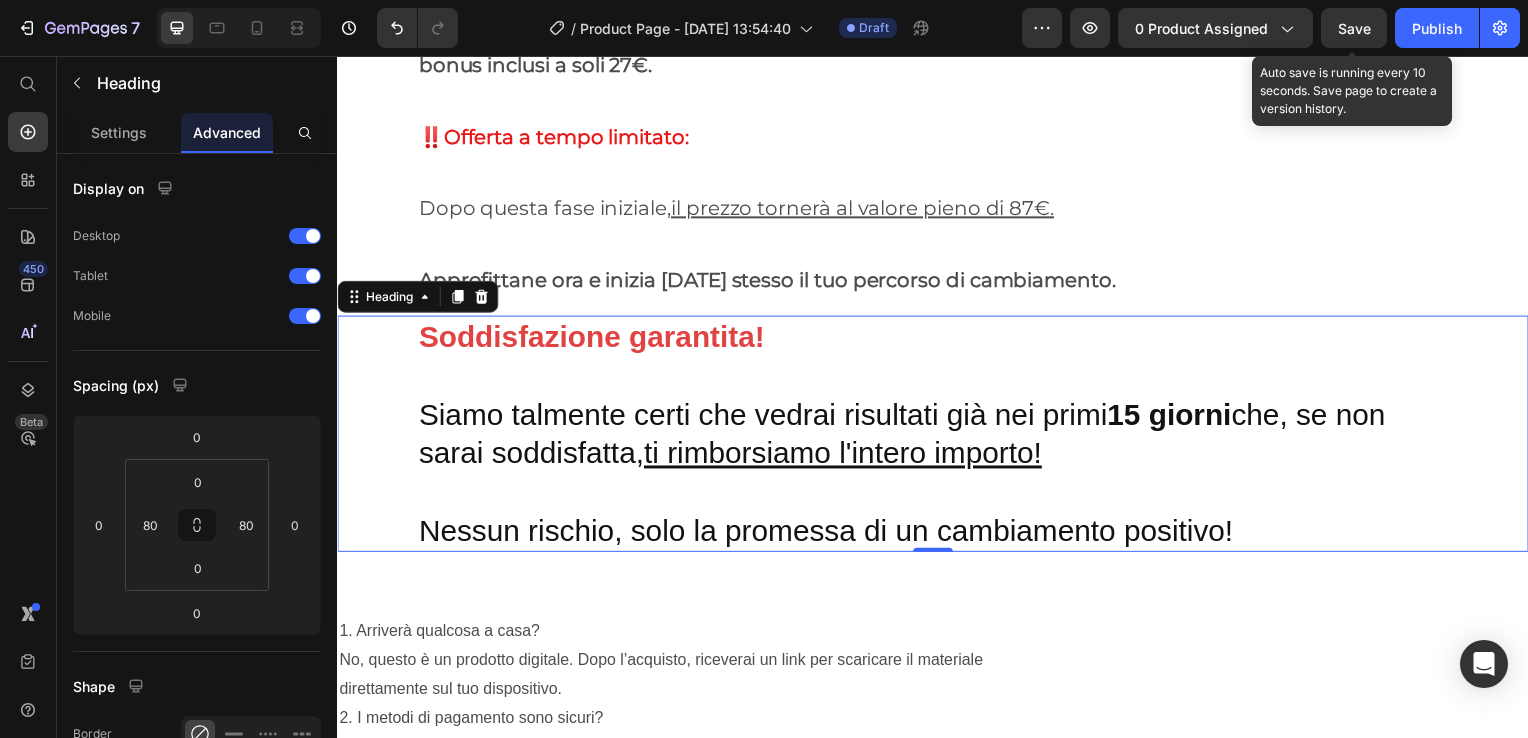 drag, startPoint x: 1696, startPoint y: 85, endPoint x: 949, endPoint y: 147, distance: 749.56854 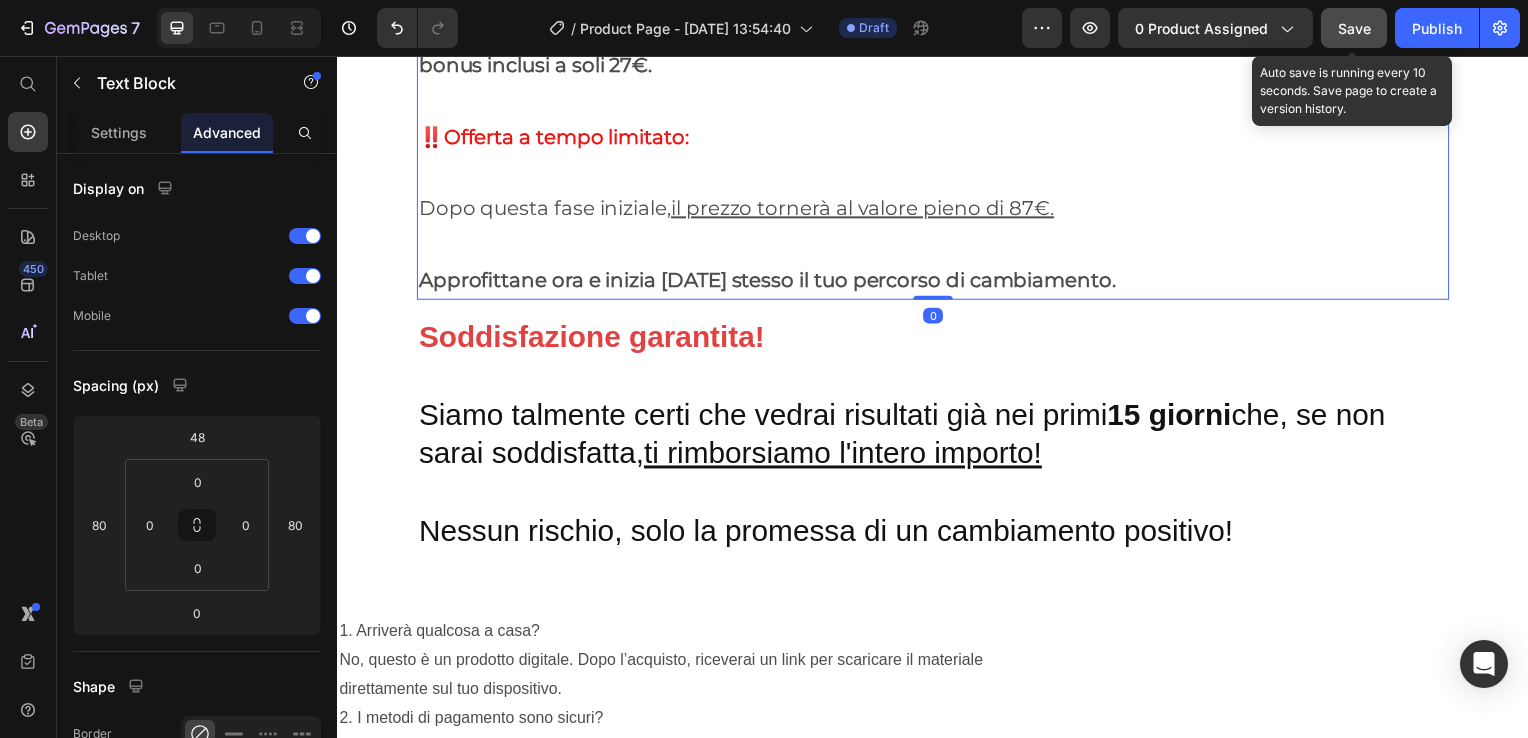 click on "Save" at bounding box center [1354, 28] 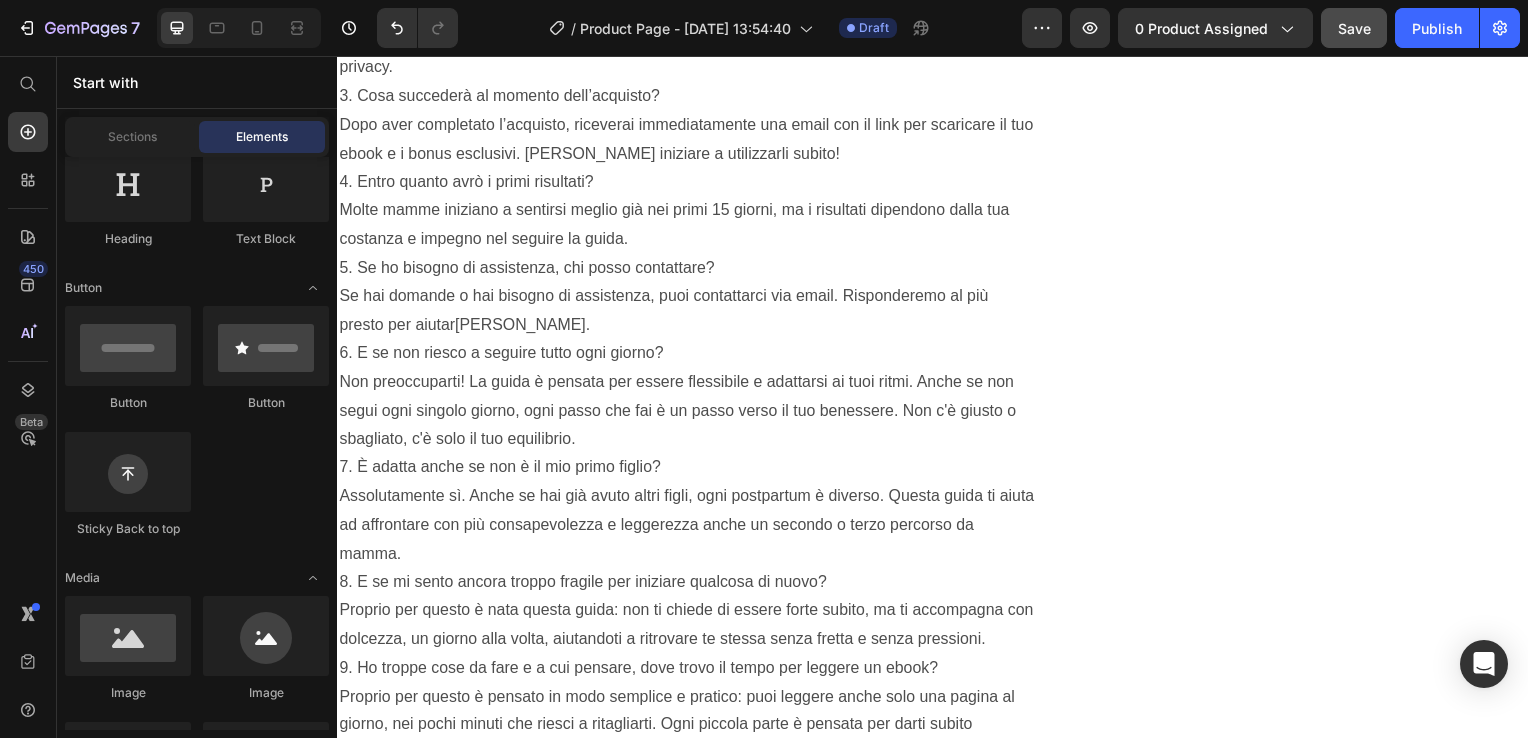 scroll, scrollTop: 12831, scrollLeft: 0, axis: vertical 